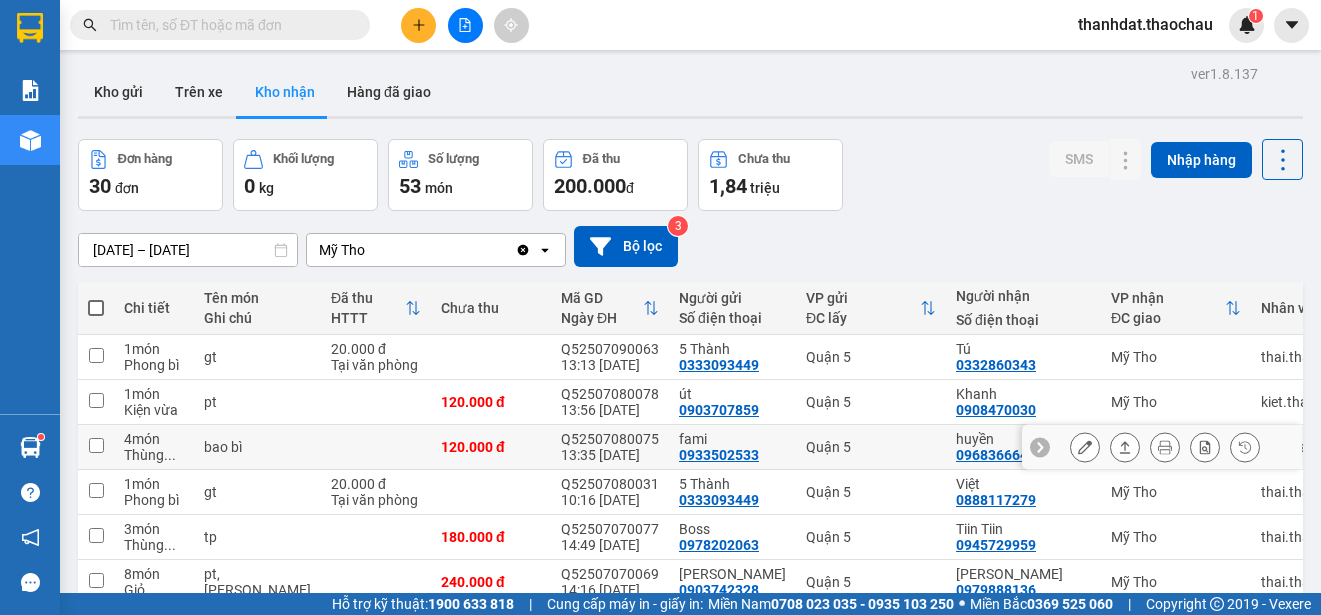 scroll, scrollTop: 0, scrollLeft: 0, axis: both 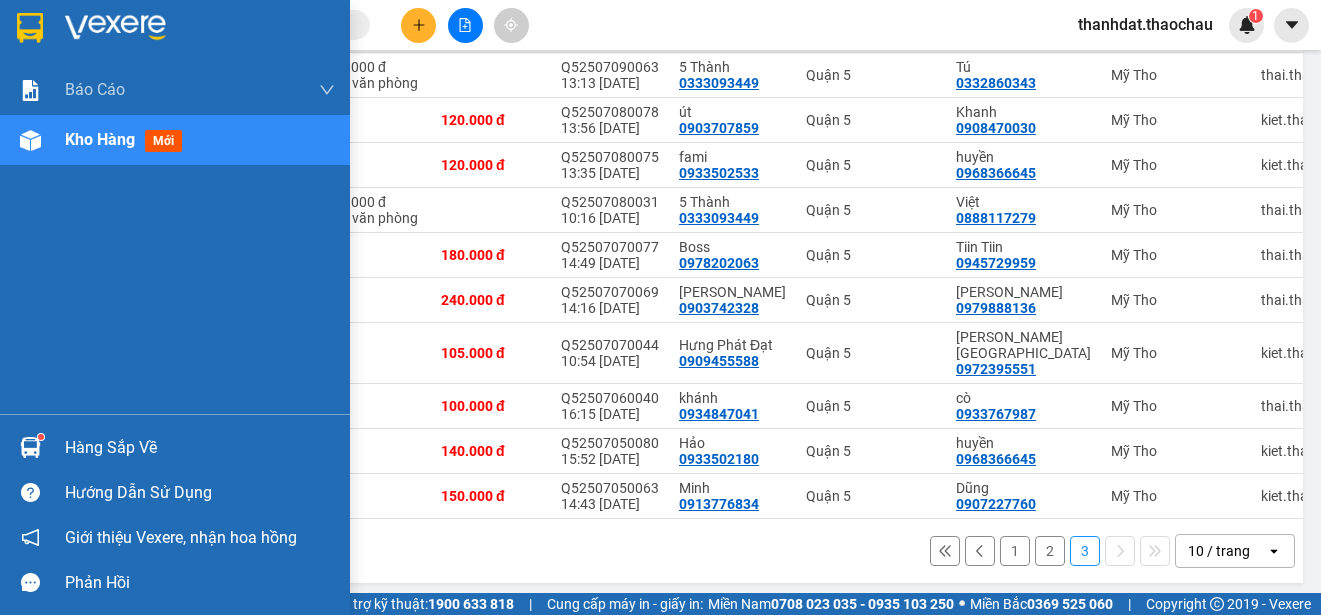 click on "Hàng sắp về" at bounding box center [200, 448] 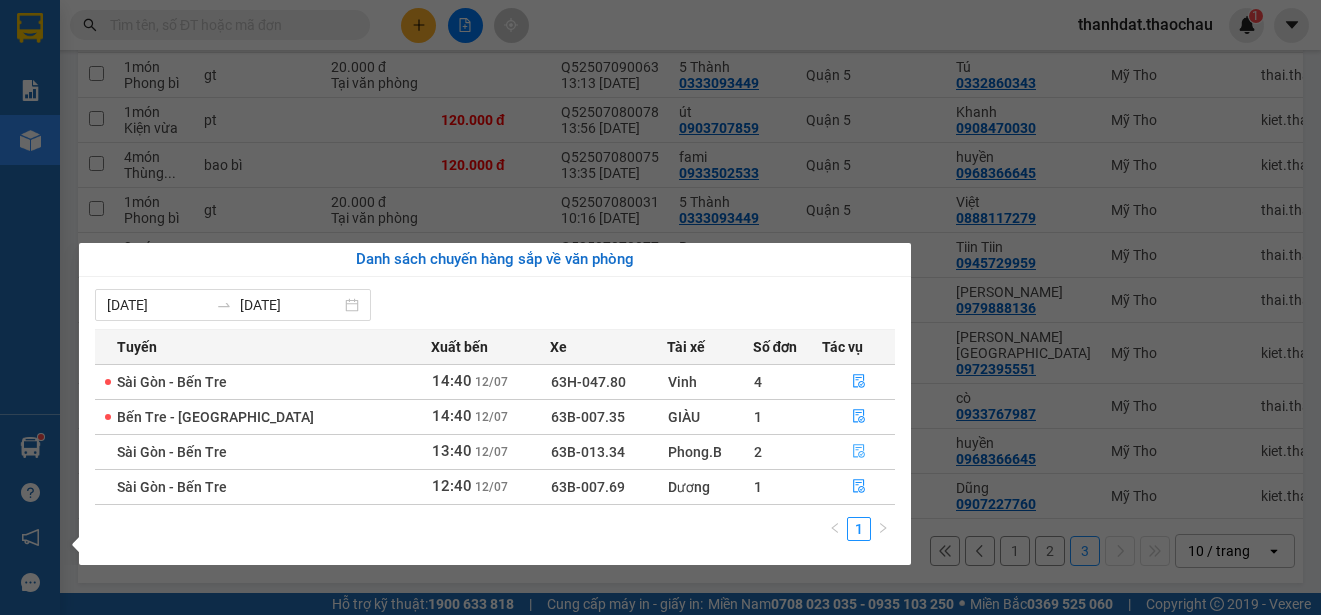 click 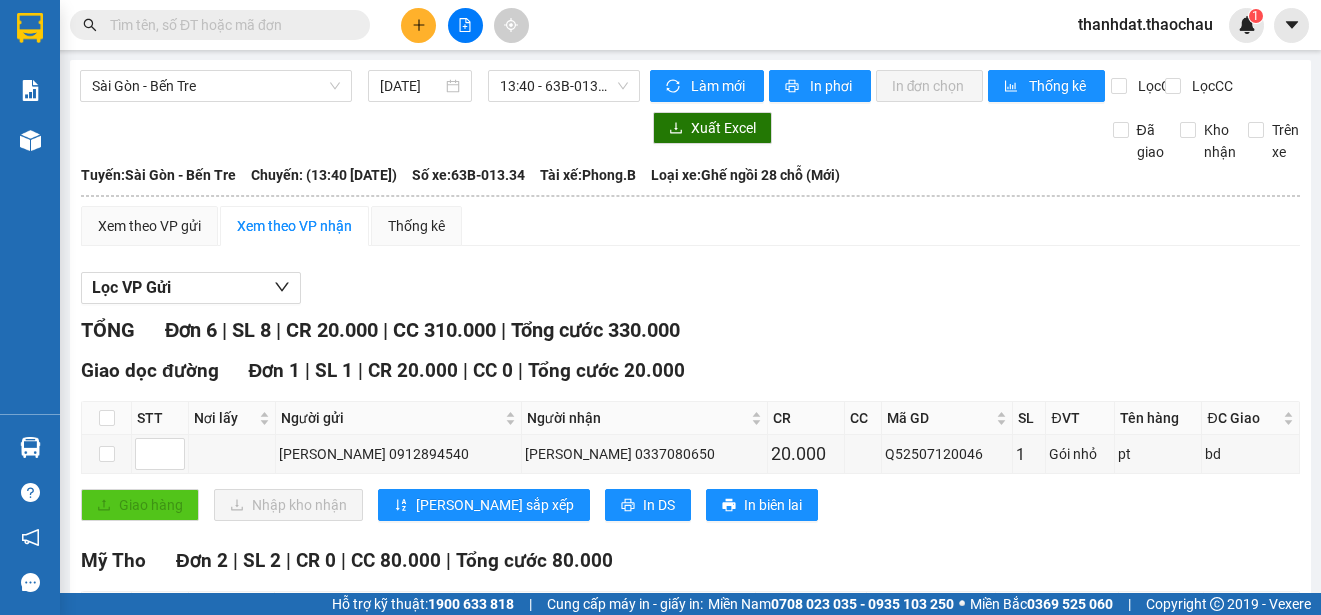 scroll, scrollTop: 400, scrollLeft: 0, axis: vertical 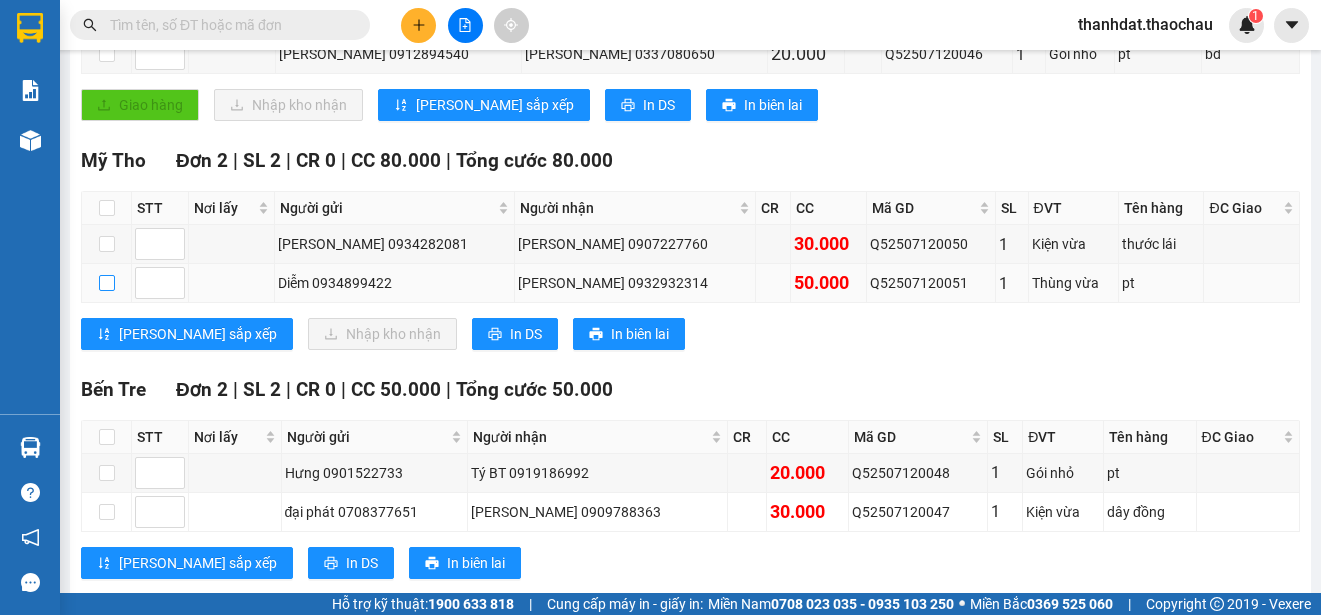 click at bounding box center (107, 283) 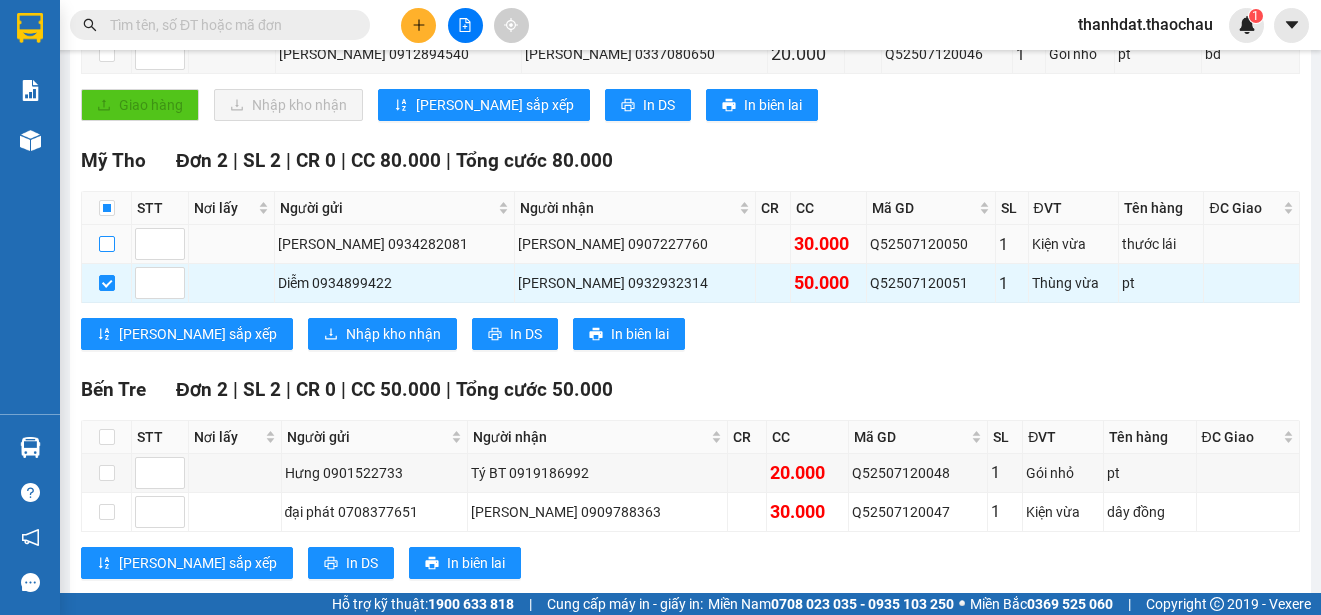 click at bounding box center (107, 244) 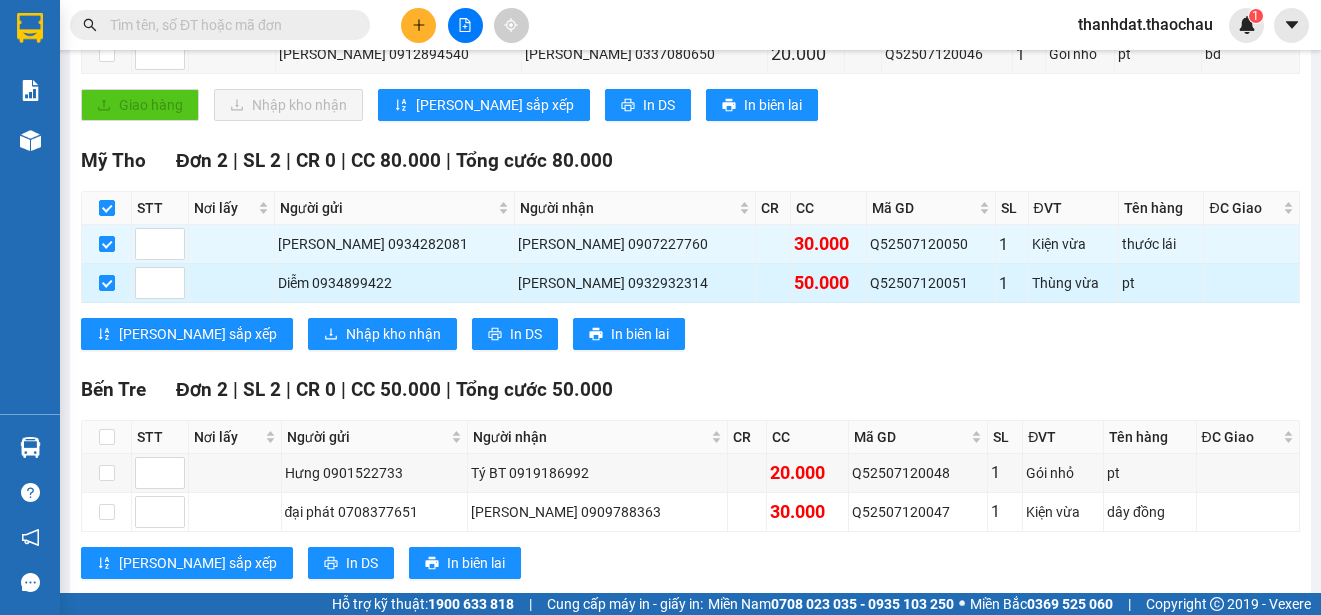 checkbox on "true" 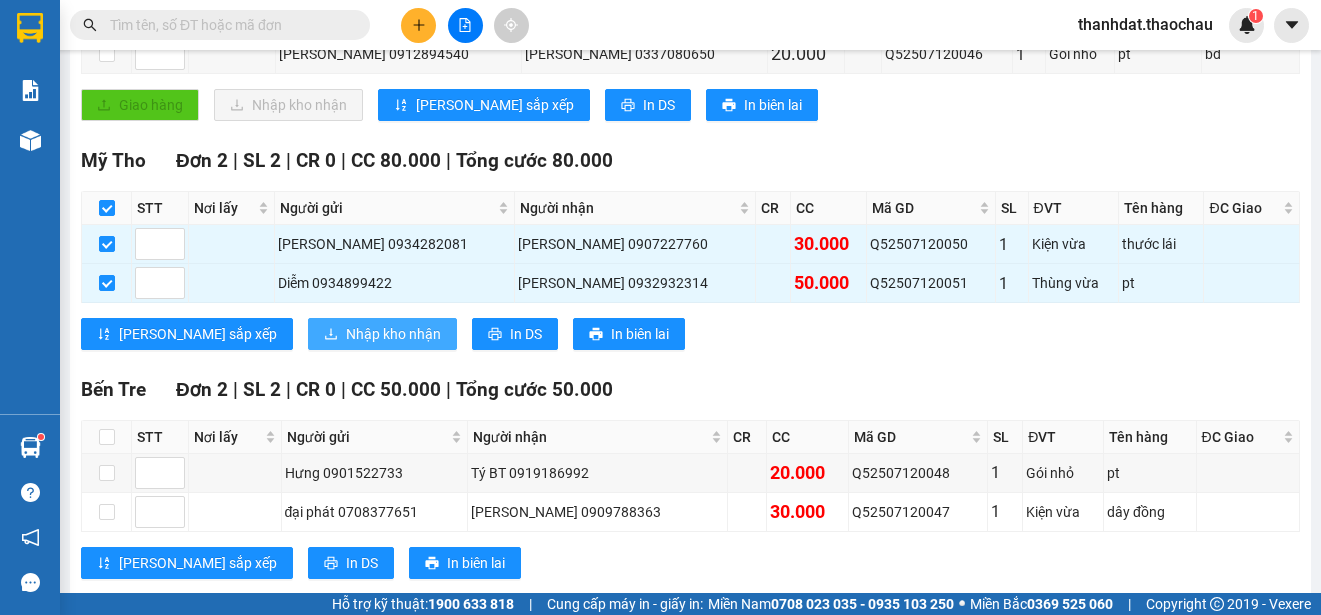 click on "Nhập kho nhận" at bounding box center (393, 334) 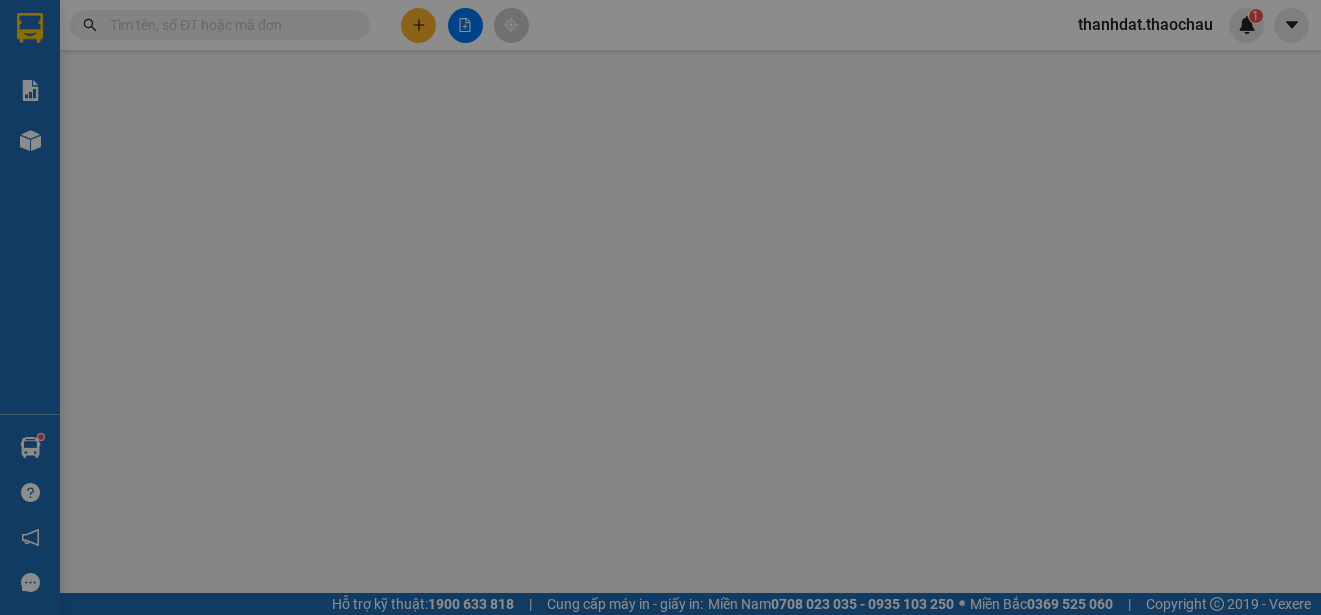 scroll, scrollTop: 0, scrollLeft: 0, axis: both 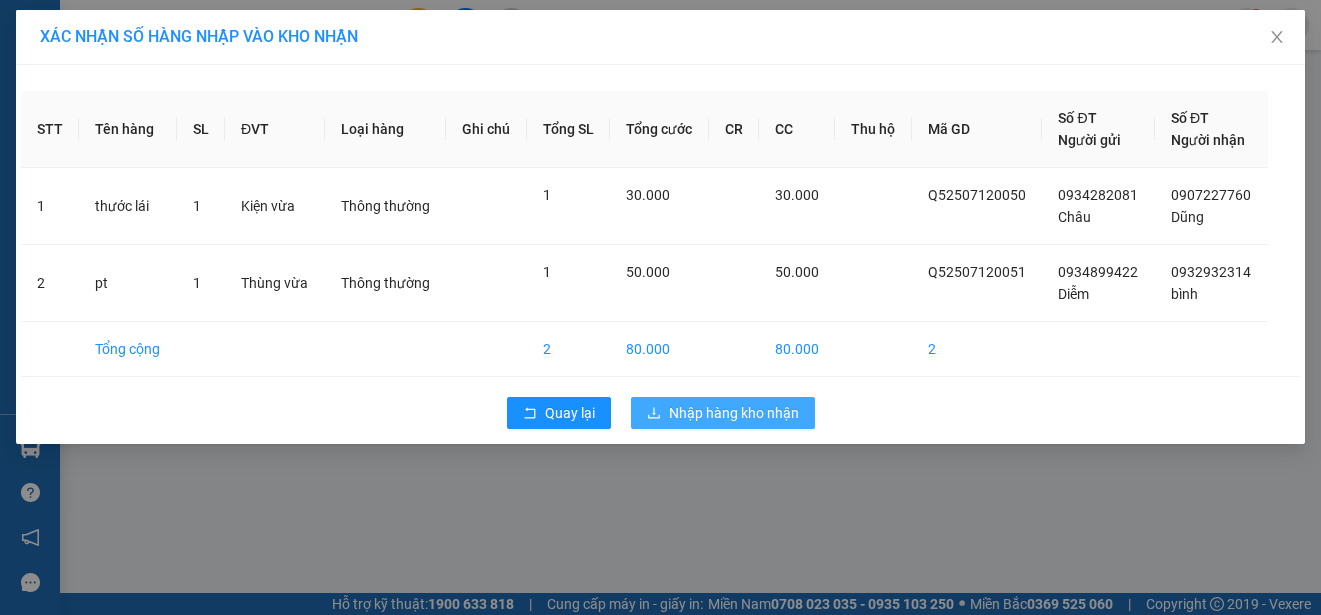 click on "Nhập hàng kho nhận" at bounding box center (734, 413) 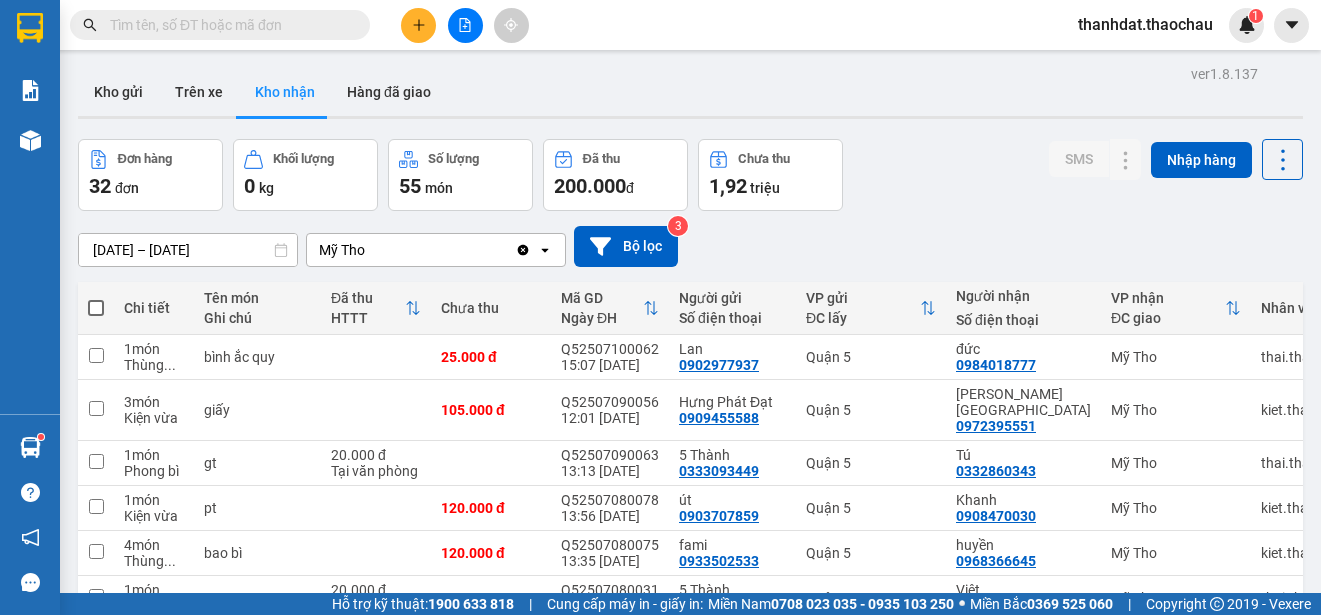 scroll, scrollTop: 300, scrollLeft: 0, axis: vertical 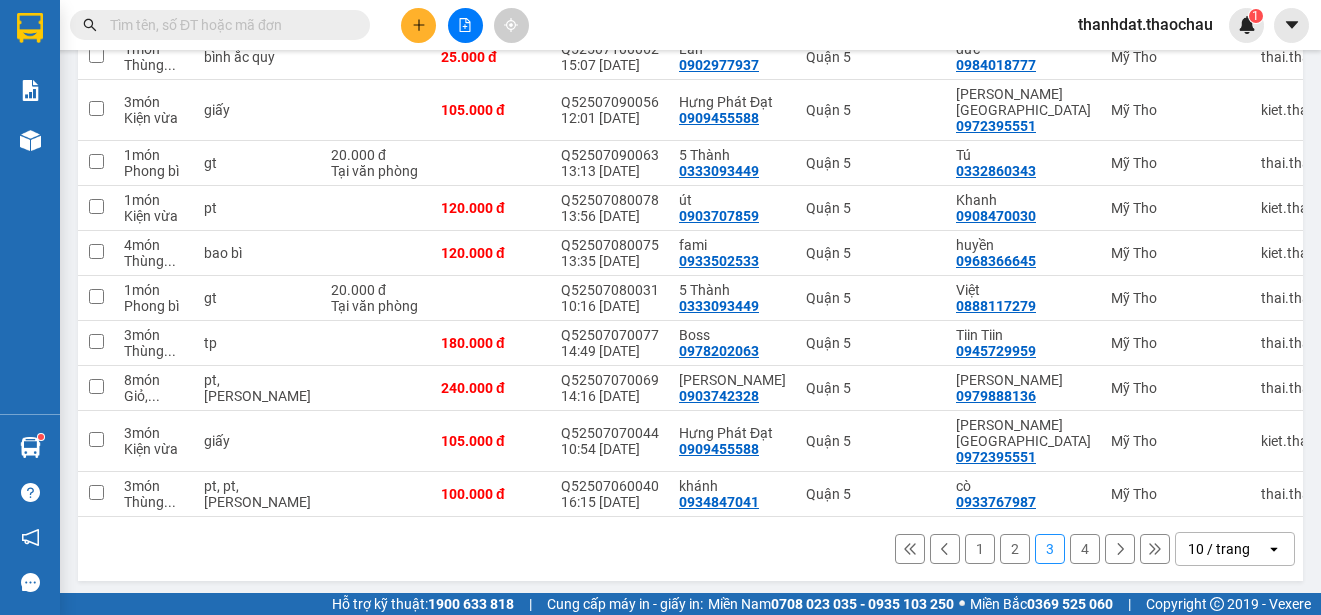 click on "1" at bounding box center (980, 549) 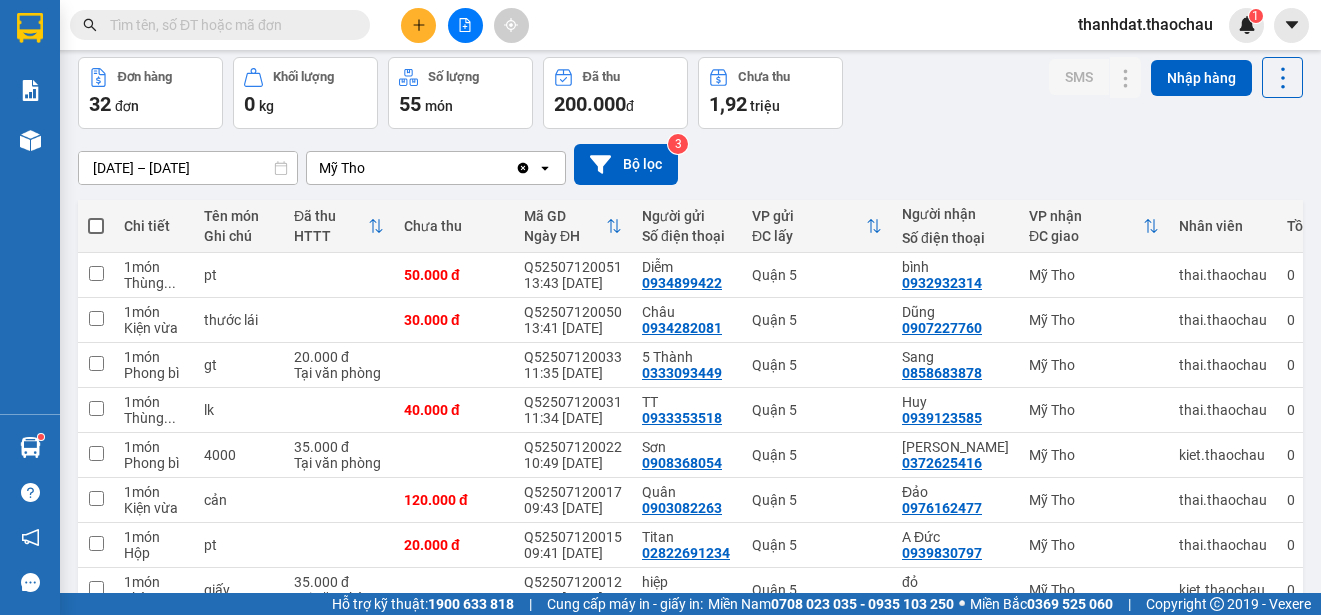 scroll, scrollTop: 0, scrollLeft: 0, axis: both 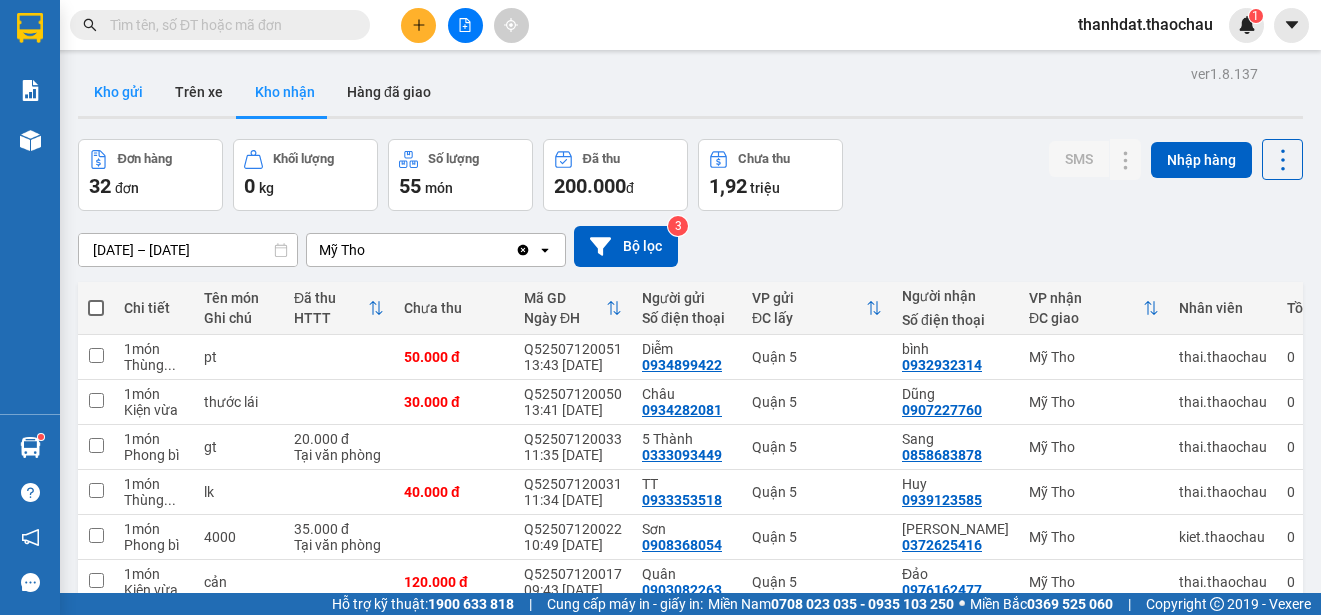 click on "Kho gửi" at bounding box center [118, 92] 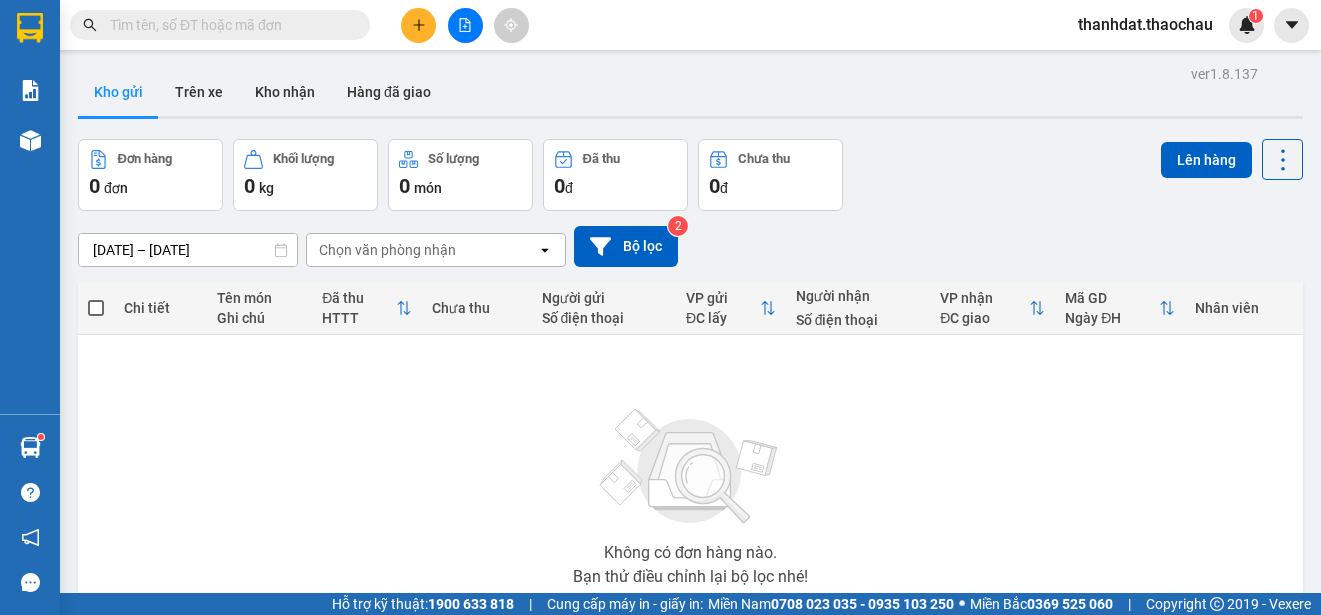 click at bounding box center (418, 25) 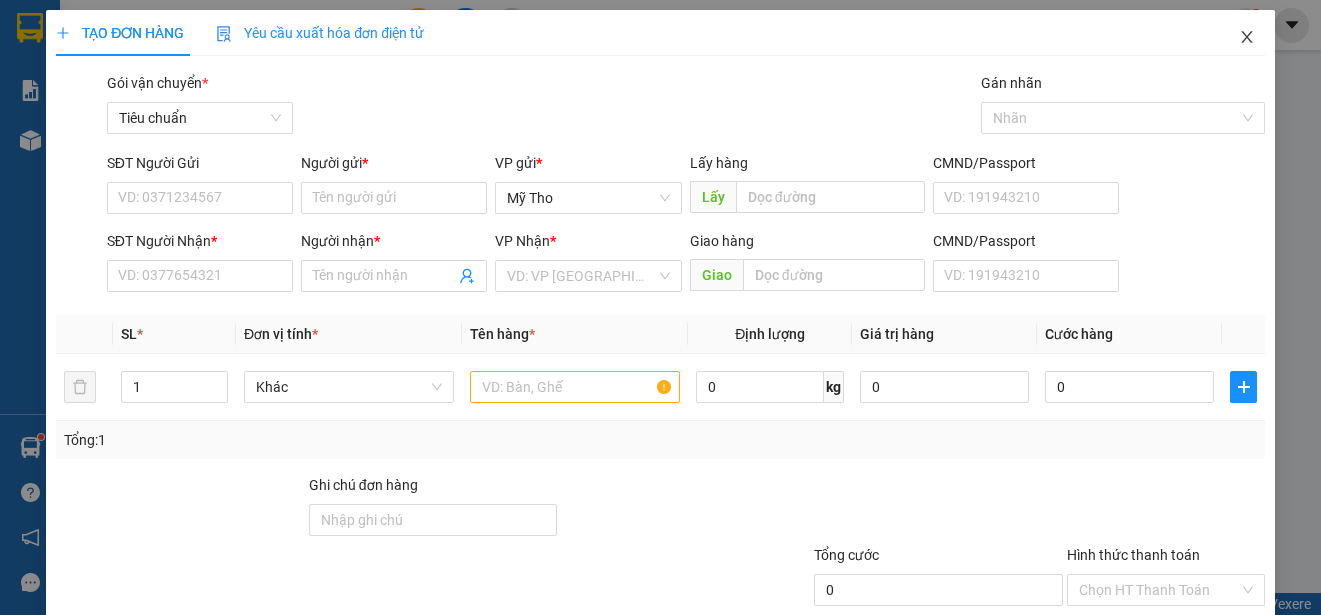 click 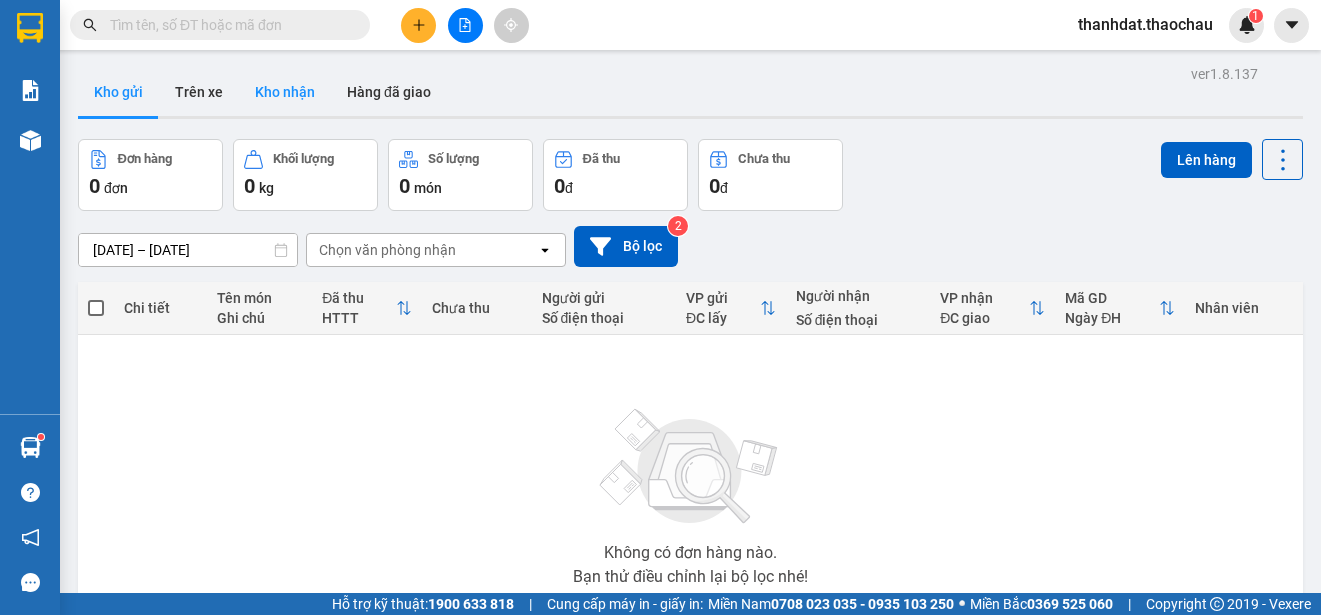 click on "Kho nhận" at bounding box center (285, 92) 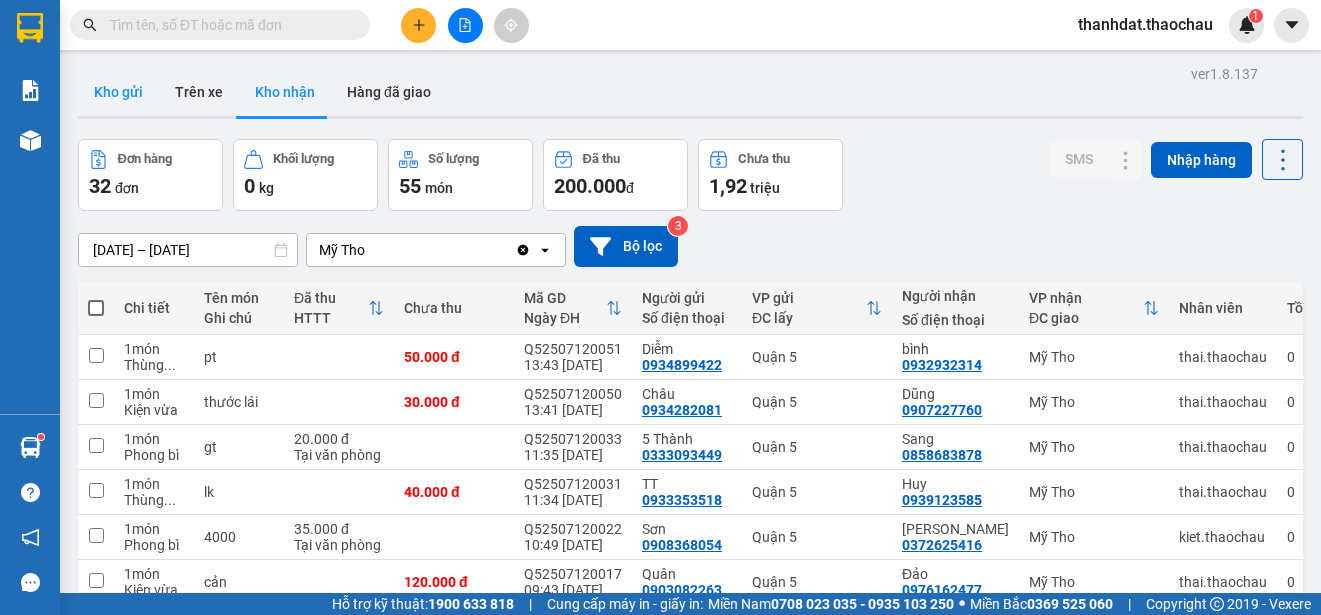 click on "Kho gửi" at bounding box center (118, 92) 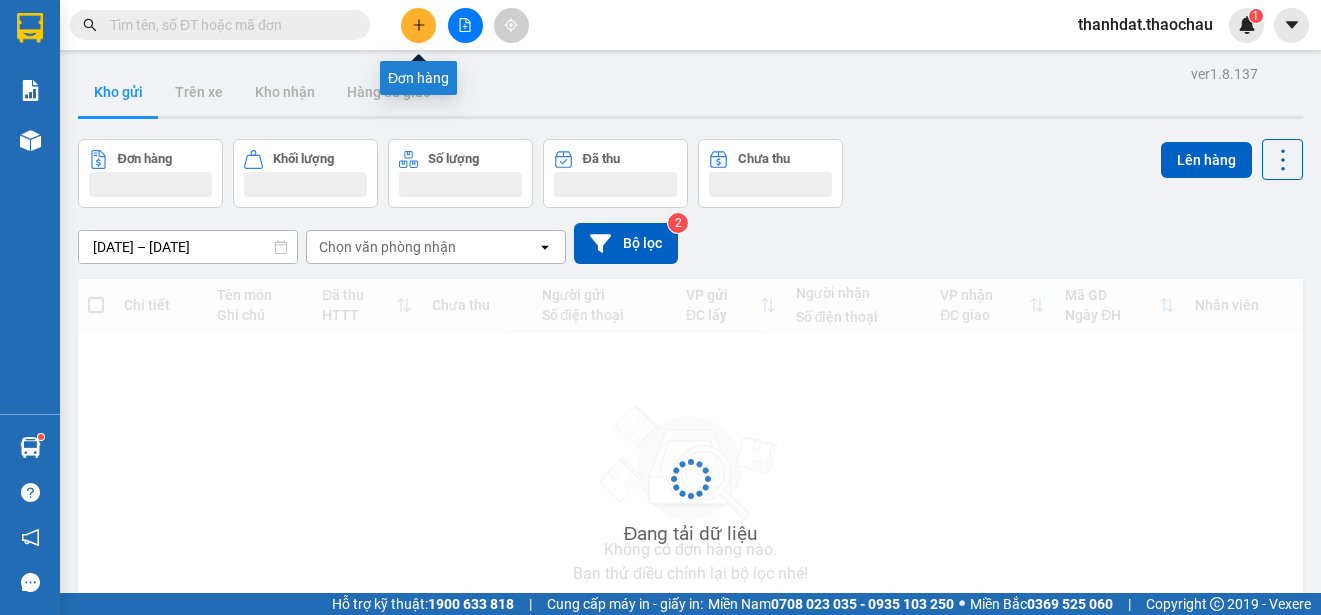 click 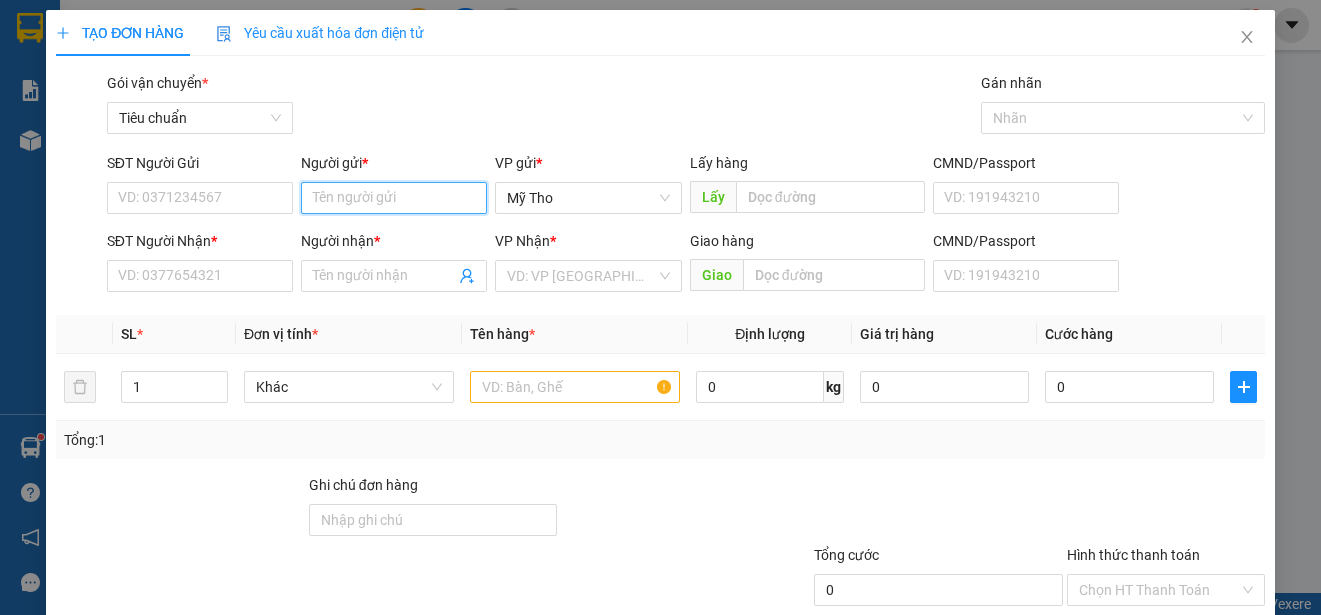 click on "Người gửi  *" at bounding box center (394, 198) 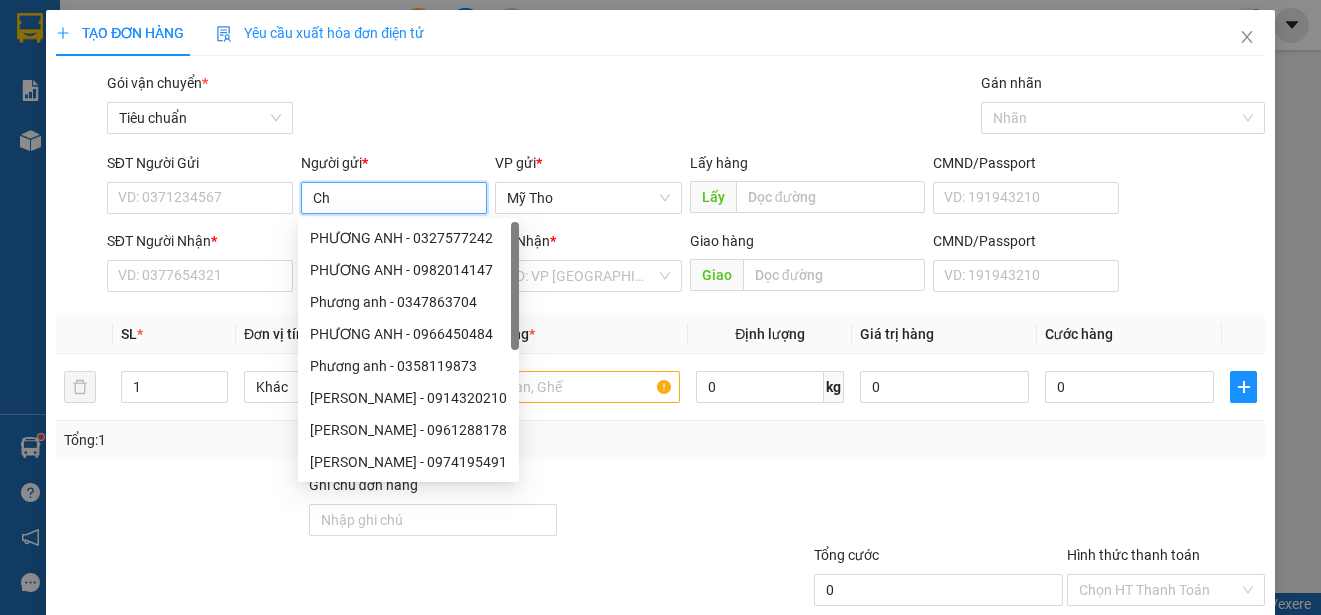 paste on "âu" 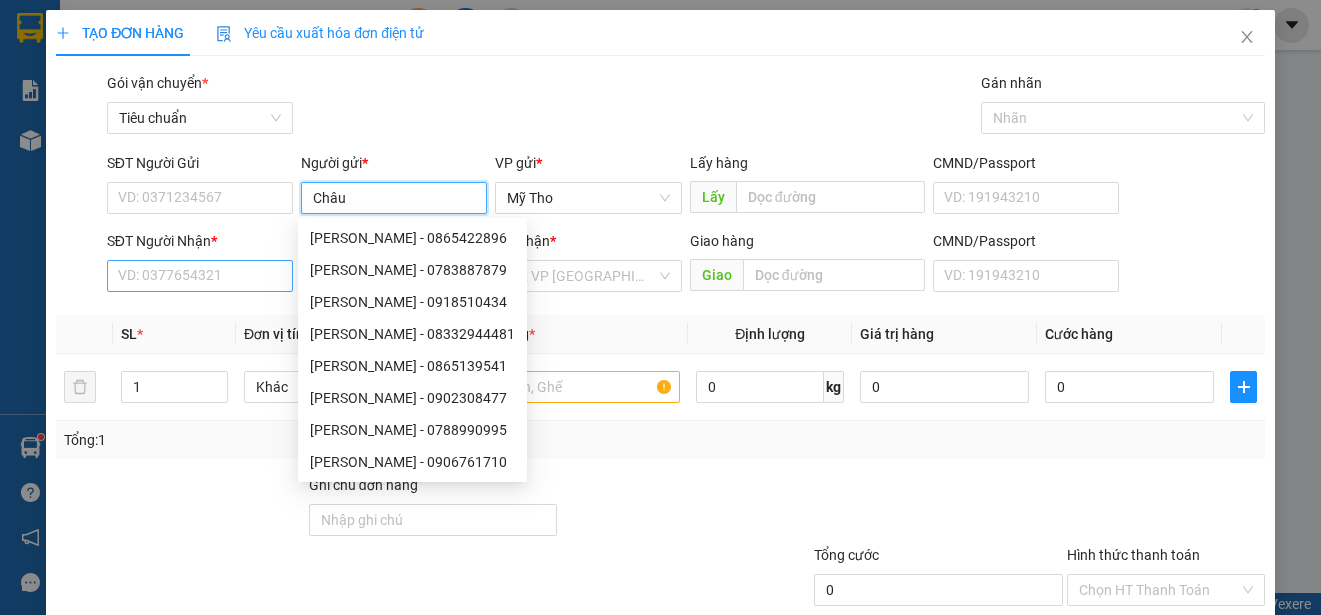 type on "Châu" 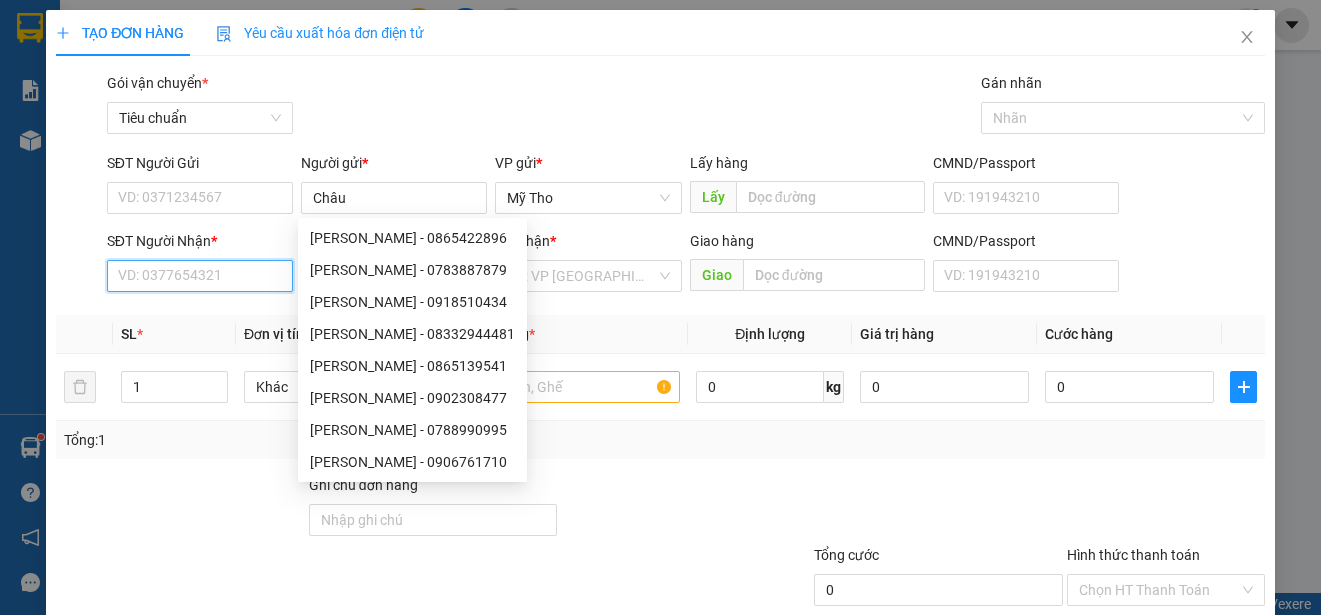 click on "SĐT Người Nhận  *" at bounding box center (200, 276) 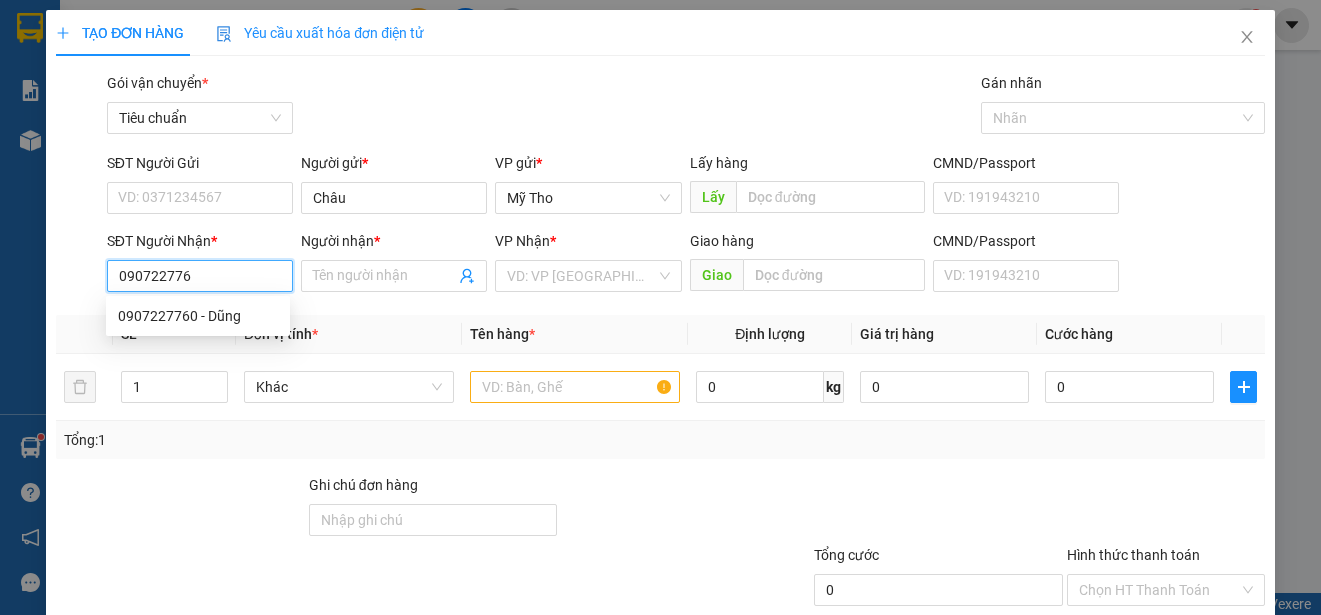 type on "0907227760" 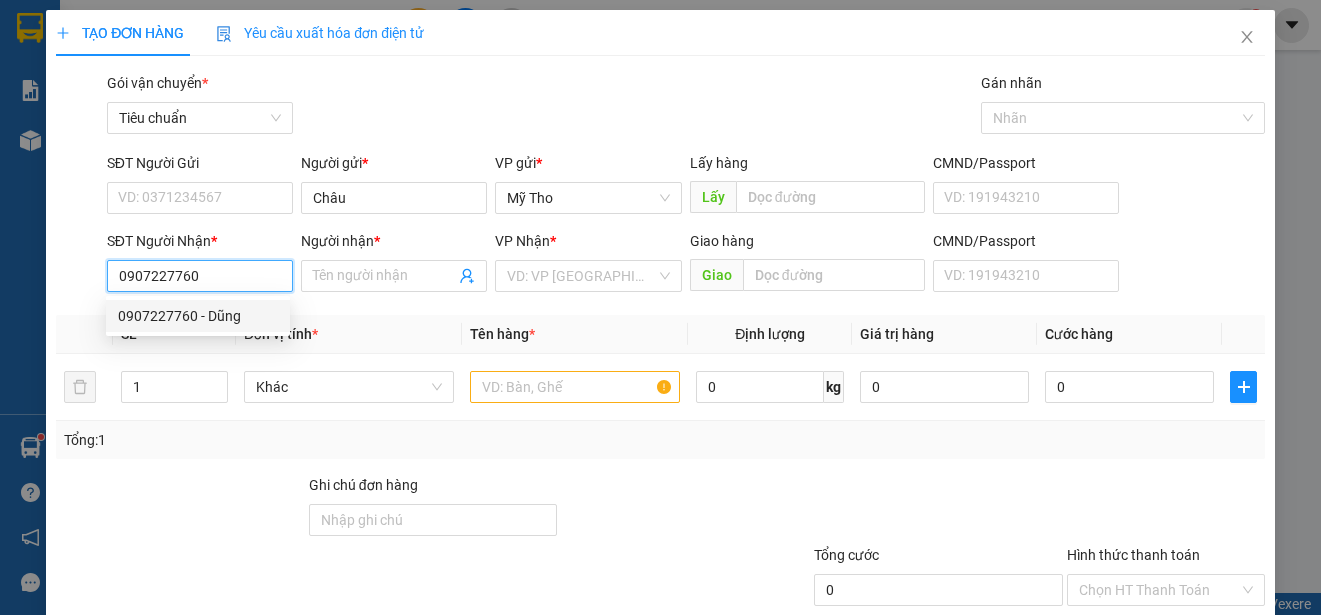 click on "0907227760 - Dũng" at bounding box center [198, 316] 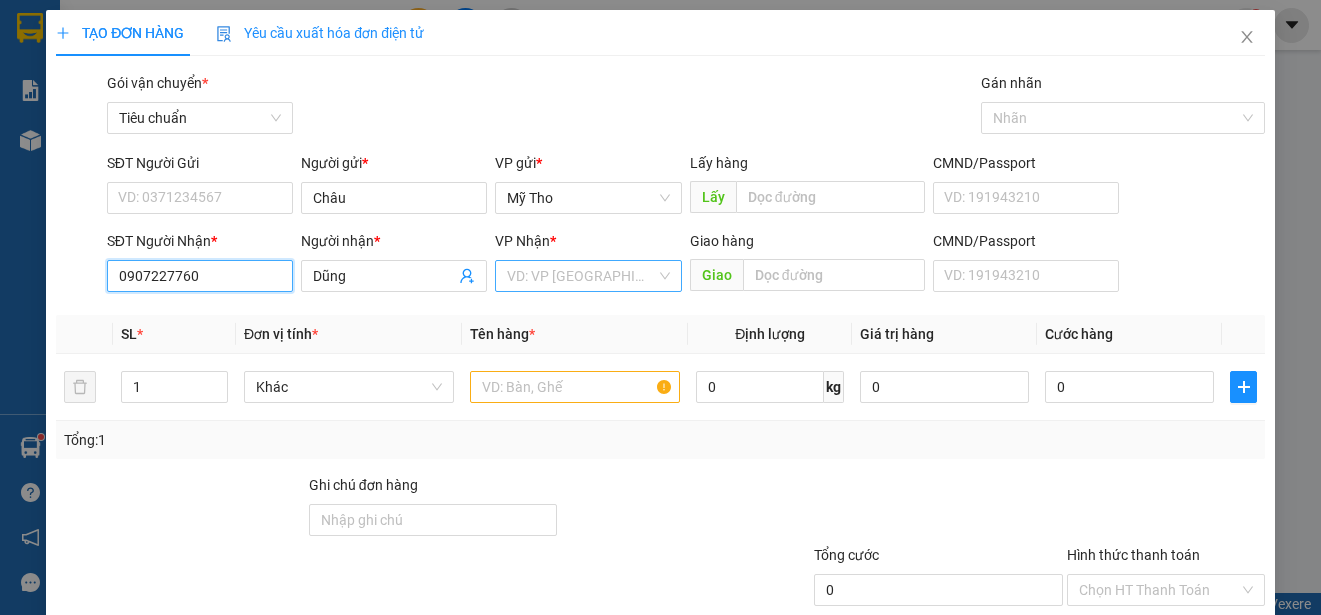 type on "0907227760" 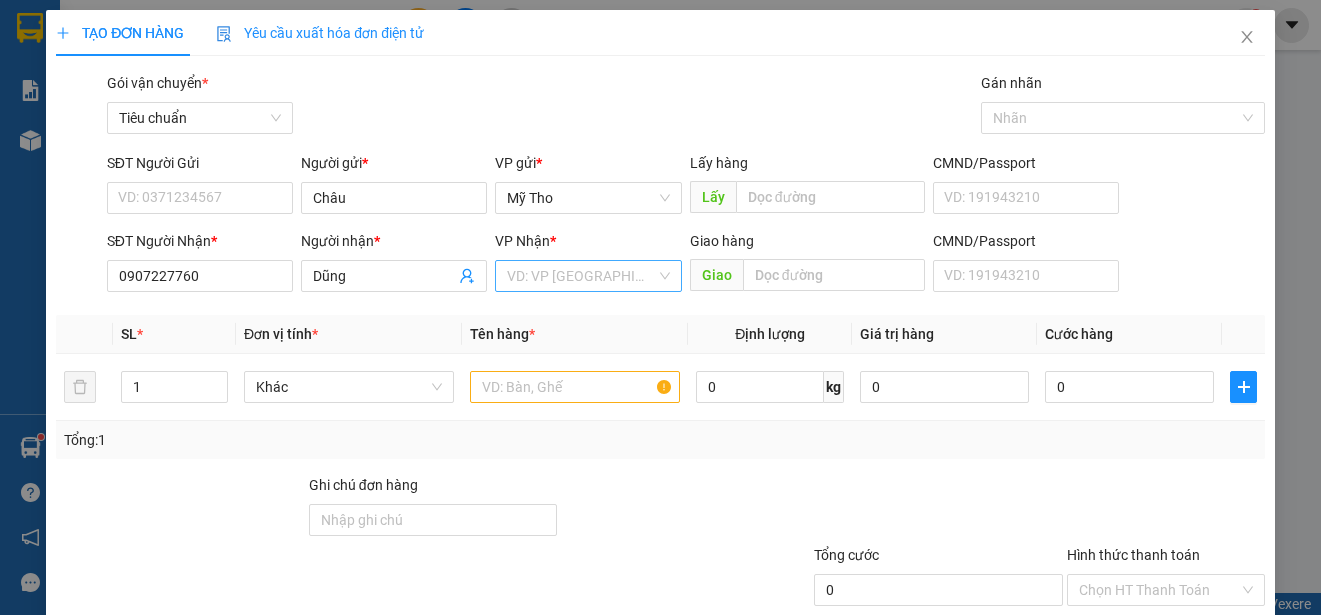 click at bounding box center (581, 276) 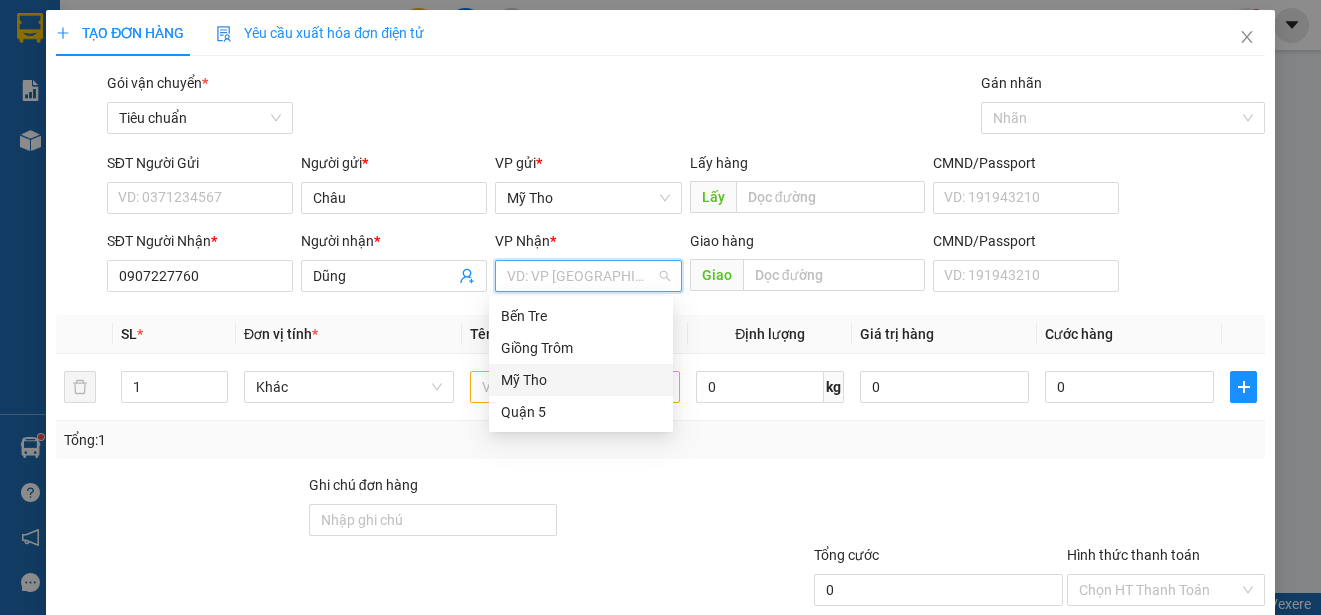 click on "Mỹ Tho" at bounding box center [581, 380] 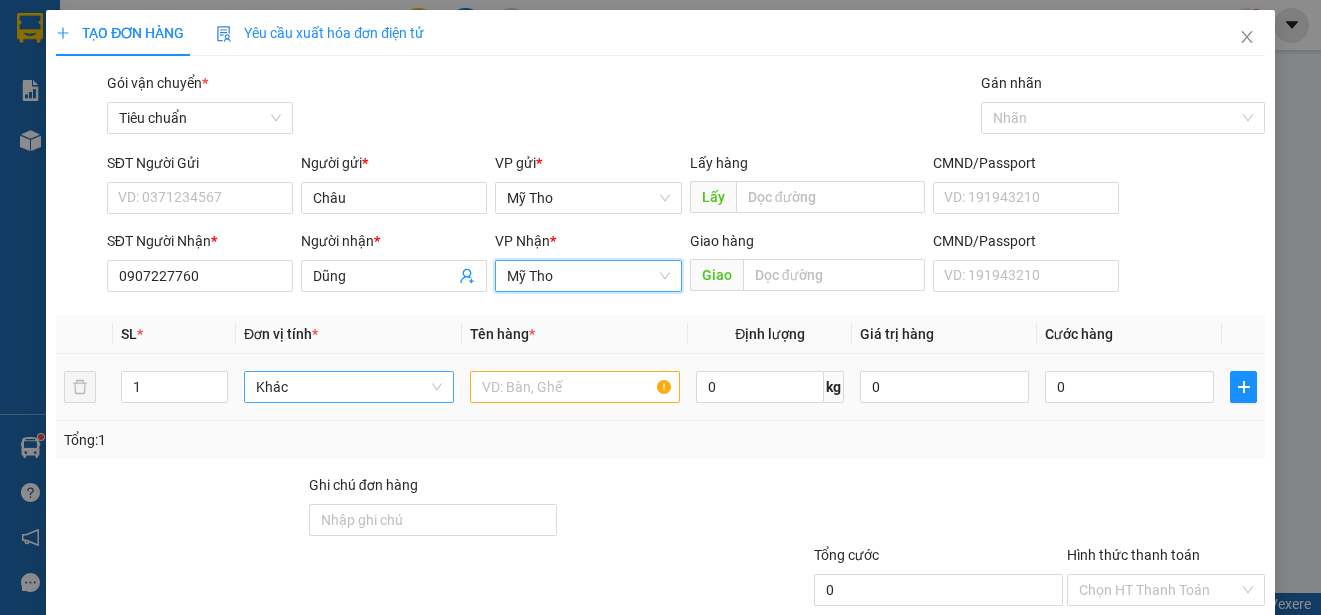 click on "Khác" at bounding box center (349, 387) 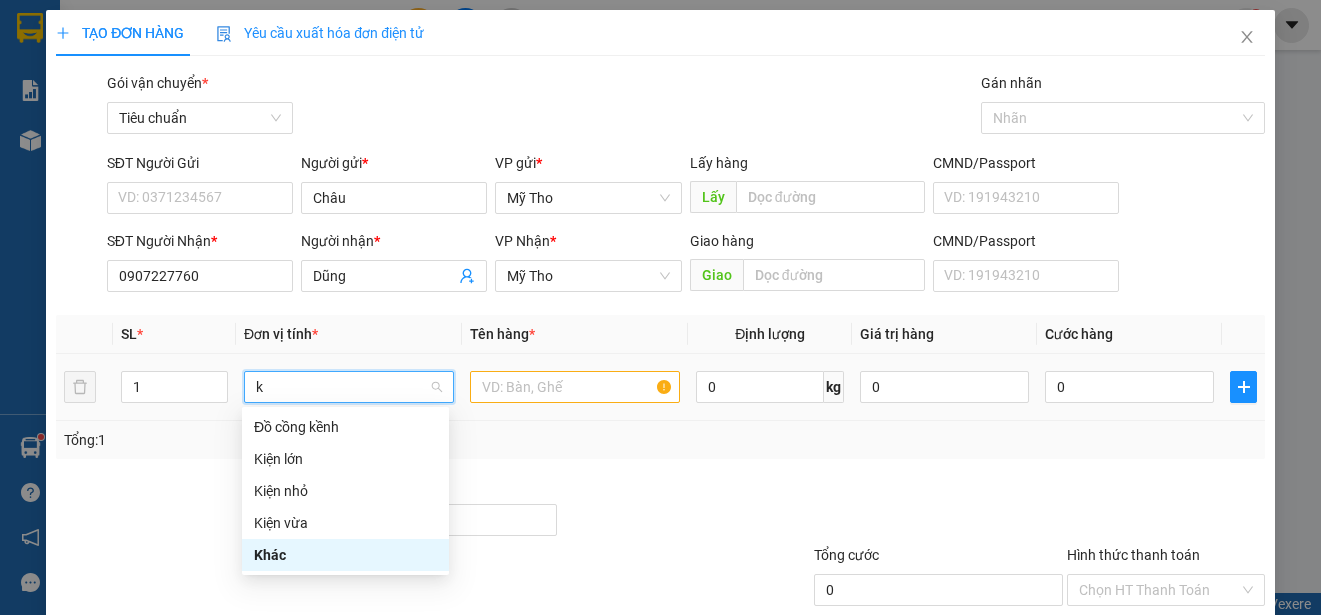 scroll, scrollTop: 0, scrollLeft: 0, axis: both 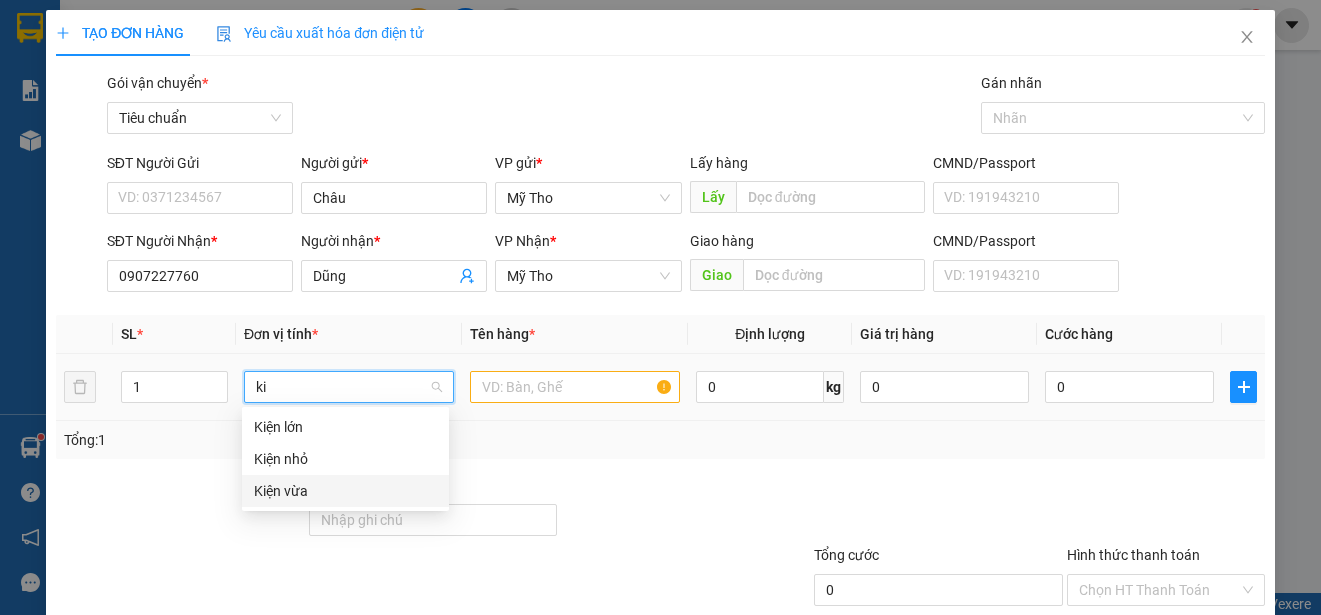 drag, startPoint x: 294, startPoint y: 485, endPoint x: 462, endPoint y: 439, distance: 174.1838 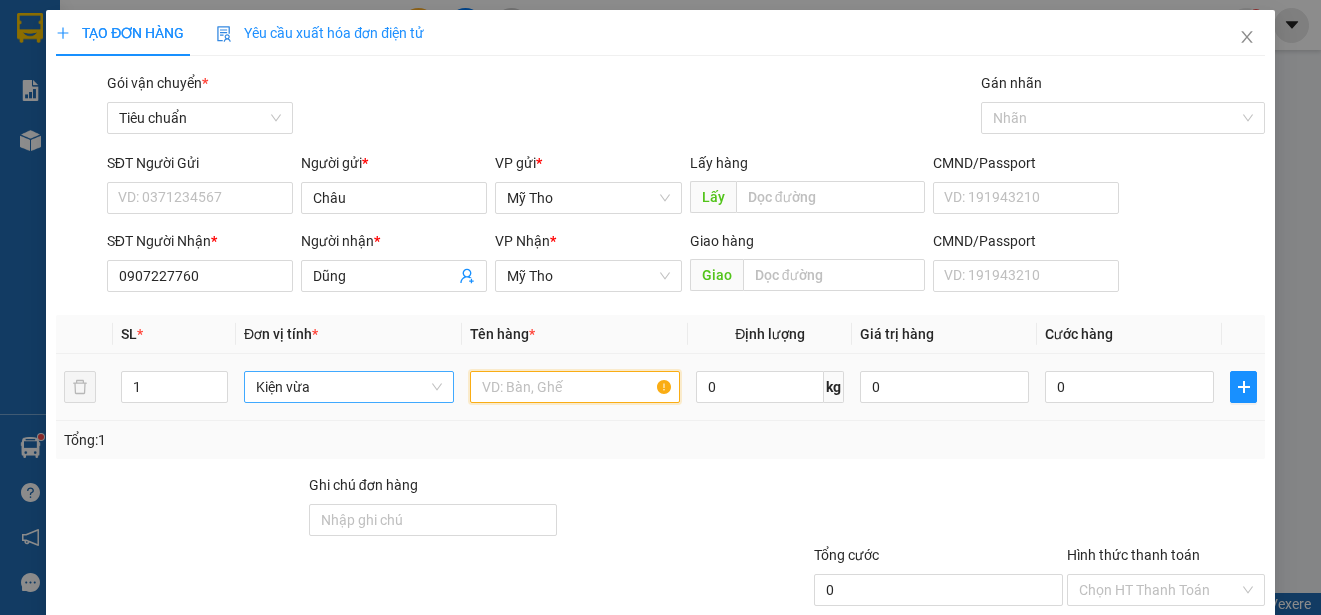 click at bounding box center [575, 387] 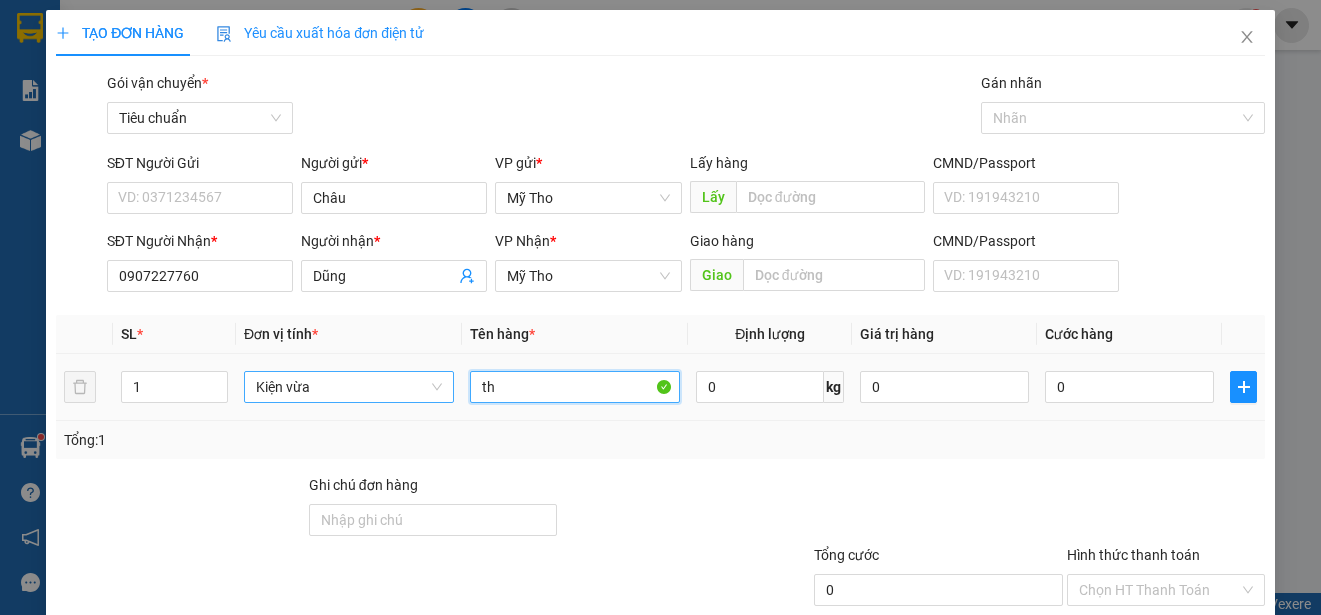 paste on "ươc" 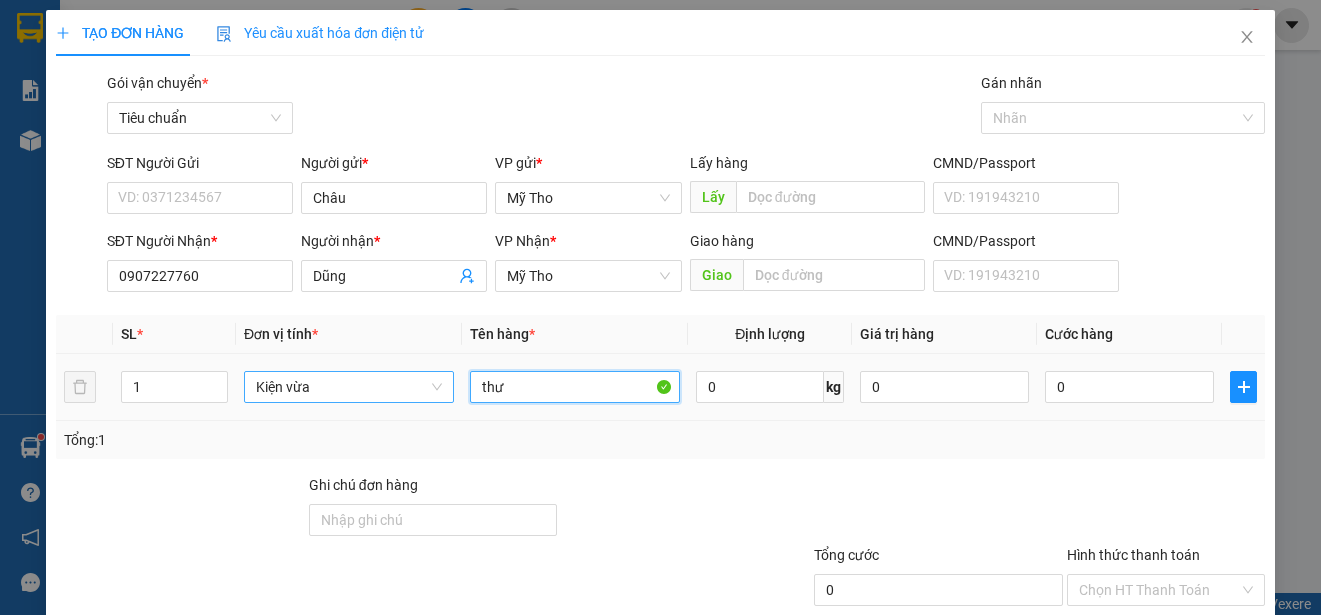 paste on "ớc" 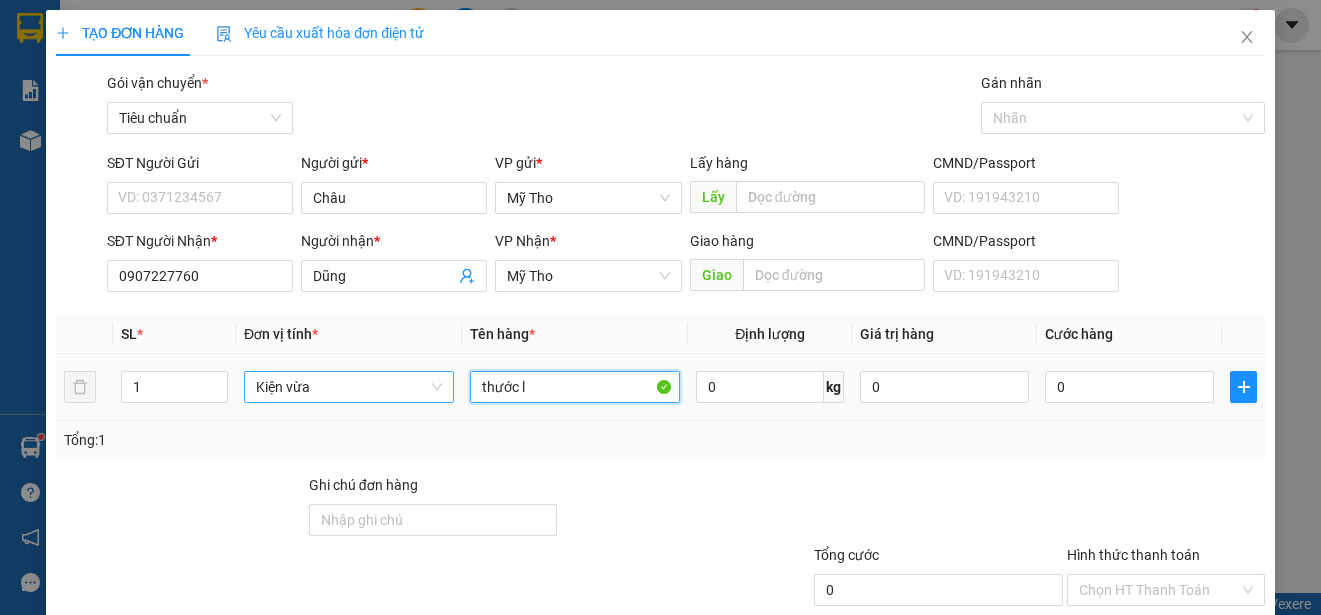 paste on "ái" 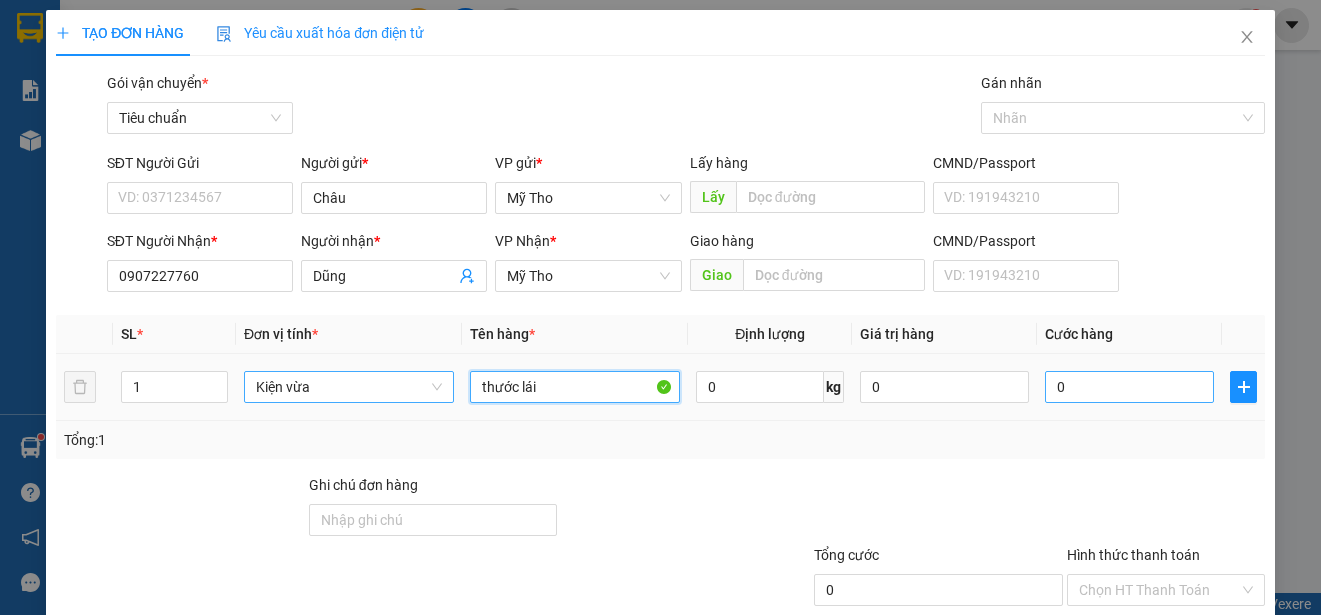 type on "thước lái" 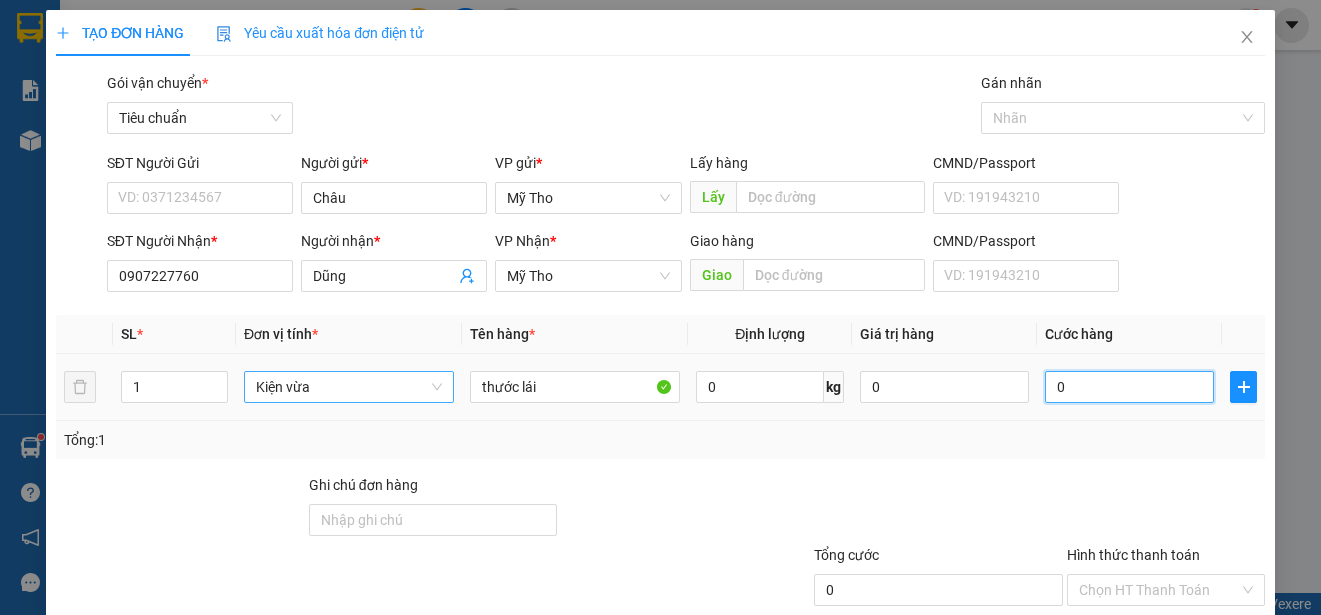 click on "0" at bounding box center (1129, 387) 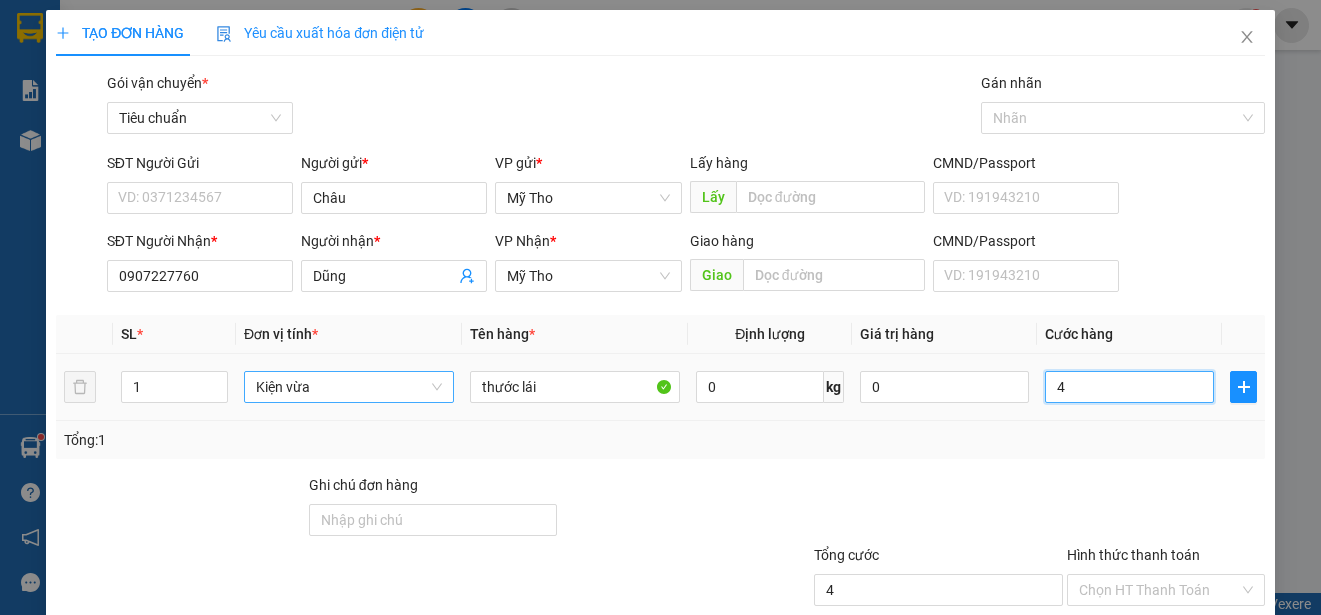 type on "40" 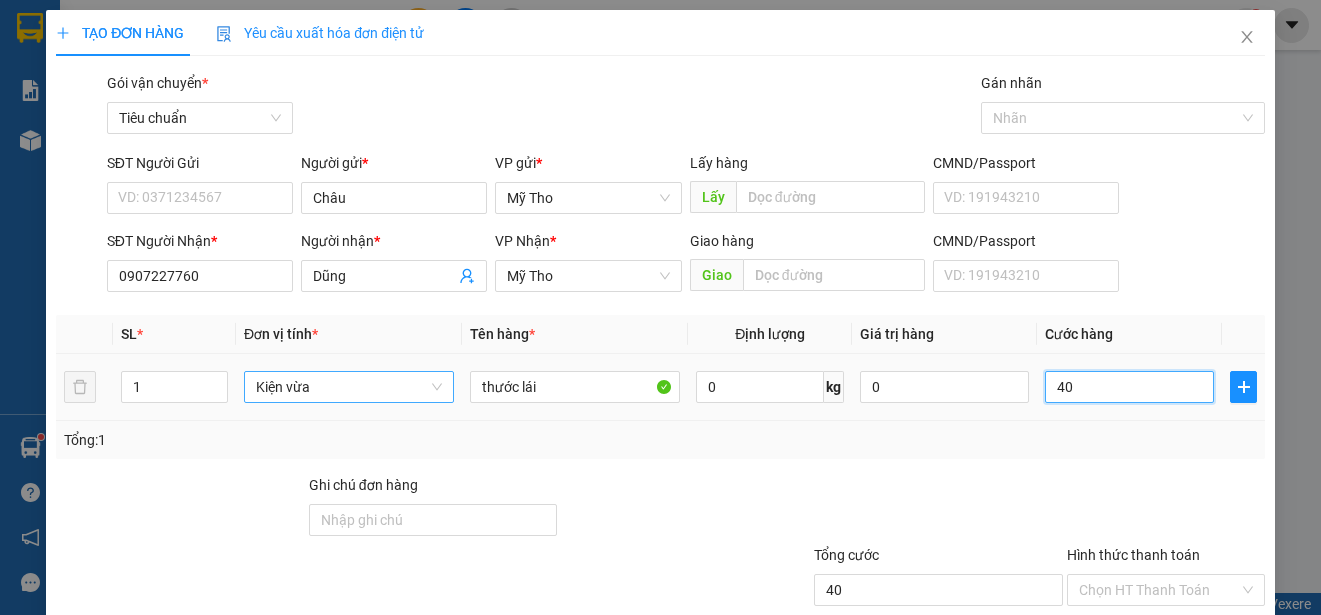 type on "400" 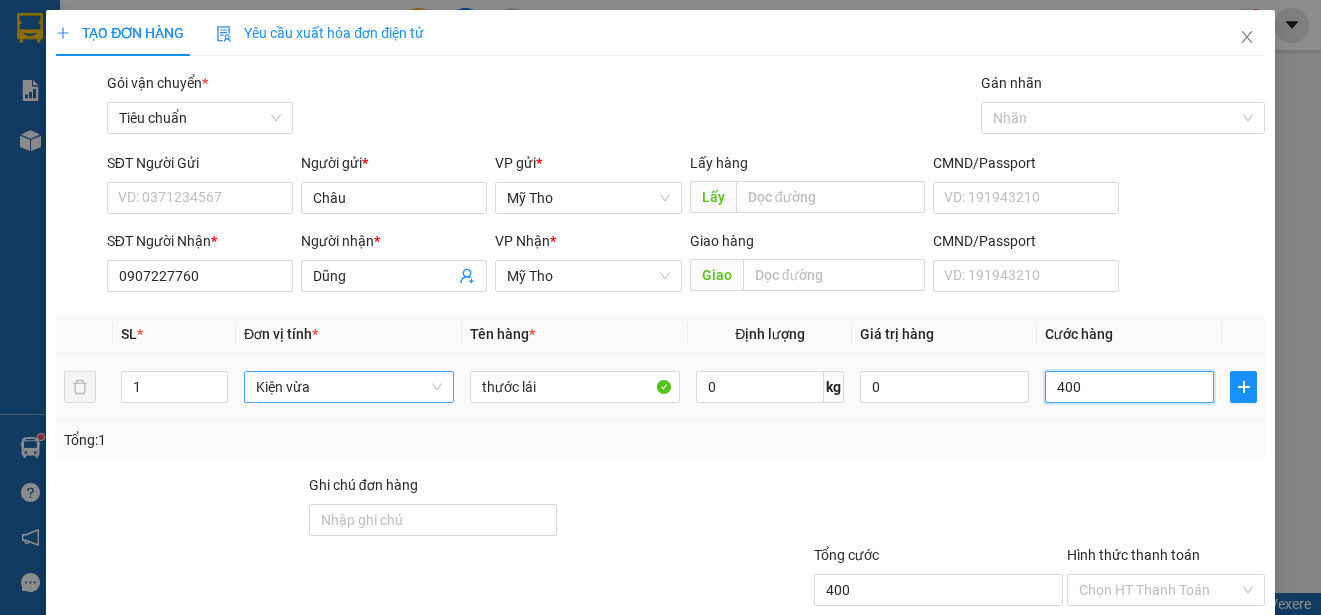 type on "4.000" 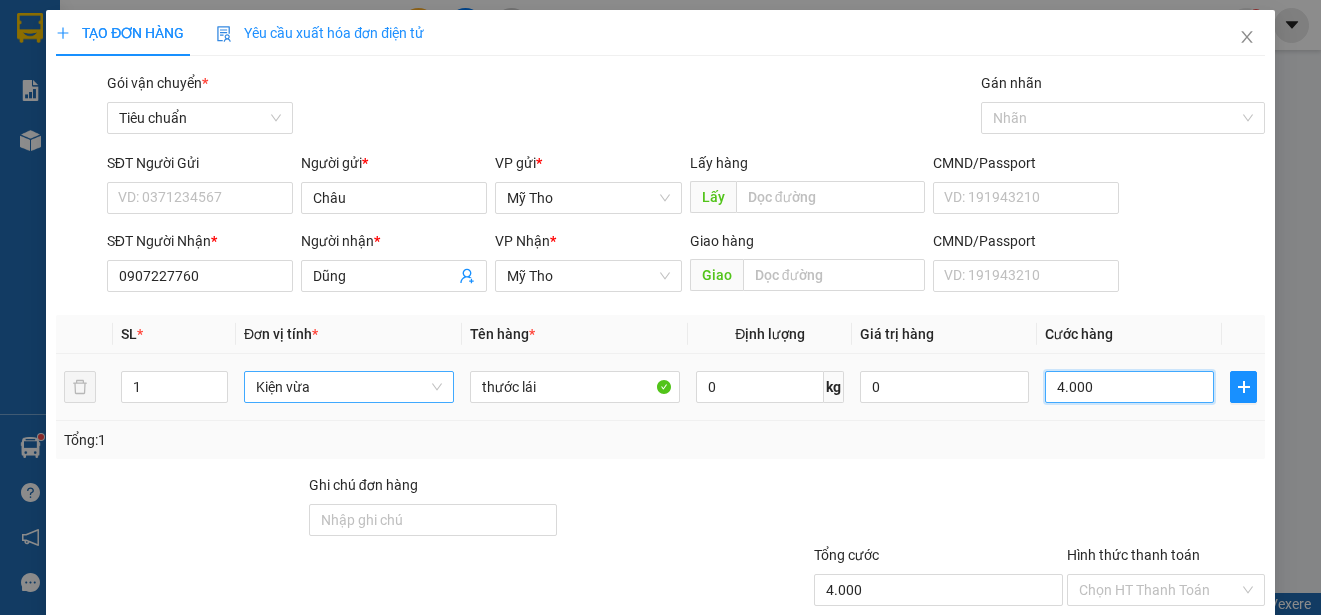 type on "40.000" 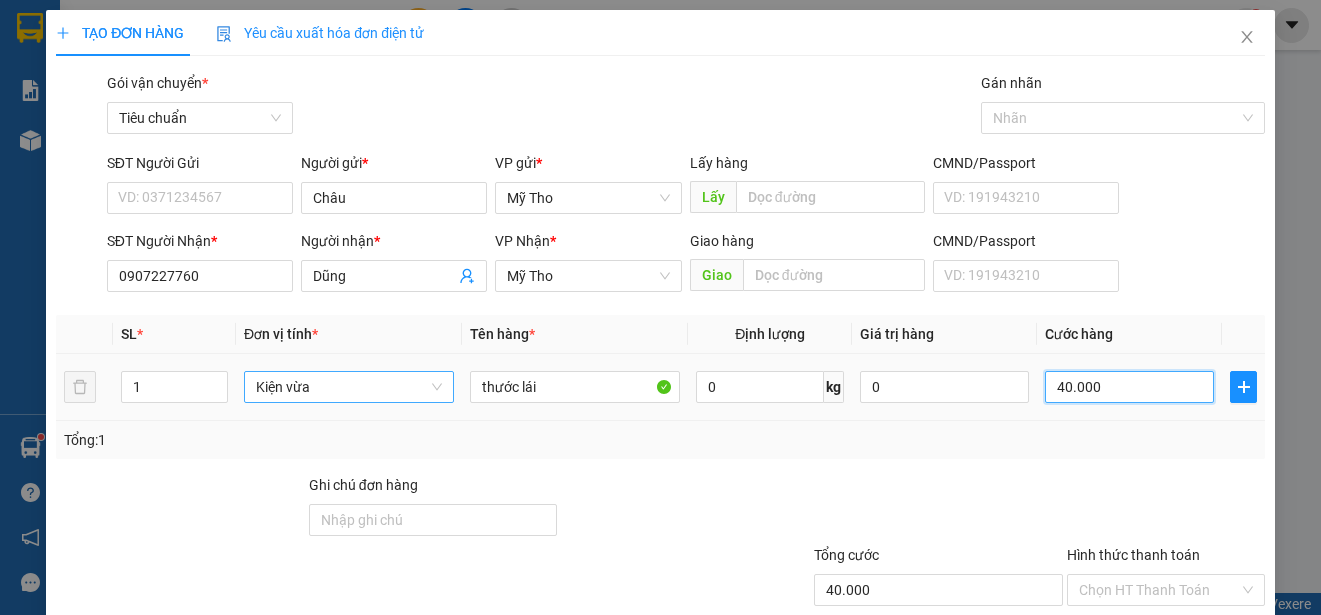 scroll, scrollTop: 100, scrollLeft: 0, axis: vertical 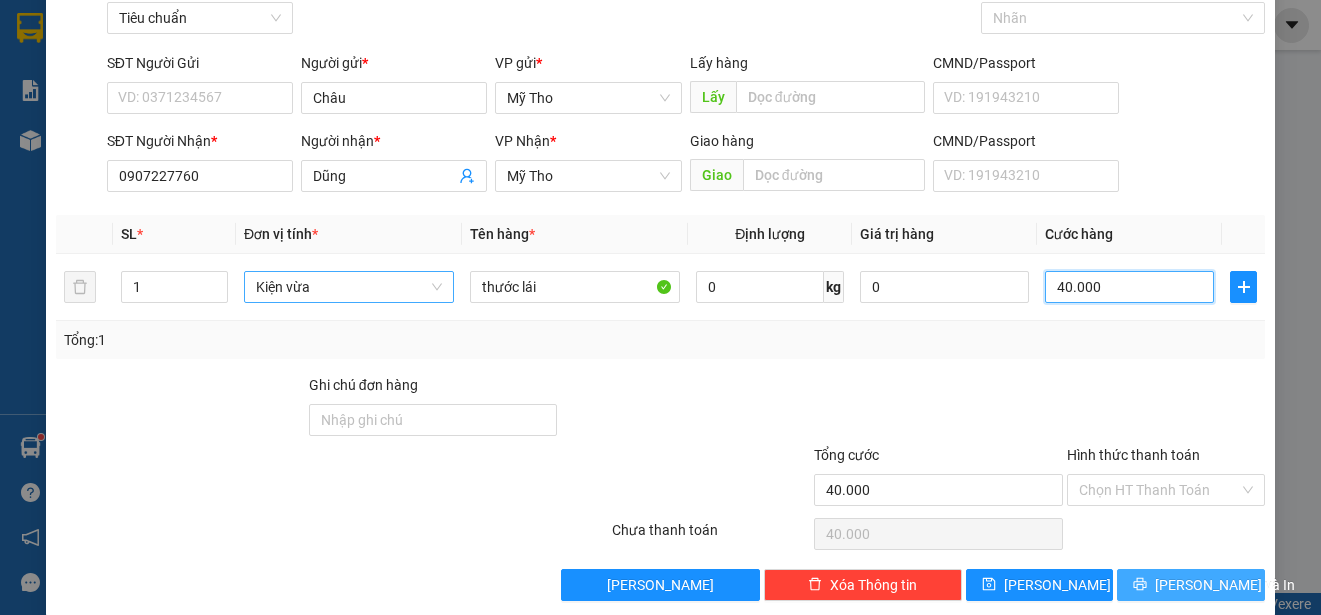 type on "40.000" 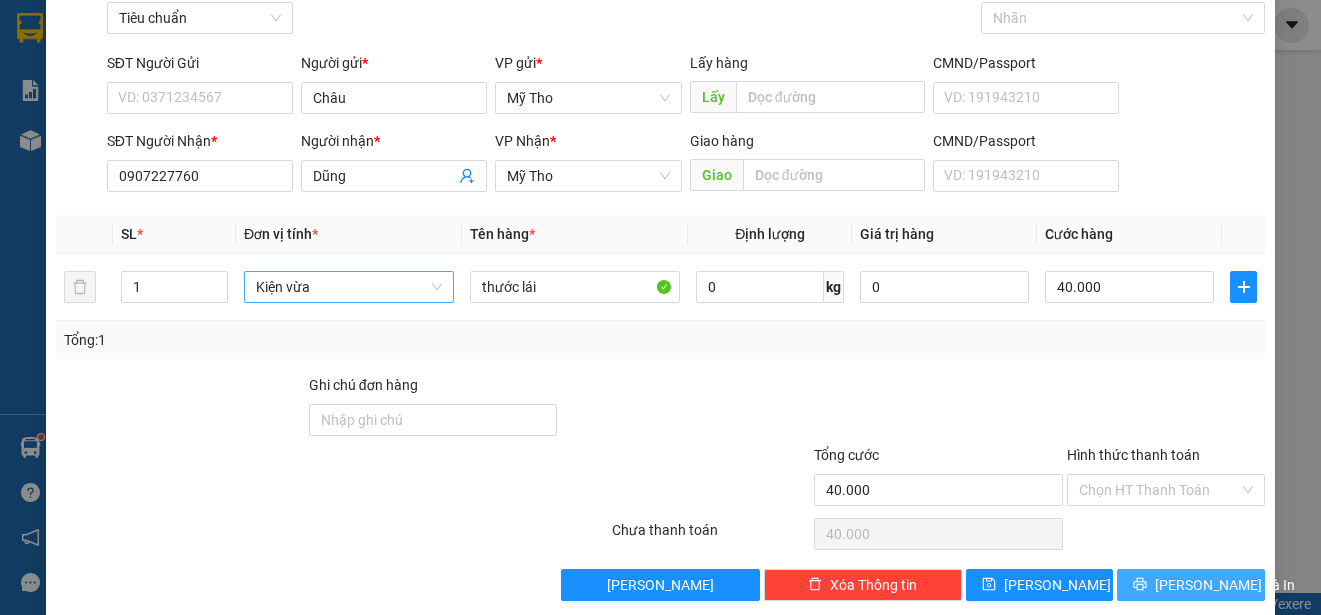 click on "[PERSON_NAME] và In" at bounding box center (1225, 585) 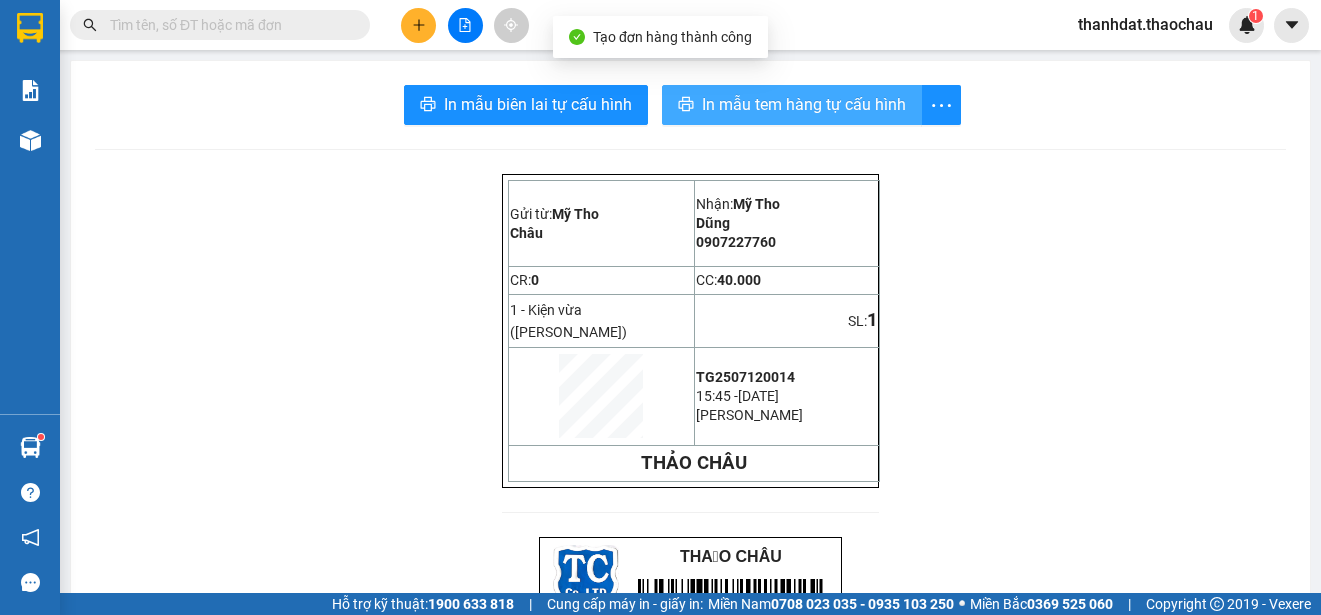 click on "In mẫu tem hàng tự cấu hình" at bounding box center [804, 104] 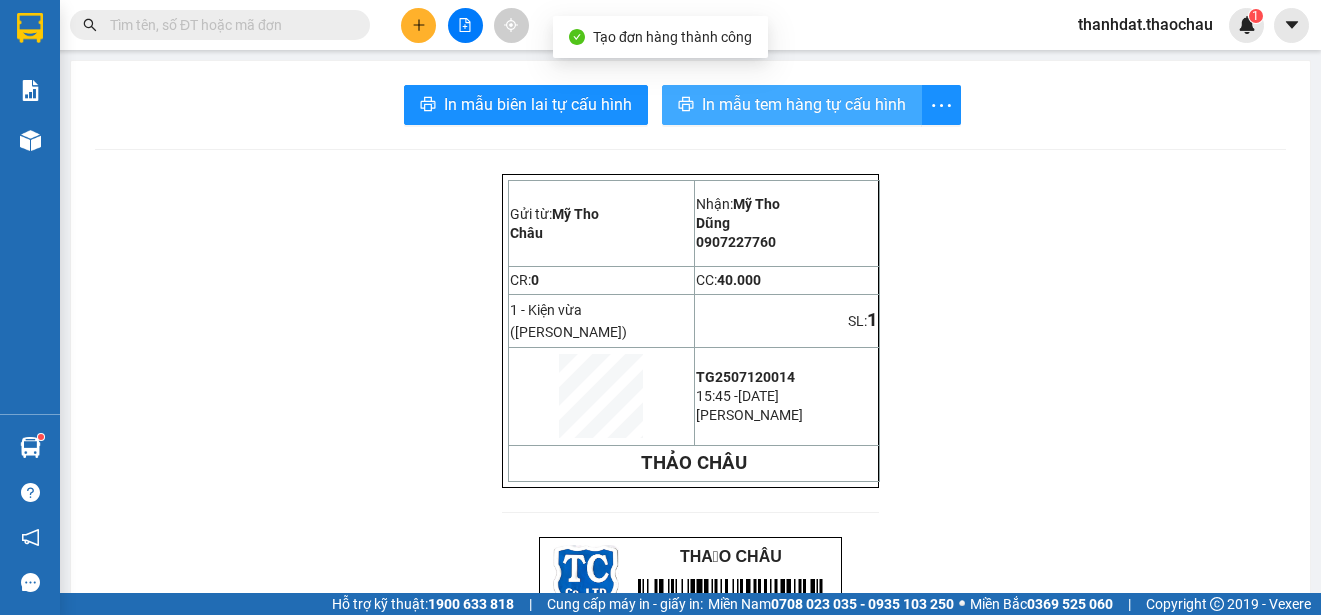 scroll, scrollTop: 0, scrollLeft: 0, axis: both 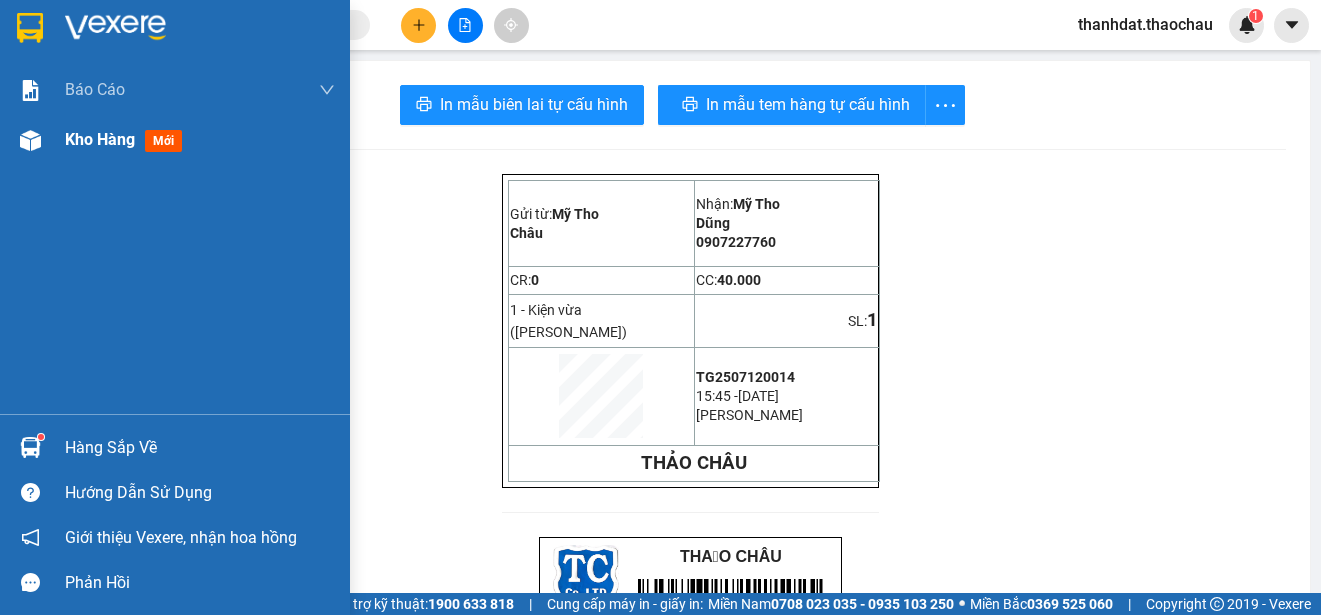 click on "Kho hàng" at bounding box center [100, 139] 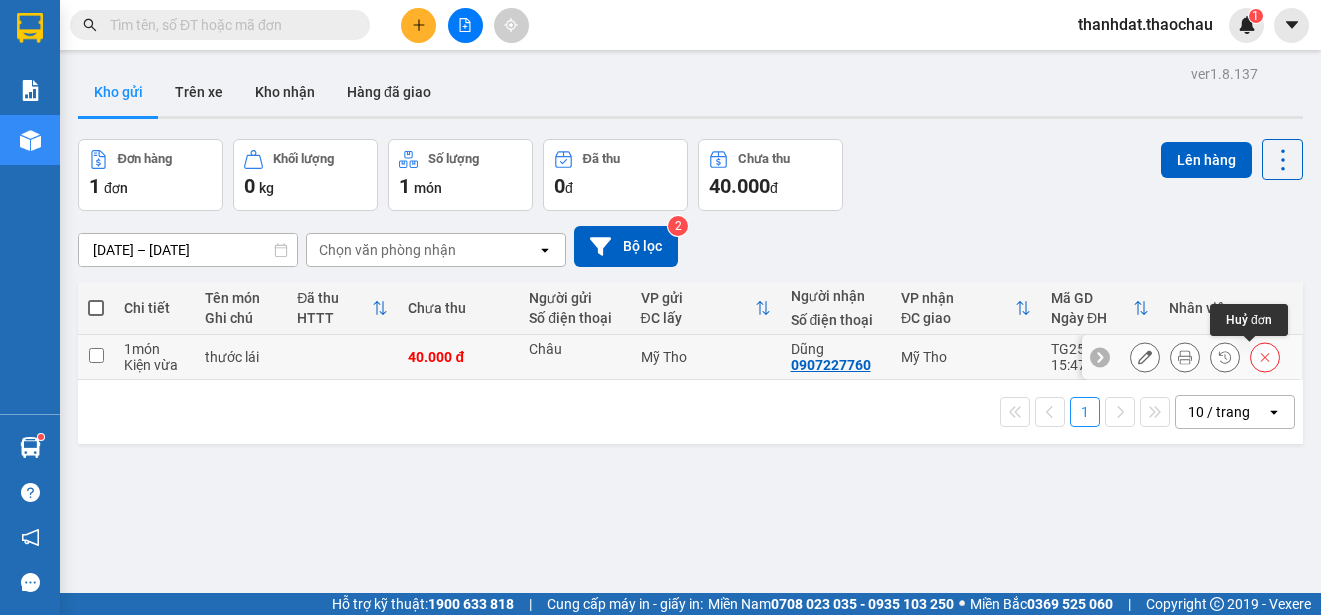 click 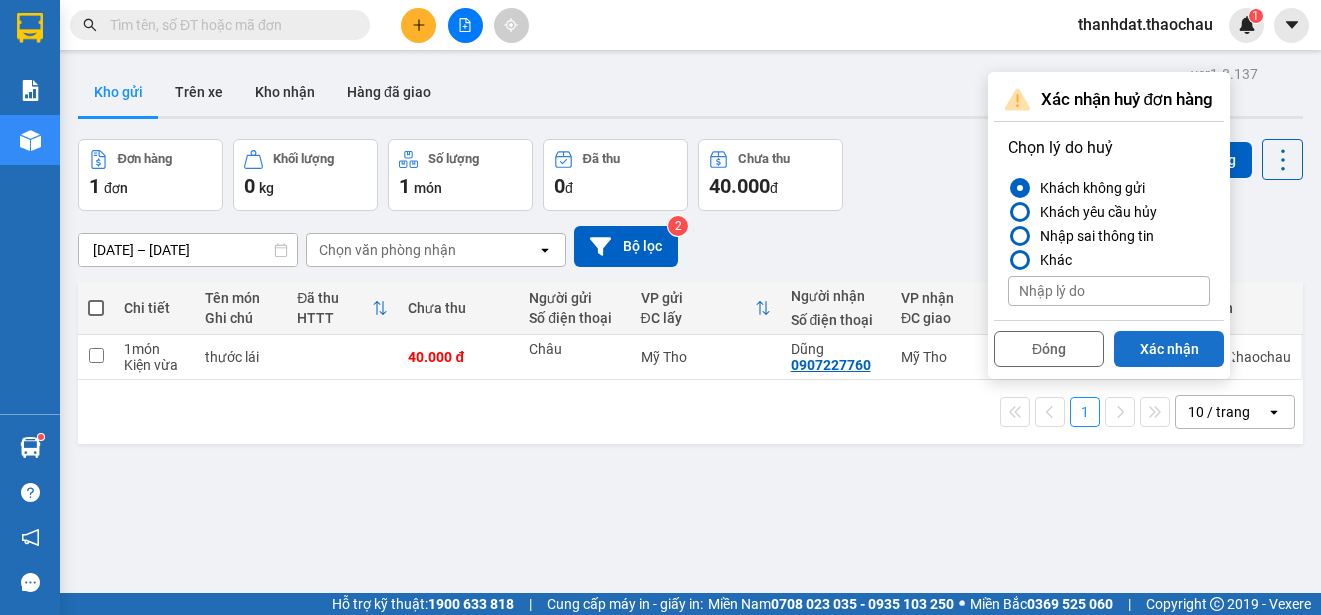 click on "Xác nhận" at bounding box center (1169, 349) 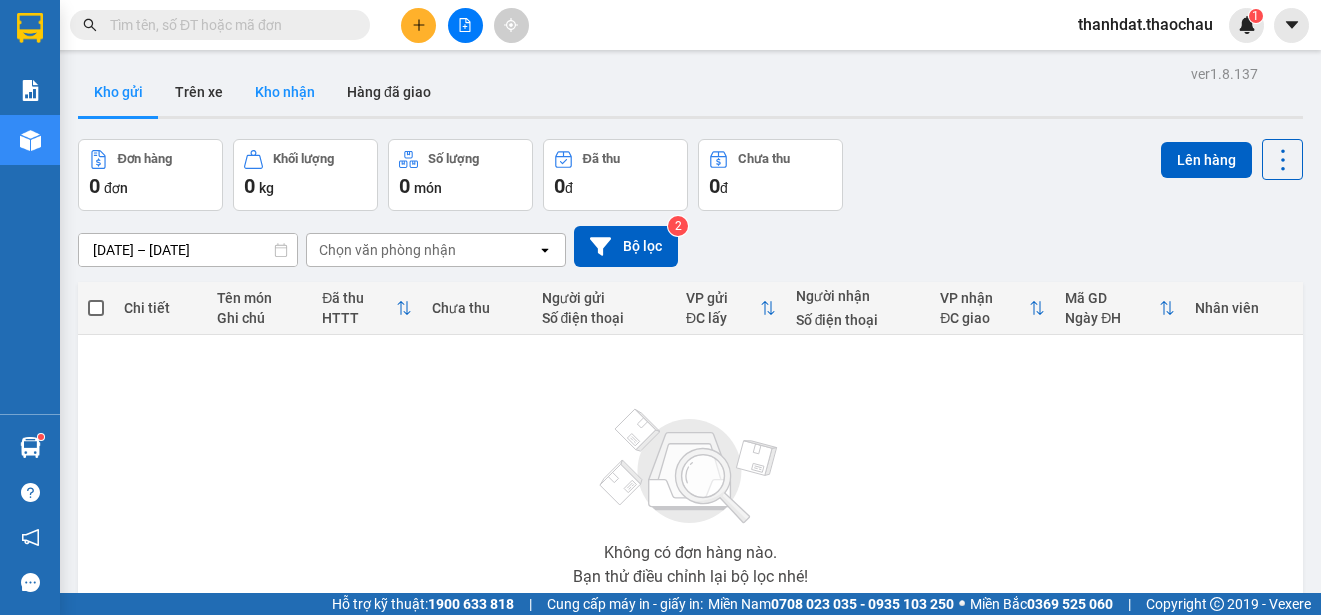click on "Kho nhận" at bounding box center (285, 92) 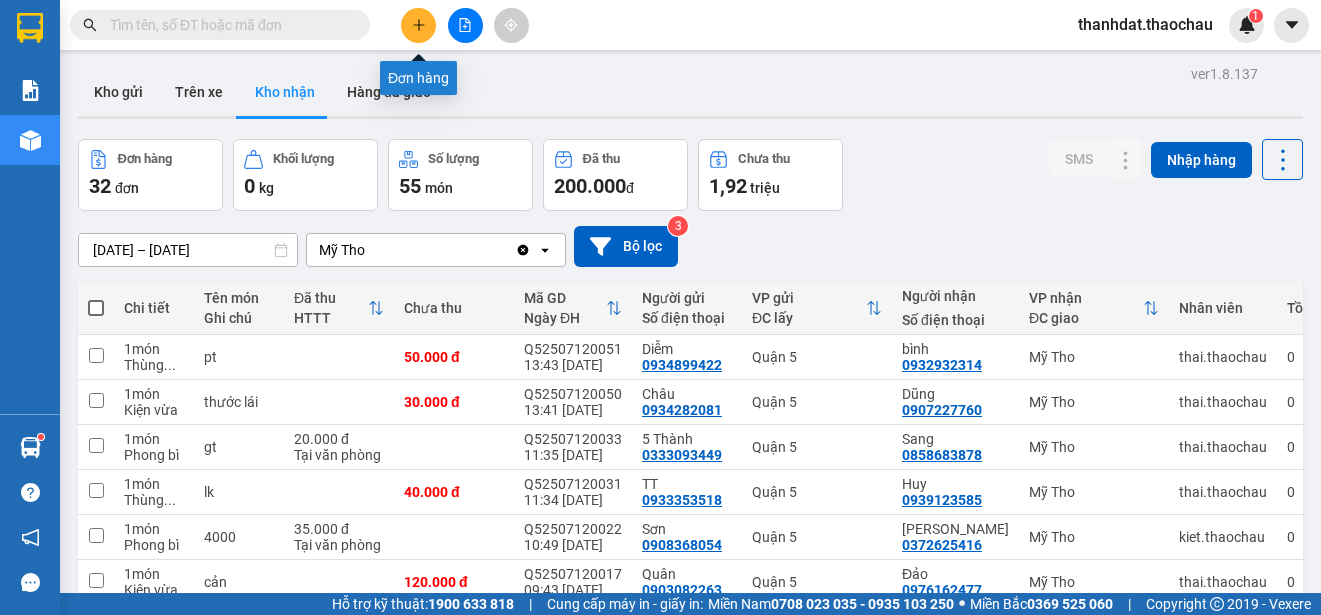 click 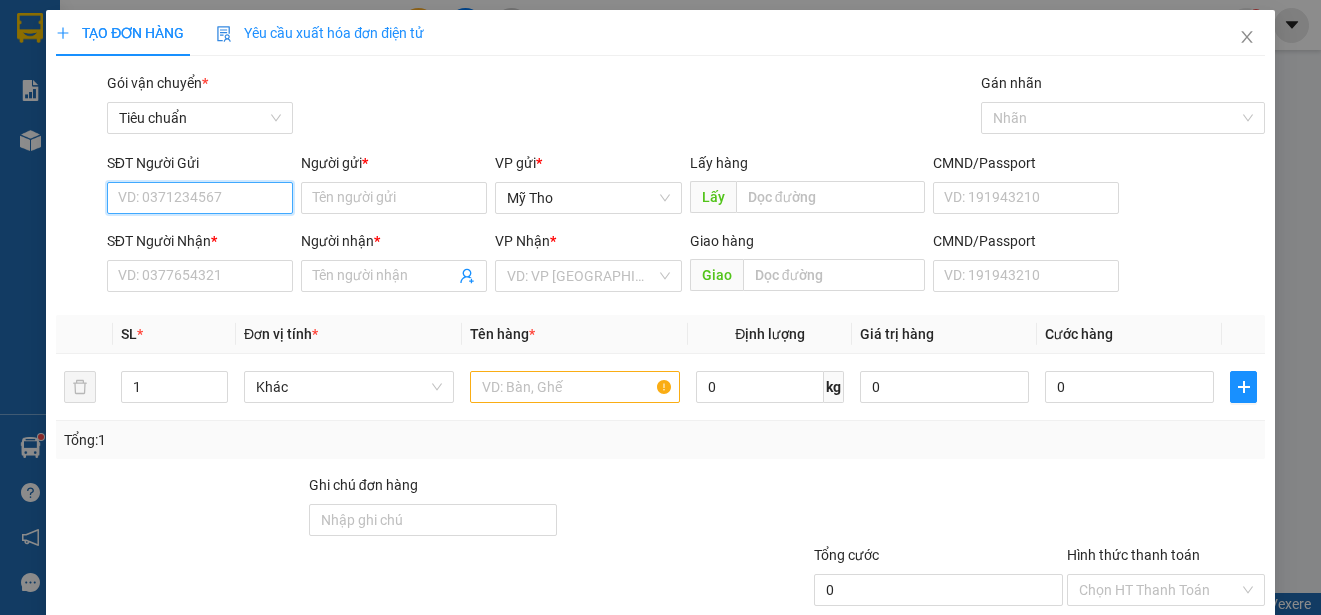 click on "SĐT Người Gửi" at bounding box center [200, 198] 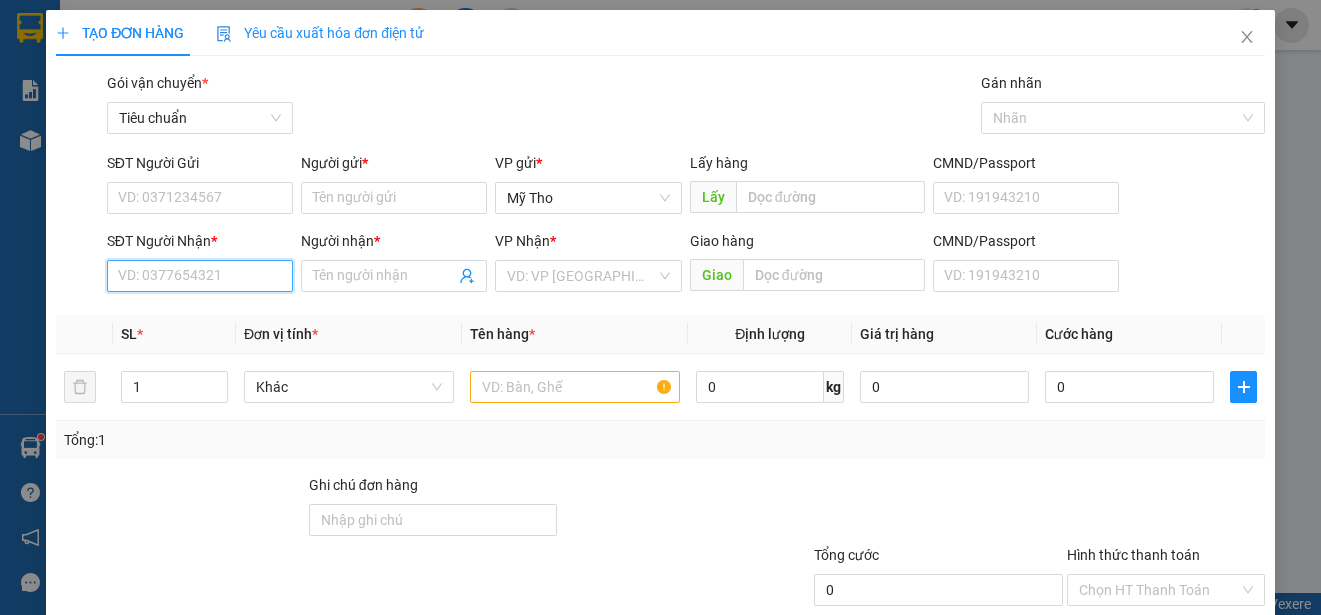 click on "SĐT Người Nhận  *" at bounding box center (200, 276) 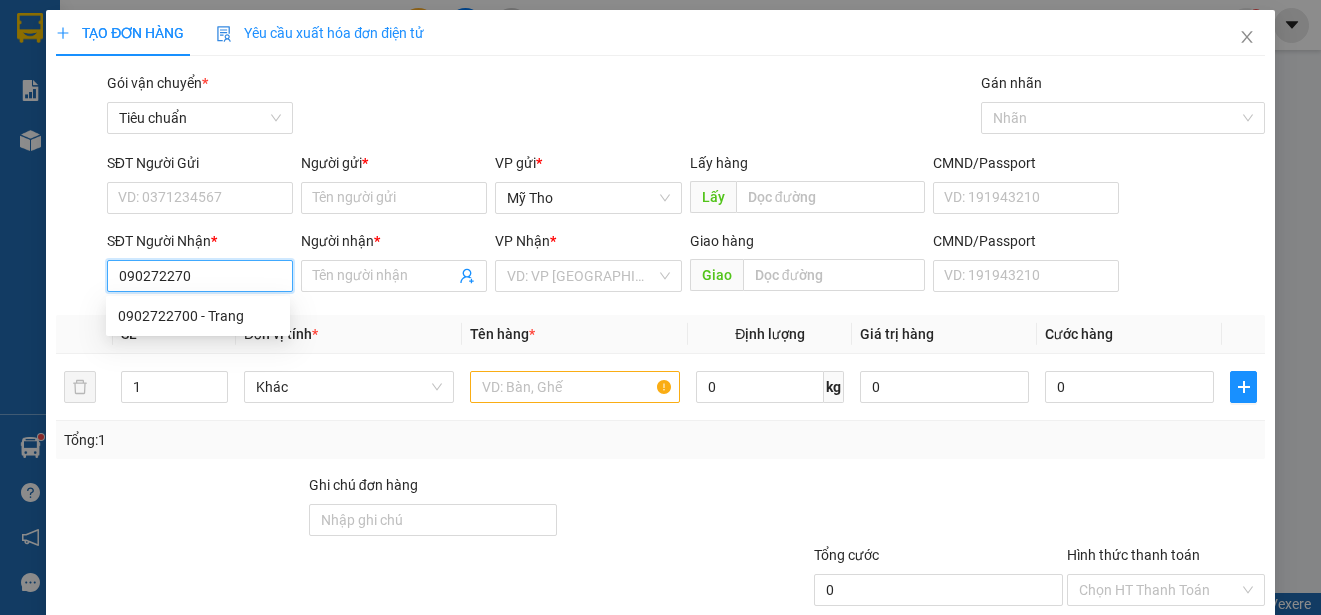 type on "0902722700" 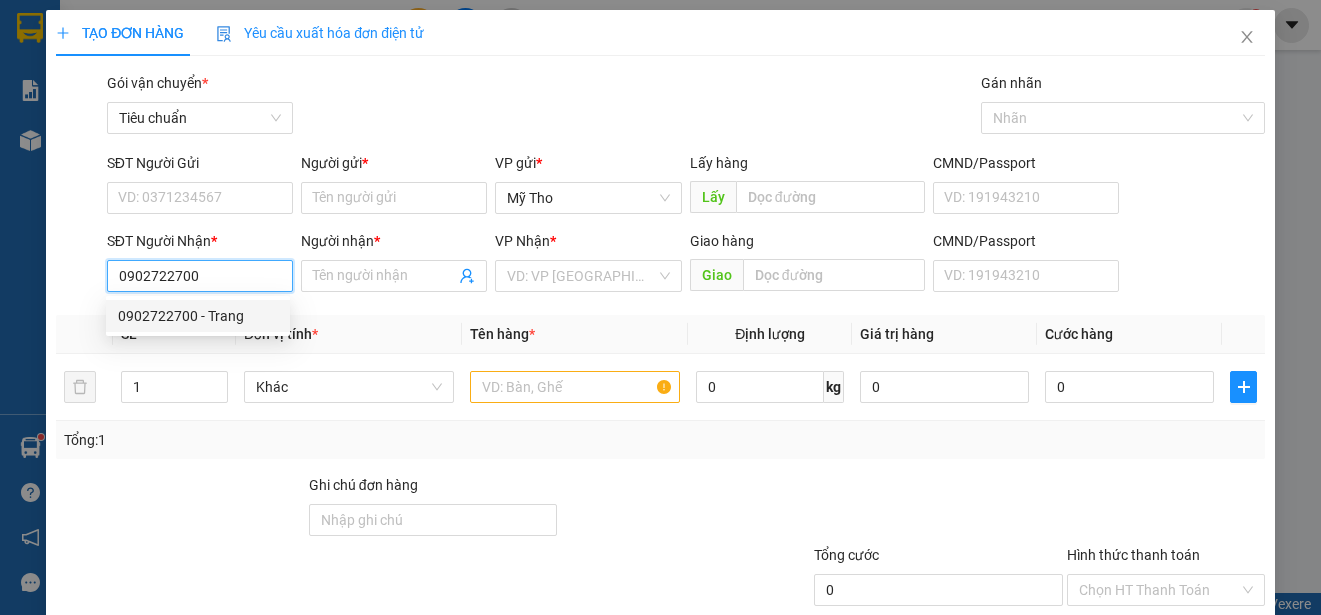 click on "0902722700 - Trang" at bounding box center [198, 316] 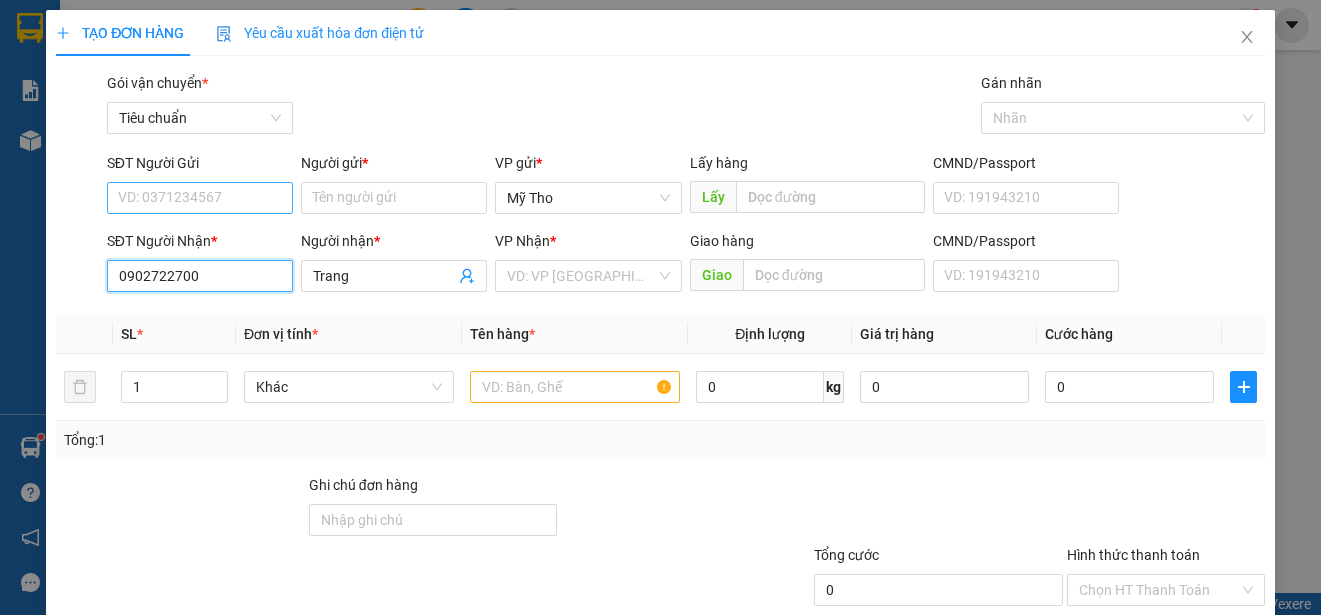 type on "0902722700" 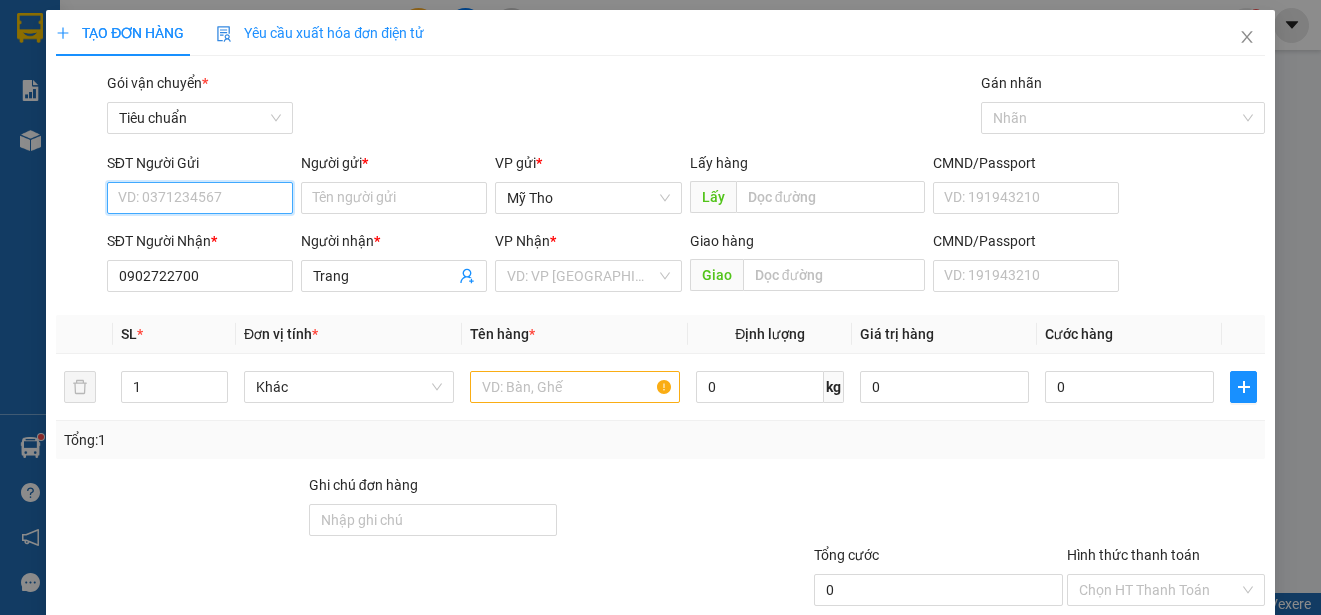 click on "SĐT Người Gửi" at bounding box center [200, 198] 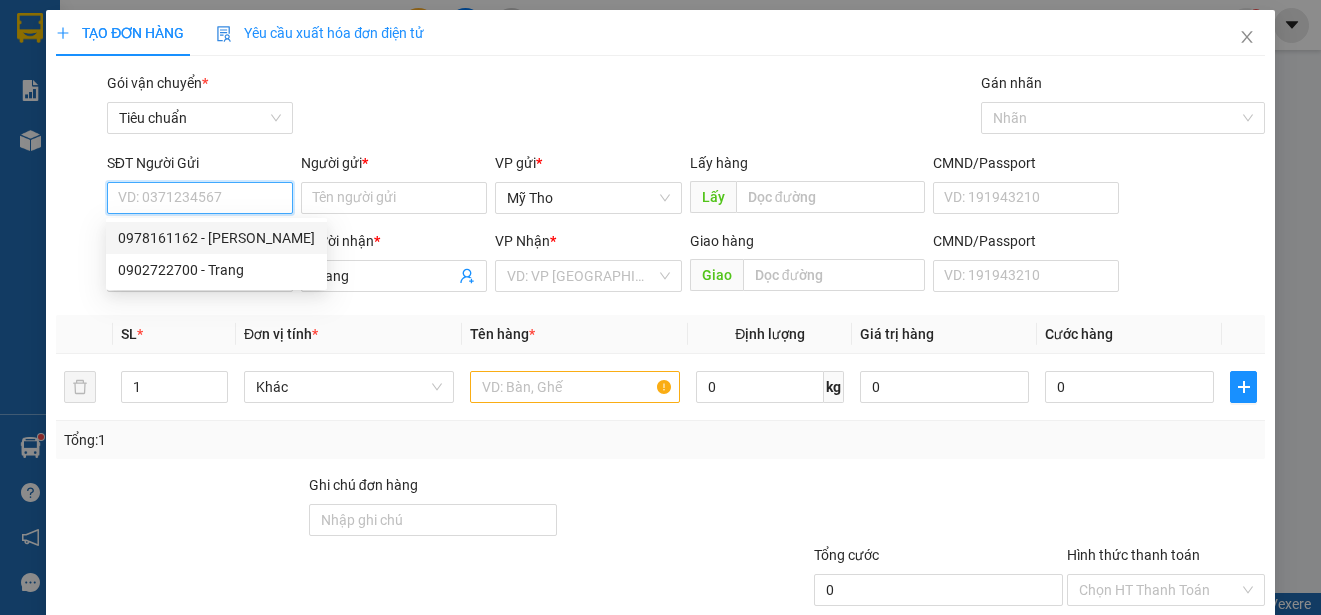 click on "0978161162 - [PERSON_NAME]" at bounding box center [216, 238] 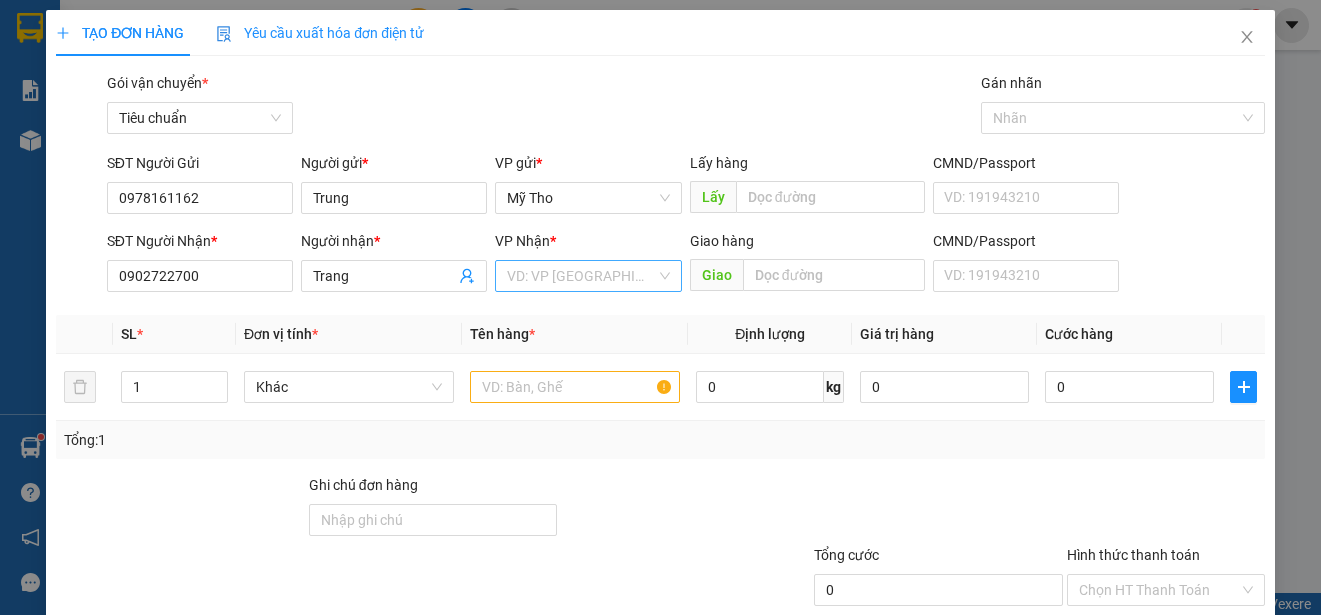 click at bounding box center (581, 276) 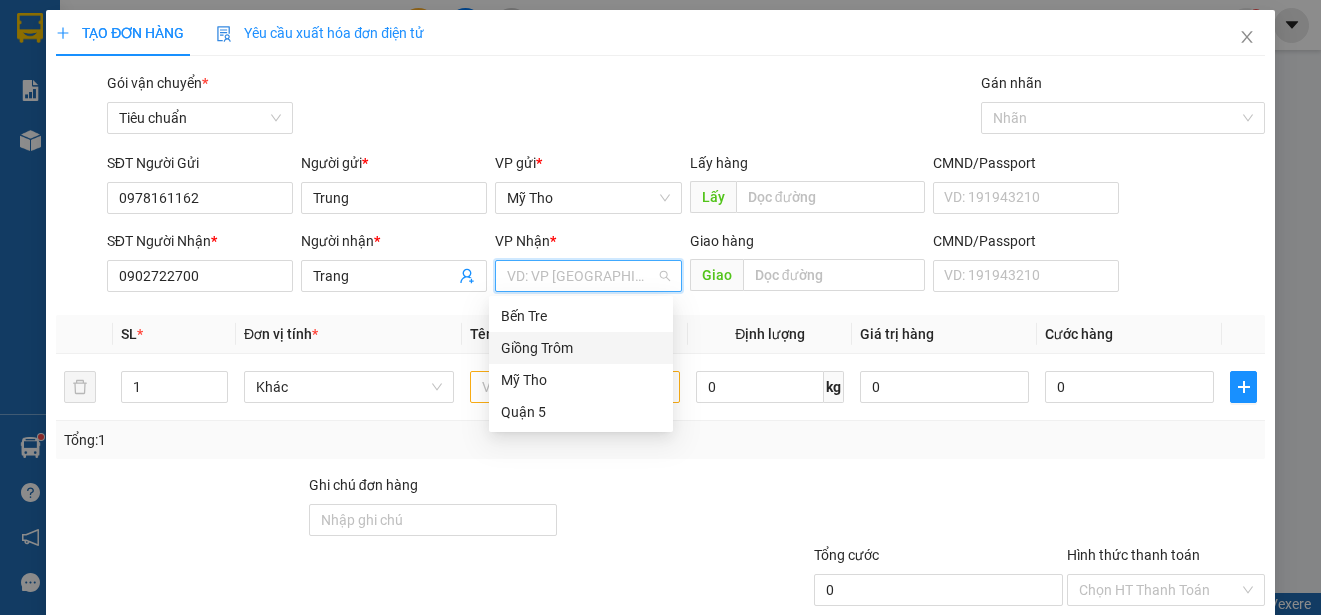 click on "Giồng Trôm" at bounding box center (581, 348) 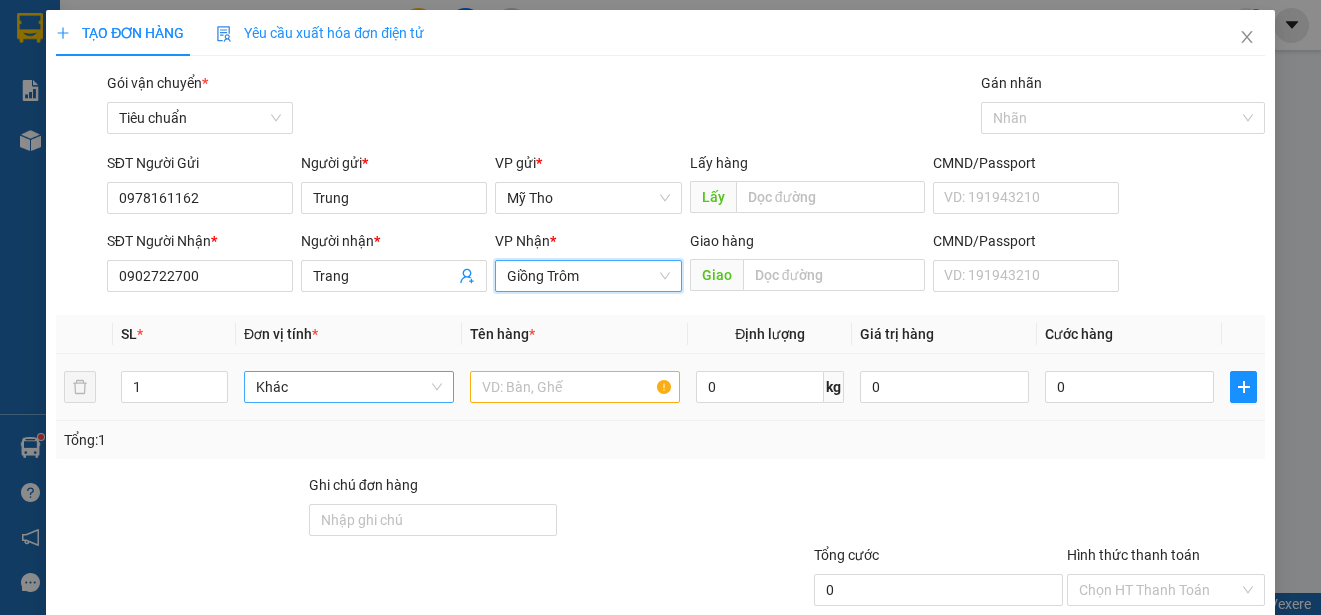click on "Khác" at bounding box center (349, 387) 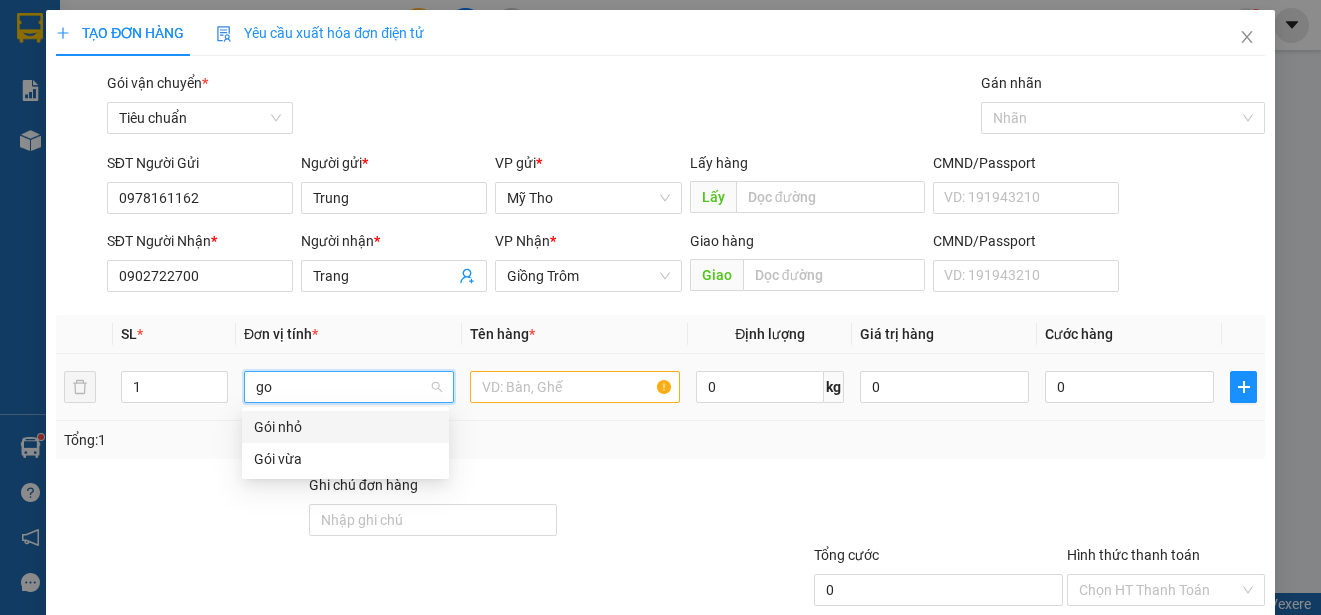 scroll, scrollTop: 0, scrollLeft: 0, axis: both 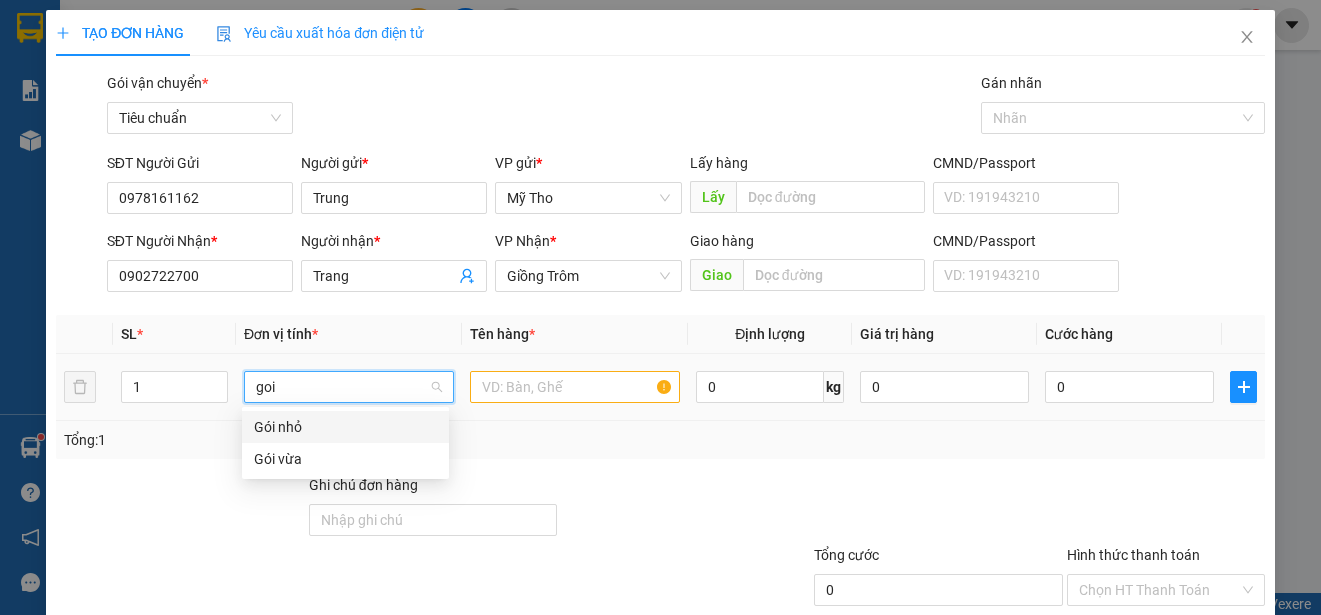 click on "Gói nhỏ" at bounding box center (345, 427) 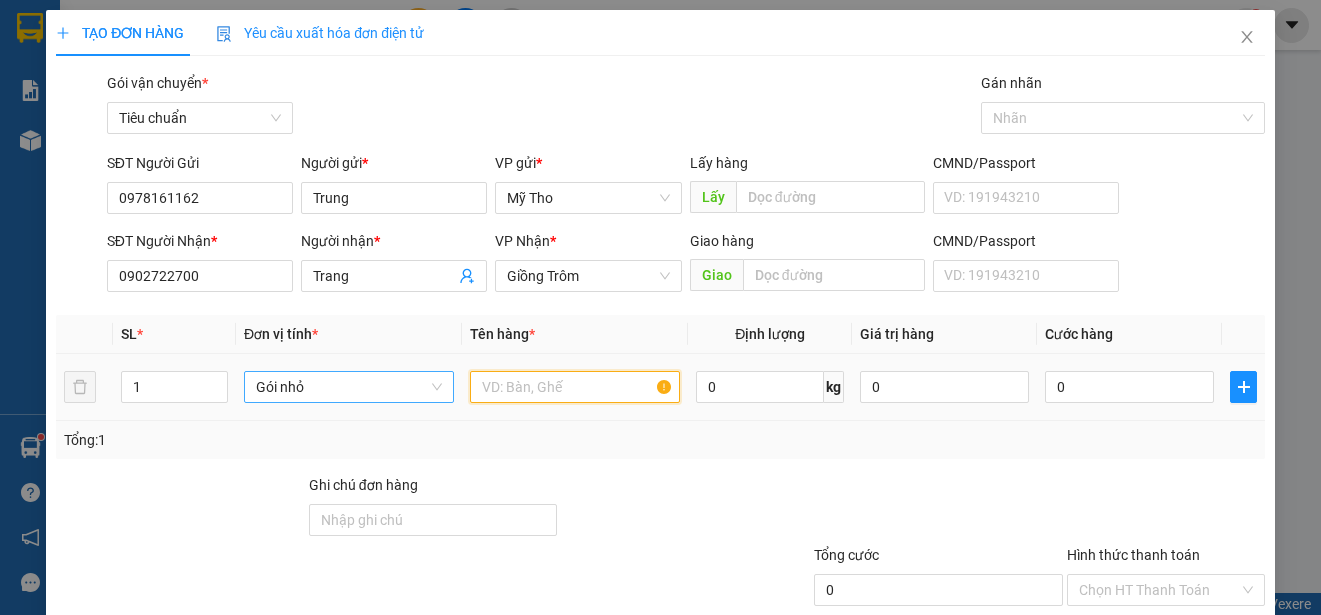 click at bounding box center [575, 387] 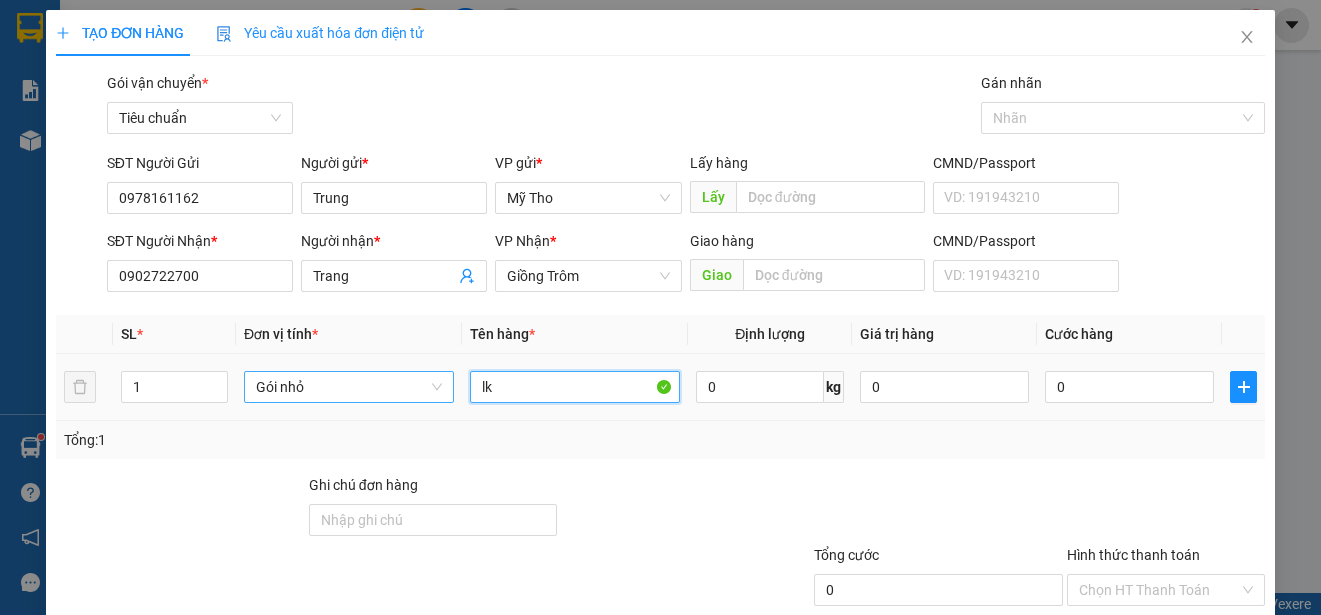 paste on "đ" 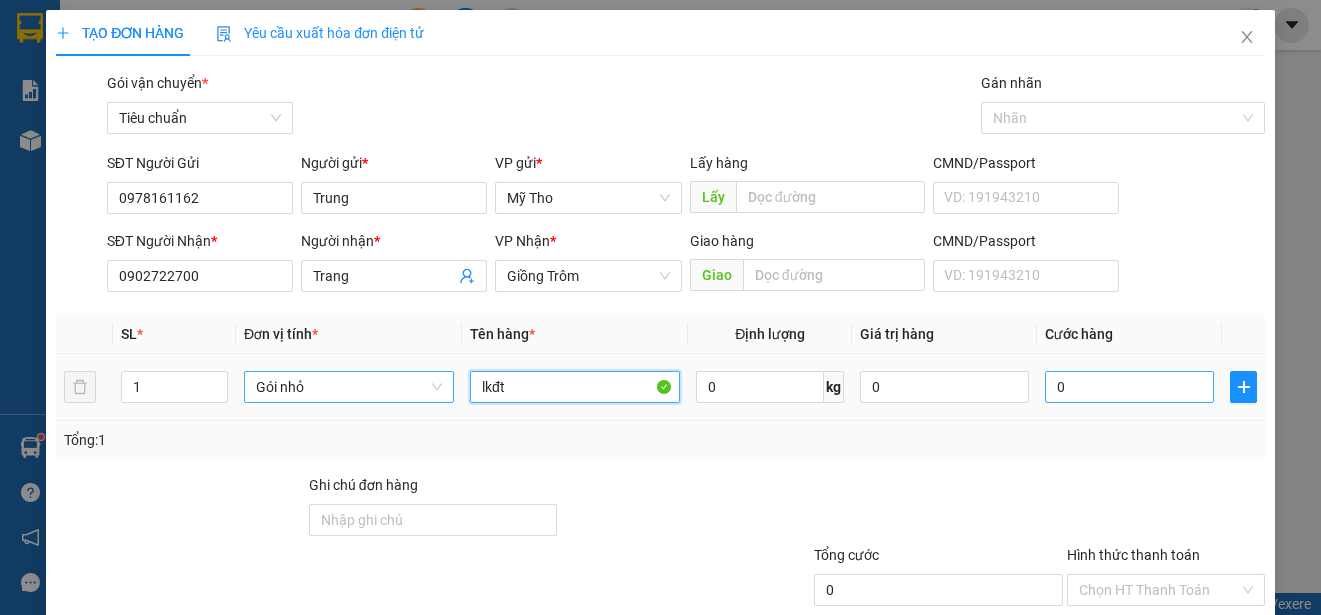 type on "lkđt" 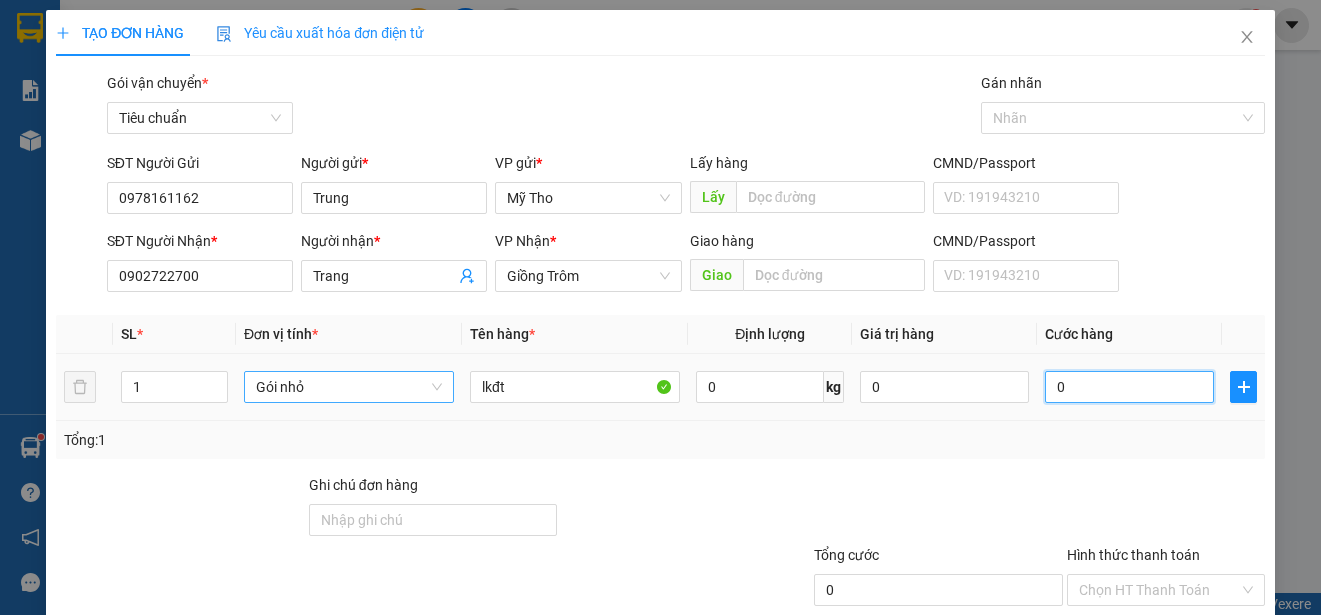 click on "0" at bounding box center [1129, 387] 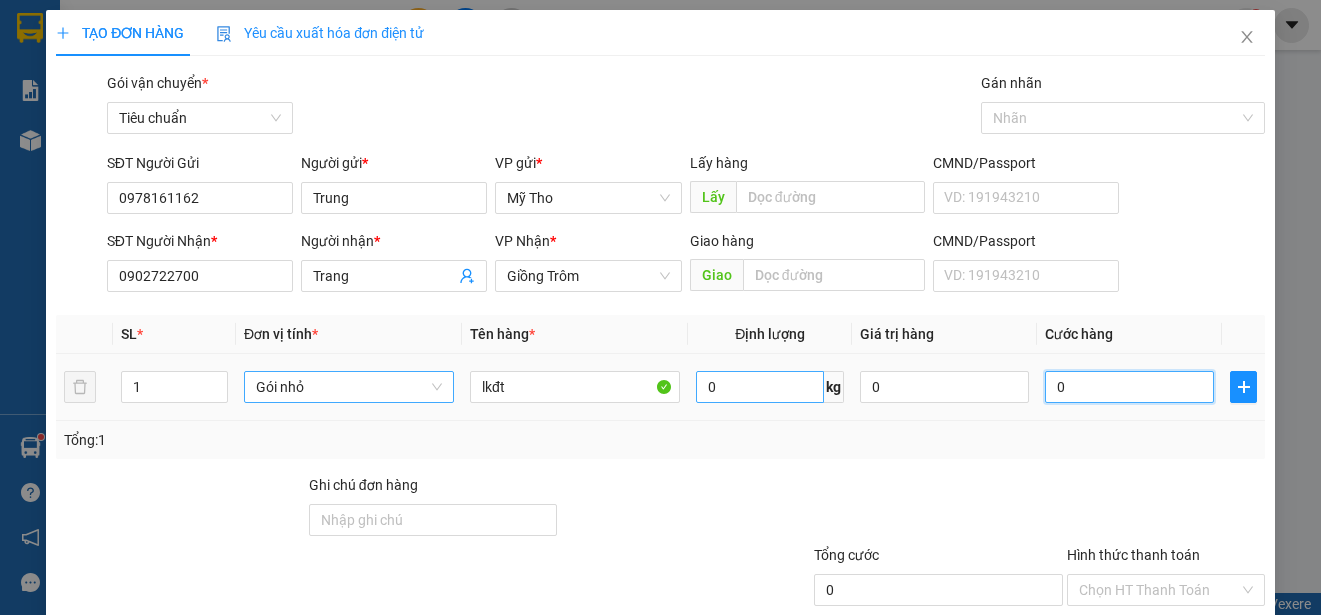 type on "2" 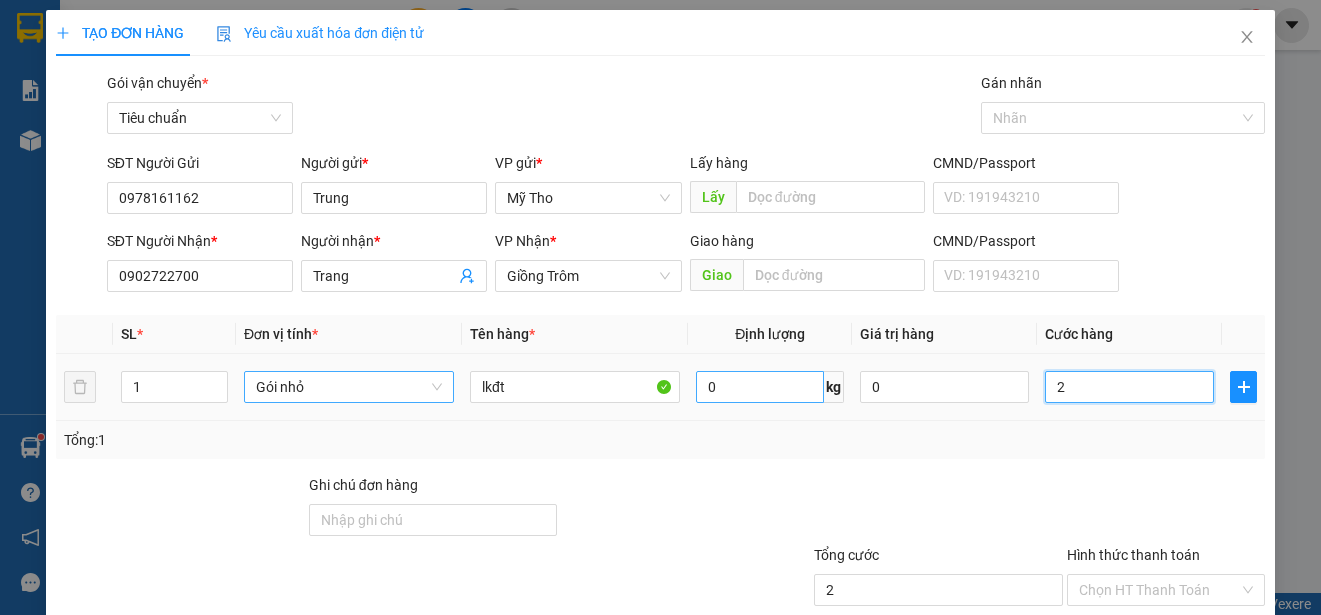 type on "20" 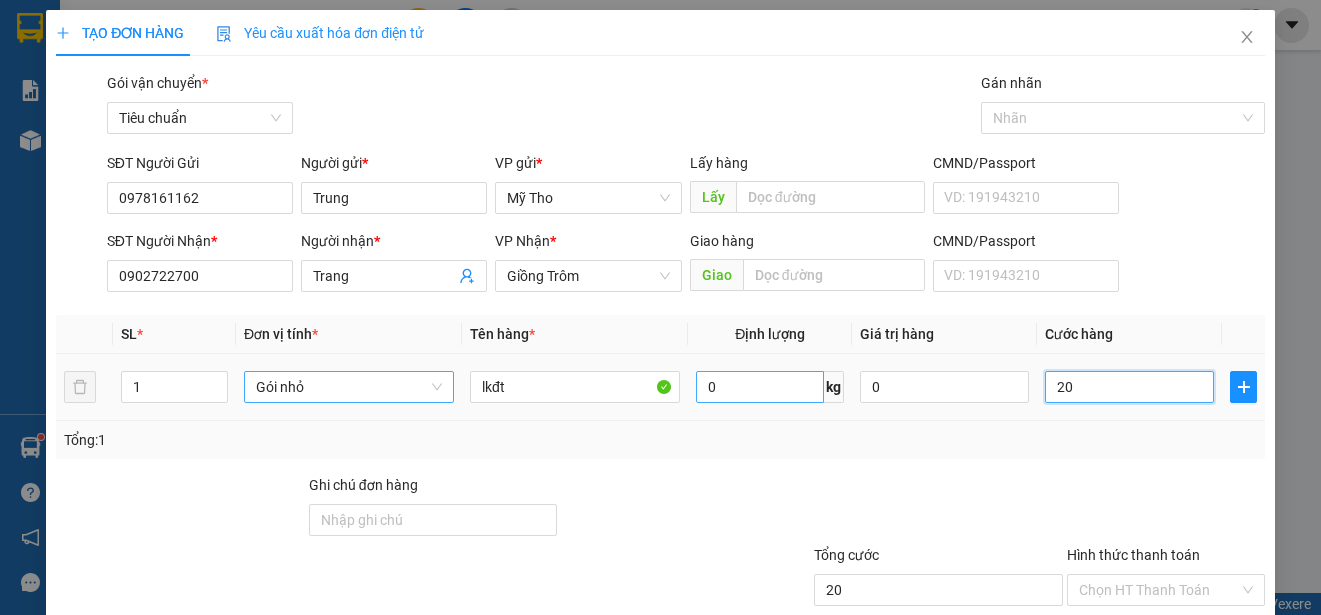 type on "200" 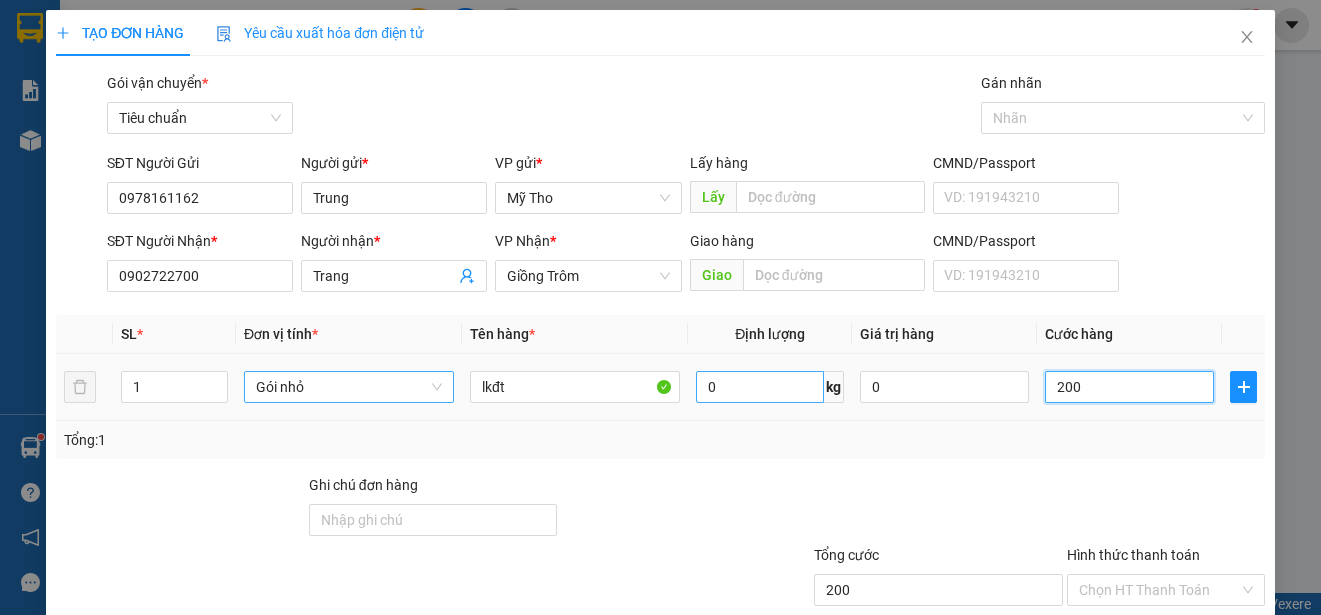 type on "2.000" 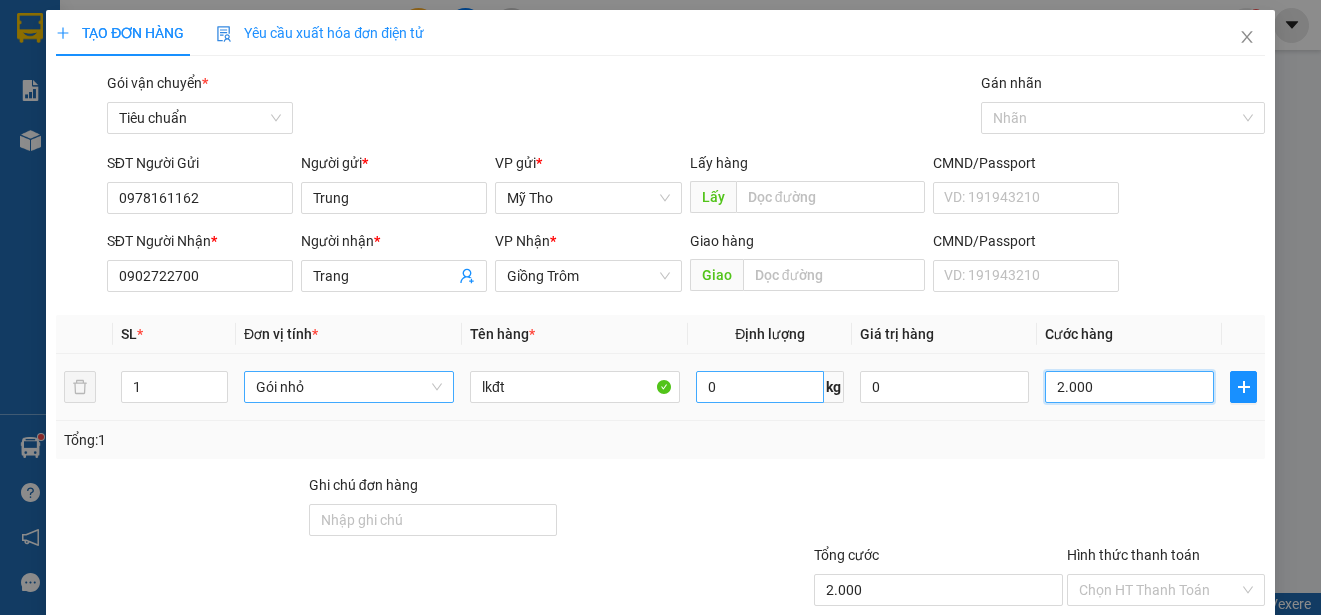 type on "20.000" 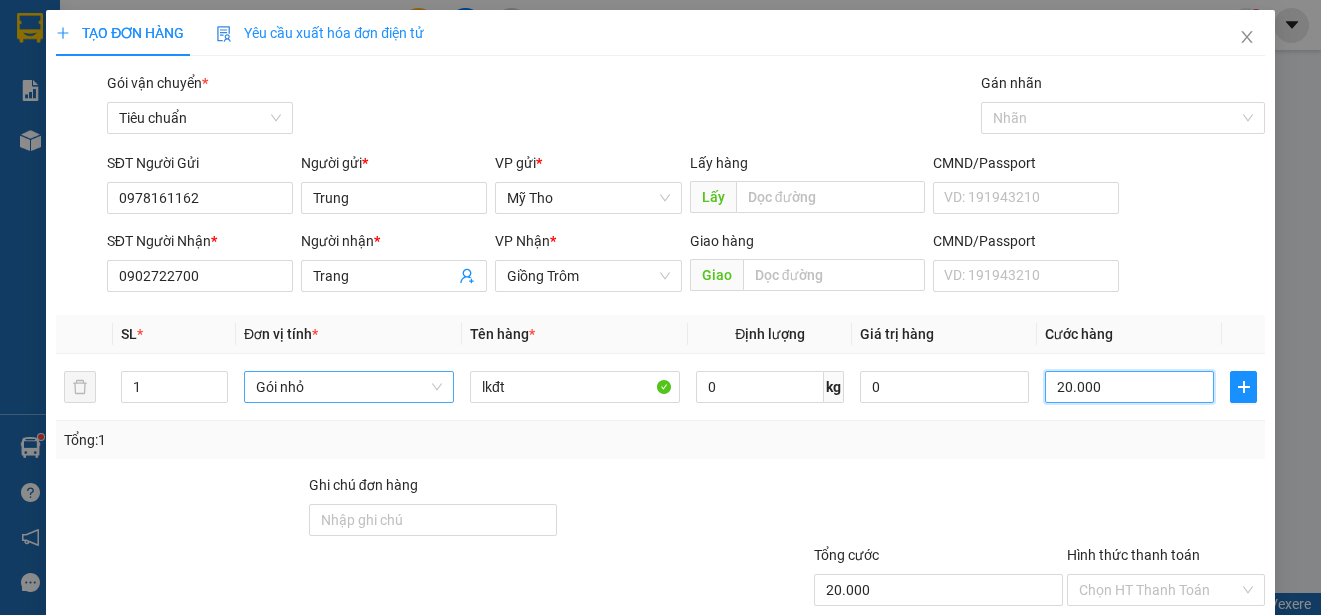 scroll, scrollTop: 125, scrollLeft: 0, axis: vertical 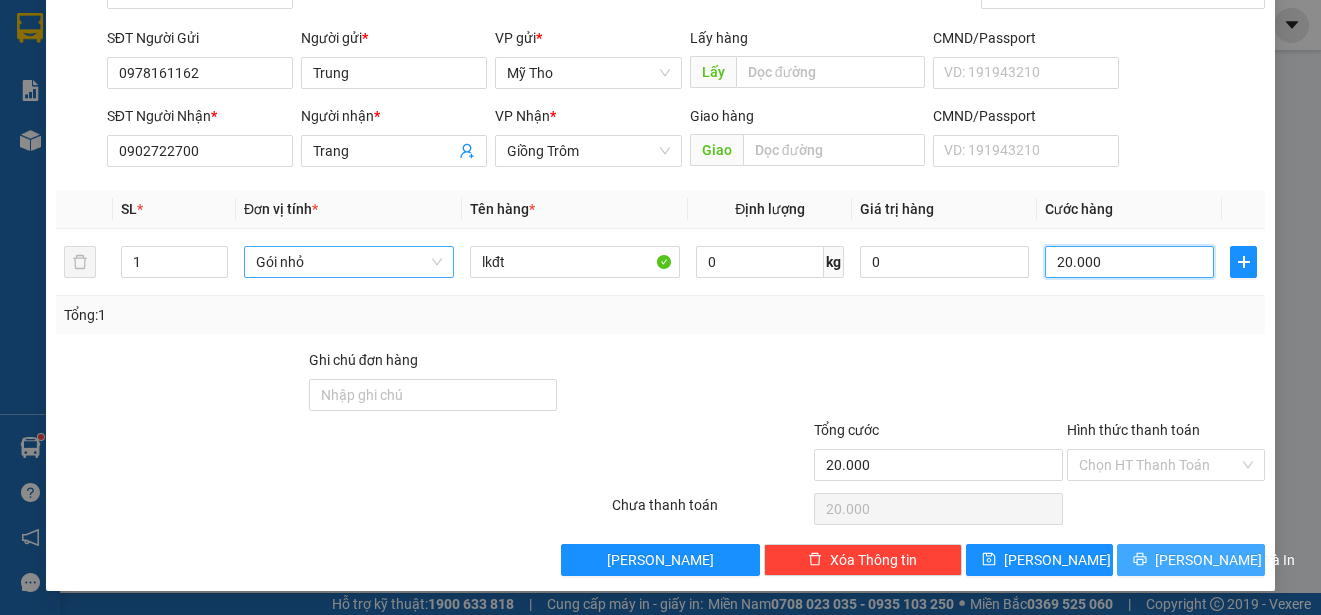 type on "20.000" 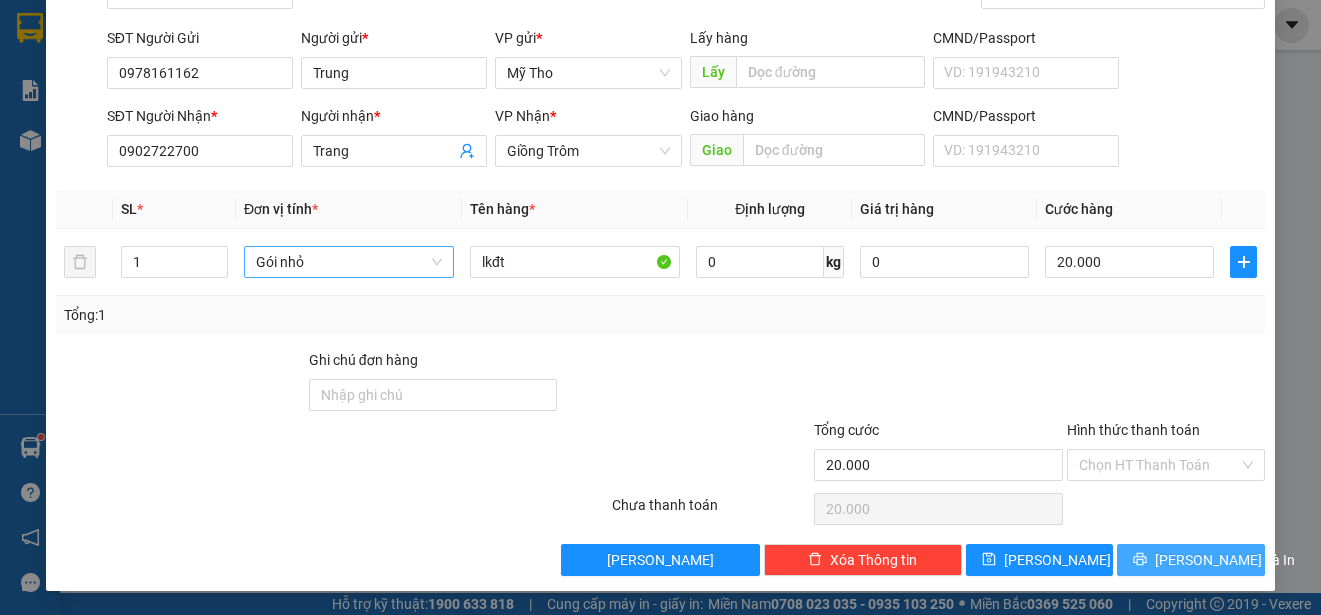 click on "[PERSON_NAME] và In" at bounding box center [1225, 560] 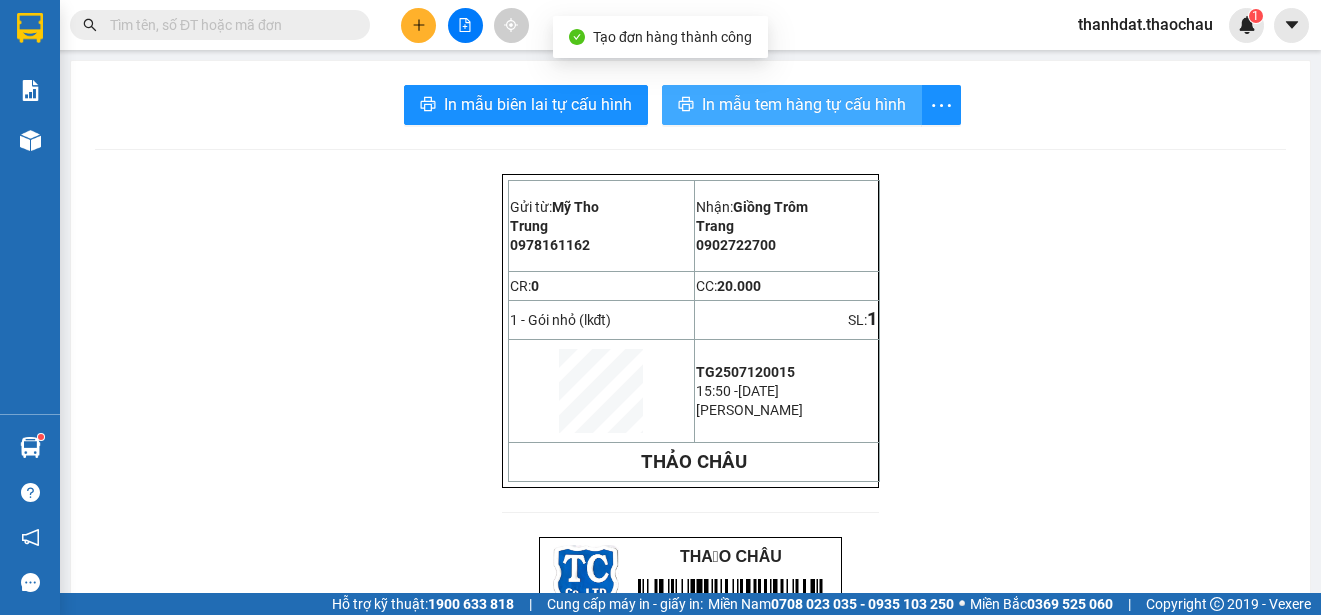 click on "In mẫu tem hàng tự cấu hình" at bounding box center [804, 104] 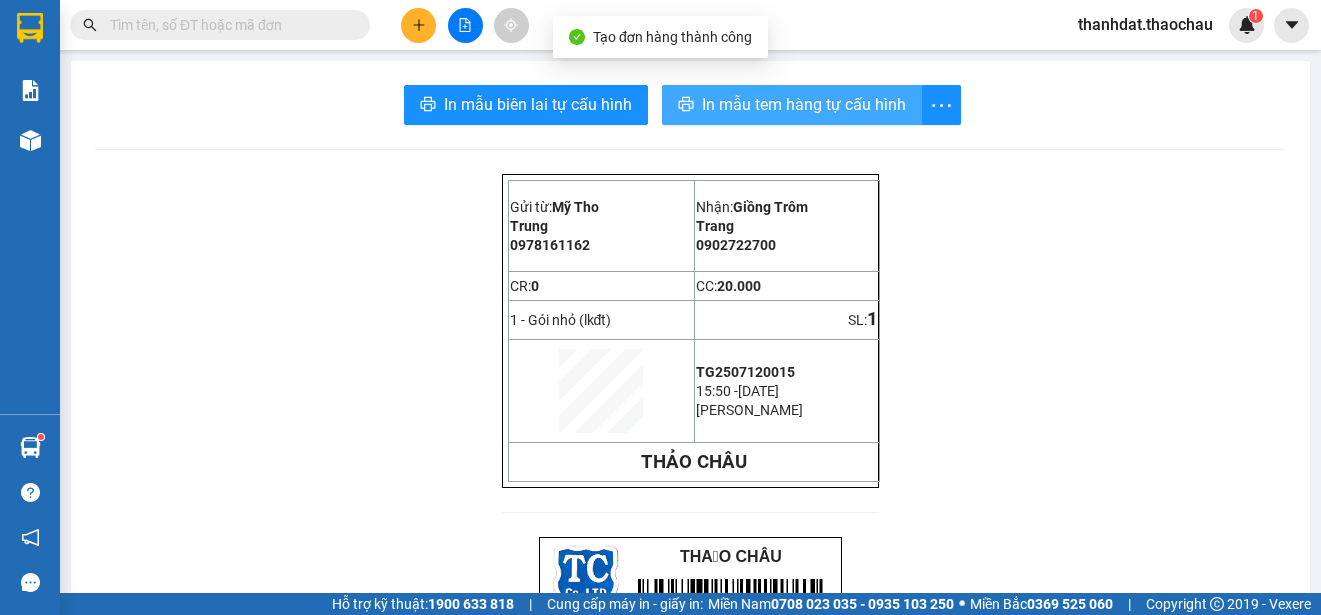 scroll, scrollTop: 0, scrollLeft: 0, axis: both 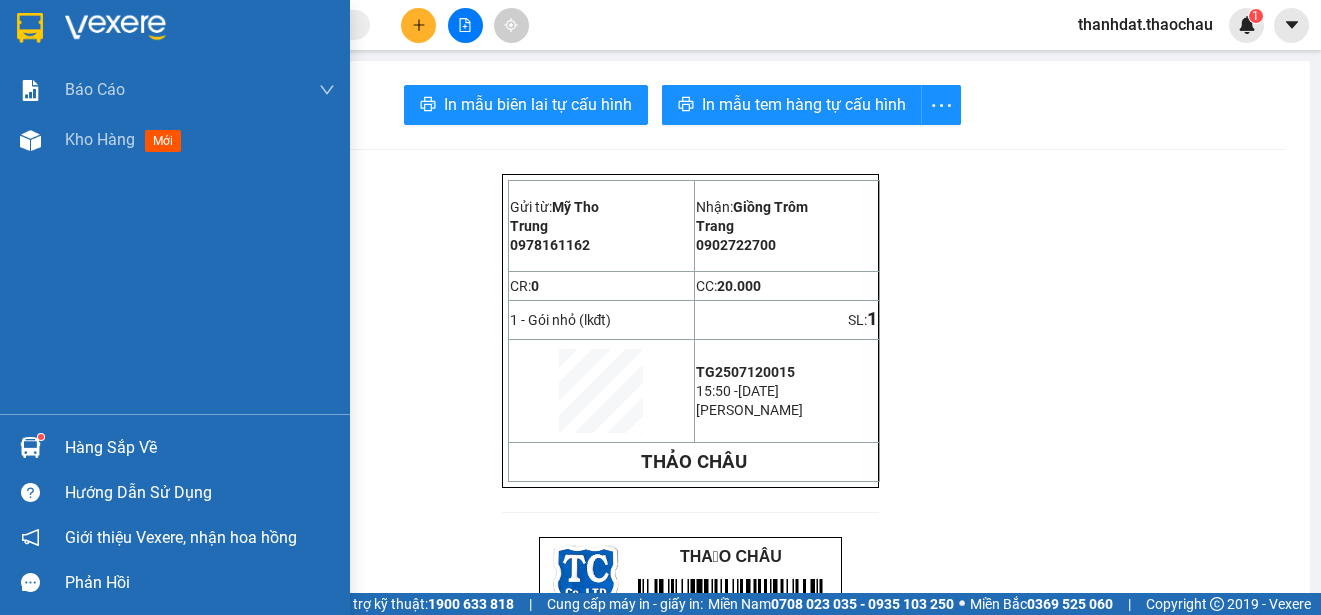 drag, startPoint x: 71, startPoint y: 133, endPoint x: 154, endPoint y: 453, distance: 330.58887 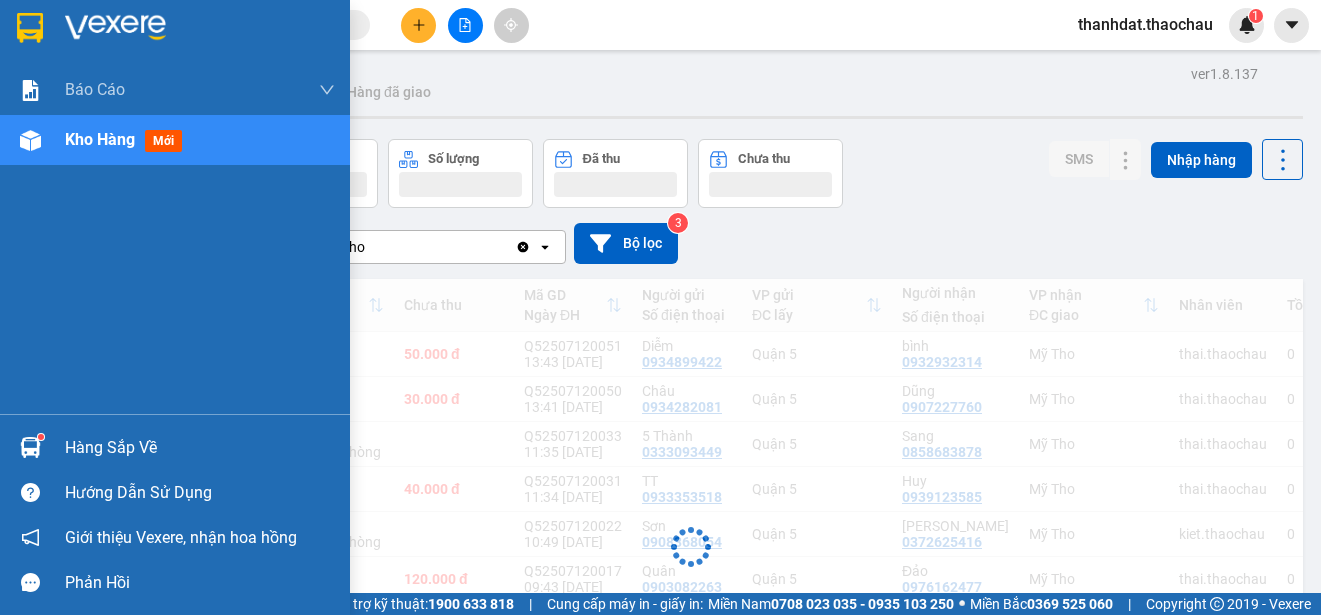 click on "Hàng sắp về" at bounding box center [200, 448] 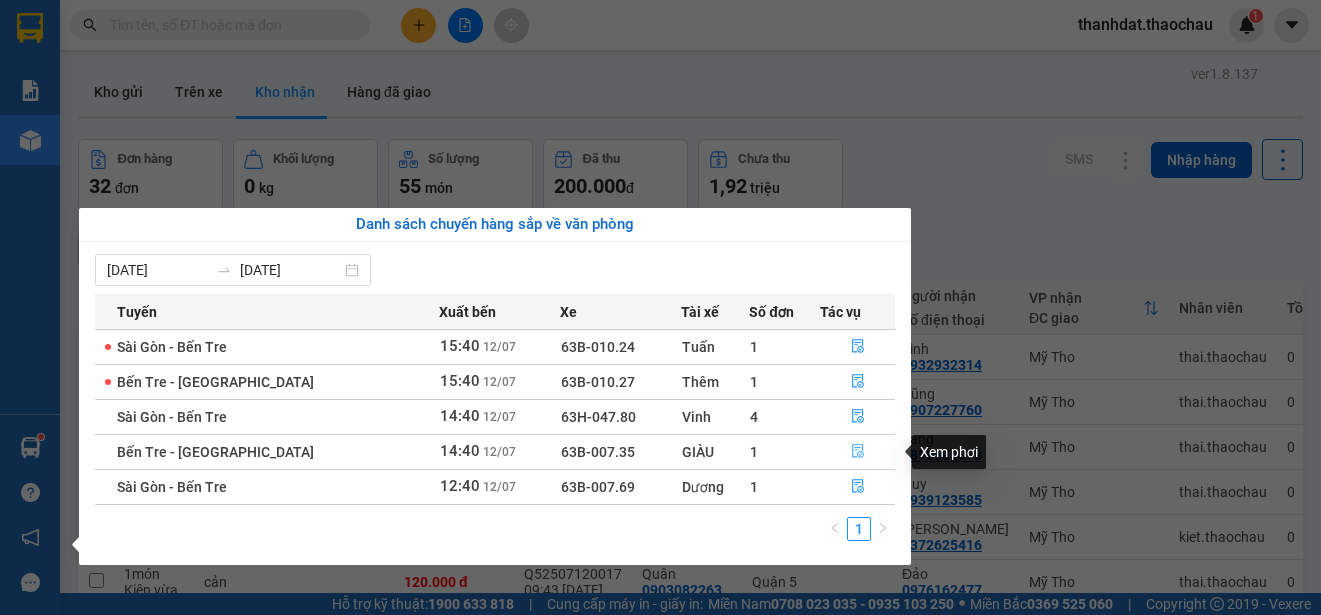 click 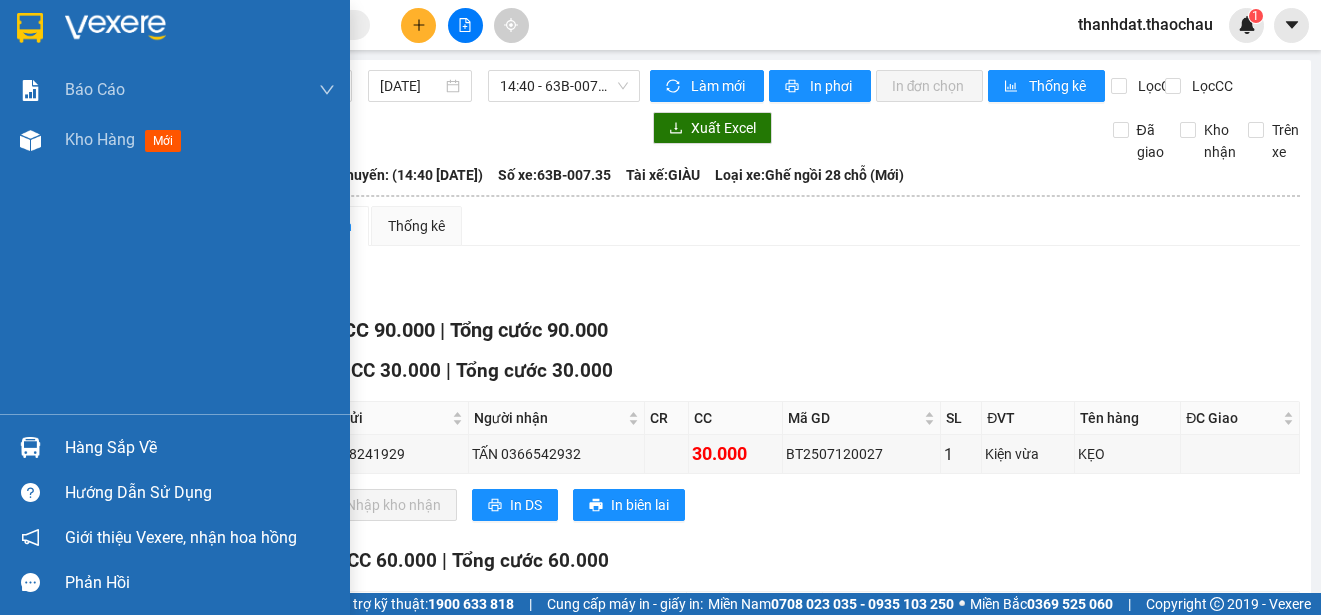 click on "Hàng sắp về" at bounding box center [200, 448] 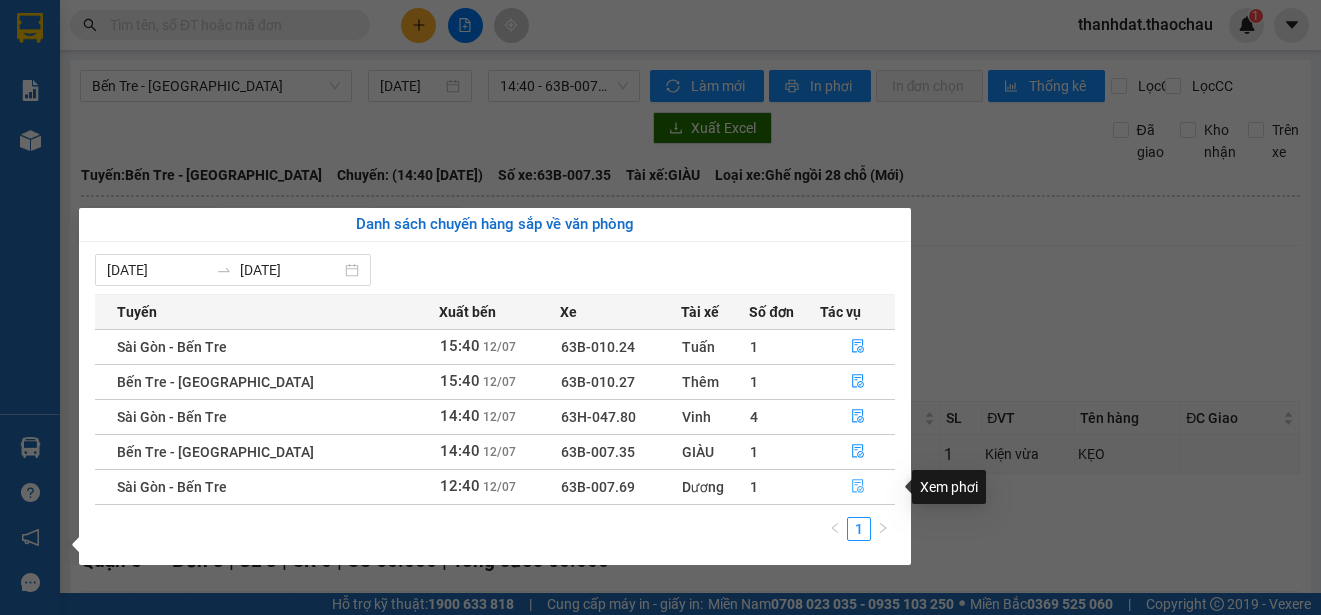 click 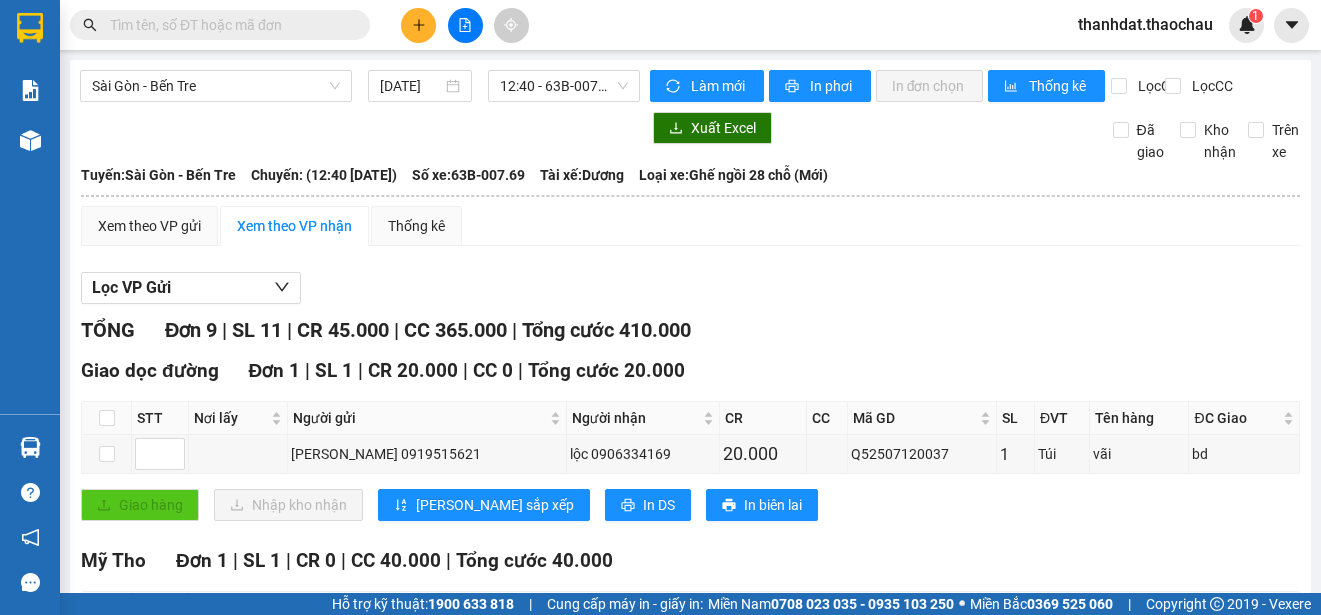 scroll, scrollTop: 400, scrollLeft: 0, axis: vertical 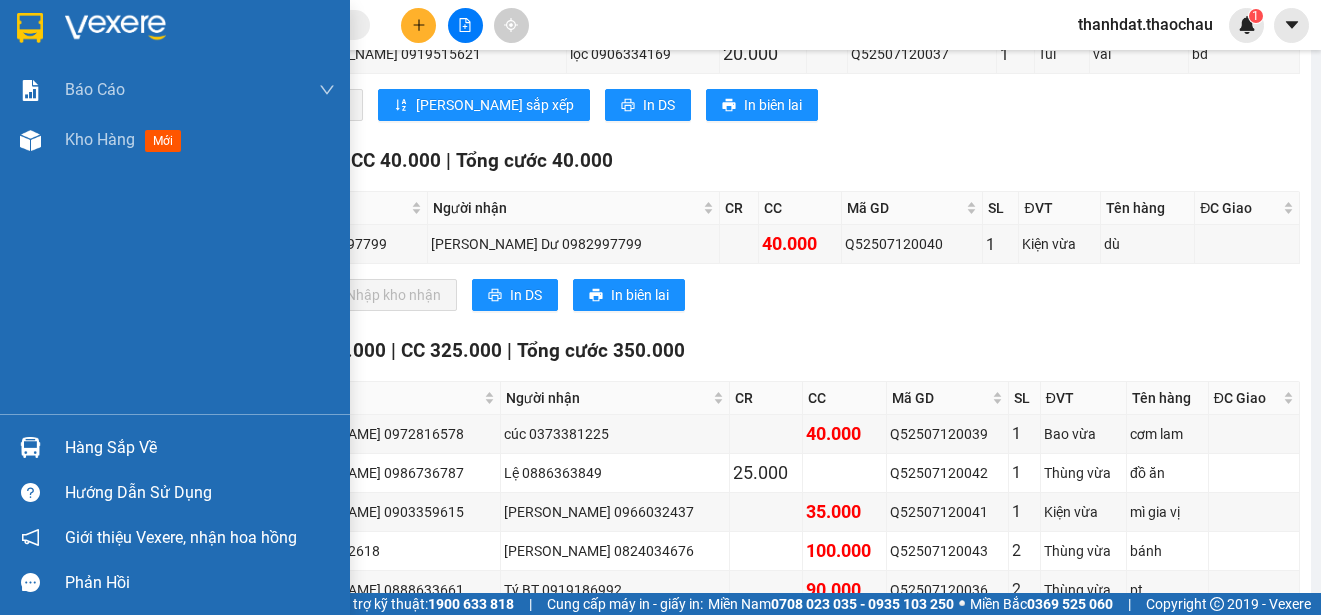 click on "Hàng sắp về" at bounding box center [200, 448] 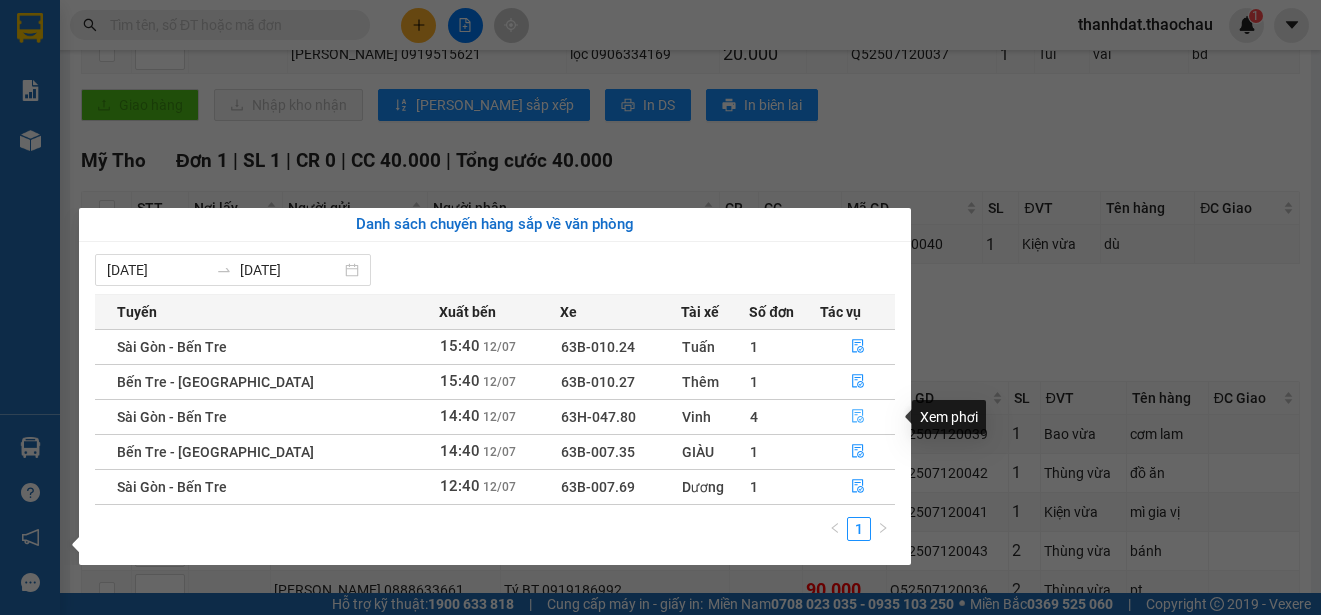 click 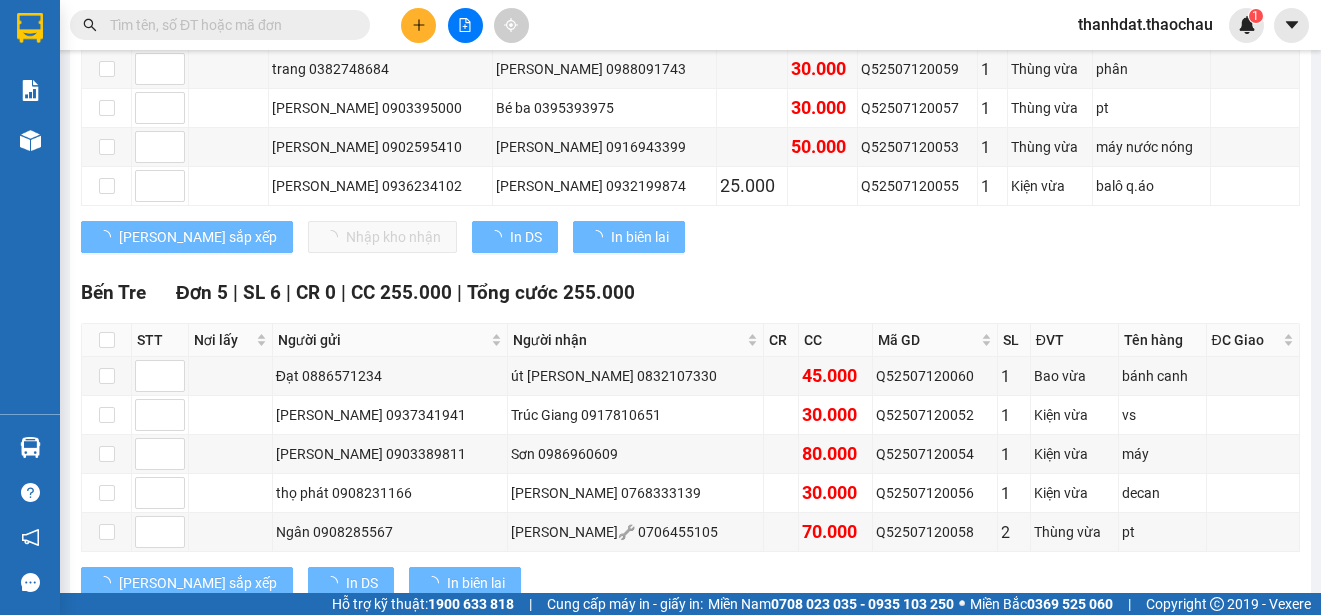 scroll, scrollTop: 210, scrollLeft: 0, axis: vertical 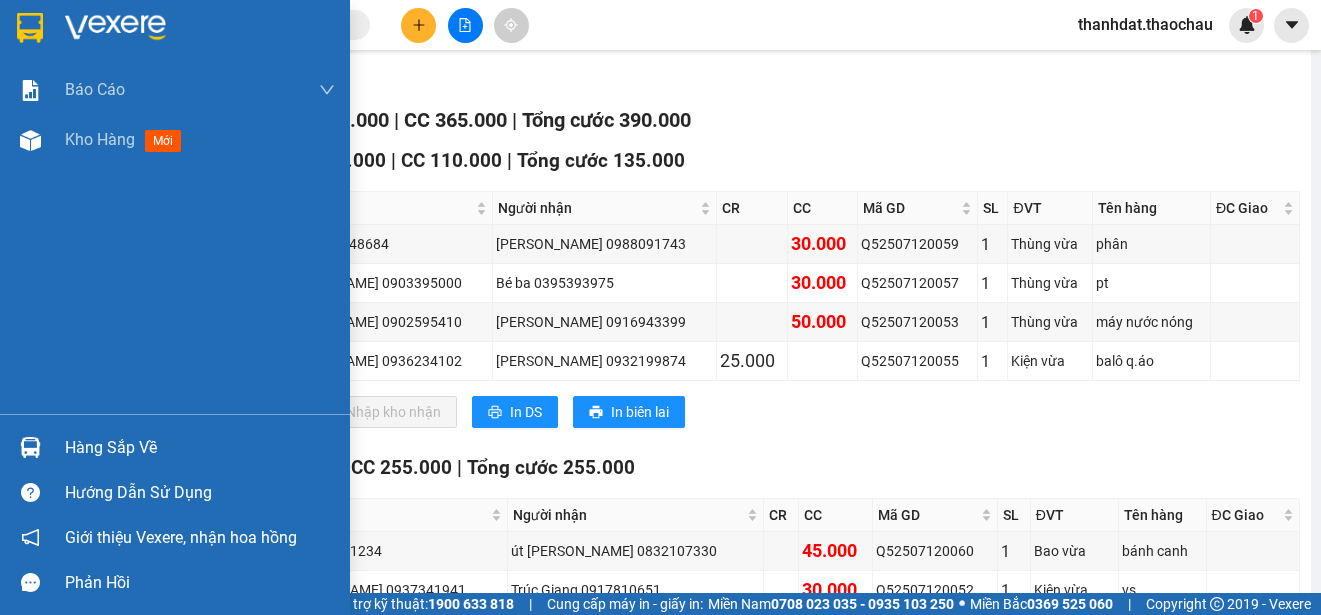 click on "Hàng sắp về" at bounding box center [200, 448] 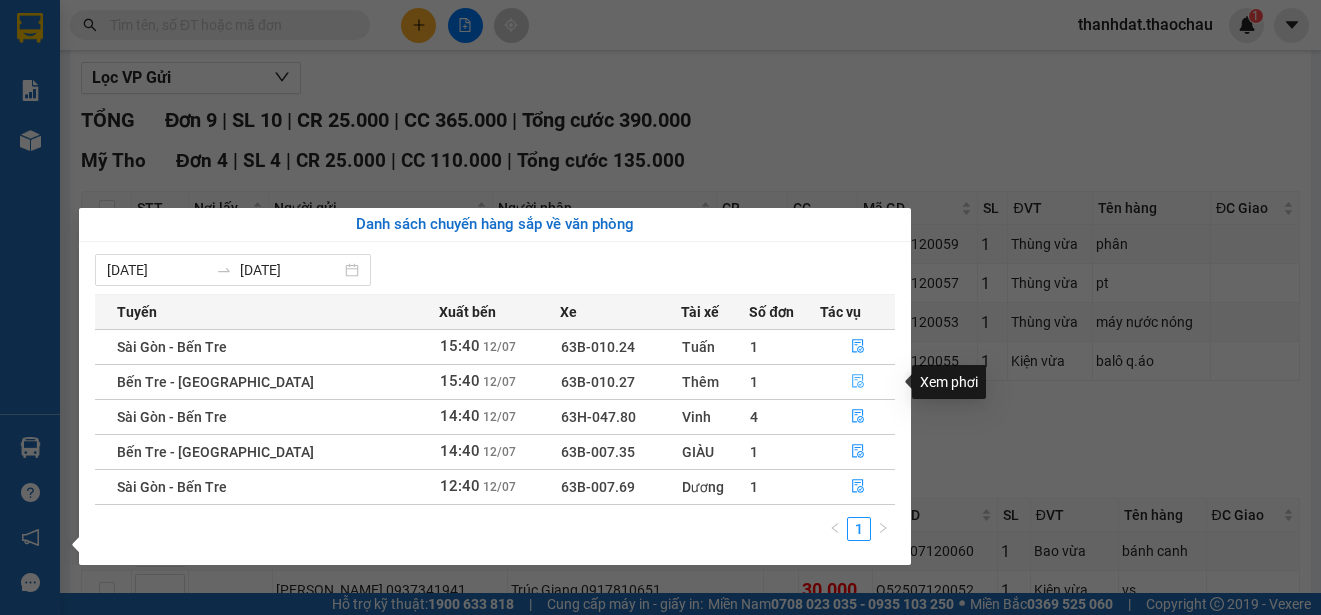 click 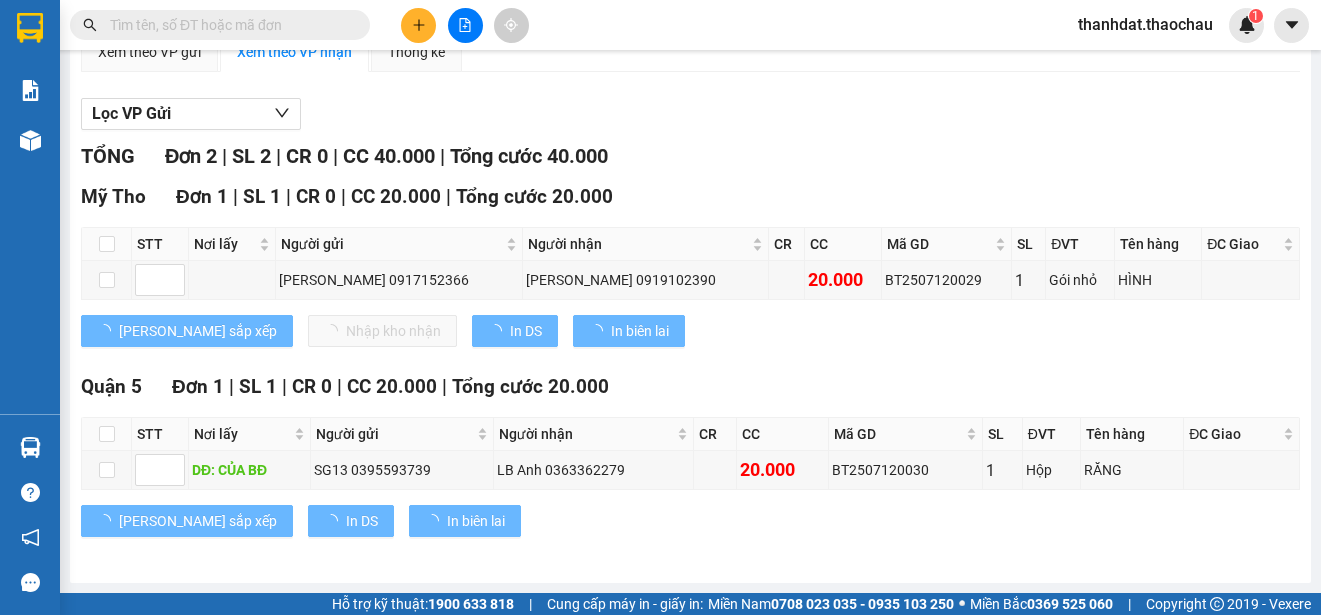 scroll, scrollTop: 206, scrollLeft: 0, axis: vertical 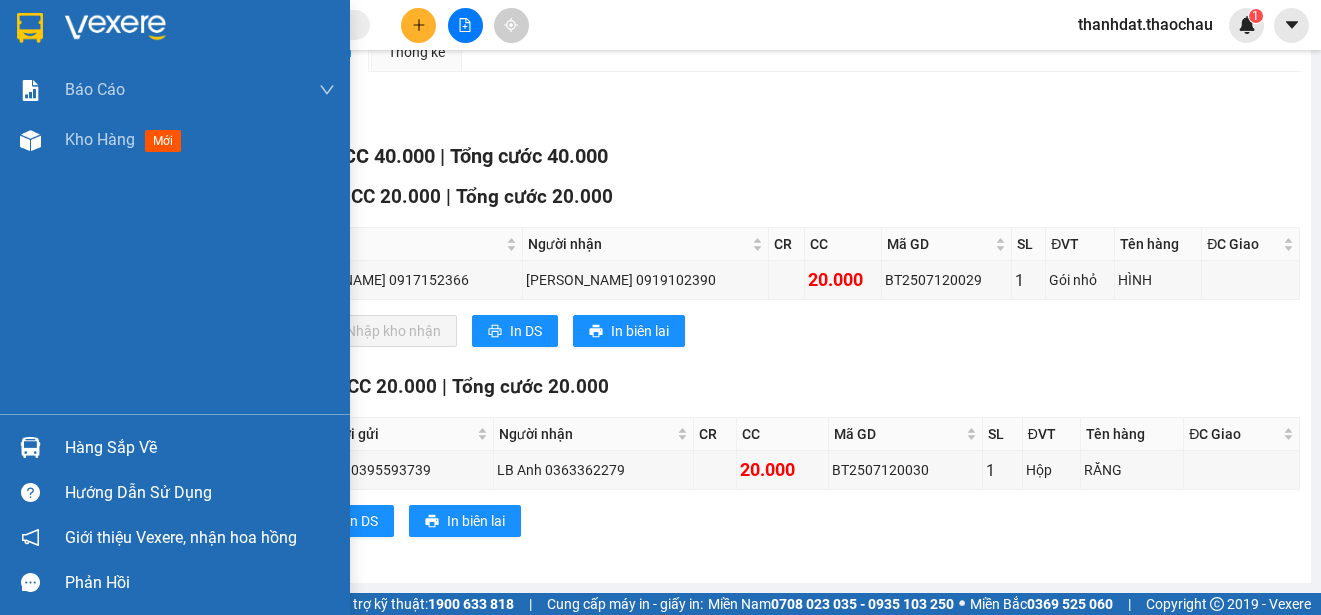 click on "Hàng sắp về" at bounding box center [200, 448] 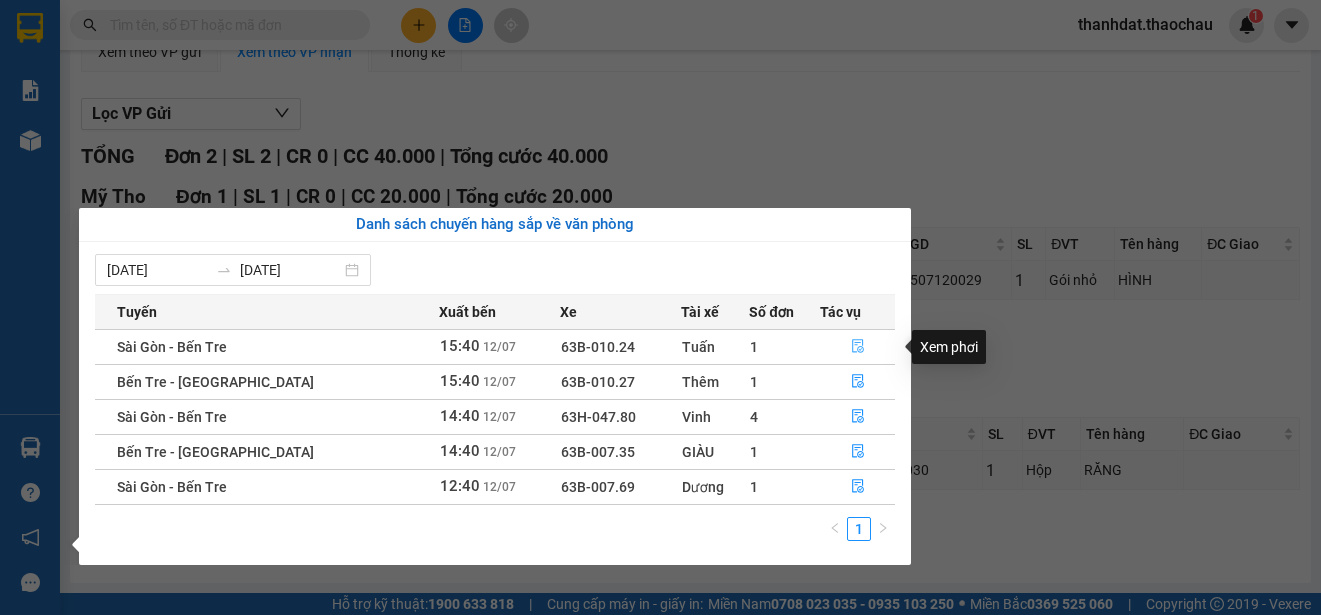click 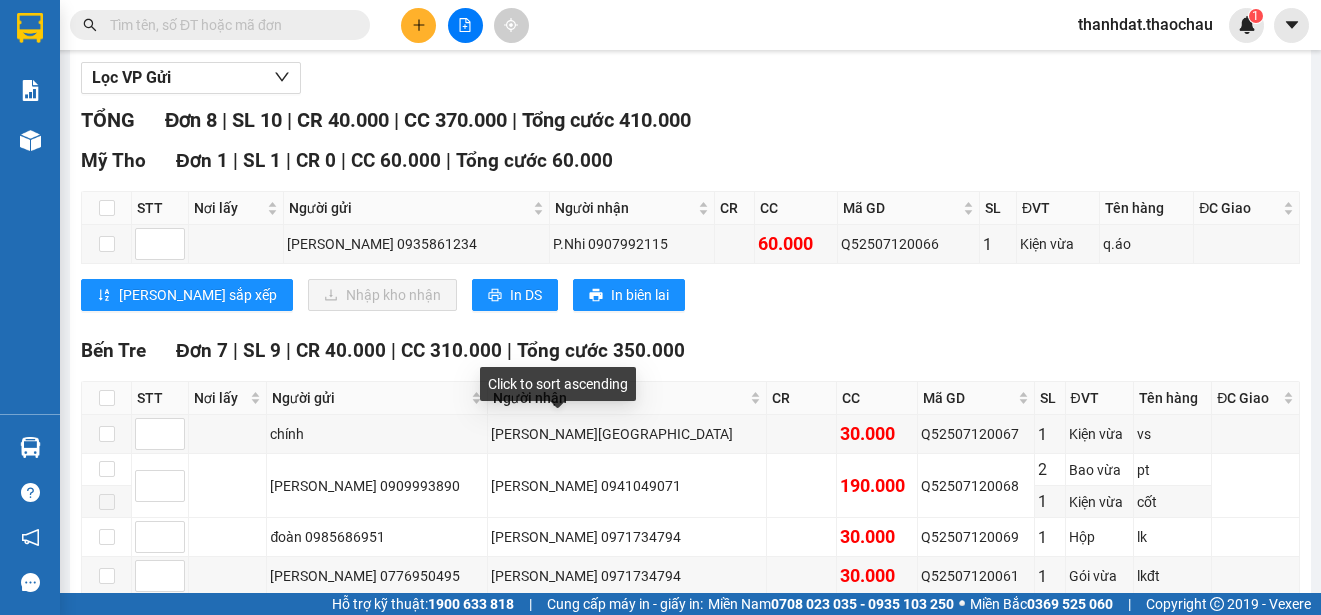 scroll, scrollTop: 0, scrollLeft: 0, axis: both 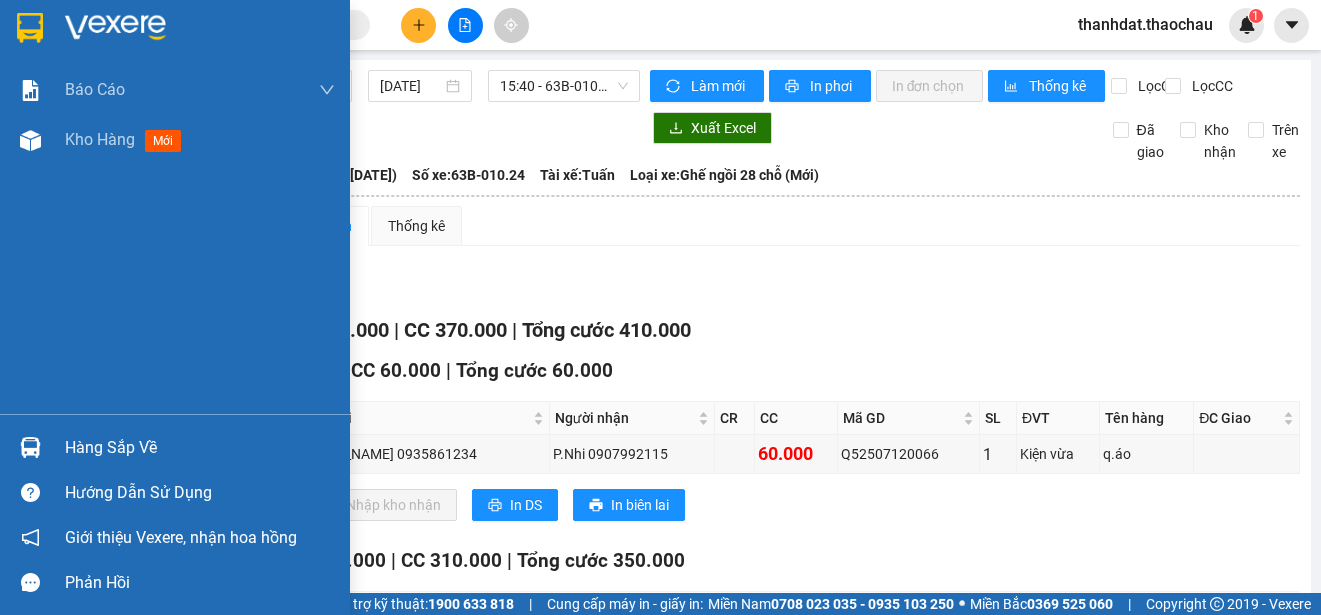 click on "Hàng sắp về" at bounding box center [200, 448] 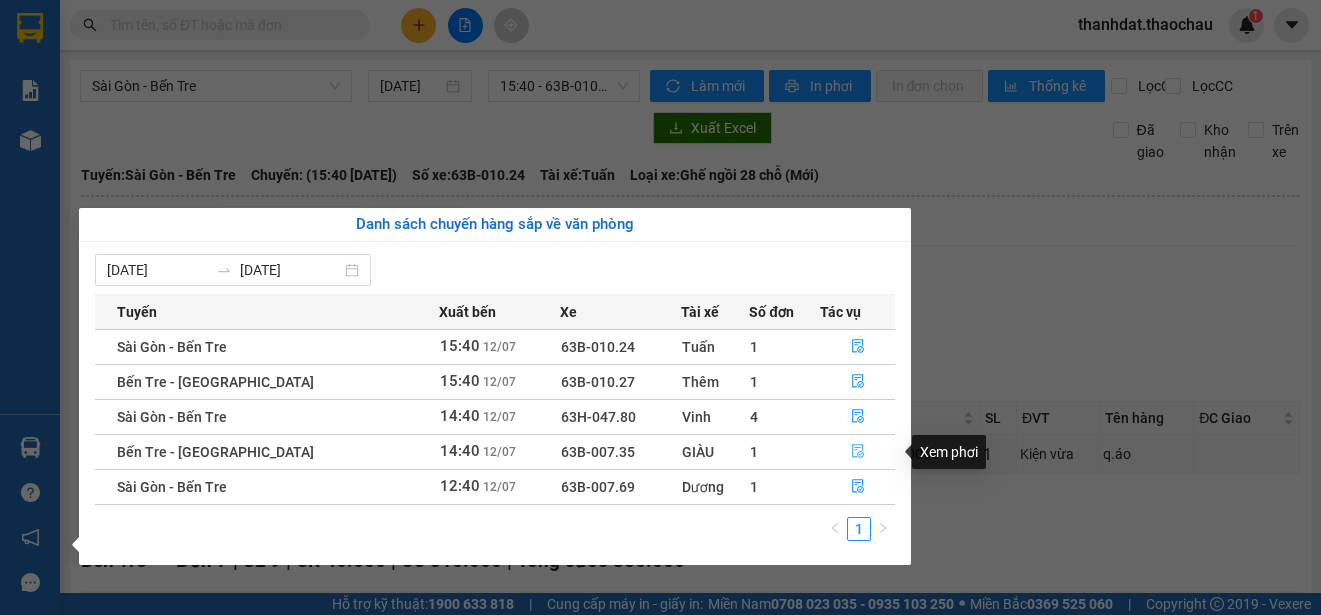 click 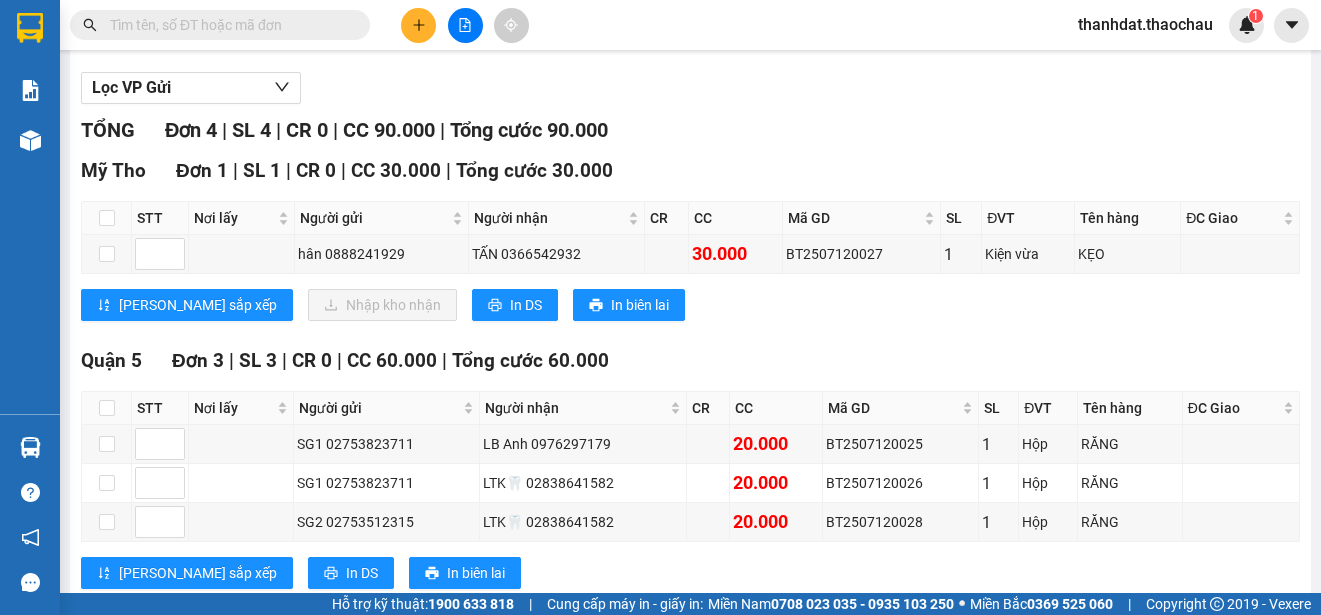 scroll, scrollTop: 284, scrollLeft: 0, axis: vertical 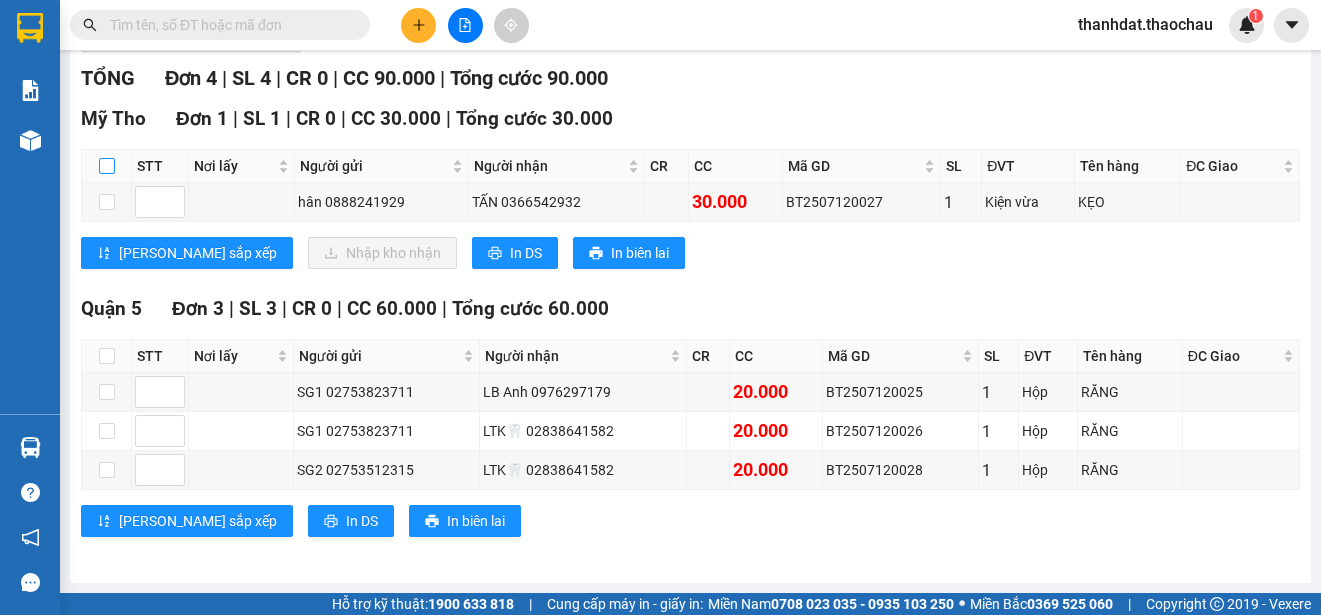 click at bounding box center [107, 166] 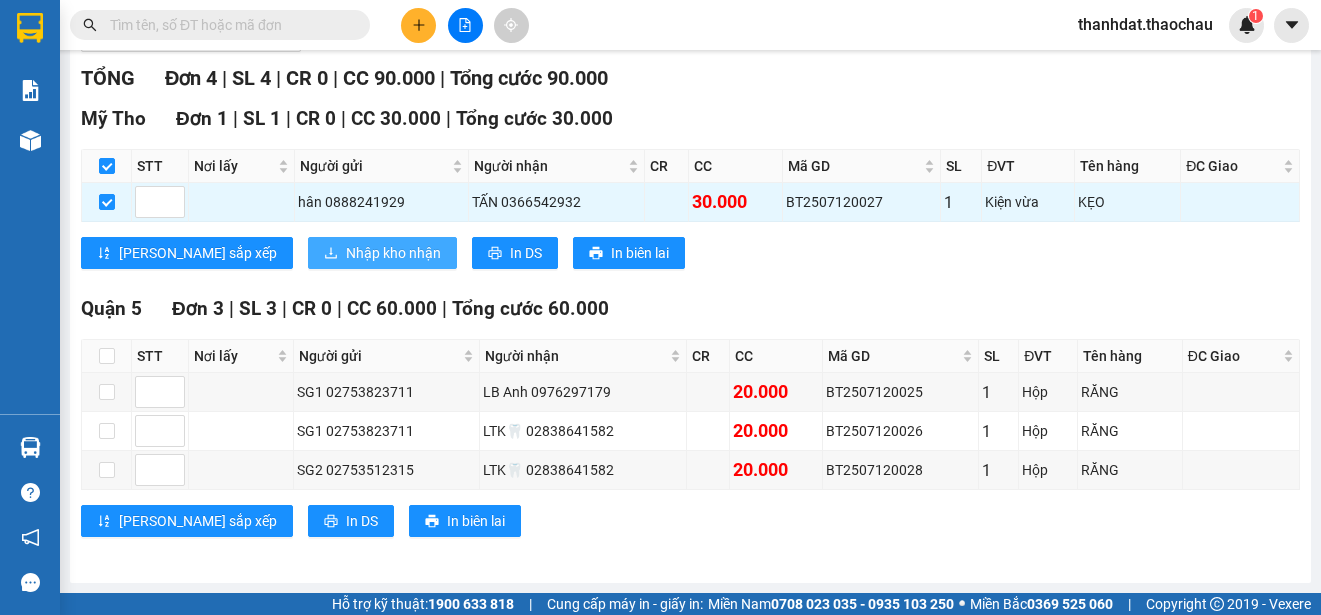 click on "Nhập kho nhận" at bounding box center [393, 253] 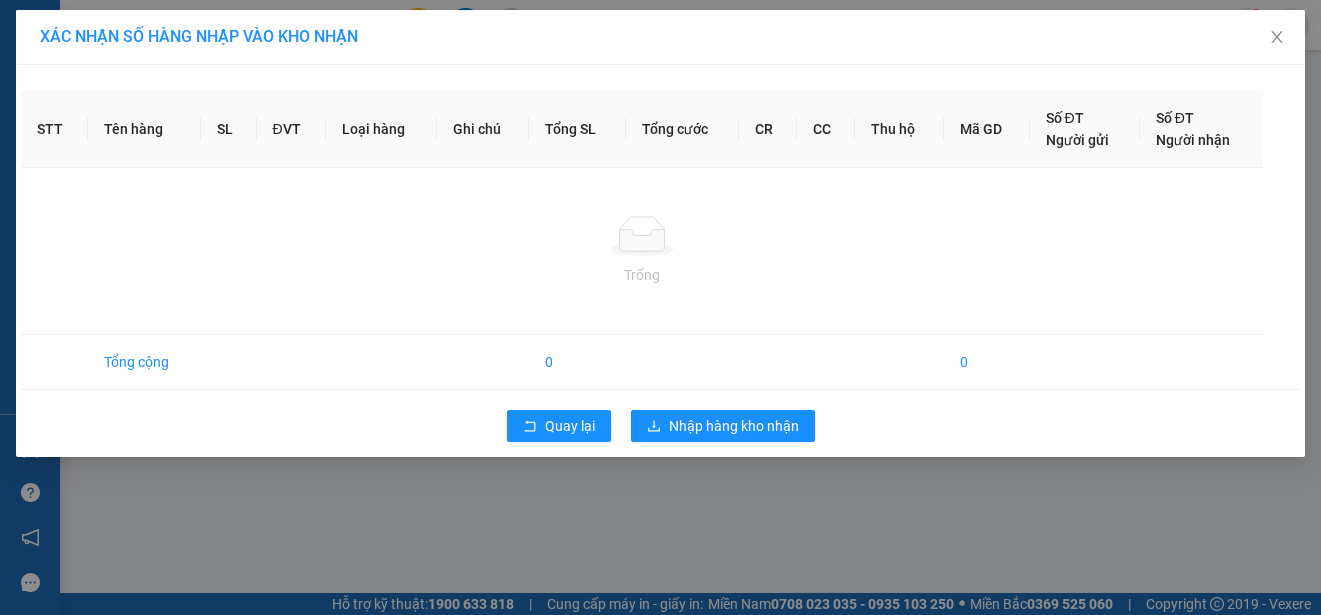 scroll, scrollTop: 0, scrollLeft: 0, axis: both 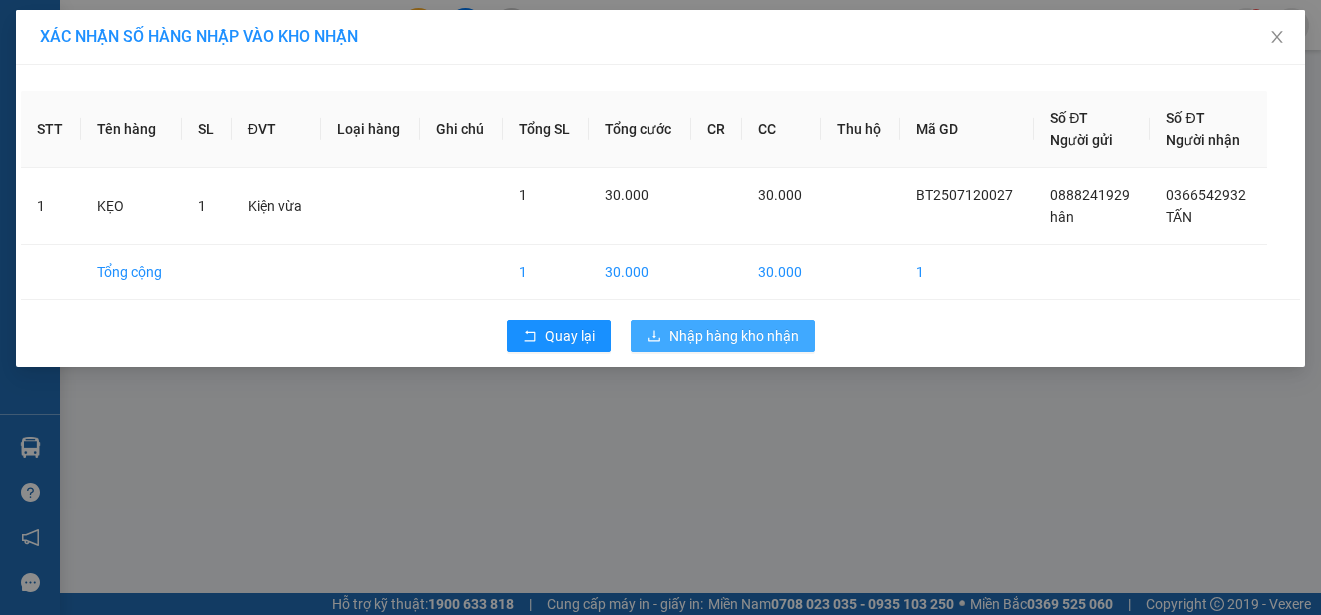 click on "Nhập hàng kho nhận" at bounding box center [734, 336] 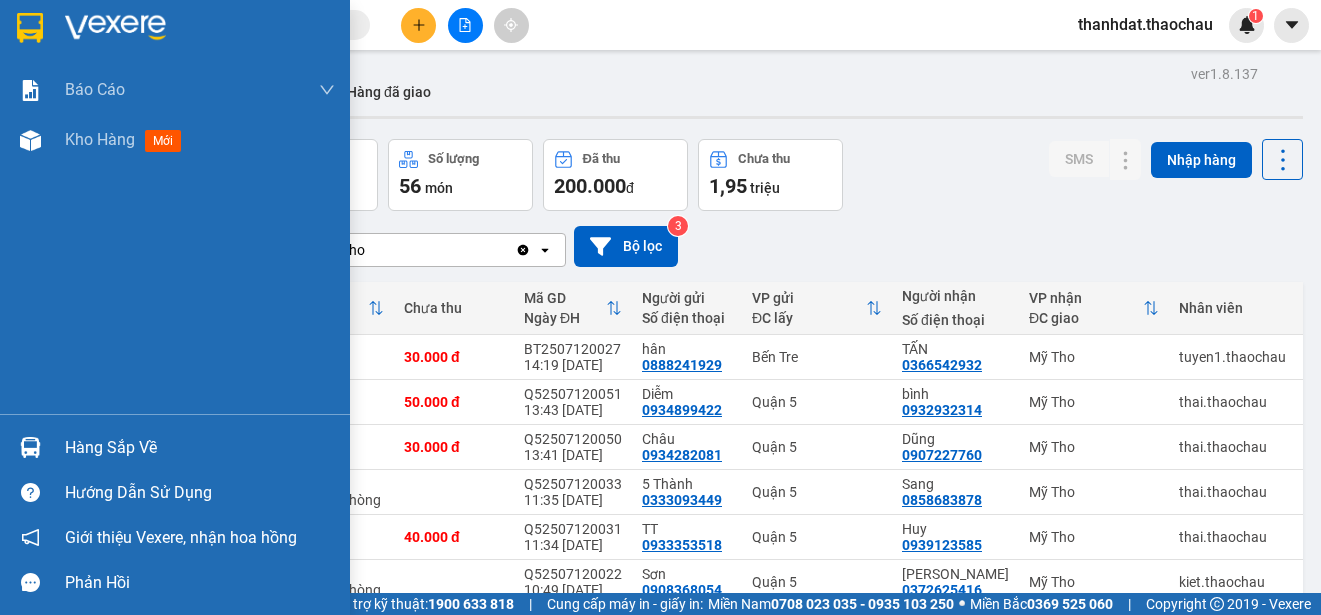 click on "Hàng sắp về" at bounding box center (200, 448) 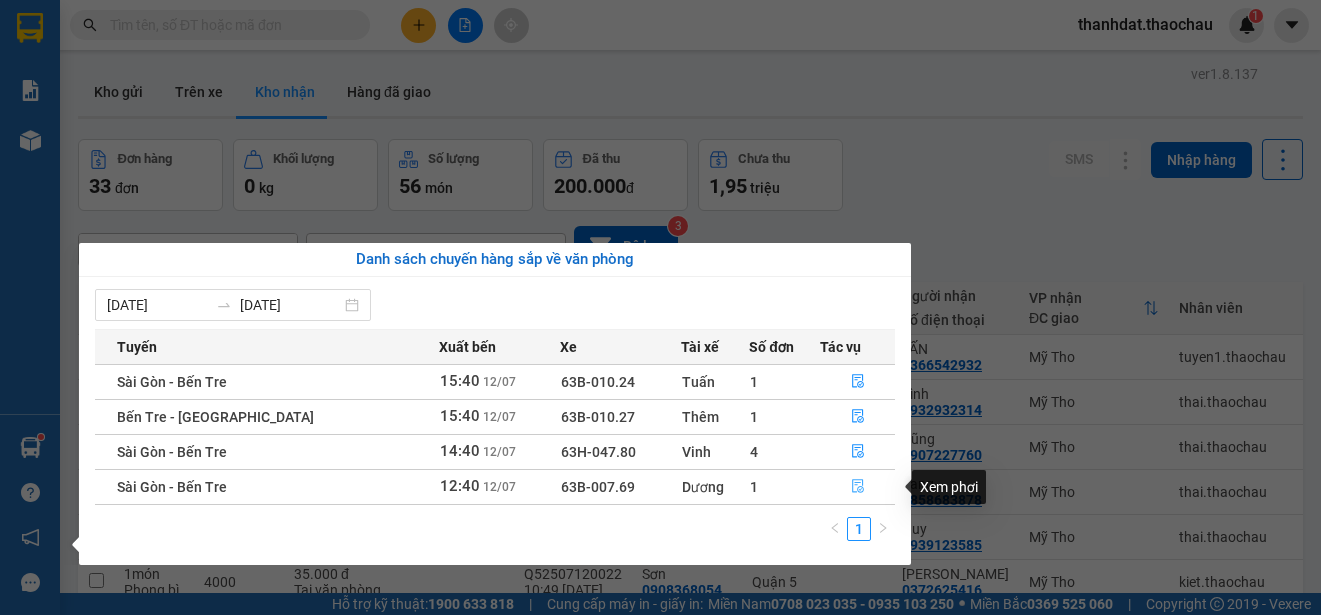 click at bounding box center [857, 487] 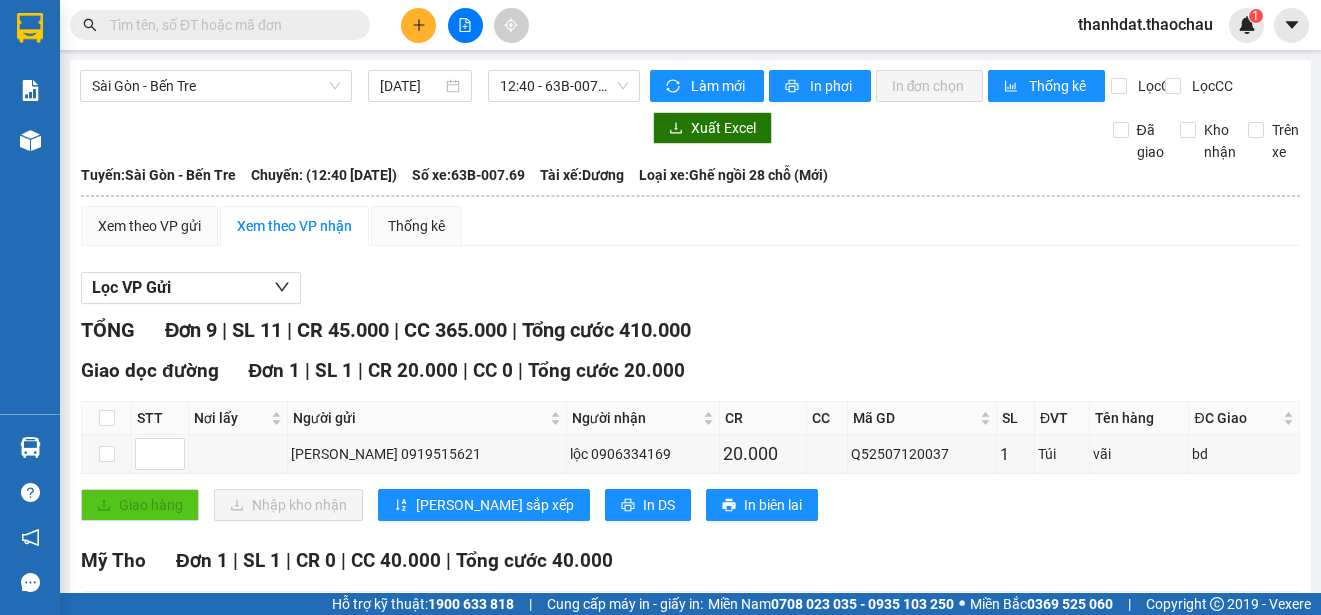 scroll, scrollTop: 300, scrollLeft: 0, axis: vertical 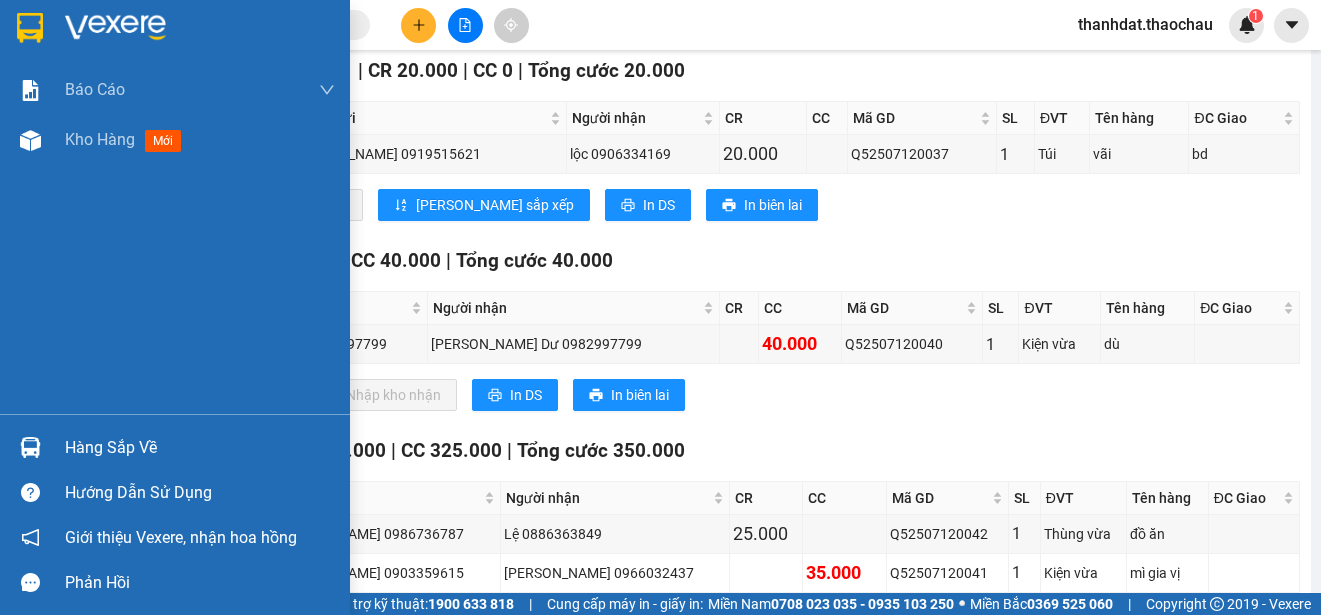 click on "Hàng sắp về" at bounding box center [200, 448] 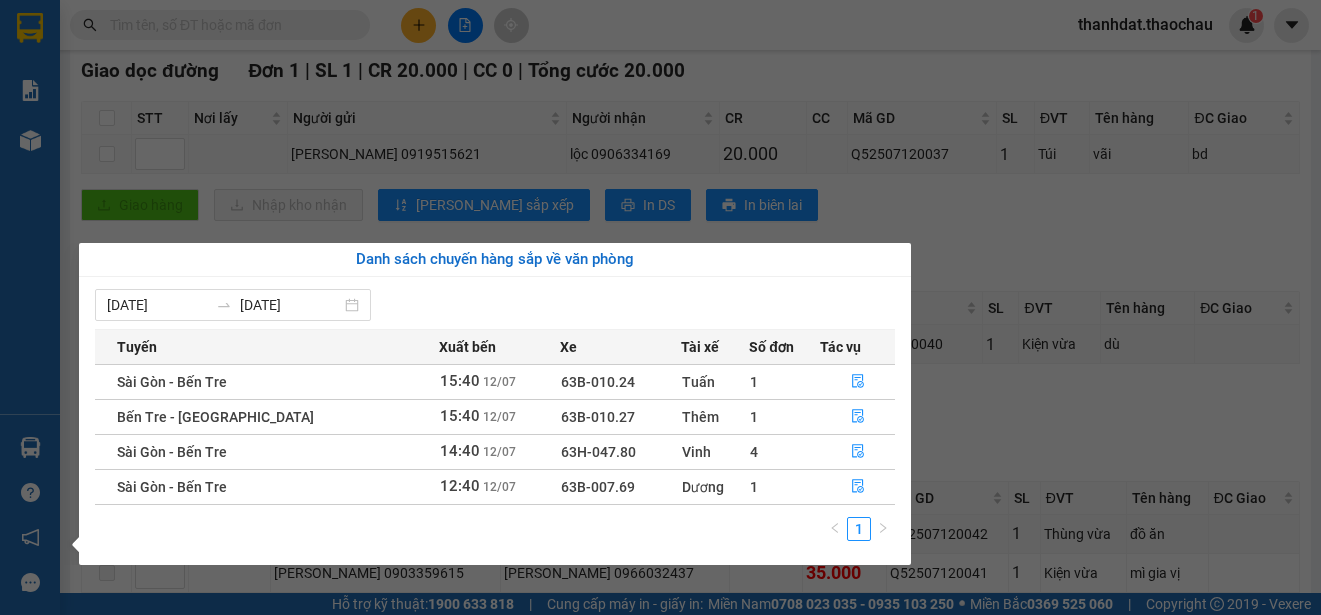 click on "Kết quả [PERSON_NAME] ( 487 )  Bộ lọc  Mã ĐH Trạng thái Món hàng [PERSON_NAME] [PERSON_NAME] Người gửi VP Gửi Người [PERSON_NAME] [PERSON_NAME] Q52507110125 20:48 [DATE] [PERSON_NAME]   63B-007.69 06:52 [DATE] [PERSON_NAME]:  1 25.000 25.000 0976089929 [PERSON_NAME] 5 0936427760 [PERSON_NAME] Tre BT2507120024 13:30 [DATE] Trên xe   63H-047.06 13:40  [DATE] [PERSON_NAME]:  1 50.000 0936427760 [PERSON_NAME][GEOGRAPHIC_DATA] 0976089929 [PERSON_NAME] 5 Q52507110103 18:02 [DATE] Đã giao   13:26 [DATE] [PERSON_NAME]:  1 40.000 0976089929 [PERSON_NAME] 5 0936427760 [PERSON_NAME][GEOGRAPHIC_DATA] Q52507100034 11:01 [DATE] Đã giao   14:32 [DATE] [PERSON_NAME]:  1 40.000 0976089929 [PERSON_NAME] 5 0936427760 [PERSON_NAME][GEOGRAPHIC_DATA] 16:23 [DATE] Đã giao   11:00 [DATE] [PERSON_NAME]:  1 30.000 0936427760 [PERSON_NAME] Tre 0976089929 [PERSON_NAME] 5 BT2507090051 17:36 [DATE] Đã giao   11:00 [DATE] [PERSON_NAME]:  1 20.000 0936427760 [PERSON_NAME][GEOGRAPHIC_DATA] 0976089929 [PERSON_NAME][GEOGRAPHIC_DATA] Q52507070123 19:46 [DATE] Đã giao   15:47 [DATE] [PERSON_NAME]:  1 20.000 0976089929 [PERSON_NAME]" at bounding box center [660, 307] 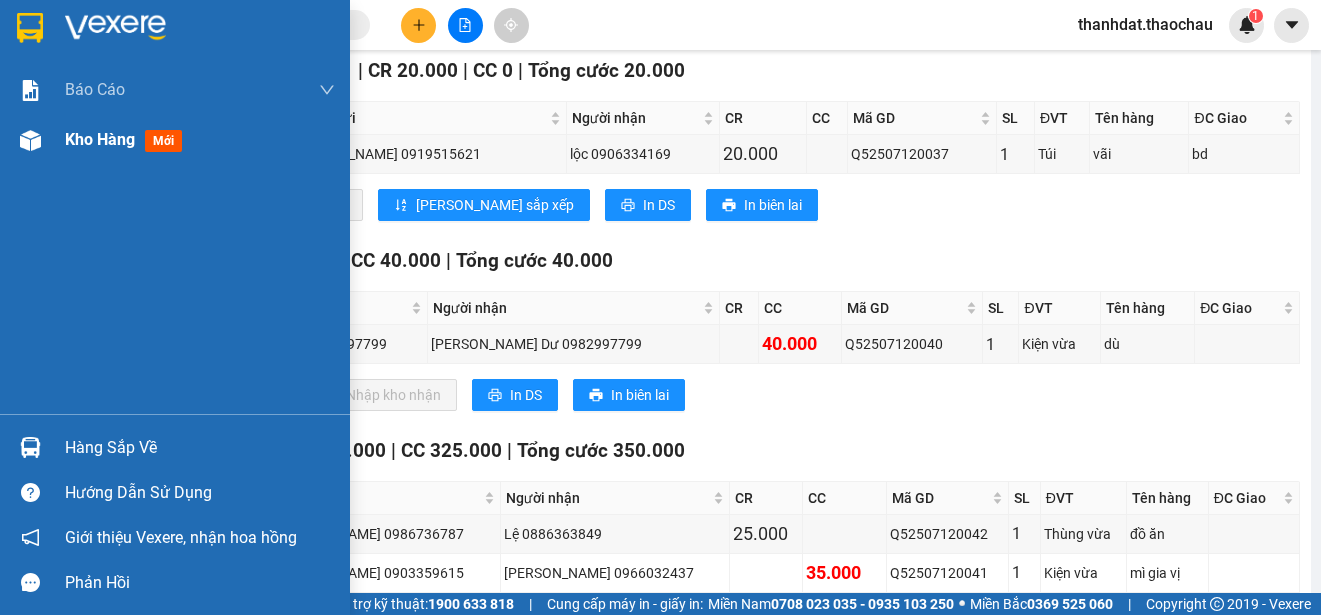 click on "Kho hàng" at bounding box center (100, 139) 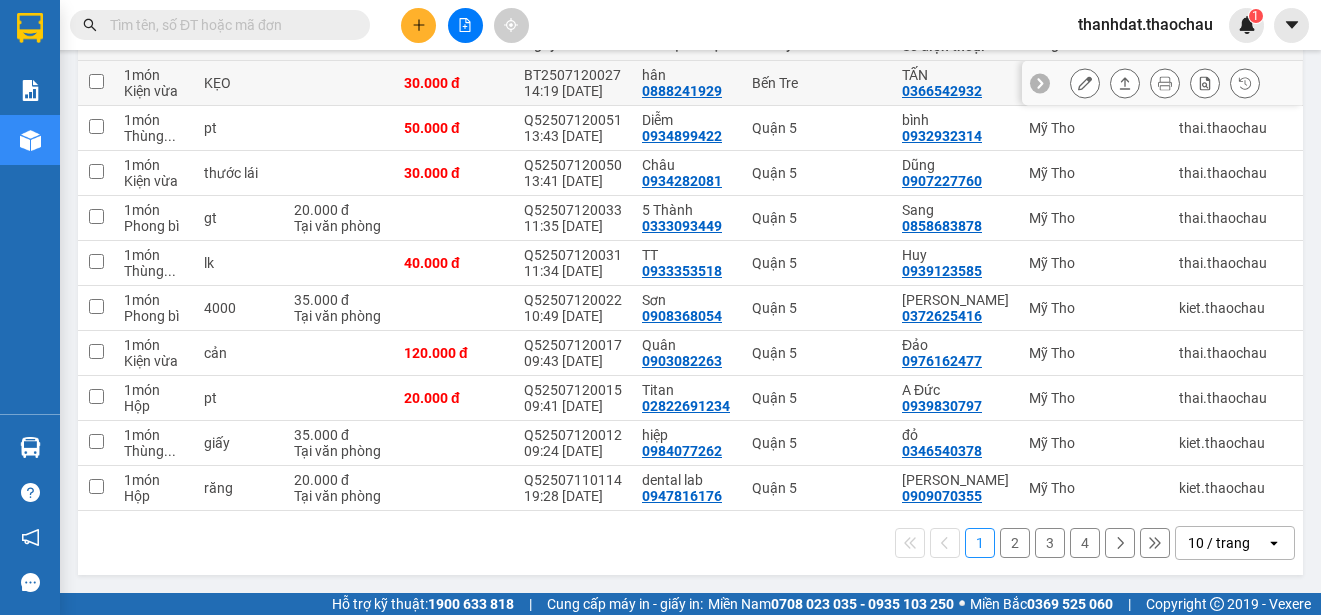 scroll, scrollTop: 282, scrollLeft: 0, axis: vertical 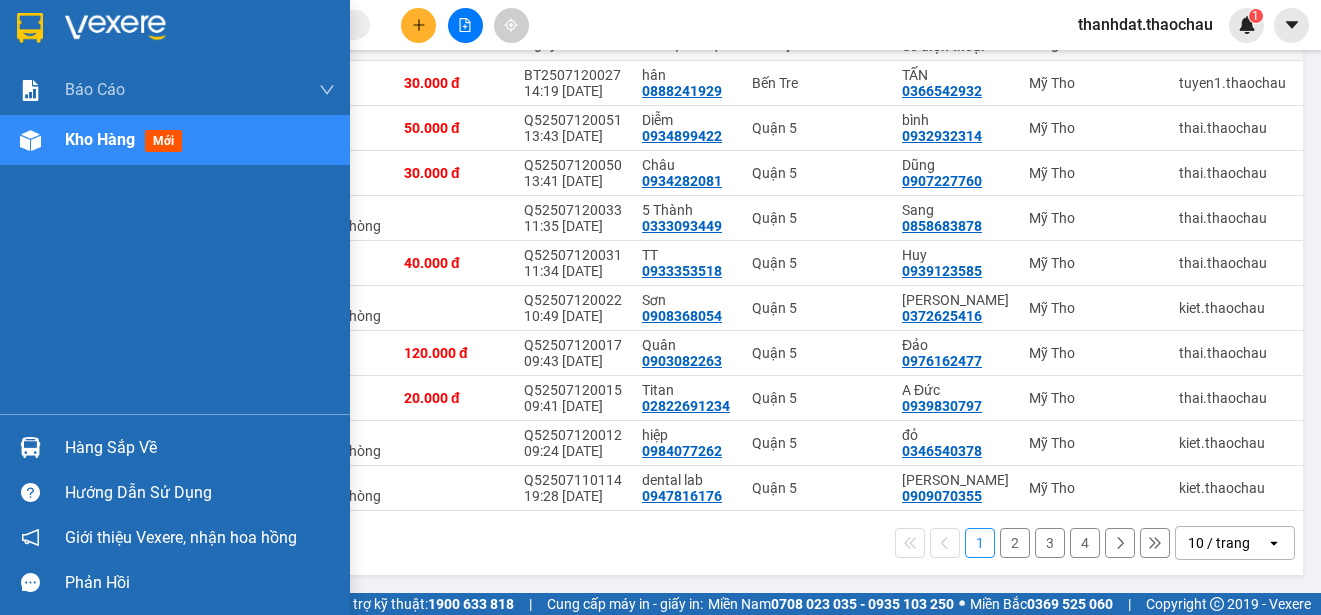 drag, startPoint x: 80, startPoint y: 445, endPoint x: 90, endPoint y: 444, distance: 10.049875 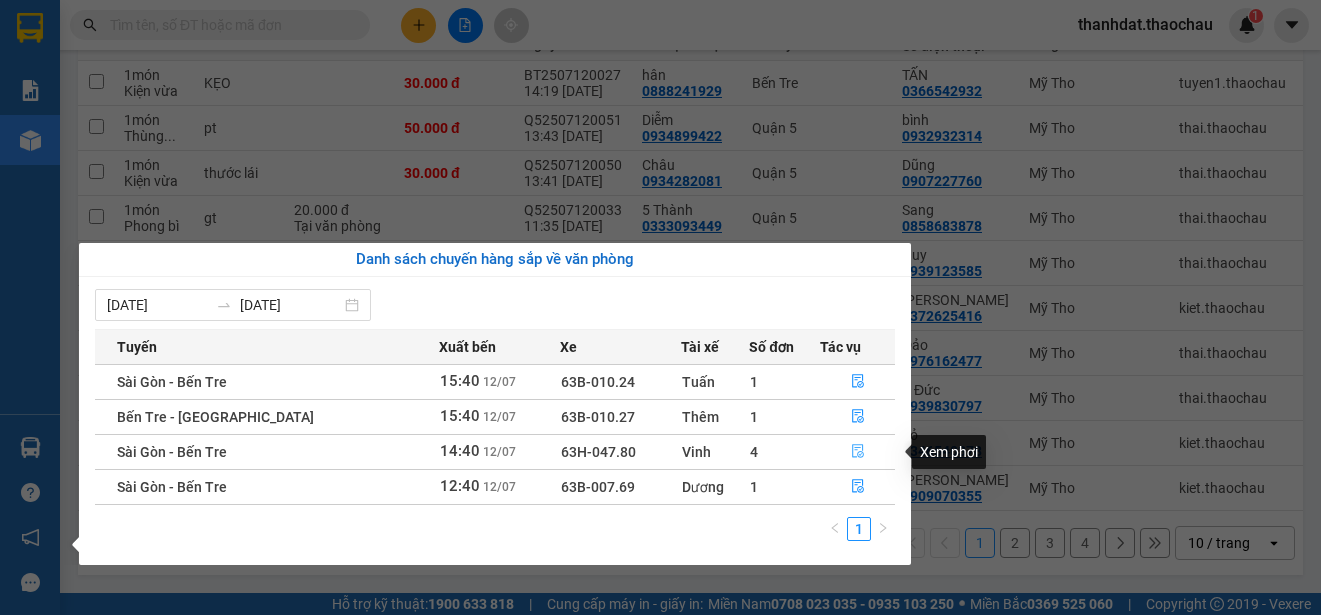 click 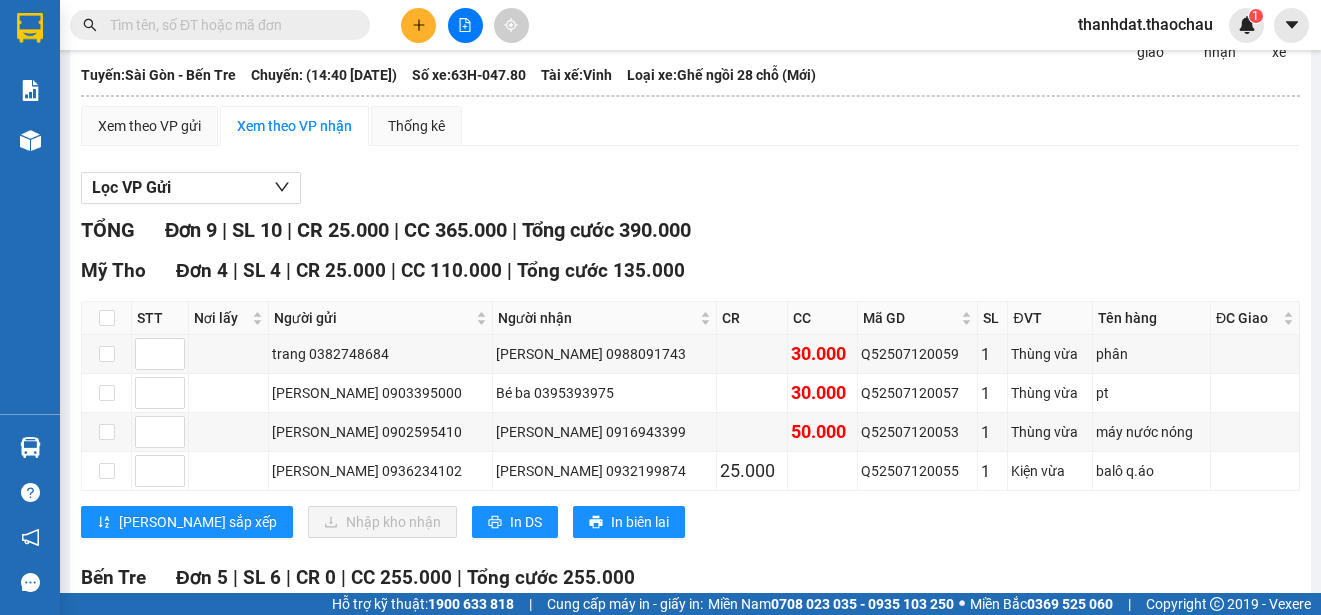 scroll, scrollTop: 300, scrollLeft: 0, axis: vertical 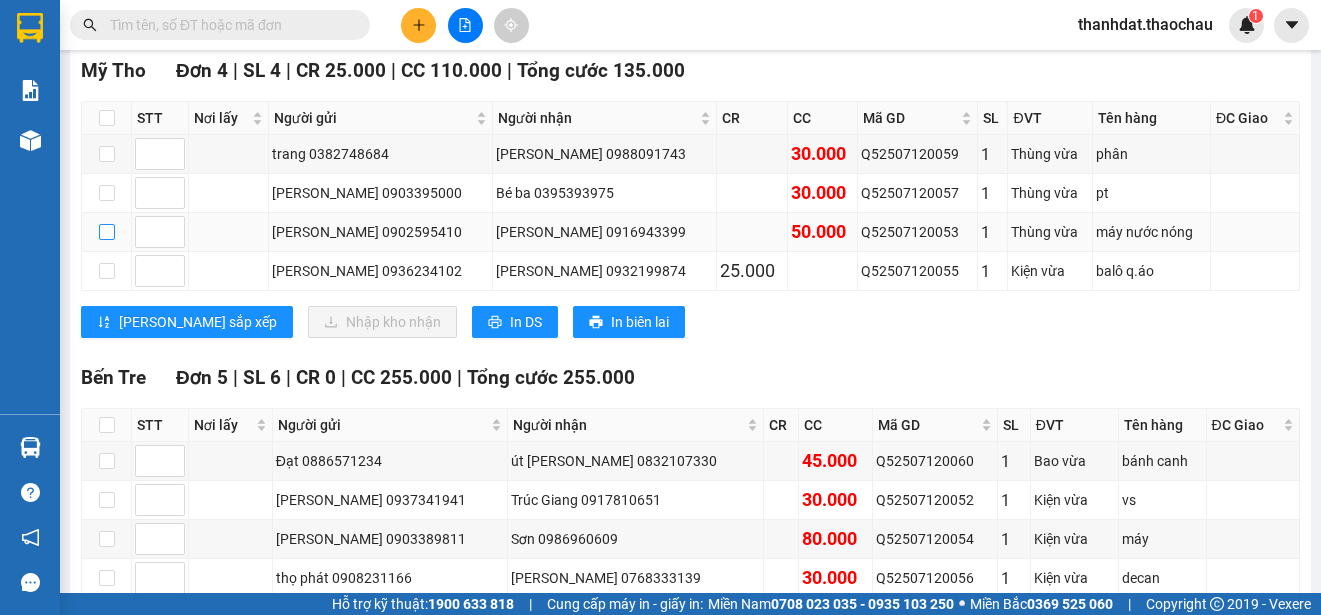 click at bounding box center [107, 232] 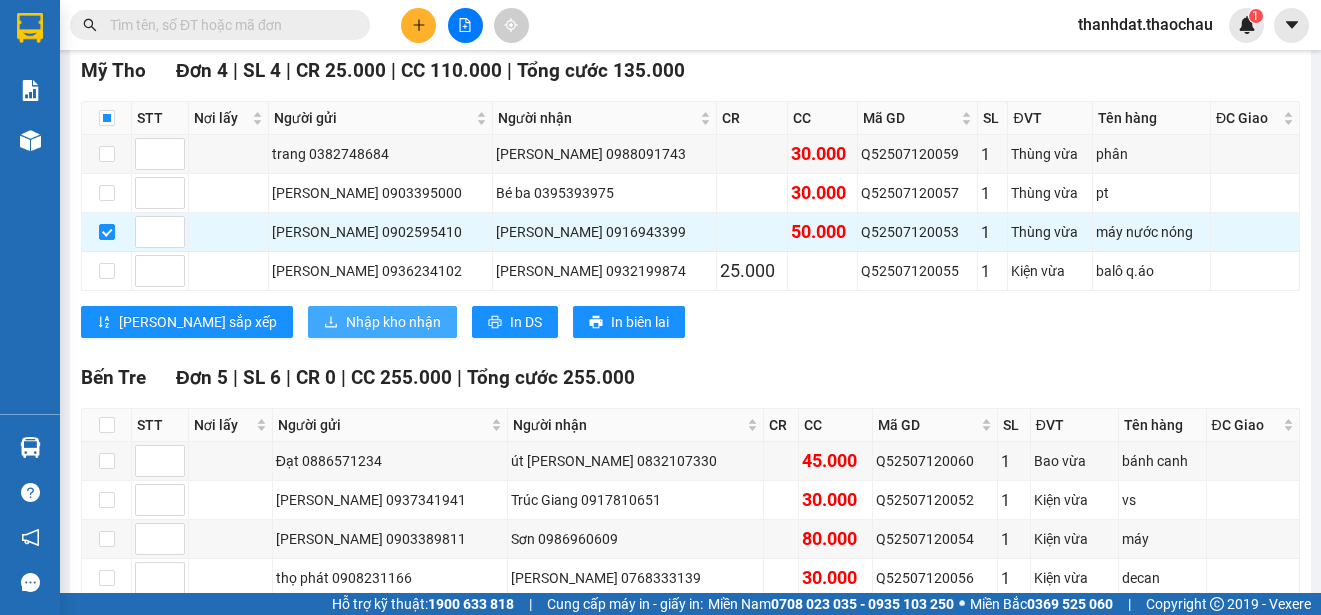 click on "Nhập kho nhận" at bounding box center (393, 322) 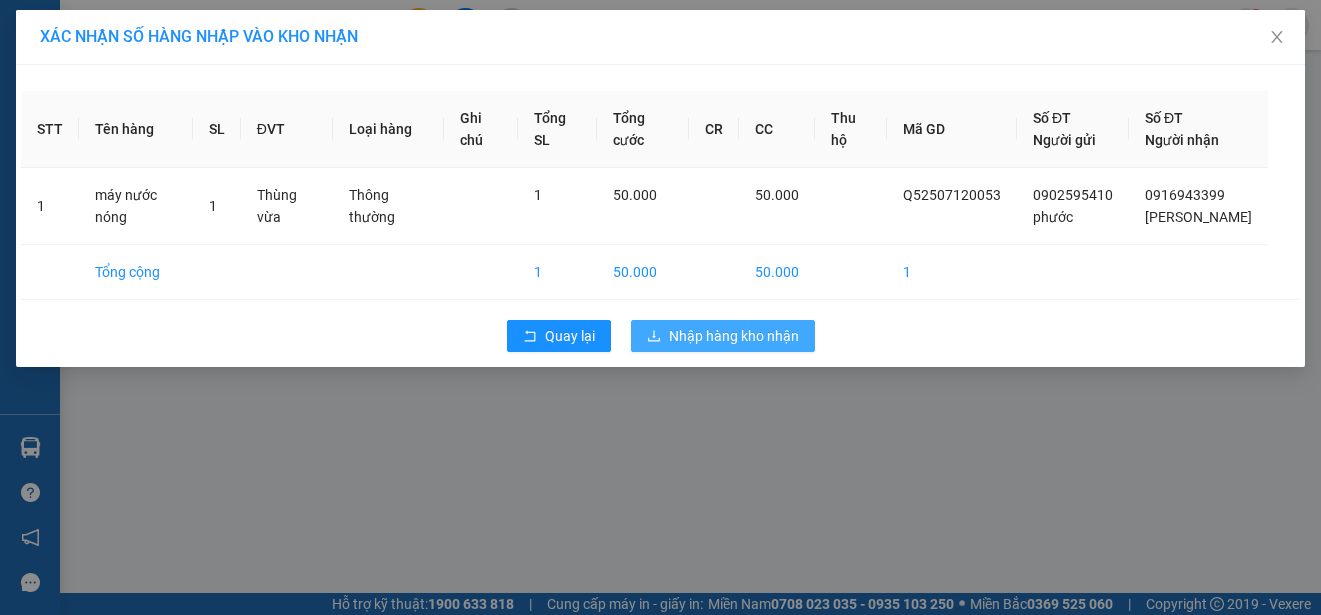 click on "Nhập hàng kho nhận" at bounding box center (734, 336) 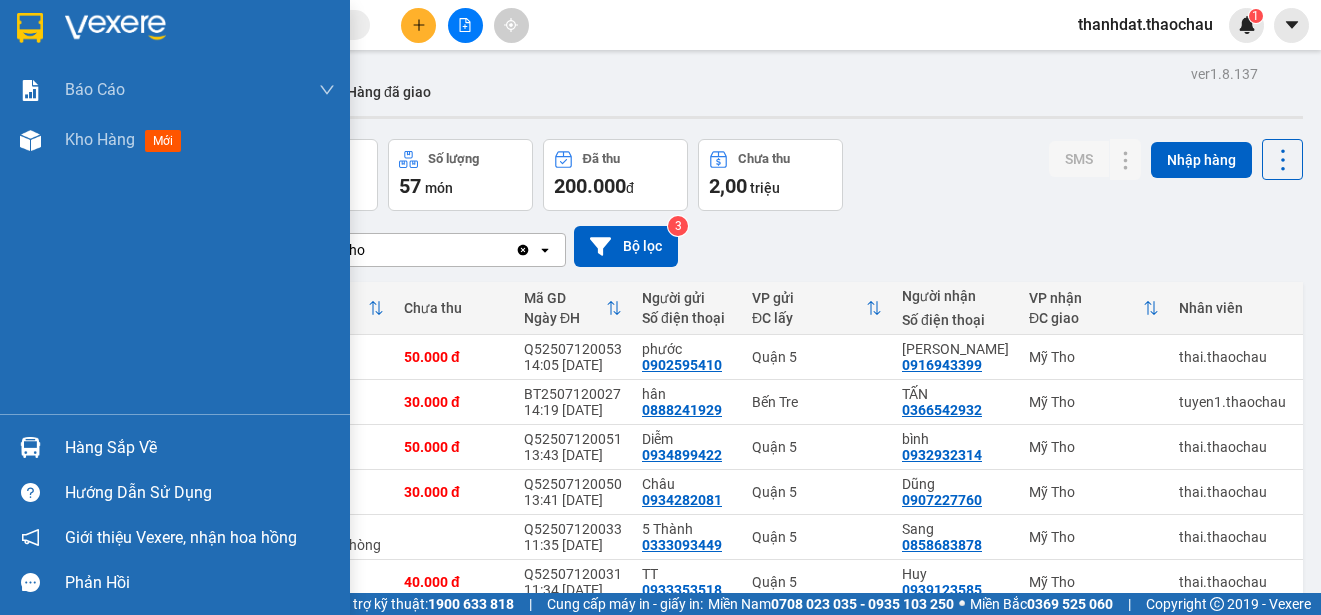 click on "Hàng sắp về" at bounding box center [200, 448] 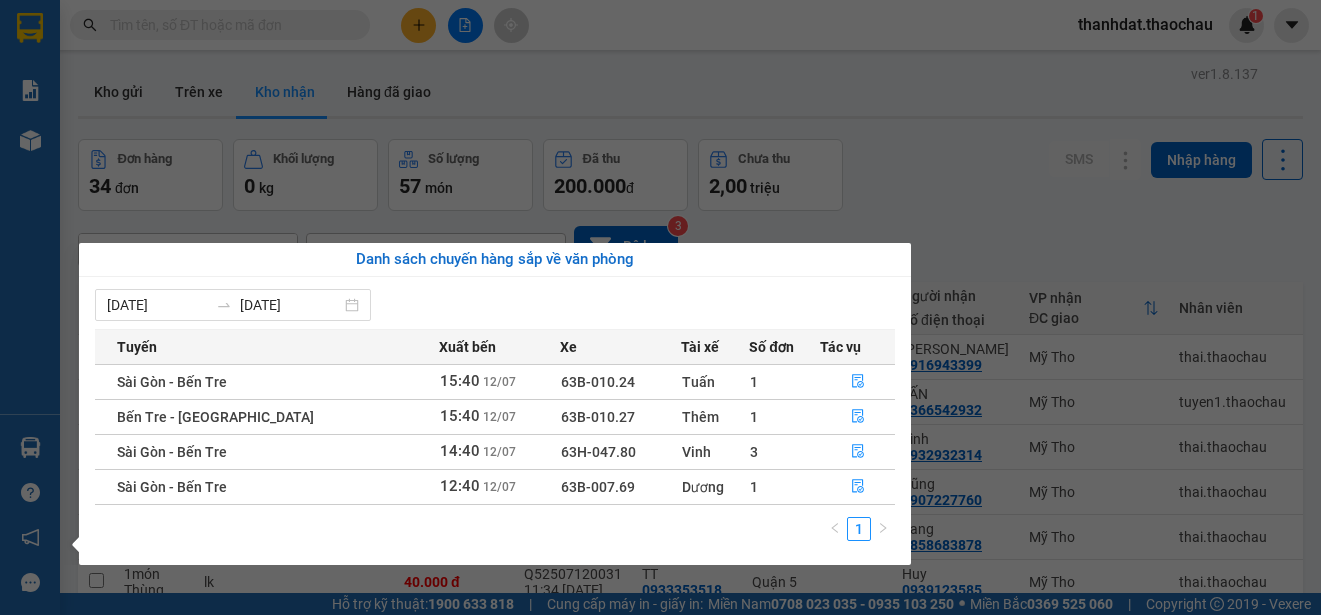 click on "Kết quả [PERSON_NAME] ( 487 )  Bộ lọc  Mã ĐH Trạng thái Món hàng [PERSON_NAME] [PERSON_NAME] Người gửi VP Gửi Người [PERSON_NAME] [PERSON_NAME] Q52507110125 20:48 [DATE] [PERSON_NAME]   63B-007.69 06:52 [DATE] [PERSON_NAME]:  1 25.000 25.000 0976089929 [PERSON_NAME] 5 0936427760 [PERSON_NAME] Tre BT2507120024 13:30 [DATE] Trên xe   63H-047.06 13:40  [DATE] [PERSON_NAME]:  1 50.000 0936427760 [PERSON_NAME][GEOGRAPHIC_DATA] 0976089929 [PERSON_NAME] 5 Q52507110103 18:02 [DATE] Đã giao   13:26 [DATE] [PERSON_NAME]:  1 40.000 0976089929 [PERSON_NAME] 5 0936427760 [PERSON_NAME][GEOGRAPHIC_DATA] Q52507100034 11:01 [DATE] Đã giao   14:32 [DATE] [PERSON_NAME]:  1 40.000 0976089929 [PERSON_NAME] 5 0936427760 [PERSON_NAME][GEOGRAPHIC_DATA] 16:23 [DATE] Đã giao   11:00 [DATE] [PERSON_NAME]:  1 30.000 0936427760 [PERSON_NAME] Tre 0976089929 [PERSON_NAME] 5 BT2507090051 17:36 [DATE] Đã giao   11:00 [DATE] [PERSON_NAME]:  1 20.000 0936427760 [PERSON_NAME][GEOGRAPHIC_DATA] 0976089929 [PERSON_NAME][GEOGRAPHIC_DATA] Q52507070123 19:46 [DATE] Đã giao   15:47 [DATE] [PERSON_NAME]:  1 20.000 0976089929 [PERSON_NAME]" at bounding box center (660, 307) 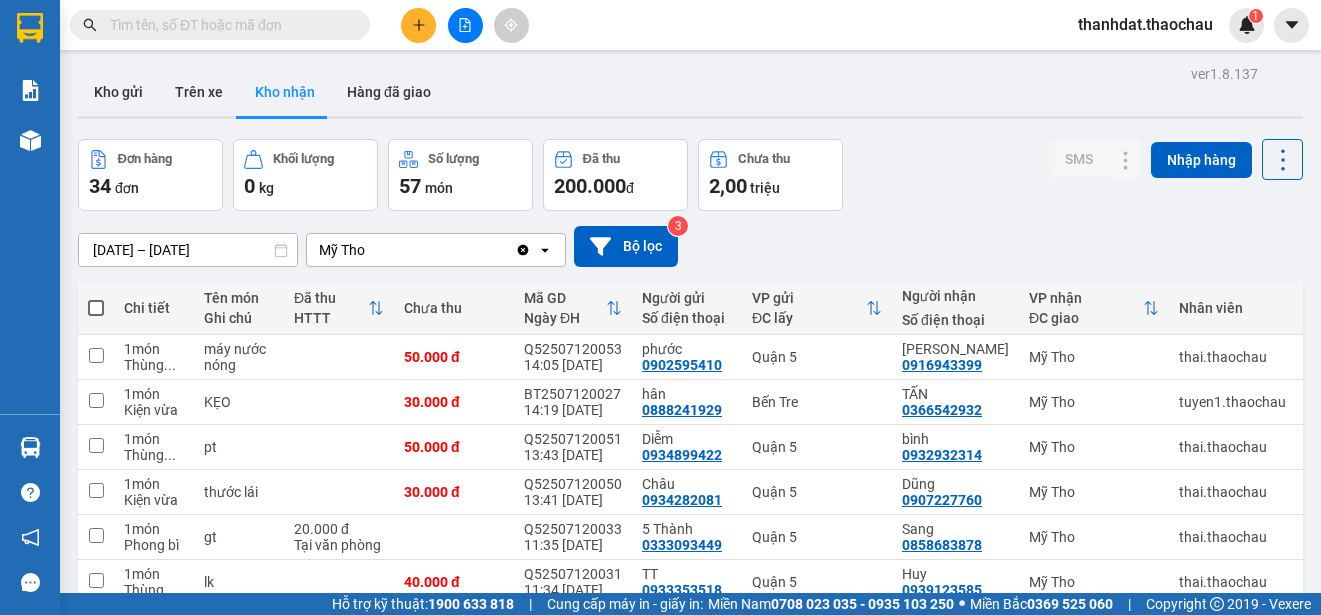 click at bounding box center [228, 25] 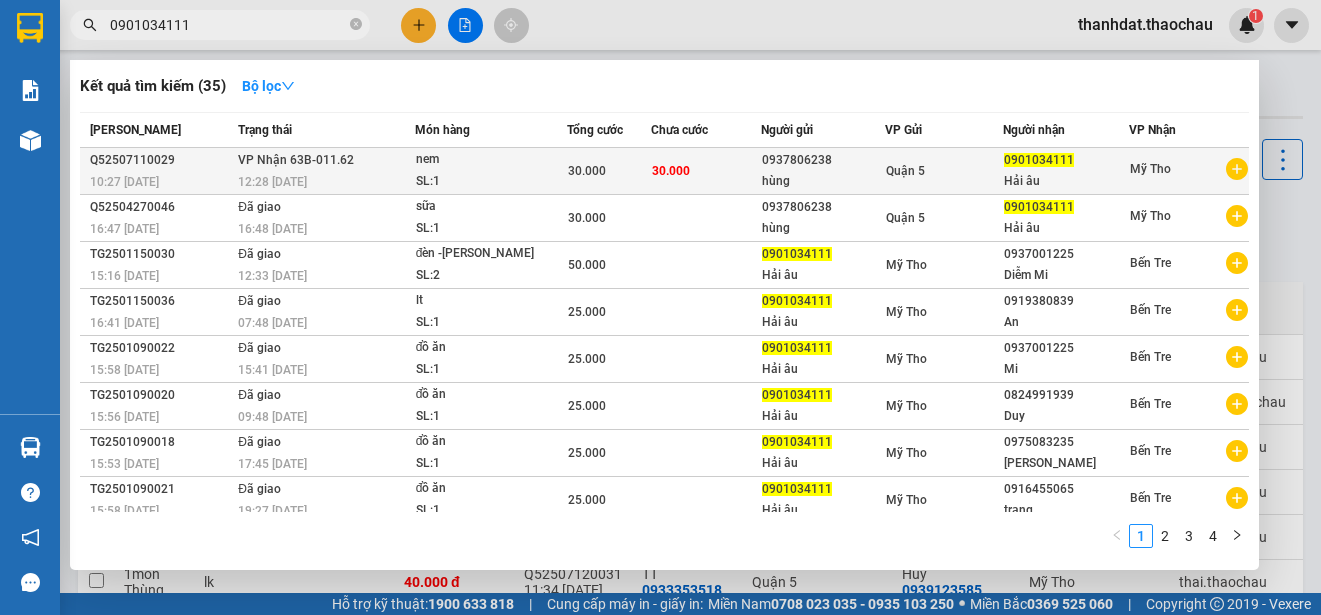 type on "0901034111" 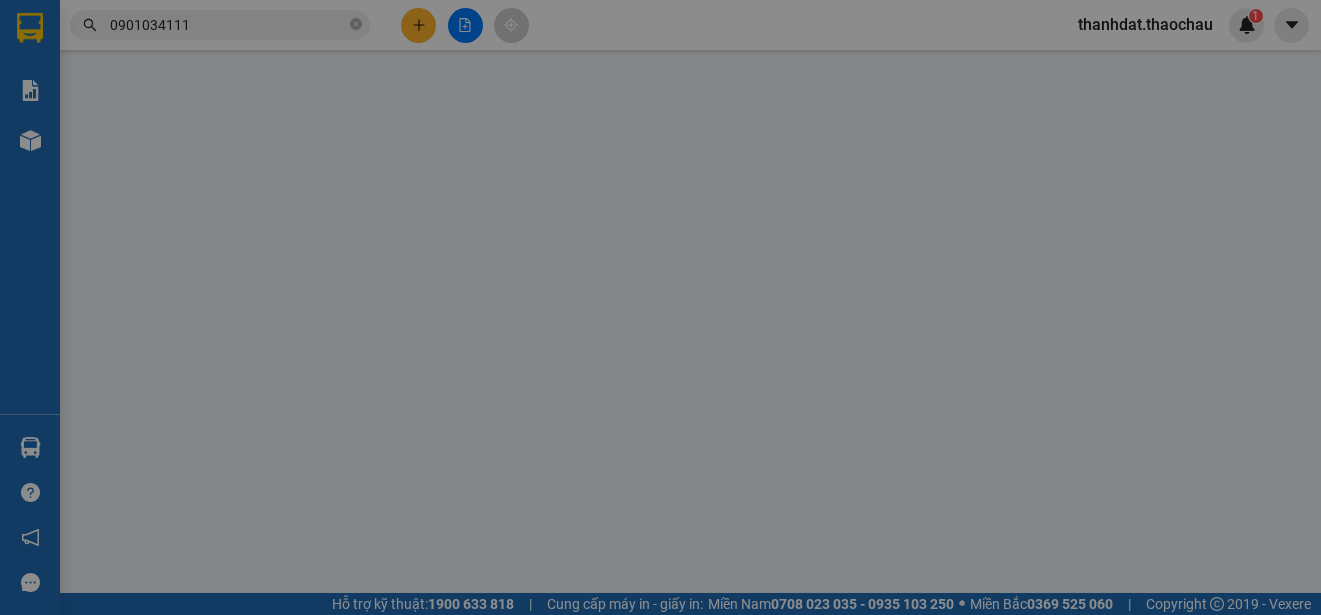 type on "0937806238" 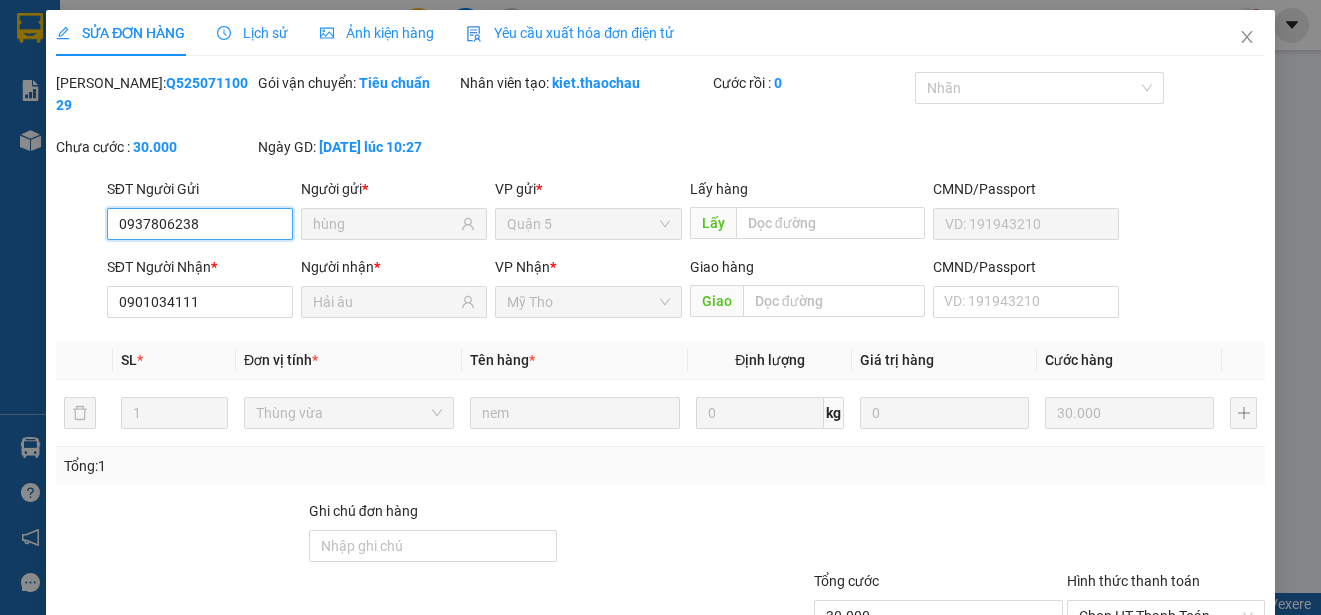 scroll, scrollTop: 151, scrollLeft: 0, axis: vertical 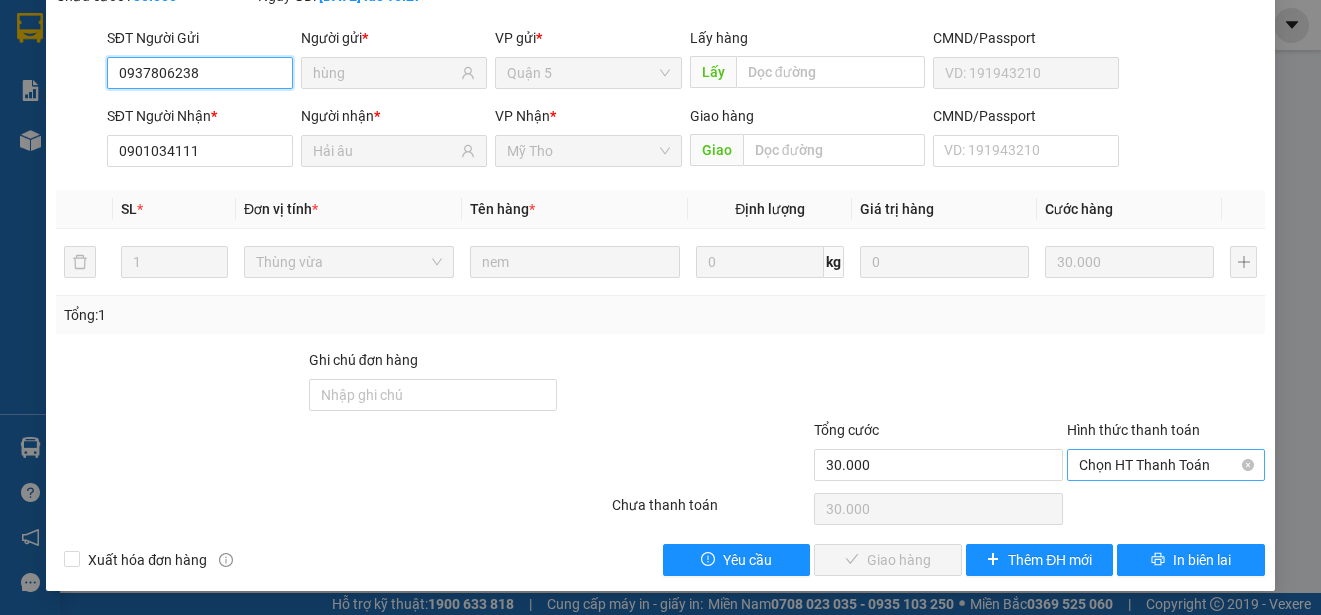 click on "Chọn HT Thanh Toán" at bounding box center [1166, 465] 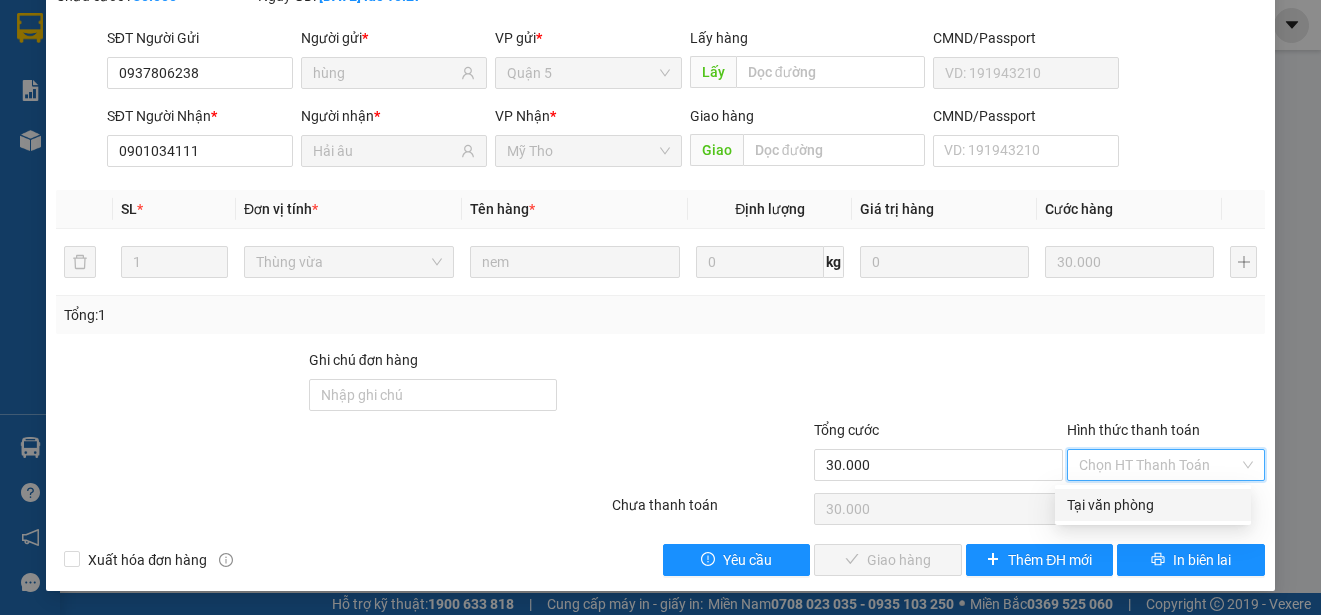 click on "Tại văn phòng" at bounding box center [1153, 505] 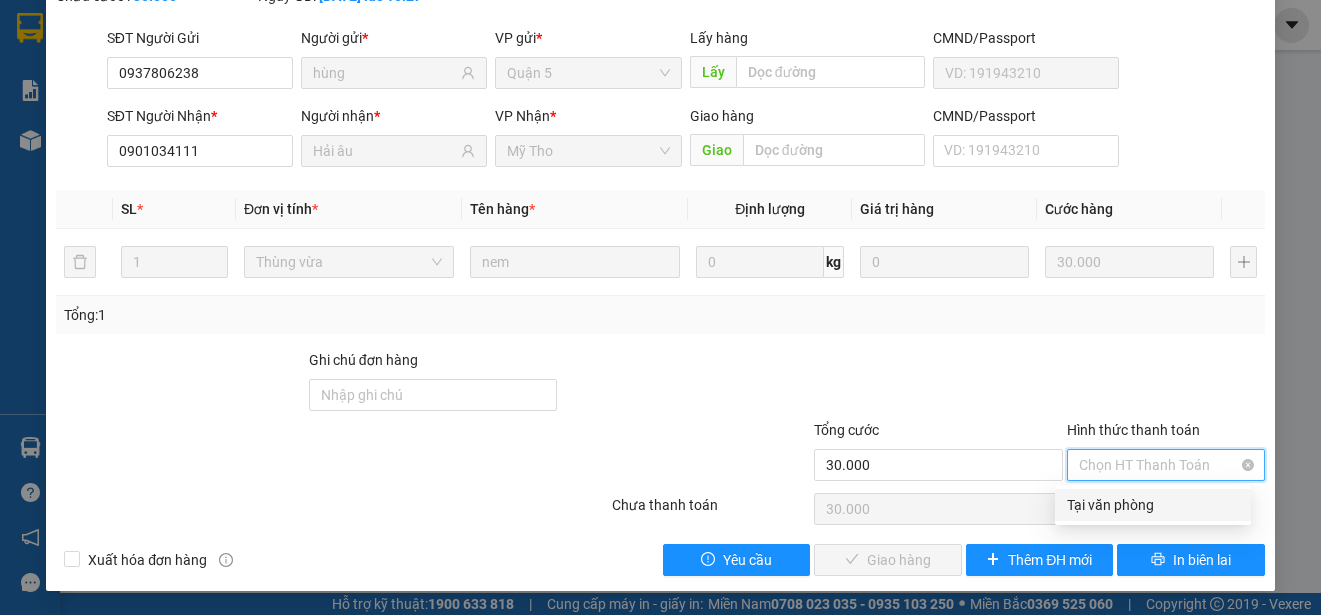 type on "0" 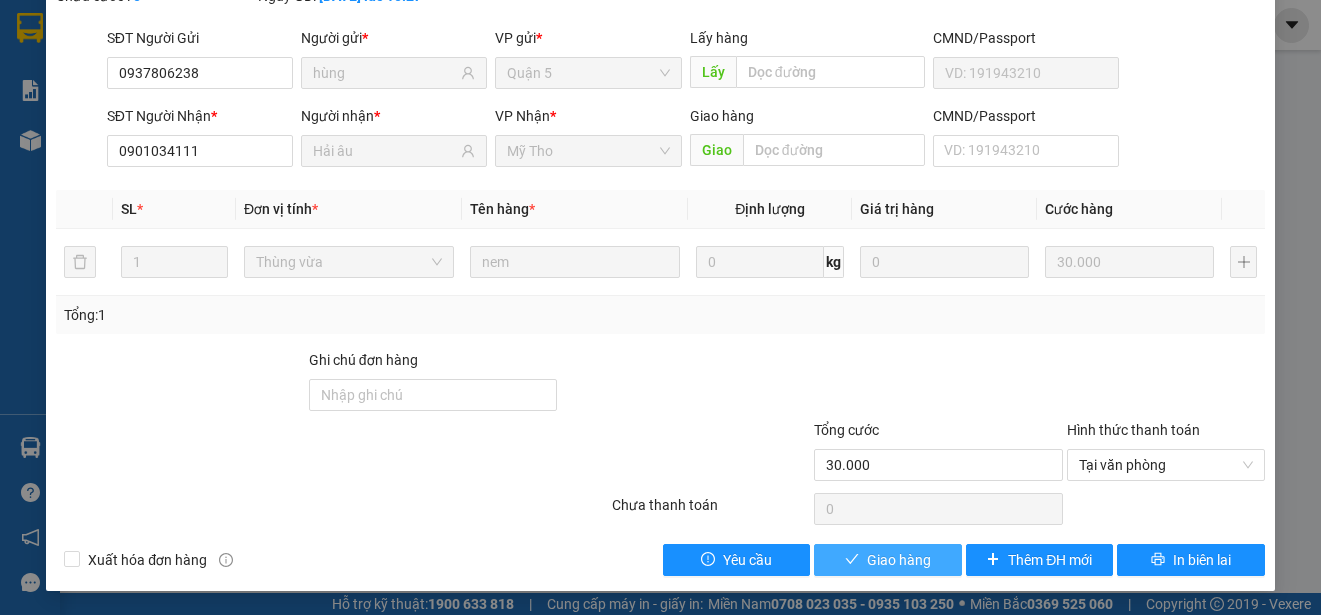 click on "Giao hàng" at bounding box center (899, 560) 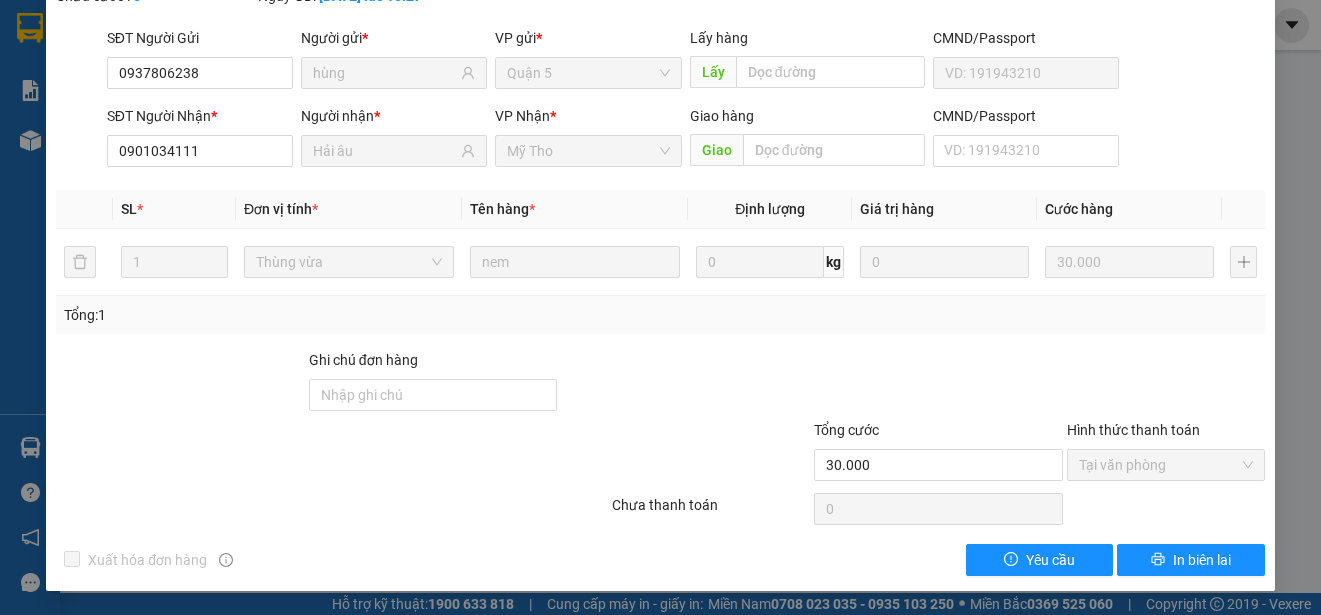 scroll, scrollTop: 0, scrollLeft: 0, axis: both 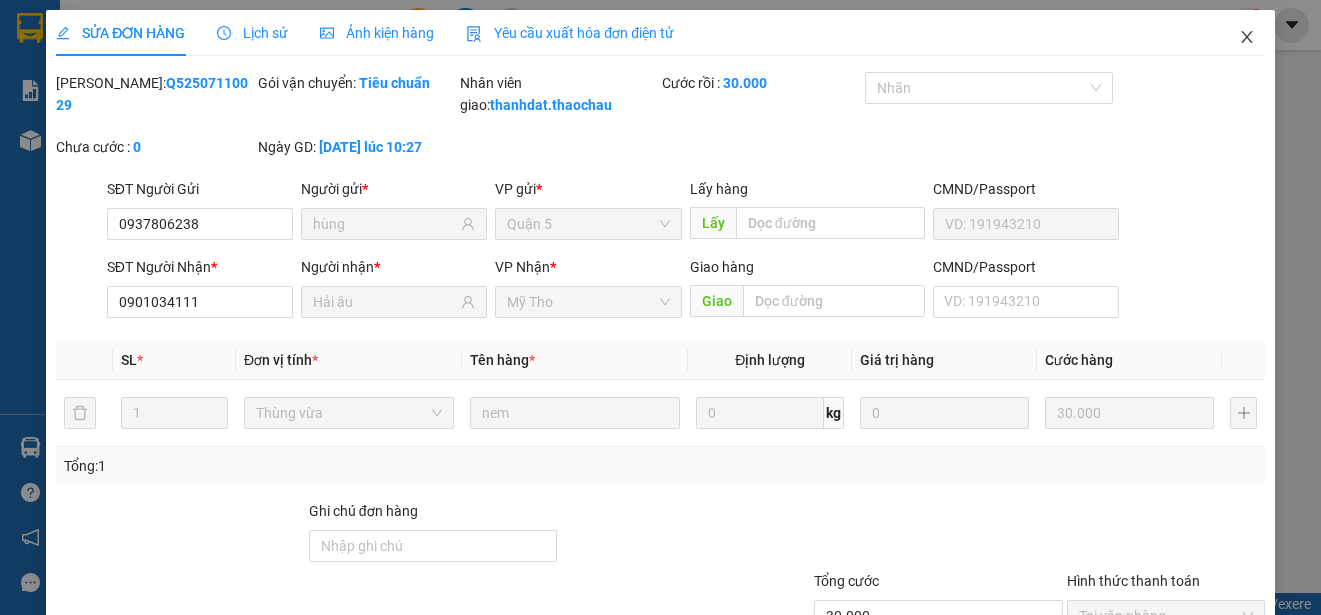 click 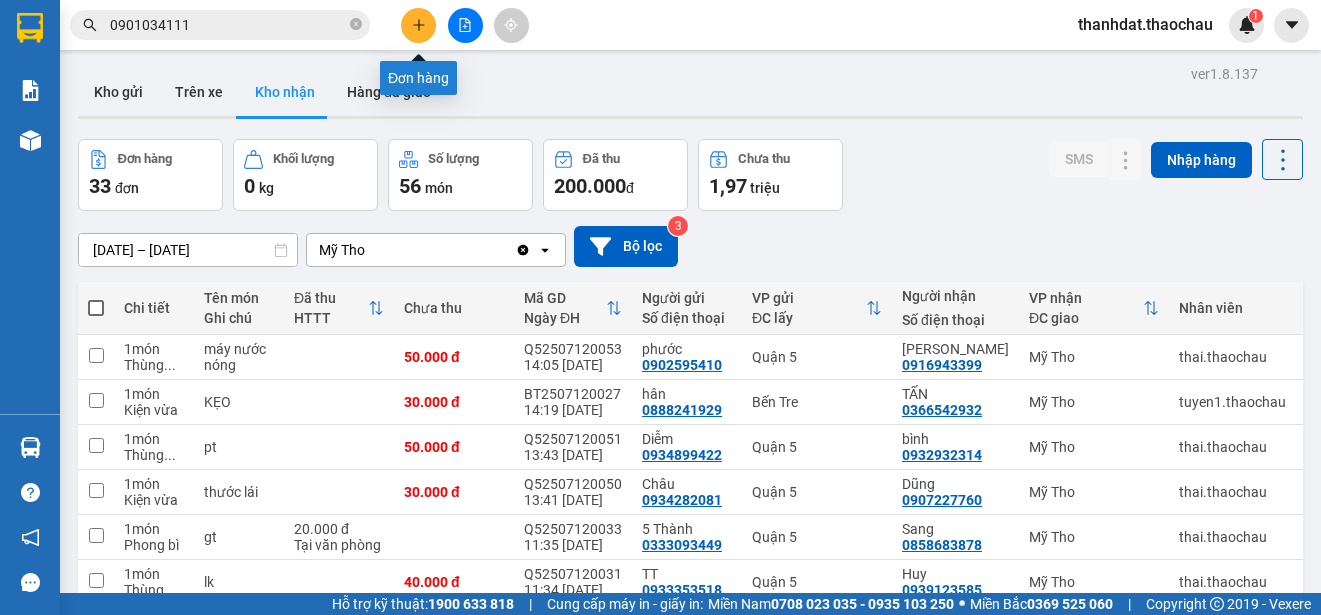 click at bounding box center (418, 25) 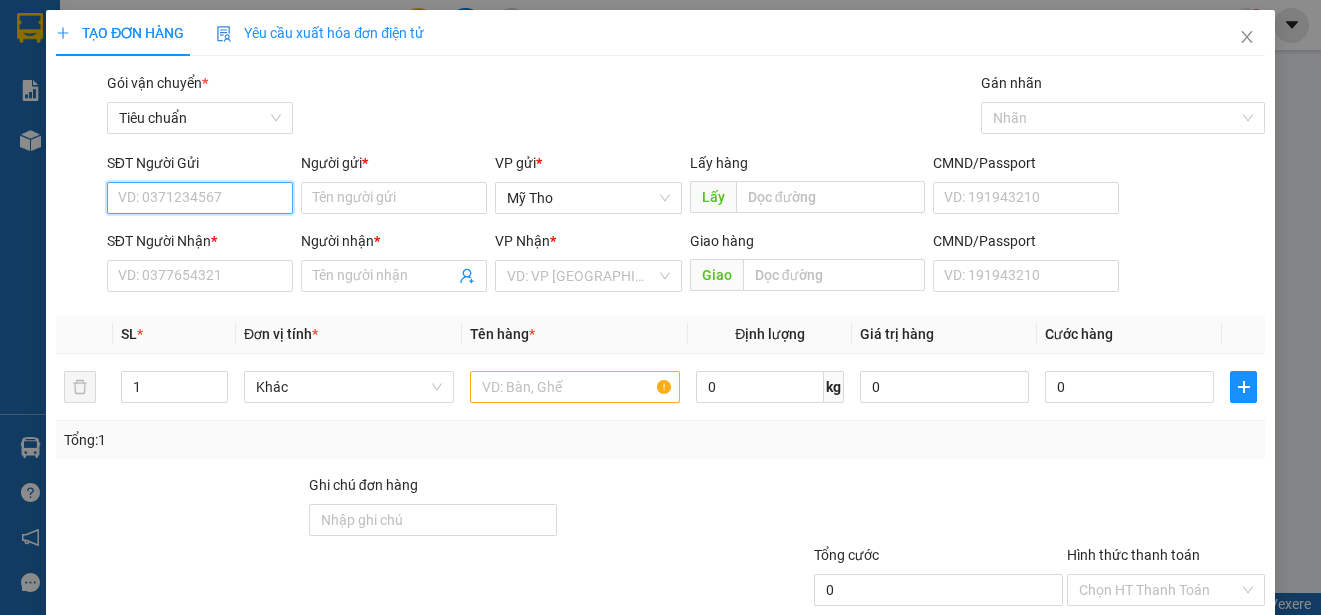 click on "SĐT Người Gửi" at bounding box center (200, 198) 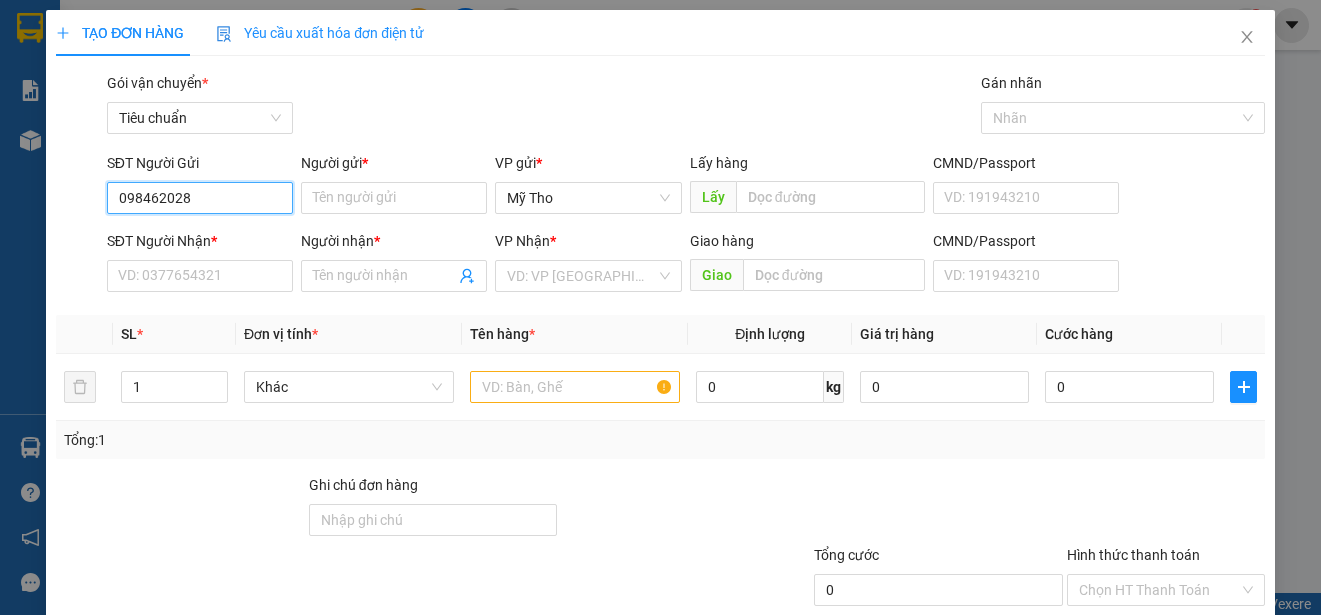 type on "0984620282" 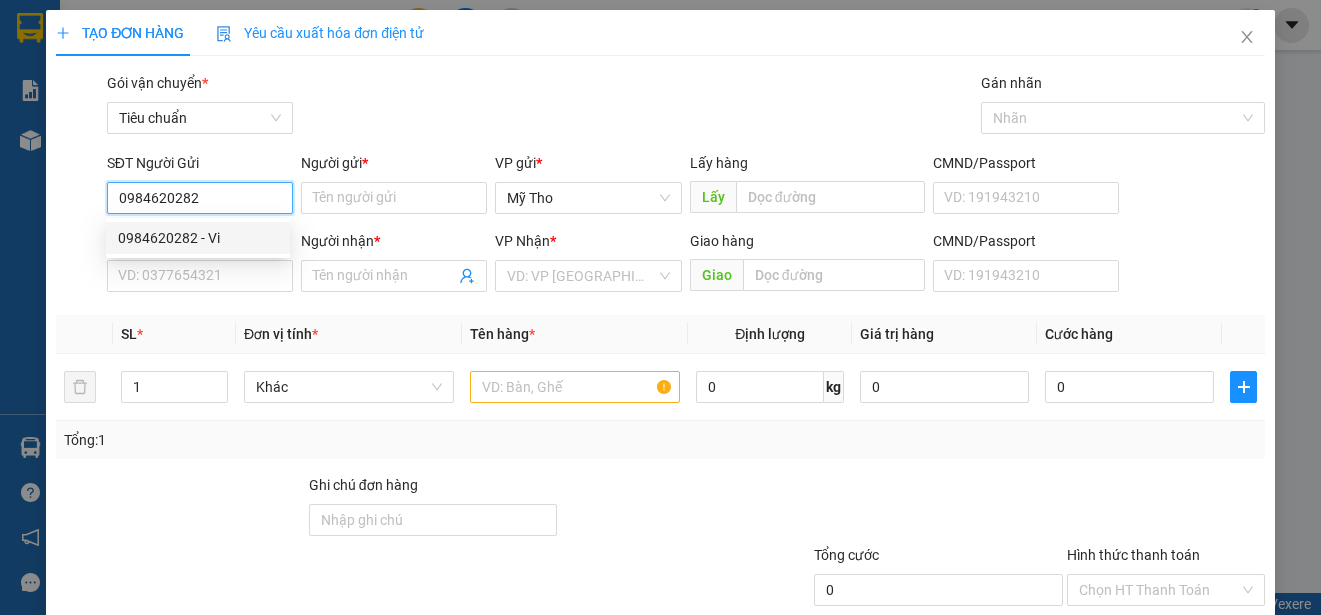 click on "0984620282 - Vi" at bounding box center [198, 238] 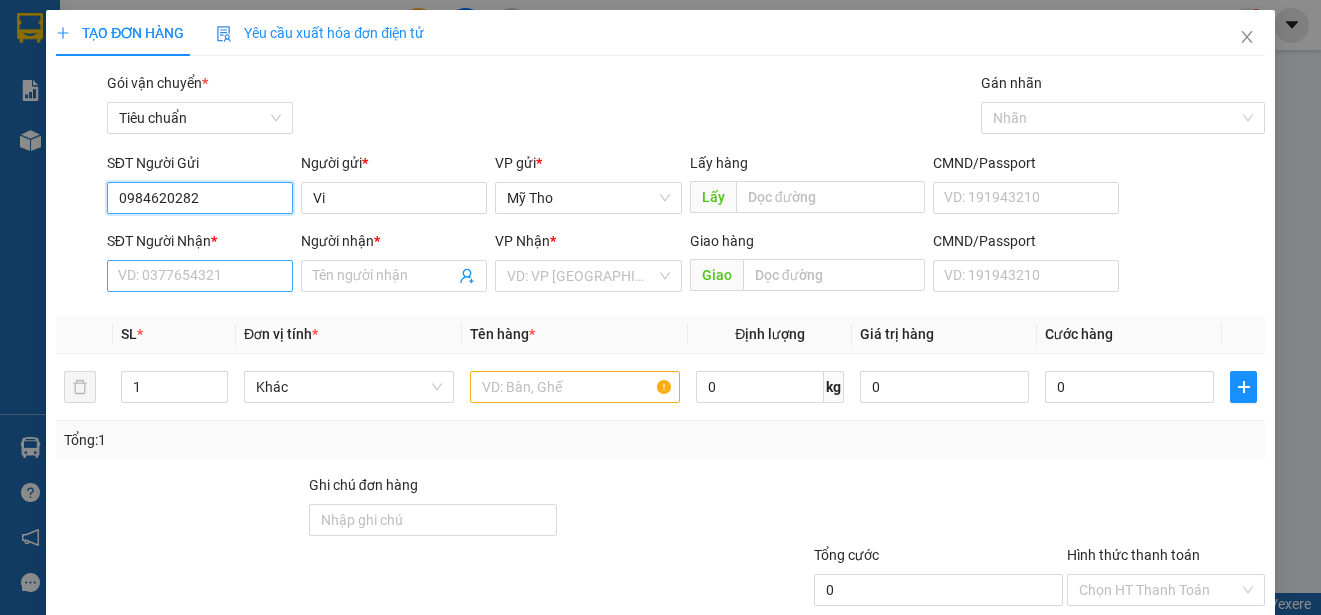 type on "0984620282" 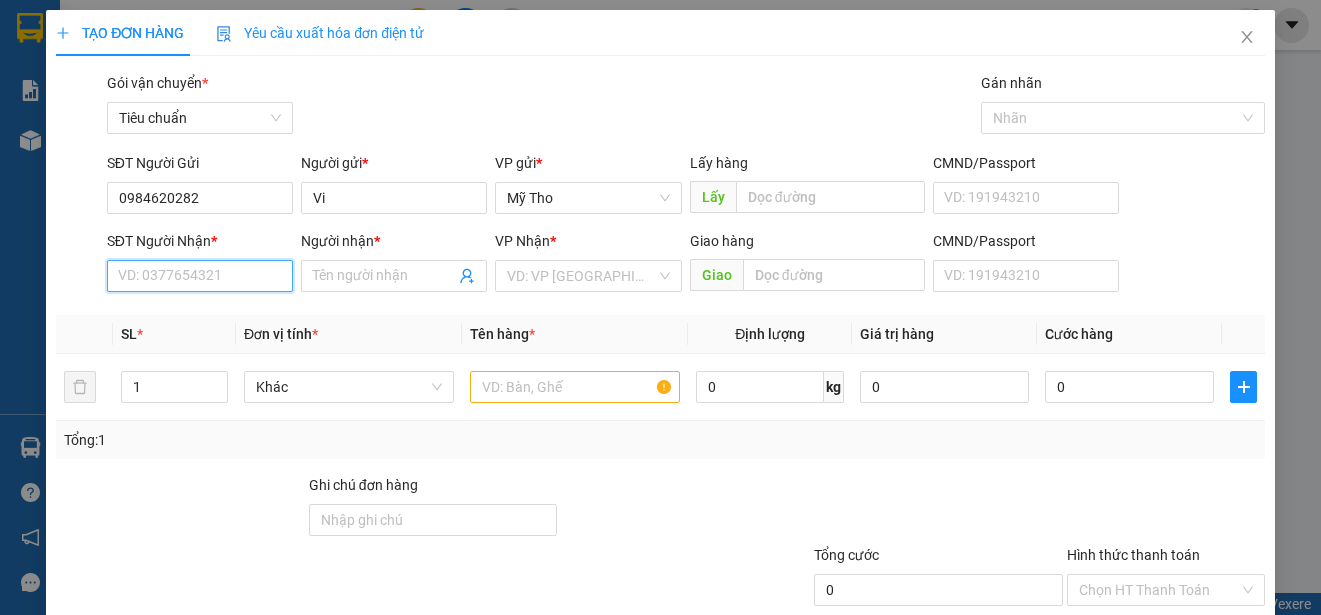 click on "SĐT Người Nhận  *" at bounding box center [200, 276] 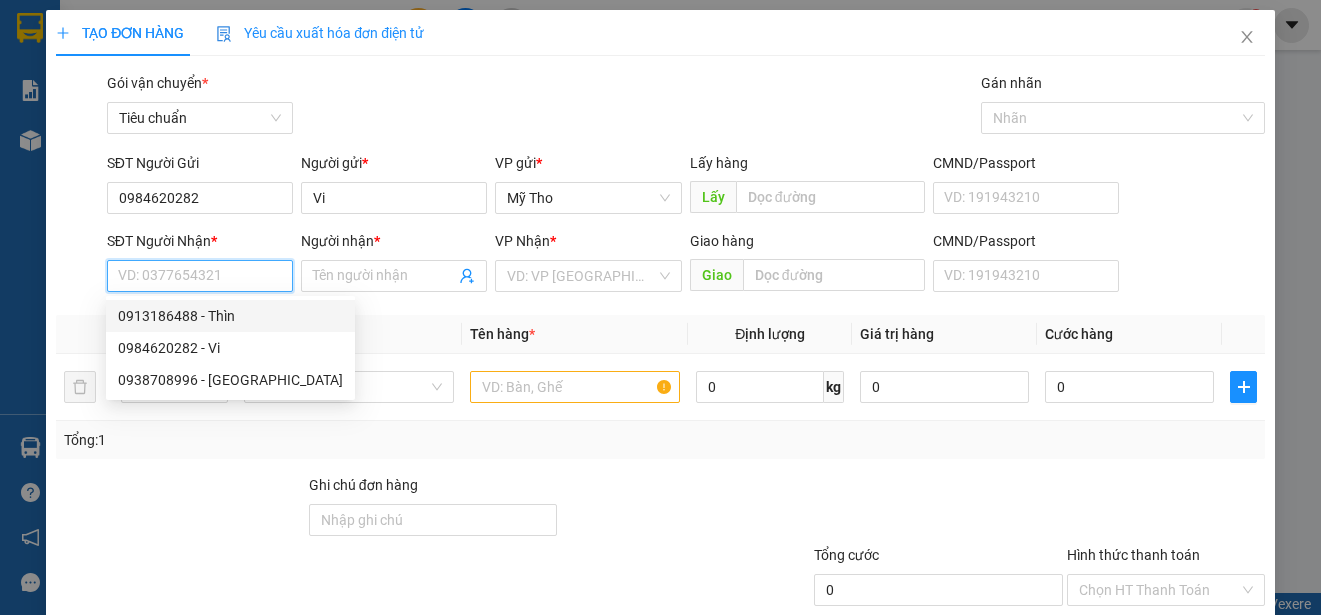 click on "0913186488 -  Thìn" at bounding box center [230, 316] 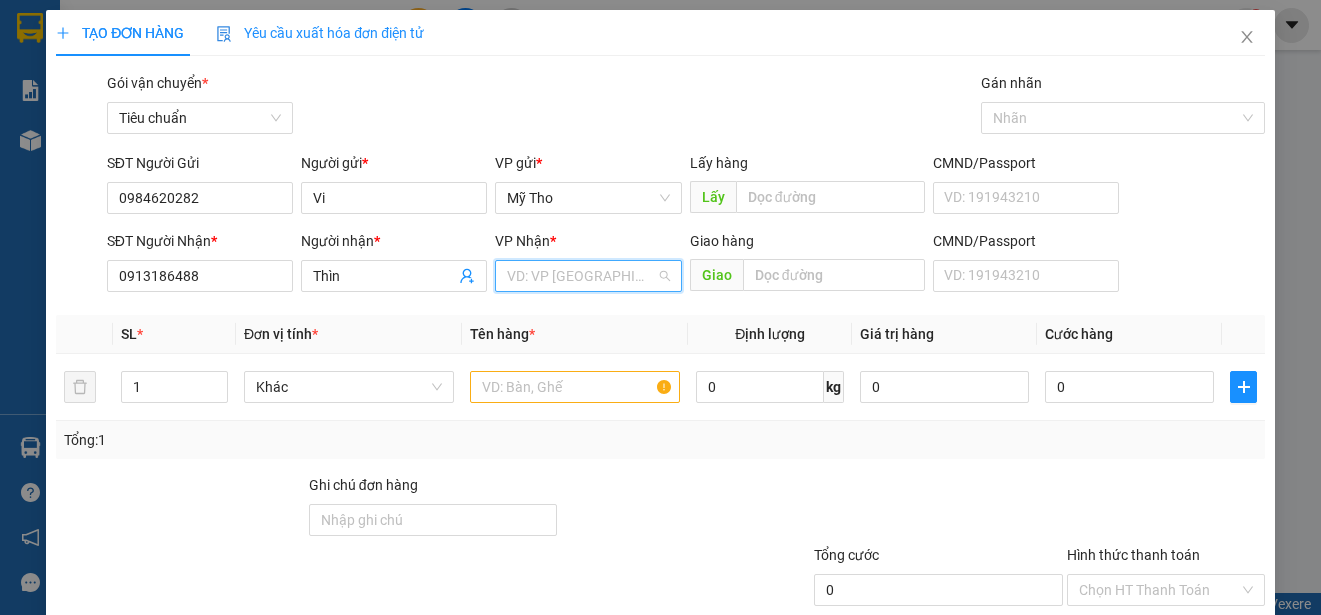 click at bounding box center [581, 276] 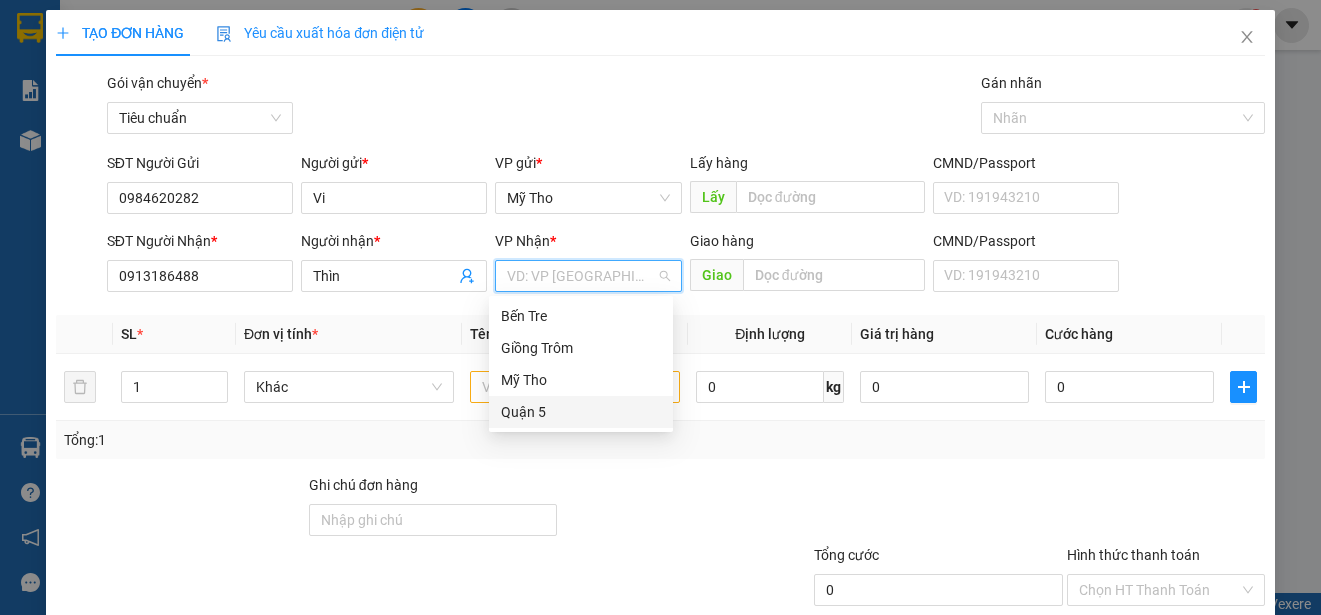 click on "Quận 5" at bounding box center [581, 412] 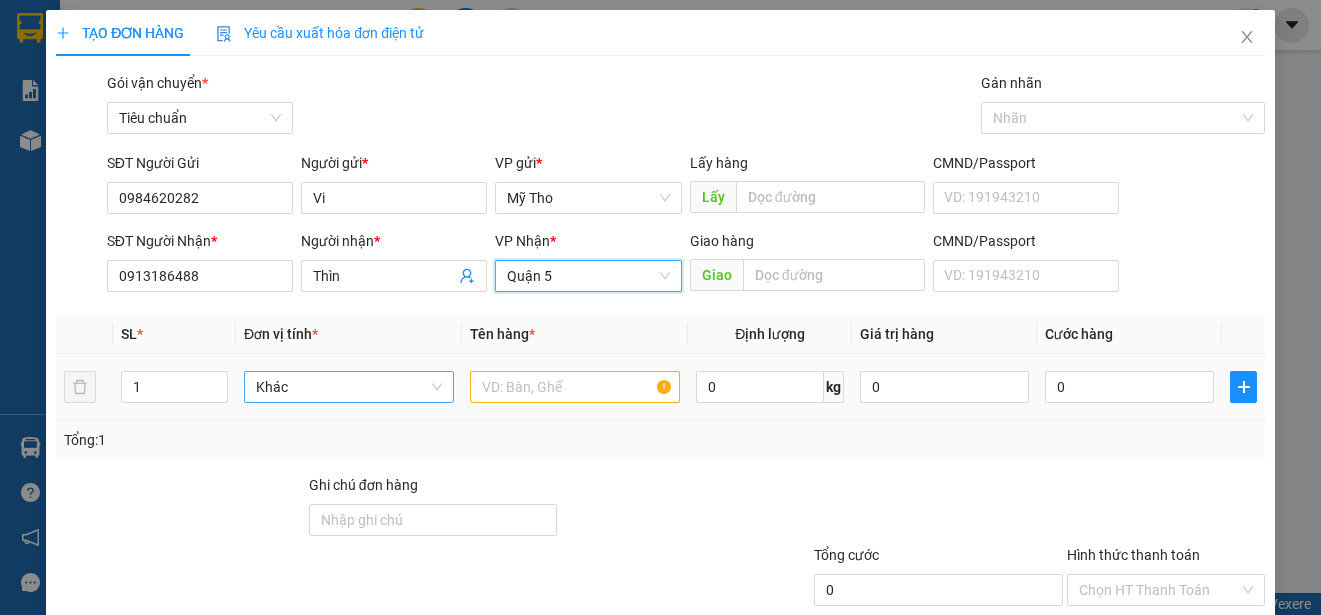 click on "Khác" at bounding box center (349, 387) 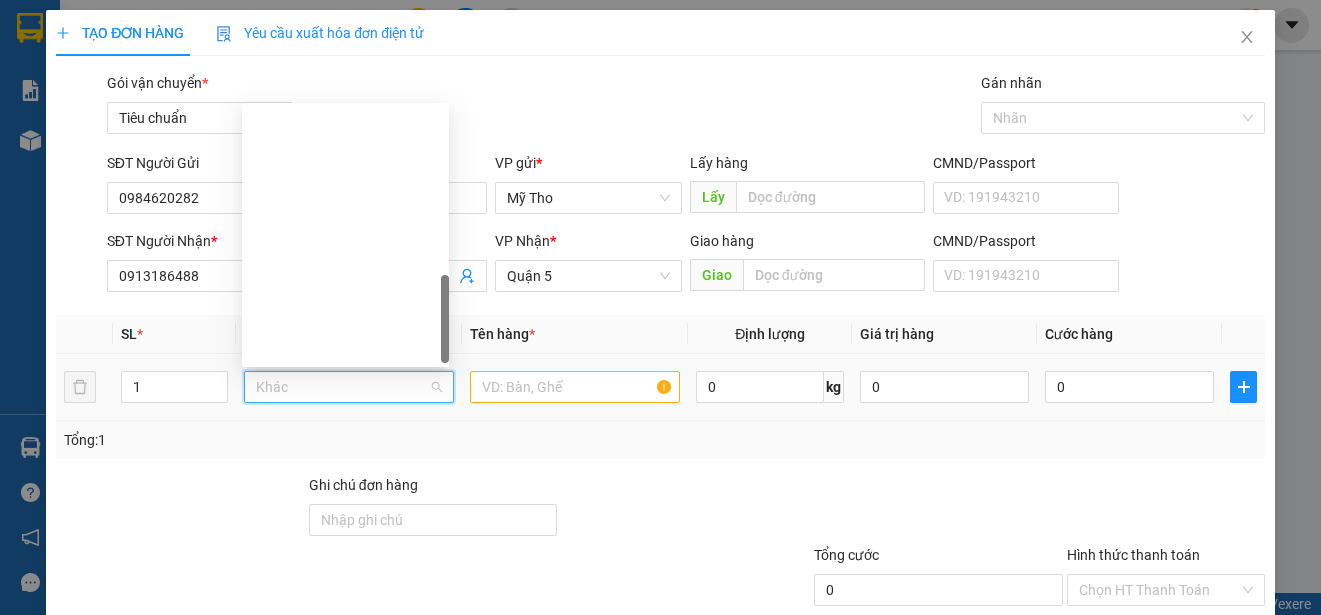 scroll, scrollTop: 624, scrollLeft: 0, axis: vertical 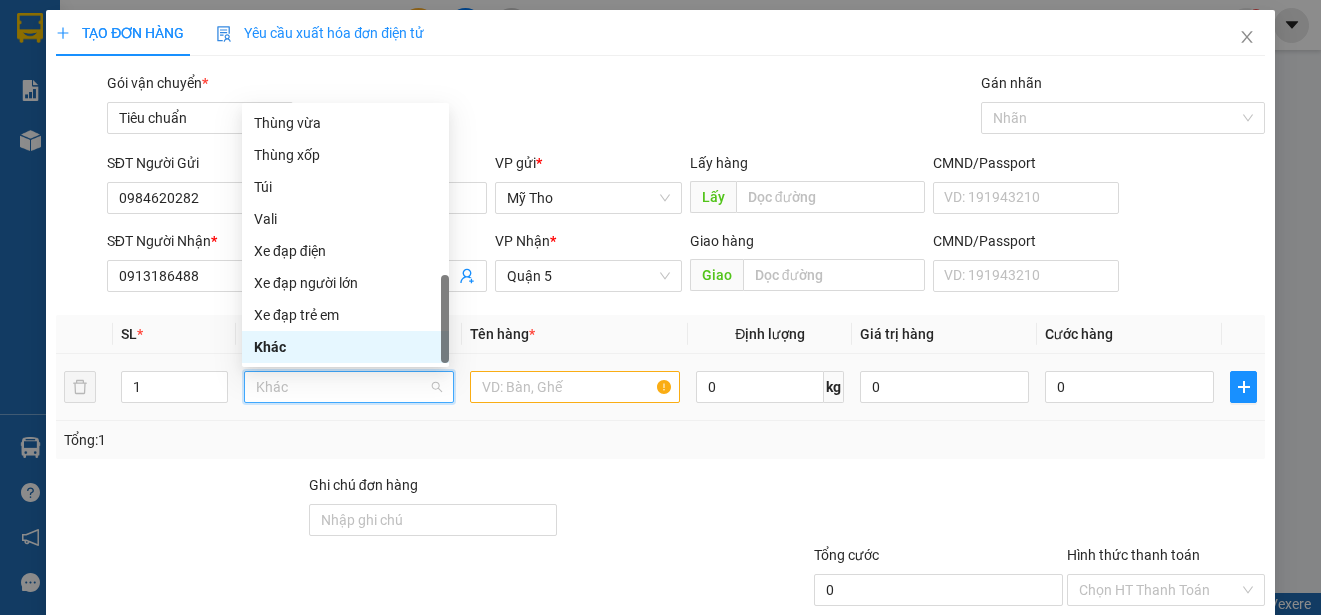 type on "p" 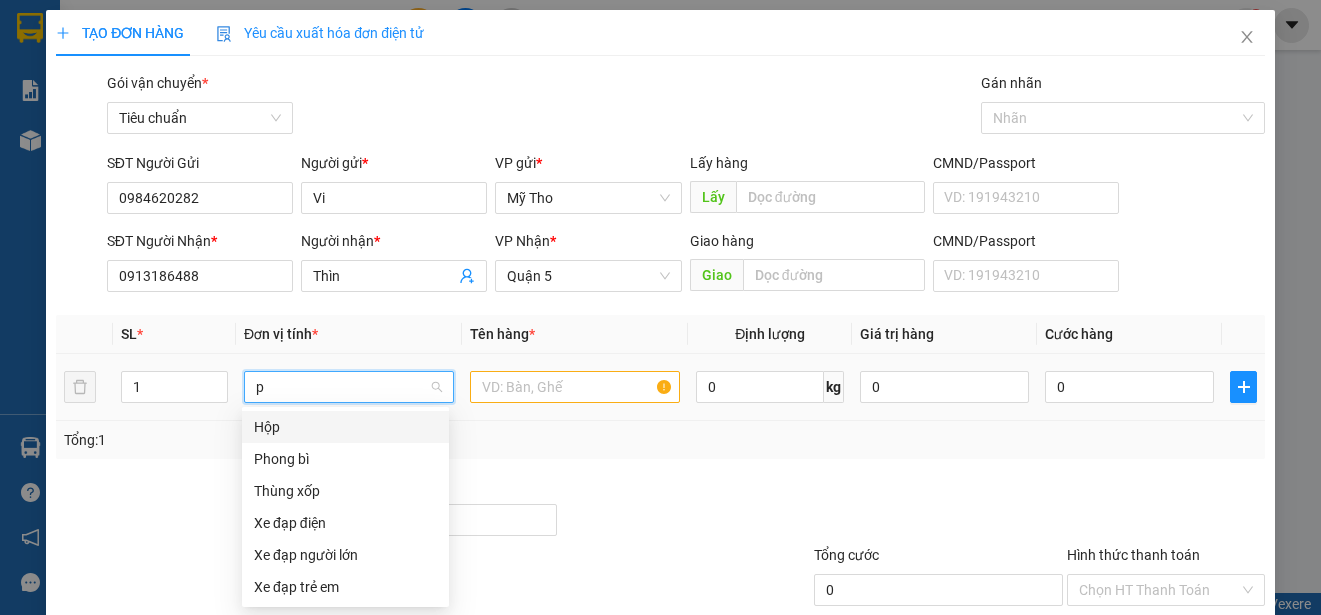 scroll, scrollTop: 0, scrollLeft: 0, axis: both 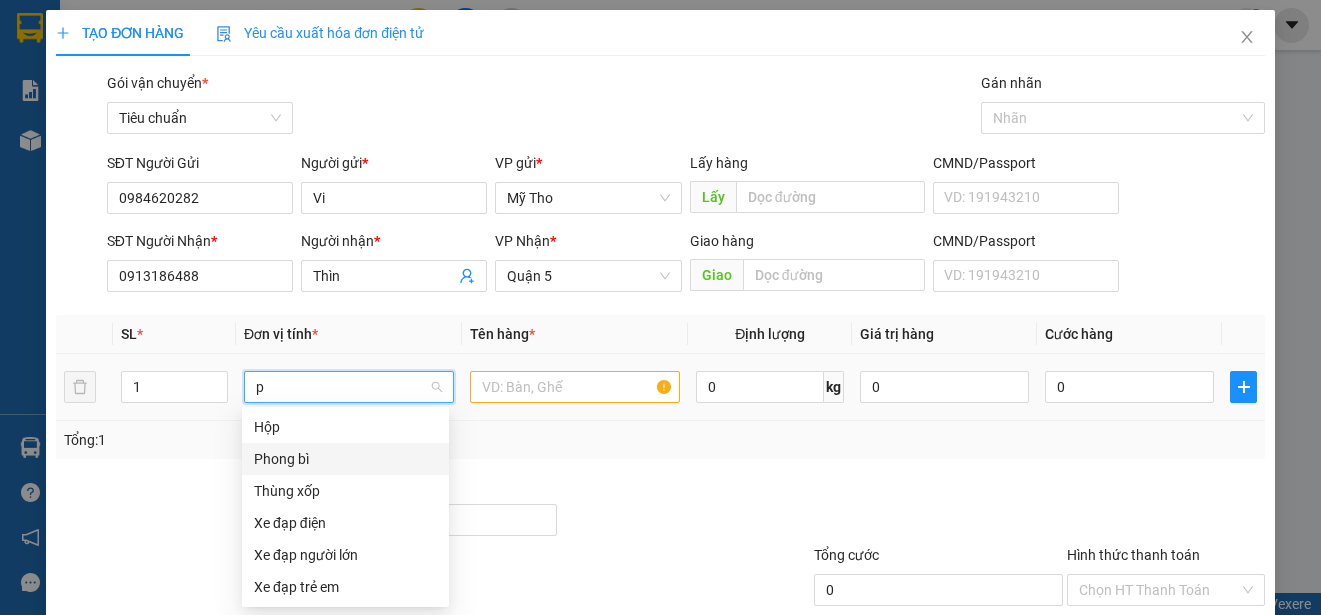 drag, startPoint x: 306, startPoint y: 458, endPoint x: 444, endPoint y: 414, distance: 144.84474 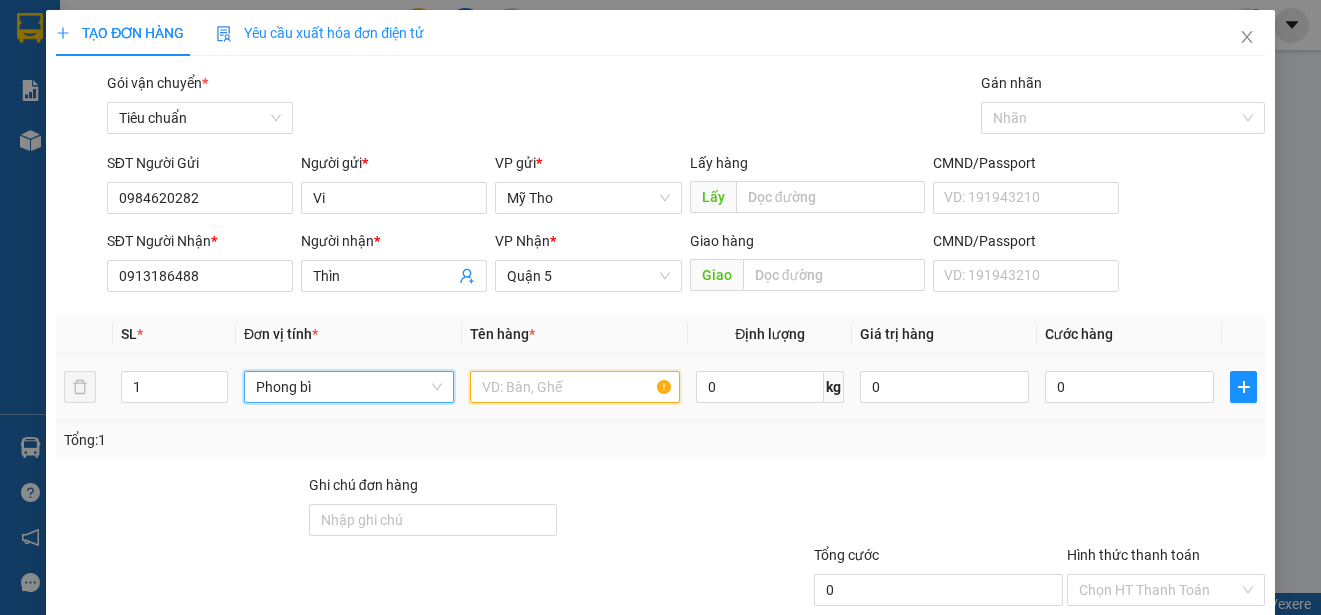 click at bounding box center [575, 387] 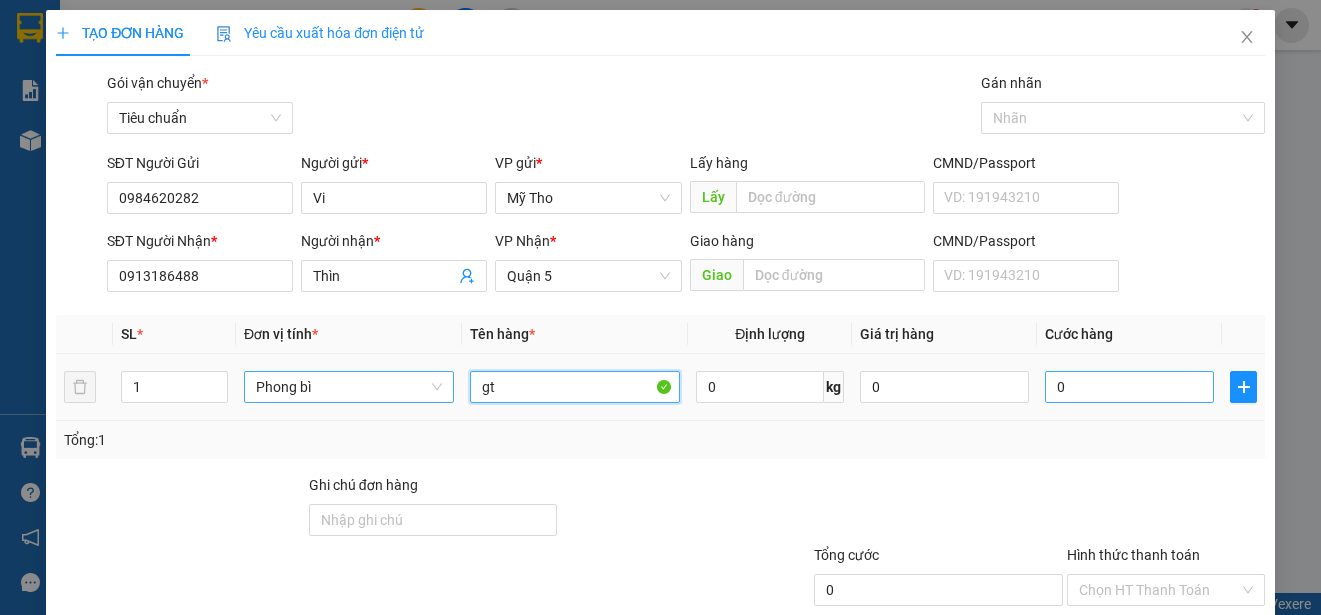 type on "gt" 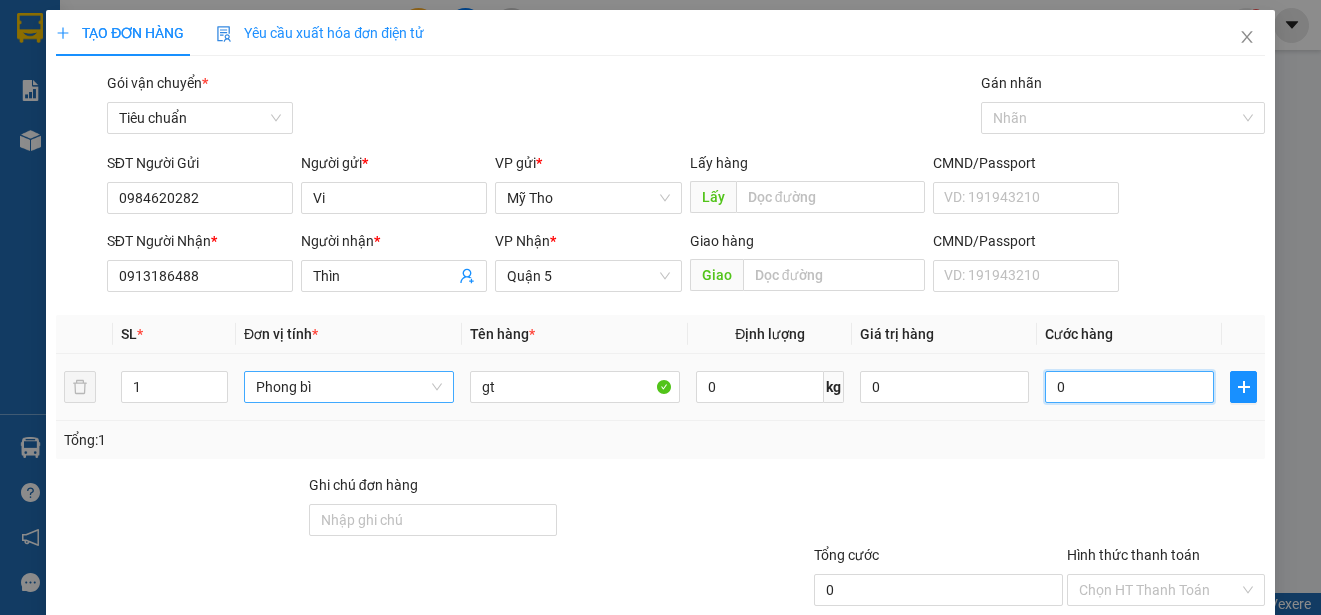 click on "0" at bounding box center (1129, 387) 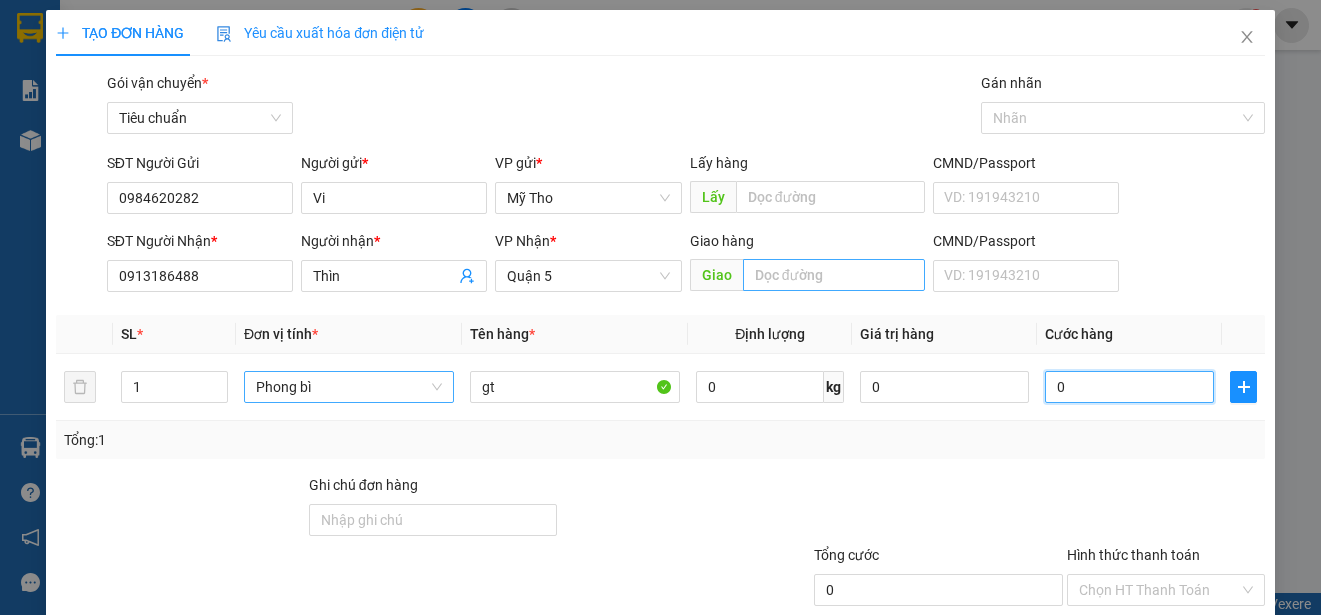 type on "2" 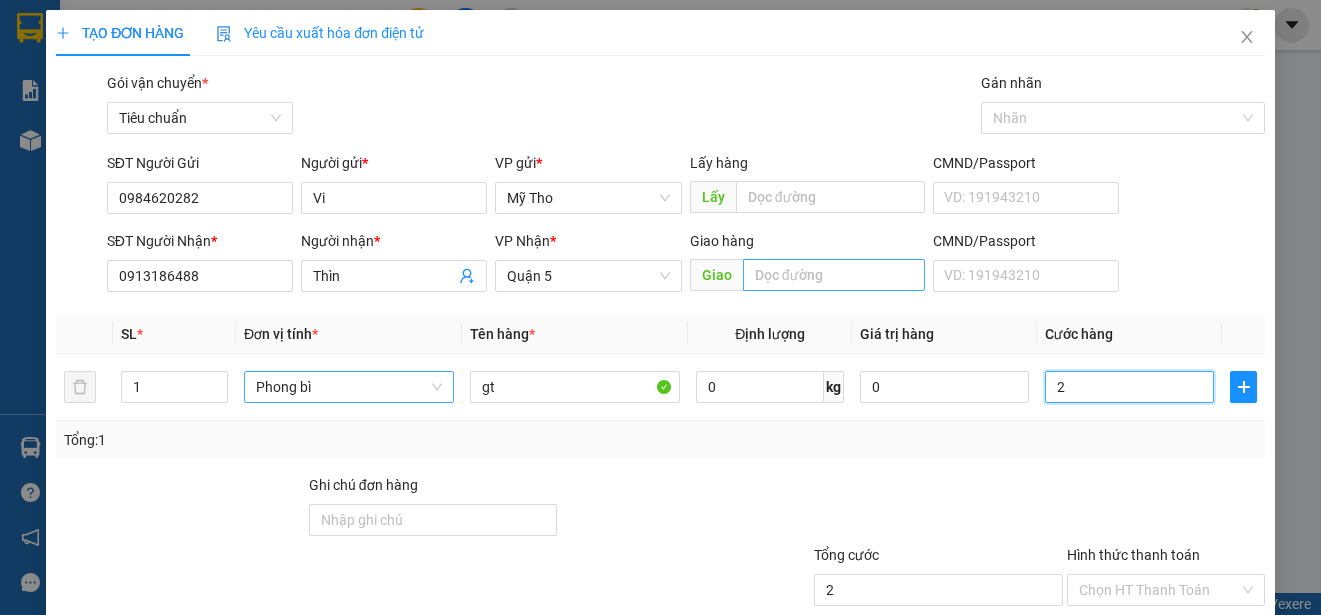 type on "20" 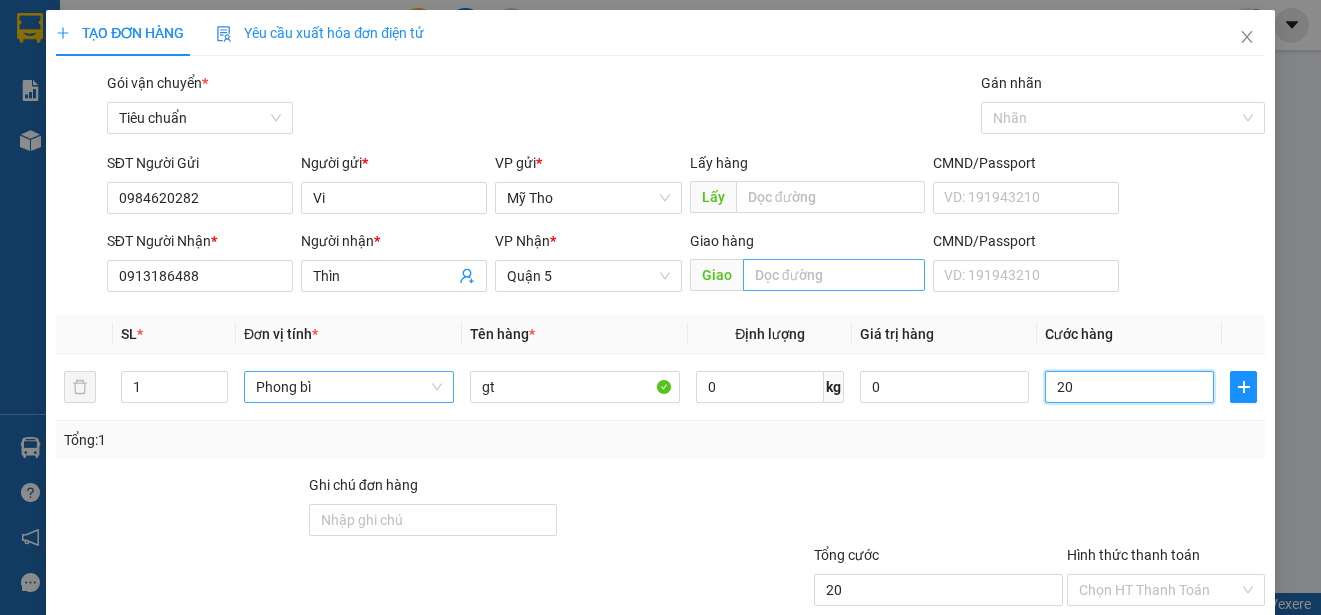 type on "200" 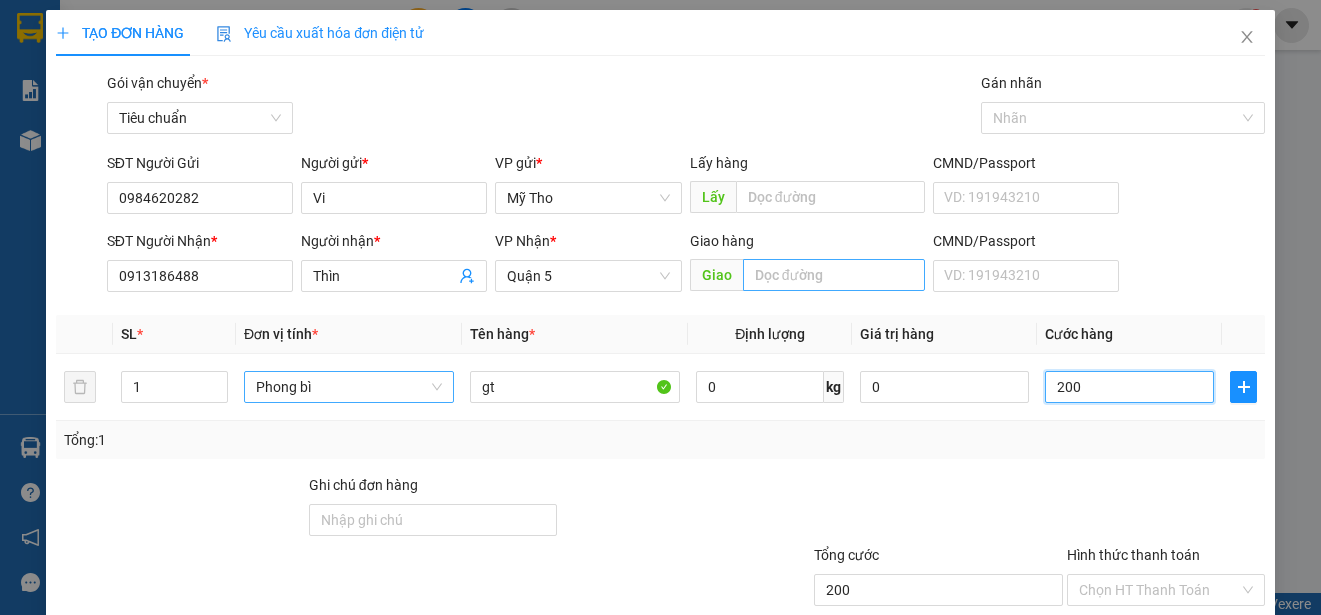 type on "2.000" 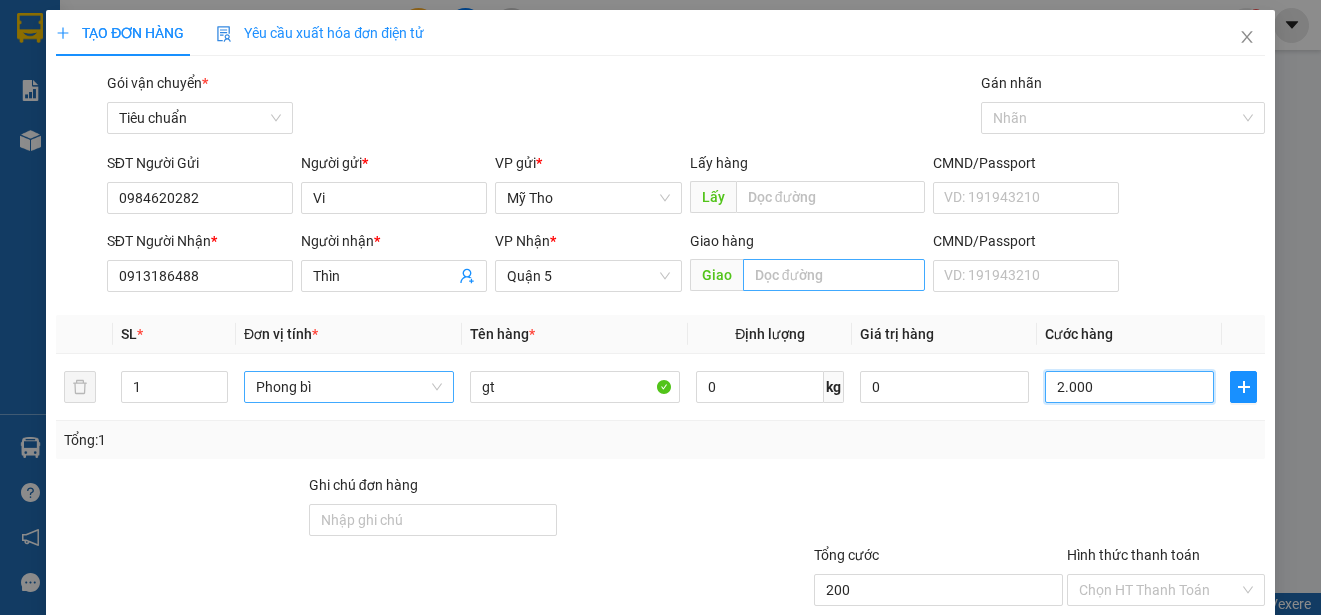 type on "2.000" 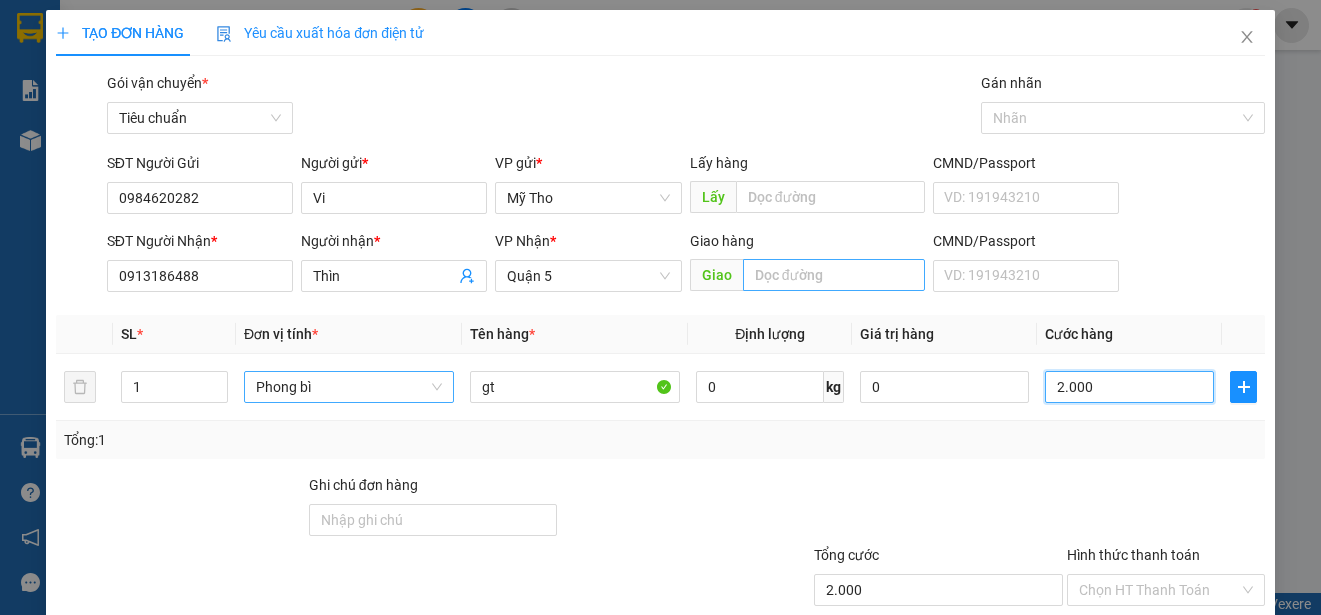 type on "20.000" 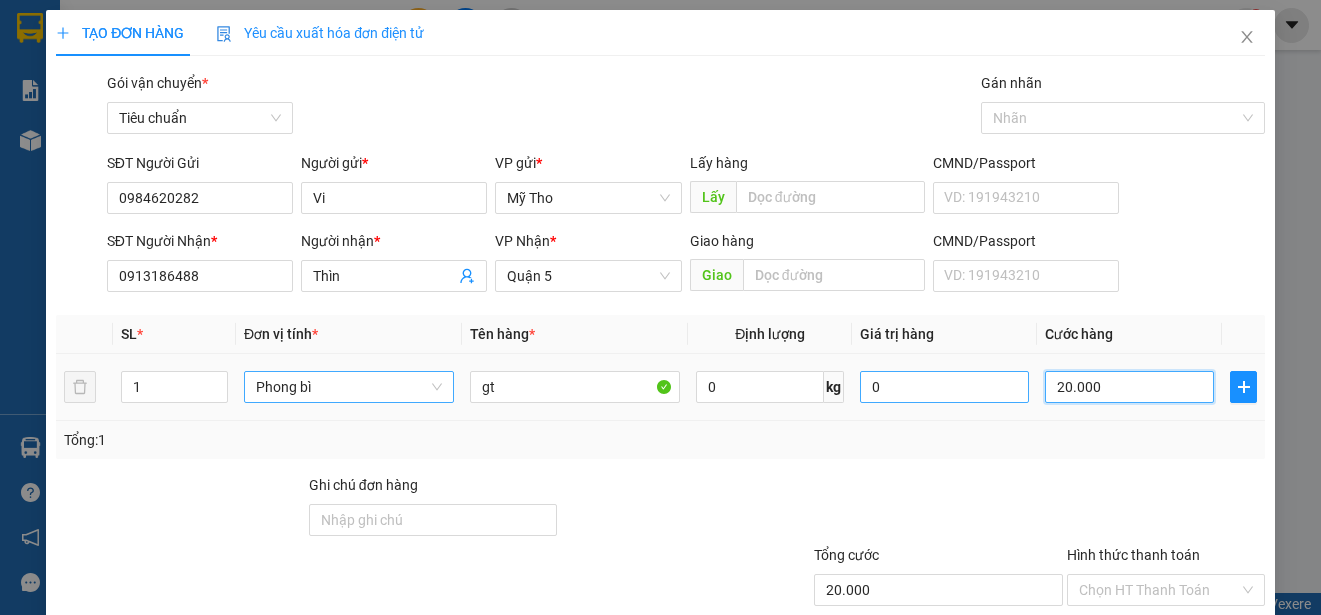 scroll, scrollTop: 125, scrollLeft: 0, axis: vertical 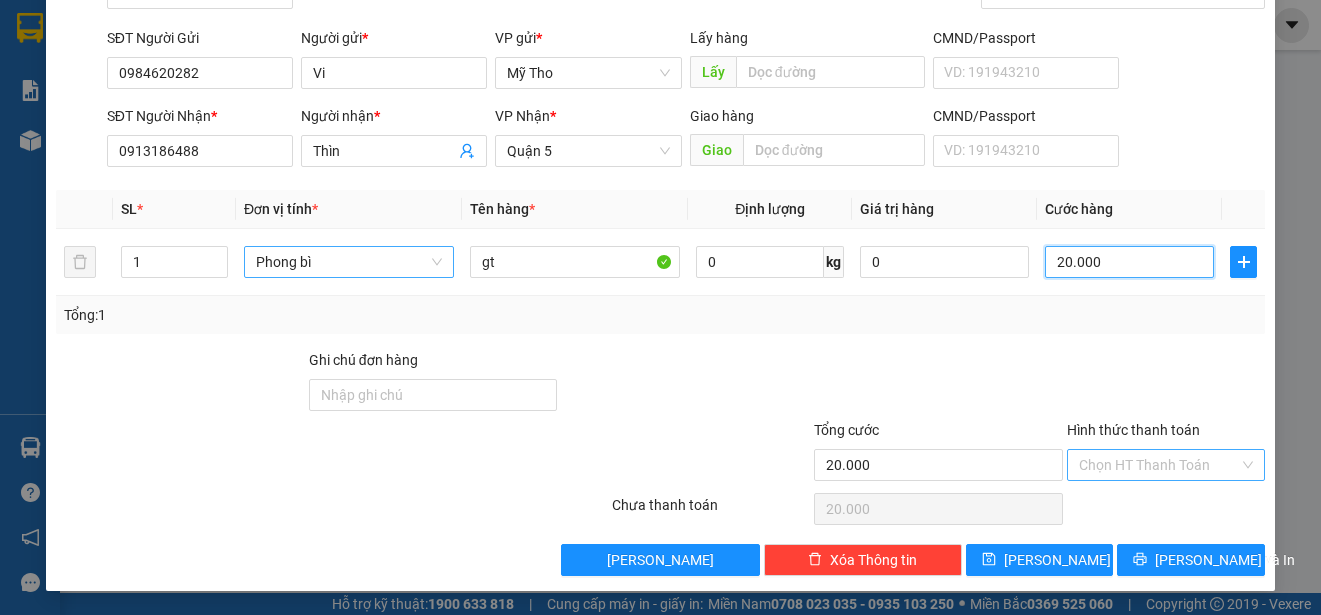 type on "20.000" 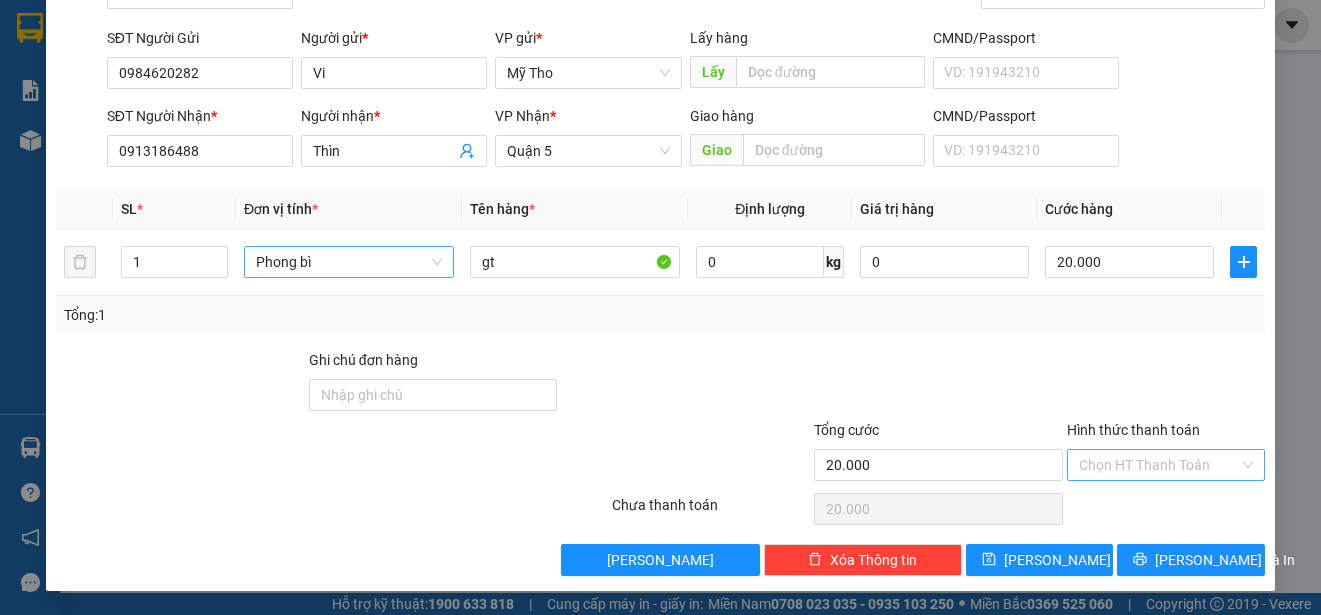 click on "Hình thức thanh toán" at bounding box center [1159, 465] 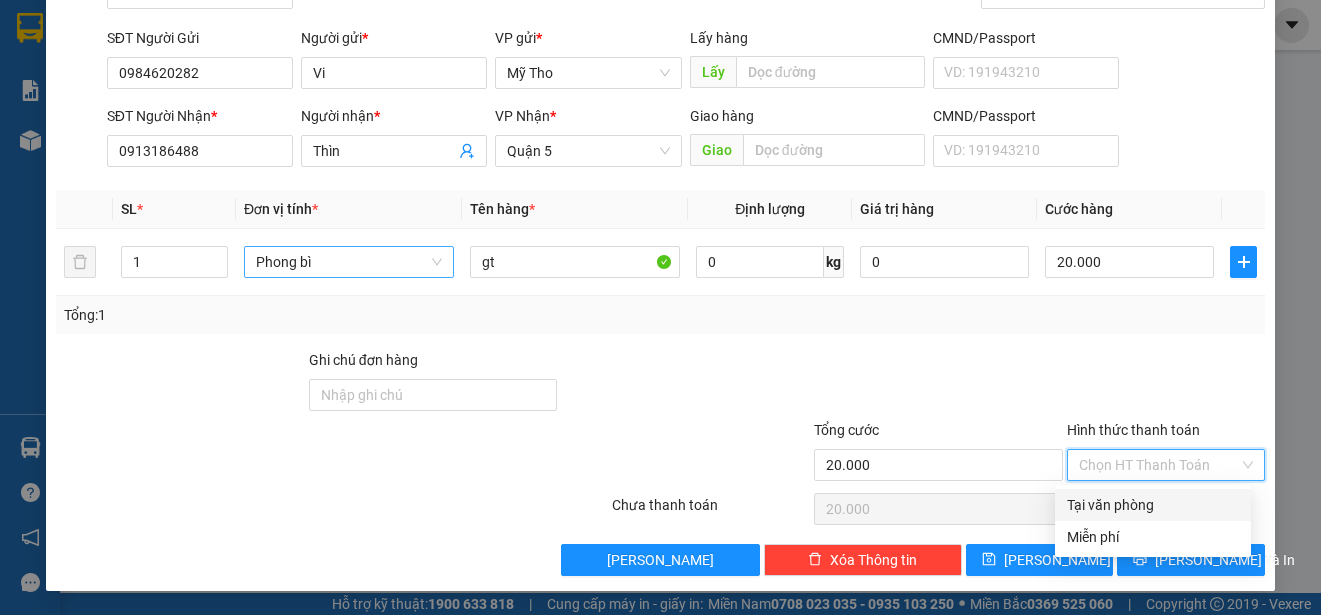 click on "Tại văn phòng" at bounding box center (1153, 505) 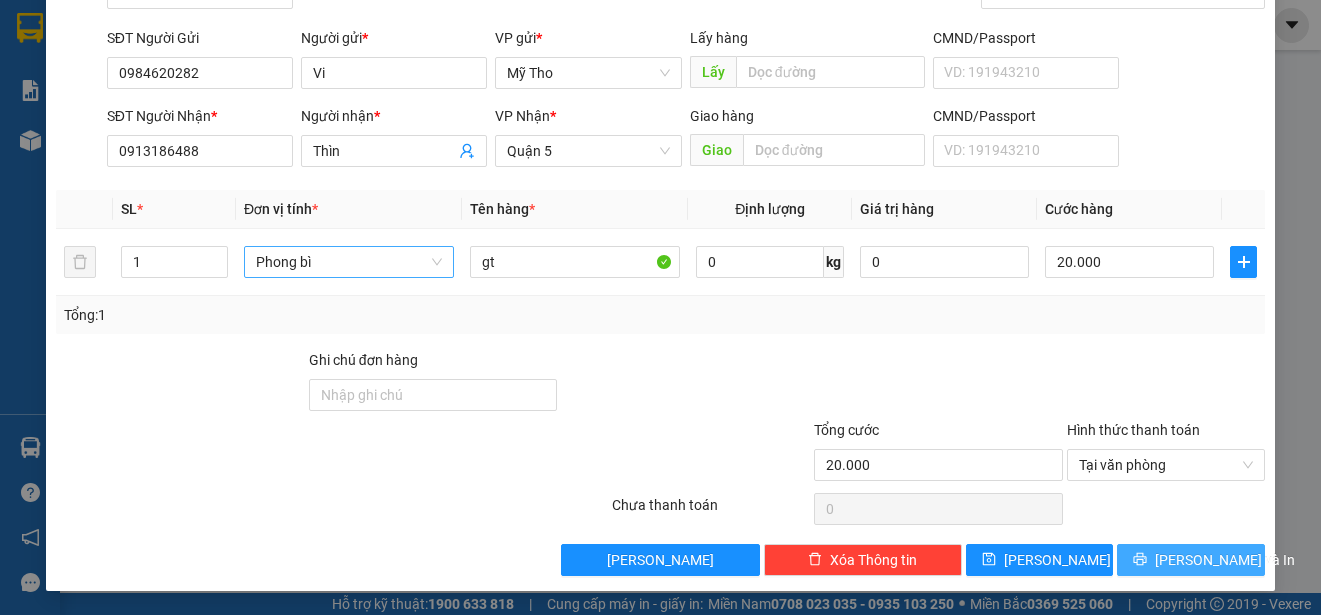 click on "[PERSON_NAME] và In" at bounding box center [1225, 560] 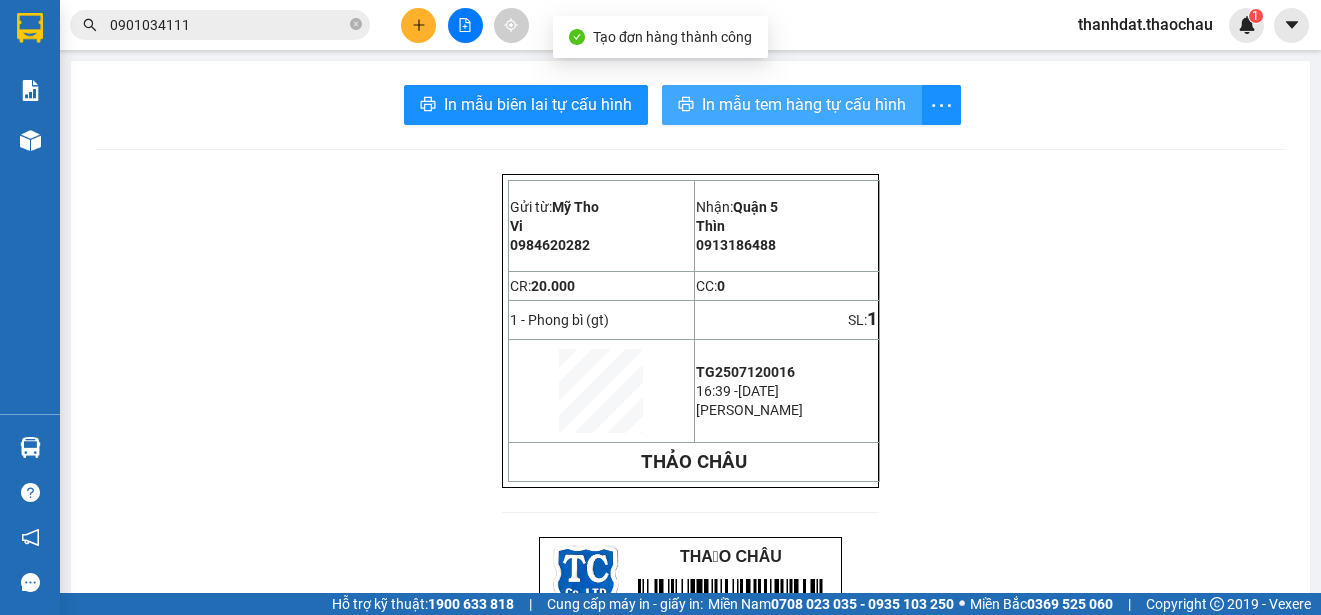 click on "In mẫu tem hàng tự cấu hình" at bounding box center [804, 104] 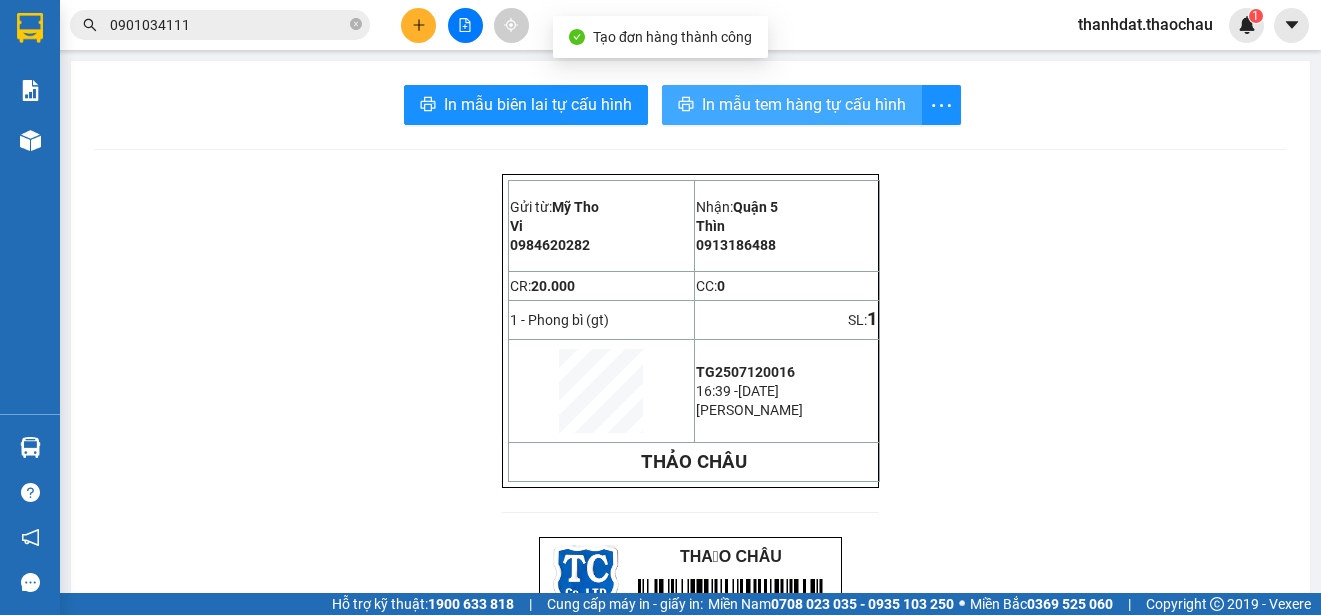 scroll, scrollTop: 0, scrollLeft: 0, axis: both 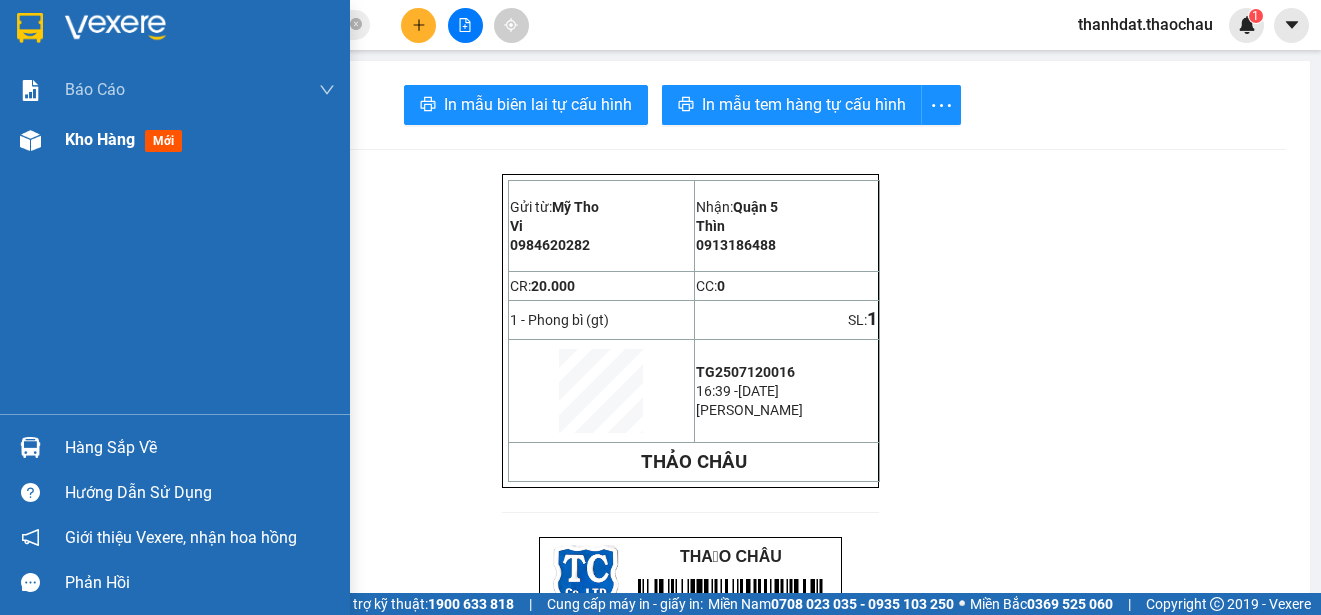 click on "Kho hàng mới" at bounding box center [175, 140] 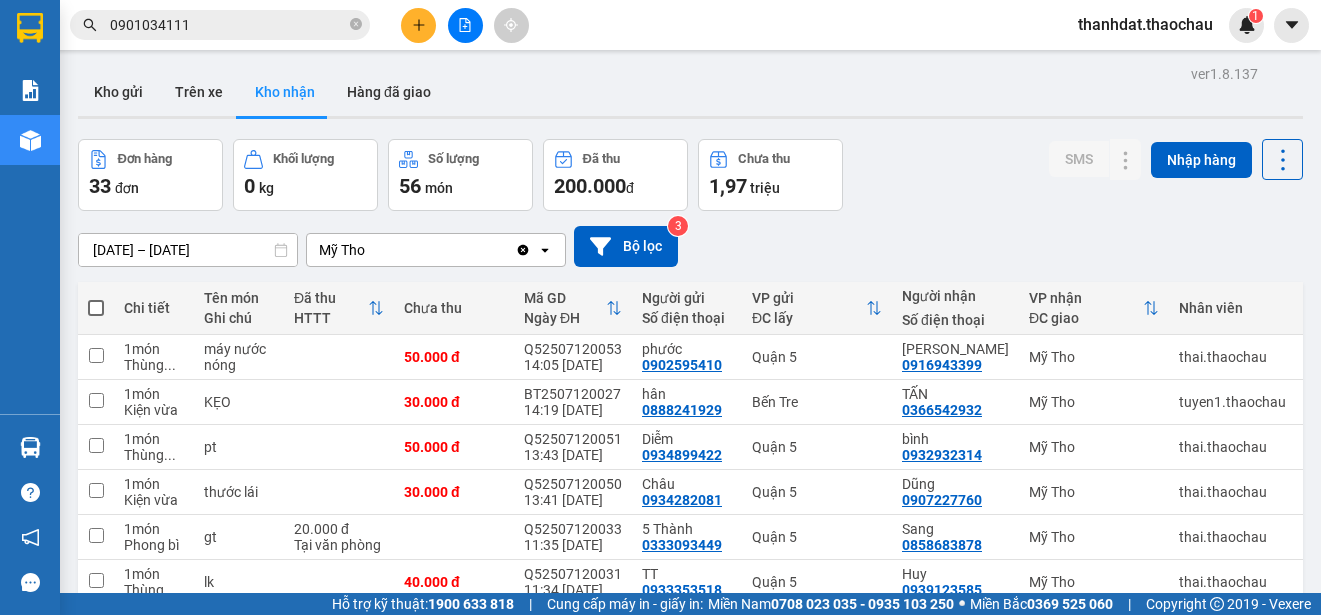 click on "2" at bounding box center (1015, 817) 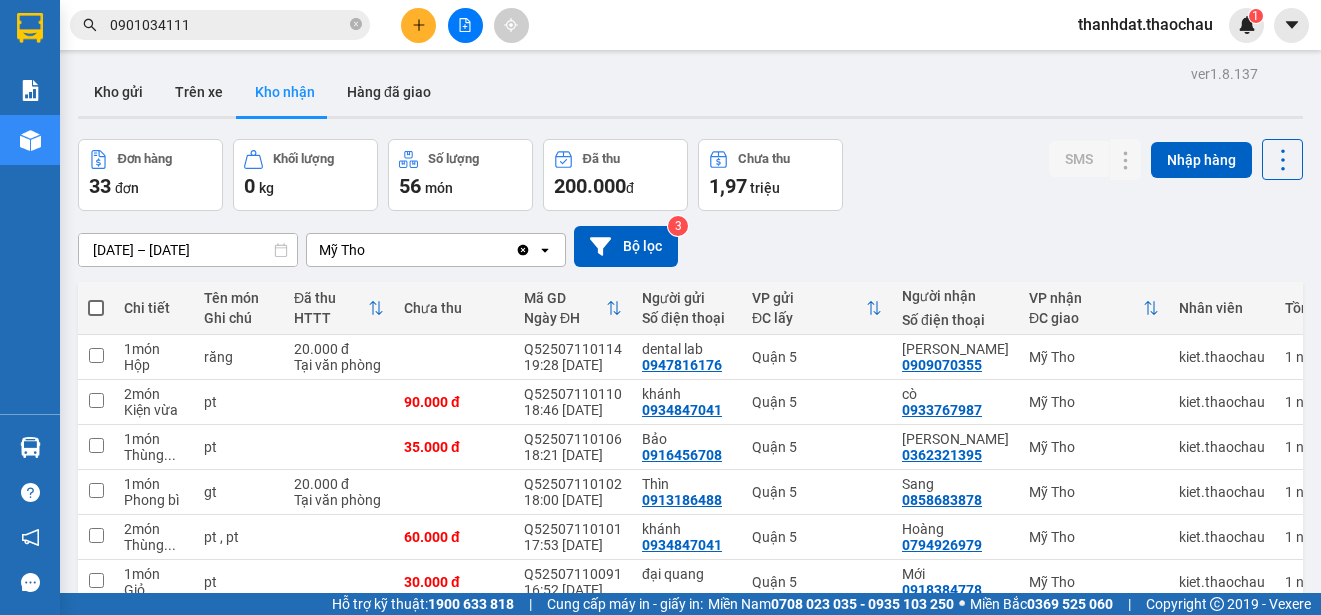 click on "3" at bounding box center [1050, 817] 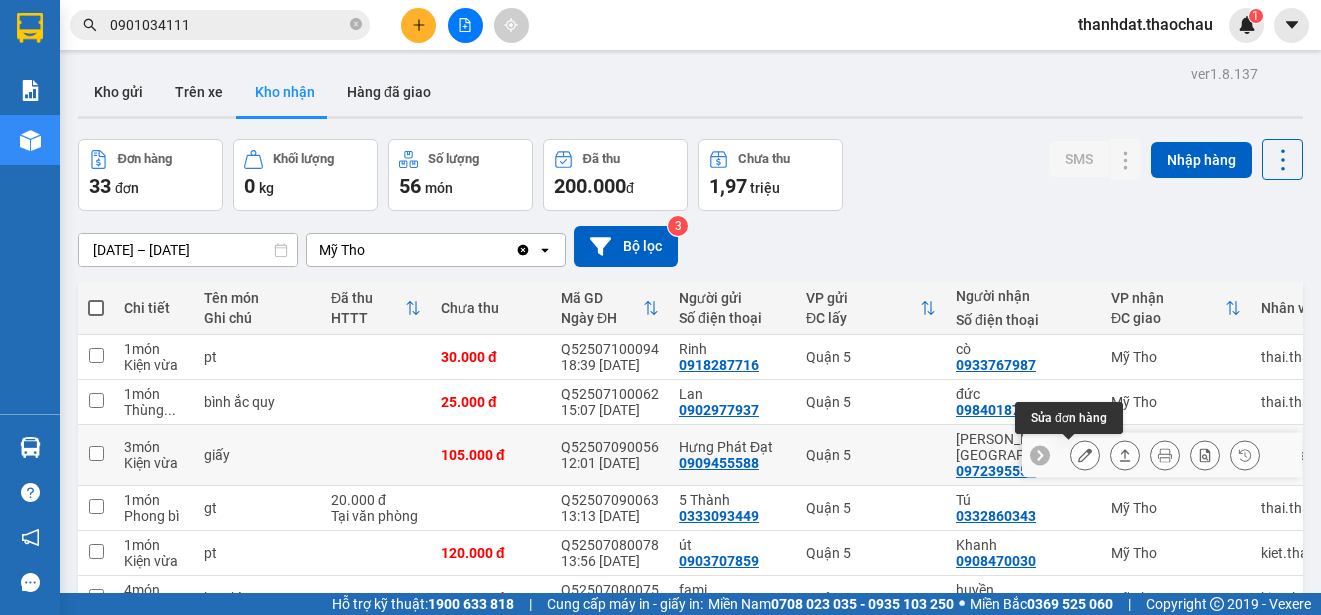 click 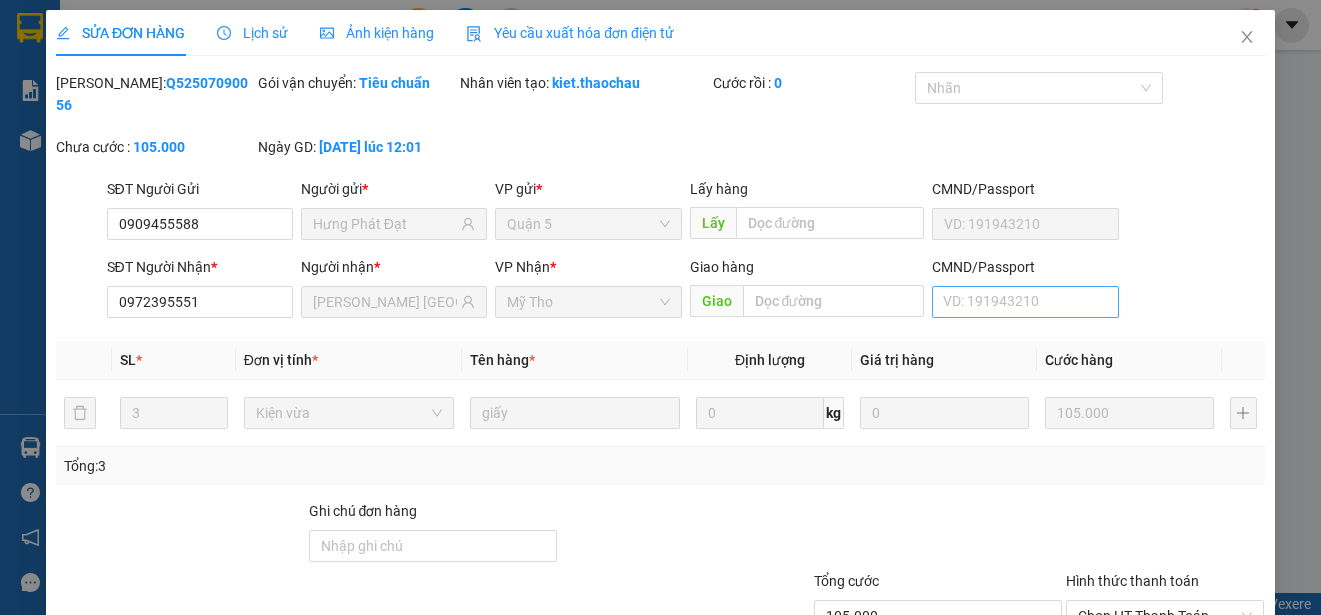 type on "0909455588" 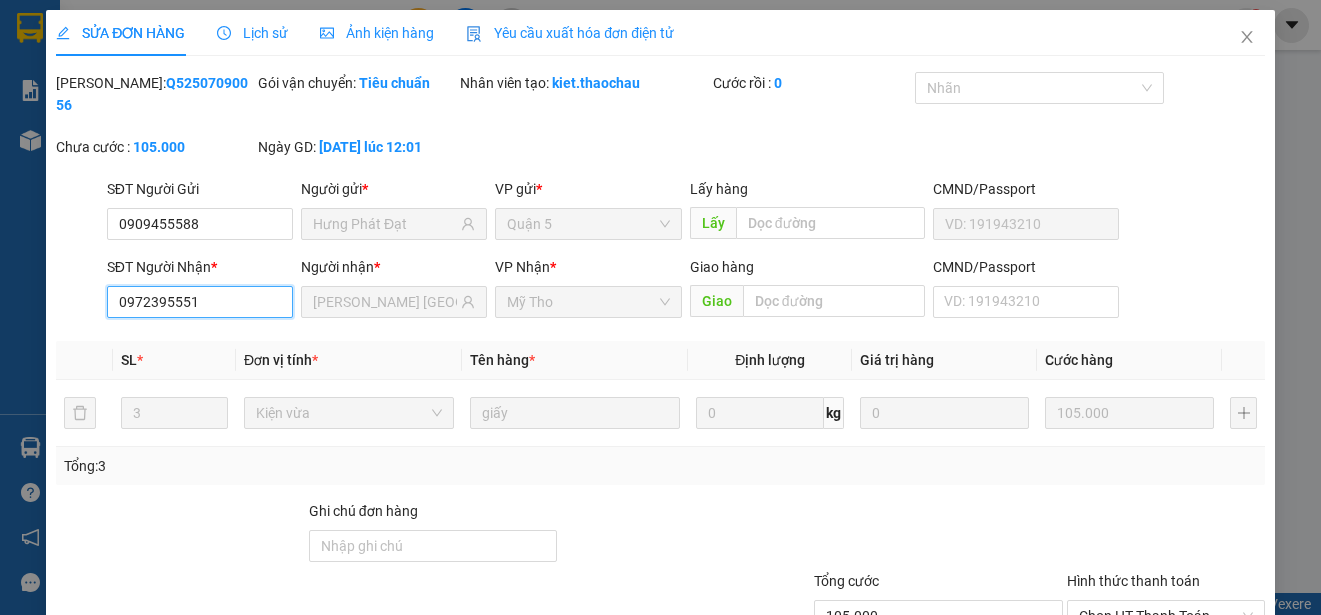 drag, startPoint x: 227, startPoint y: 299, endPoint x: 70, endPoint y: 299, distance: 157 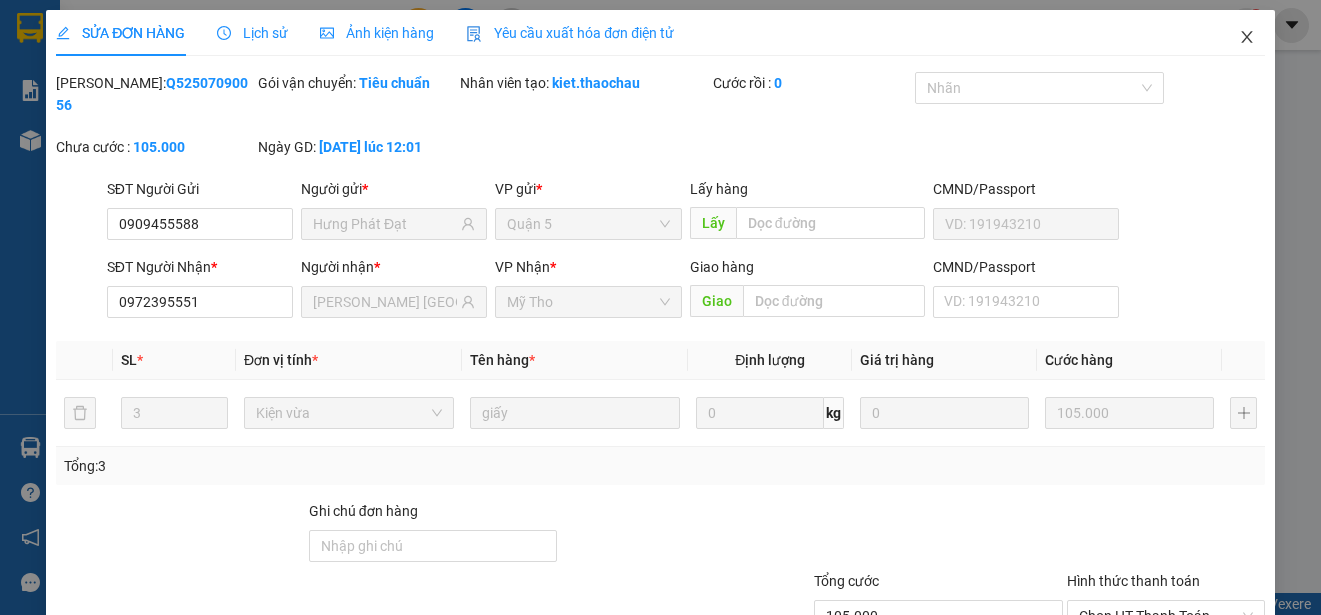 click 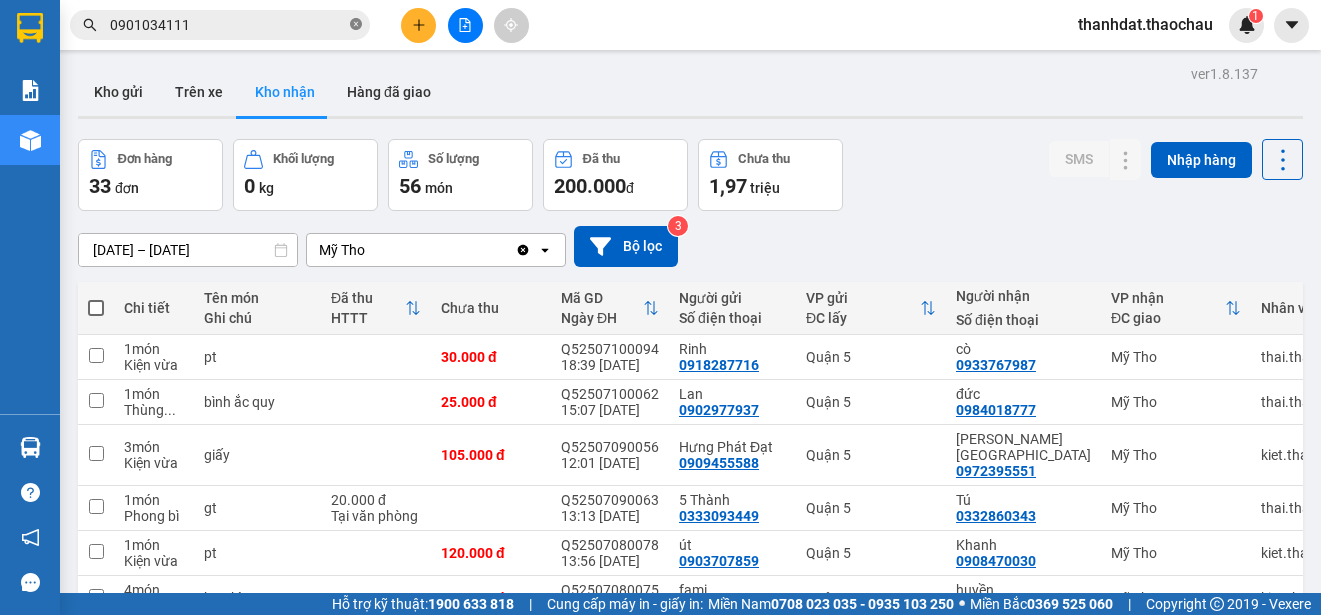 click 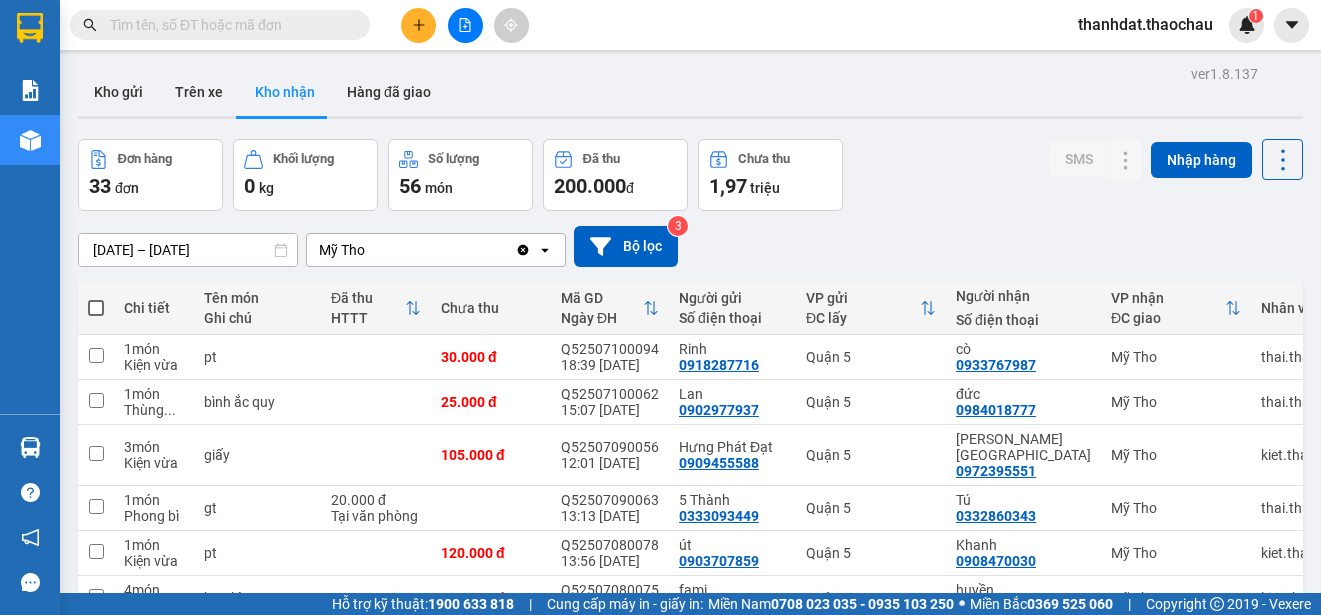 paste on "0972395551" 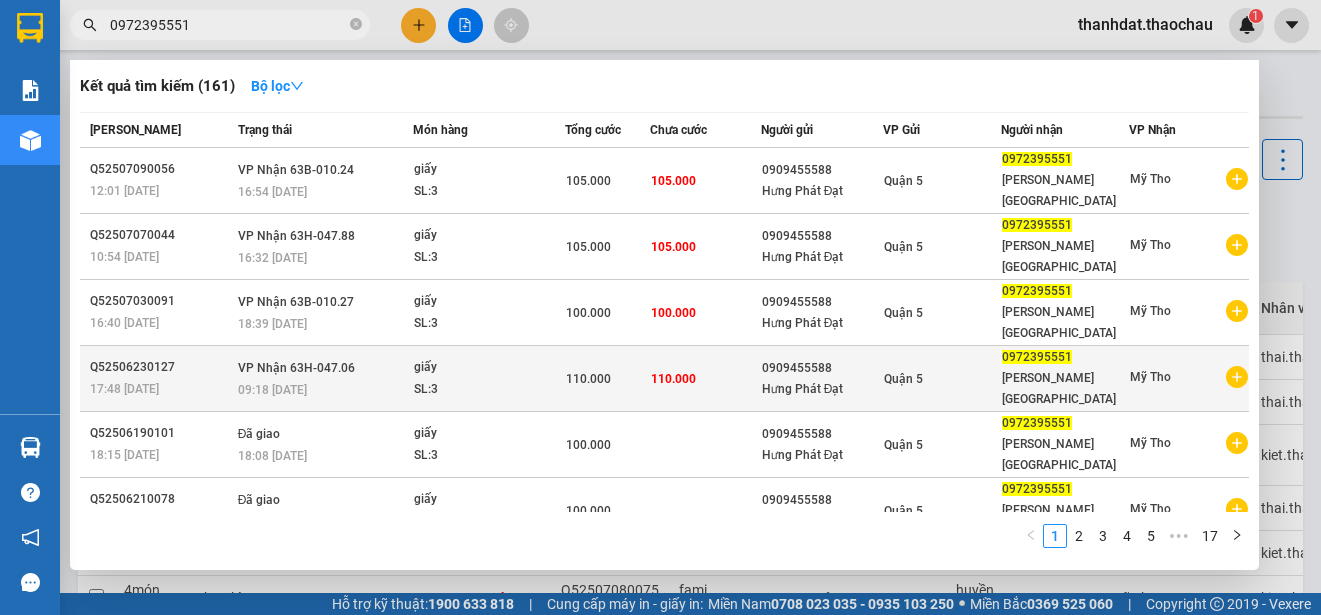 type on "0972395551" 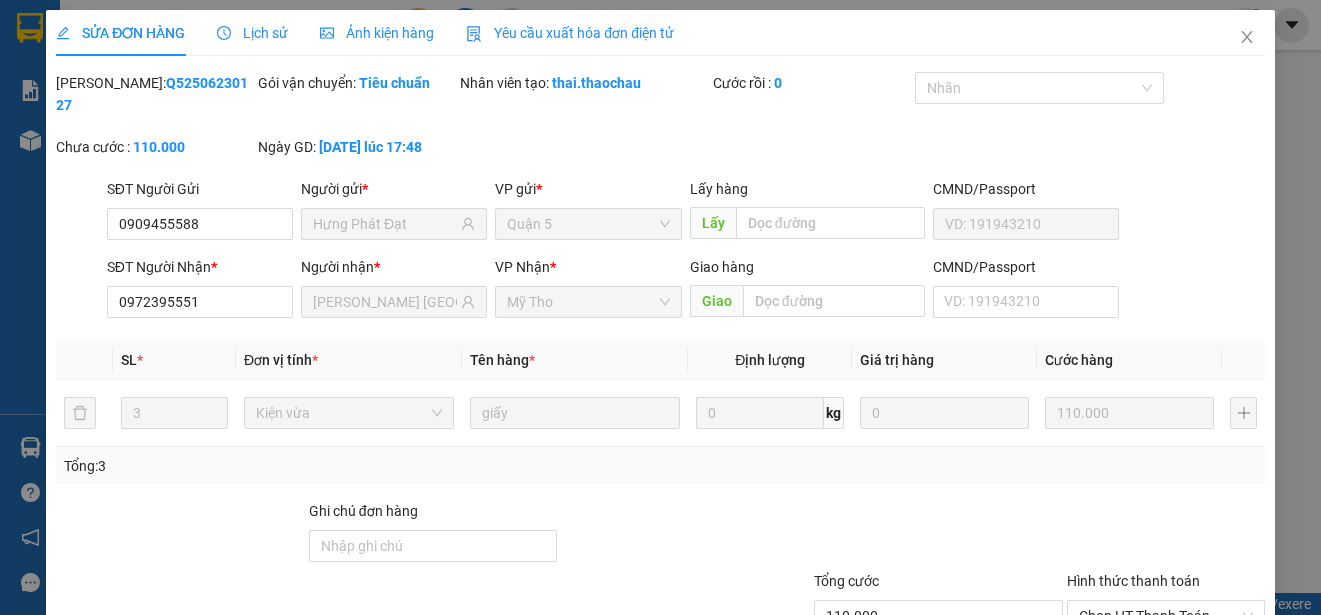 type on "0909455588" 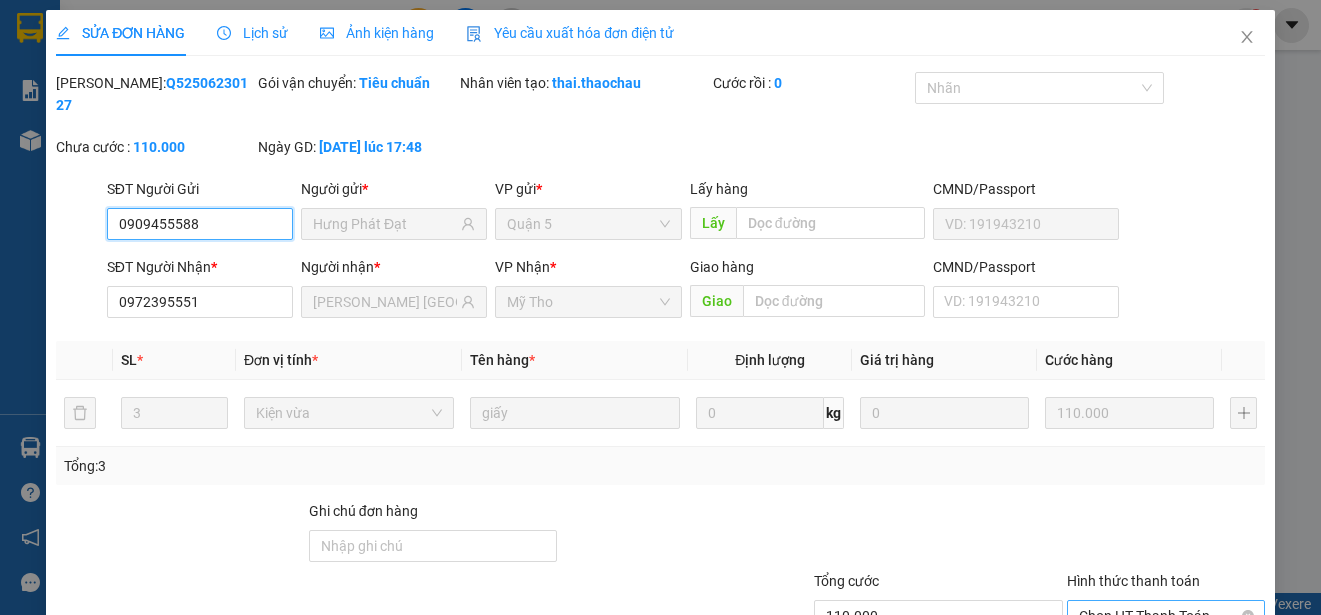 click on "Chọn HT Thanh Toán" at bounding box center [1166, 616] 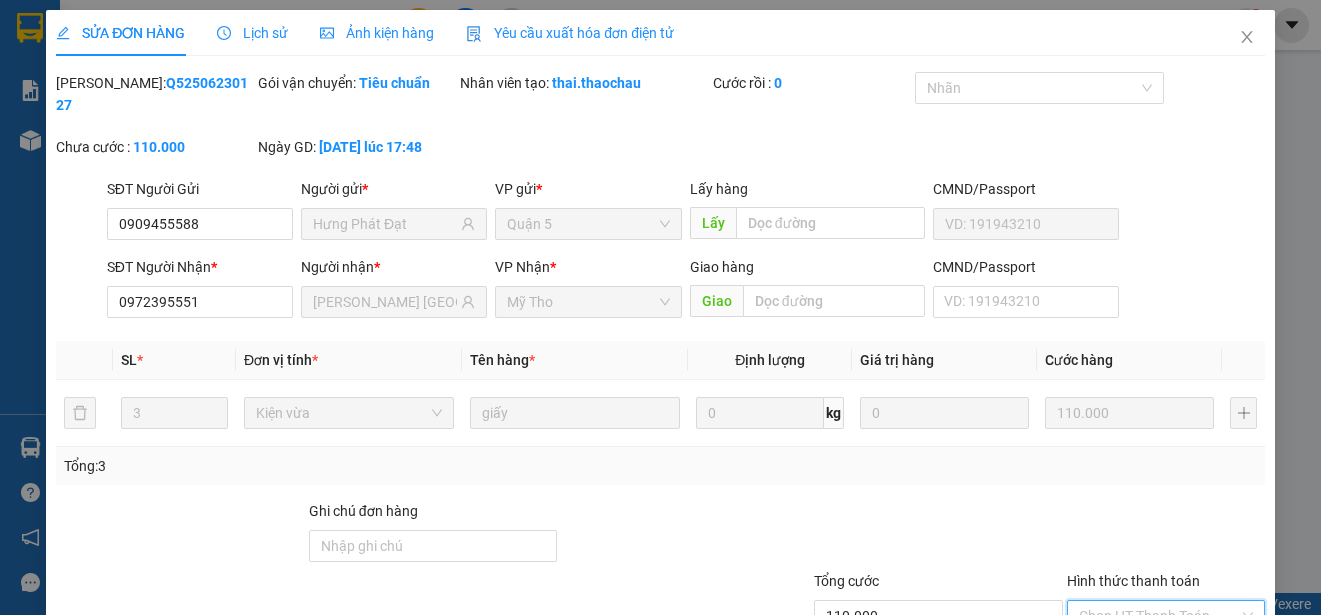click on "Tại văn phòng" at bounding box center [1153, 656] 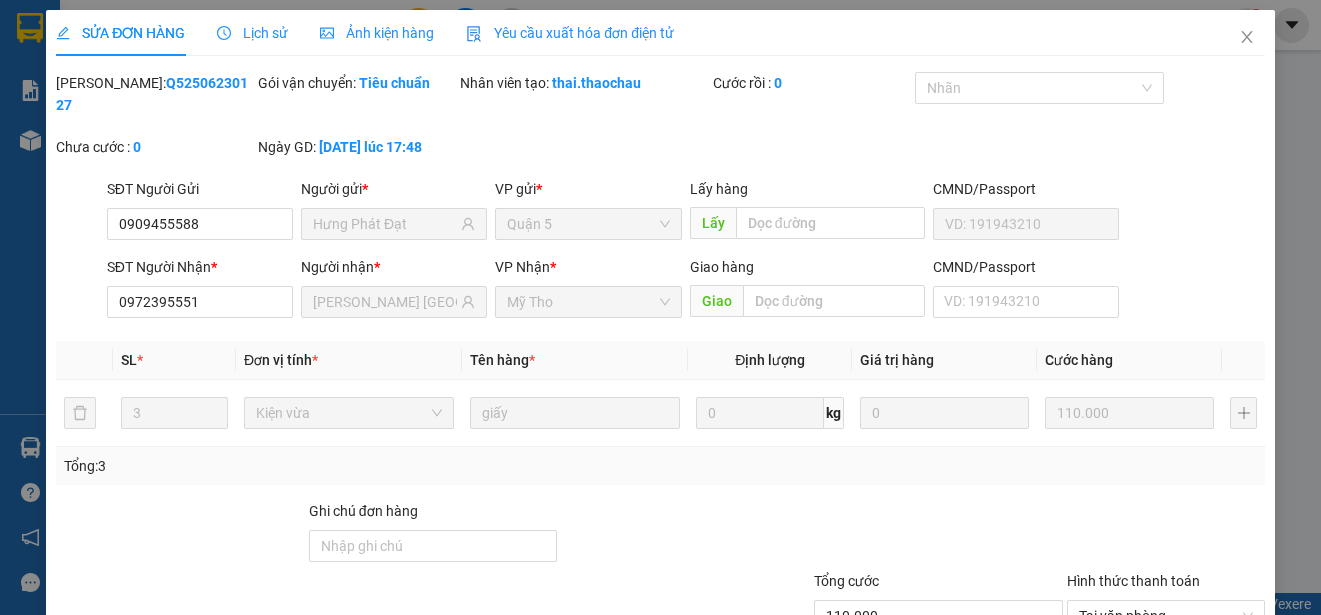 click on "Giao hàng" at bounding box center [899, 711] 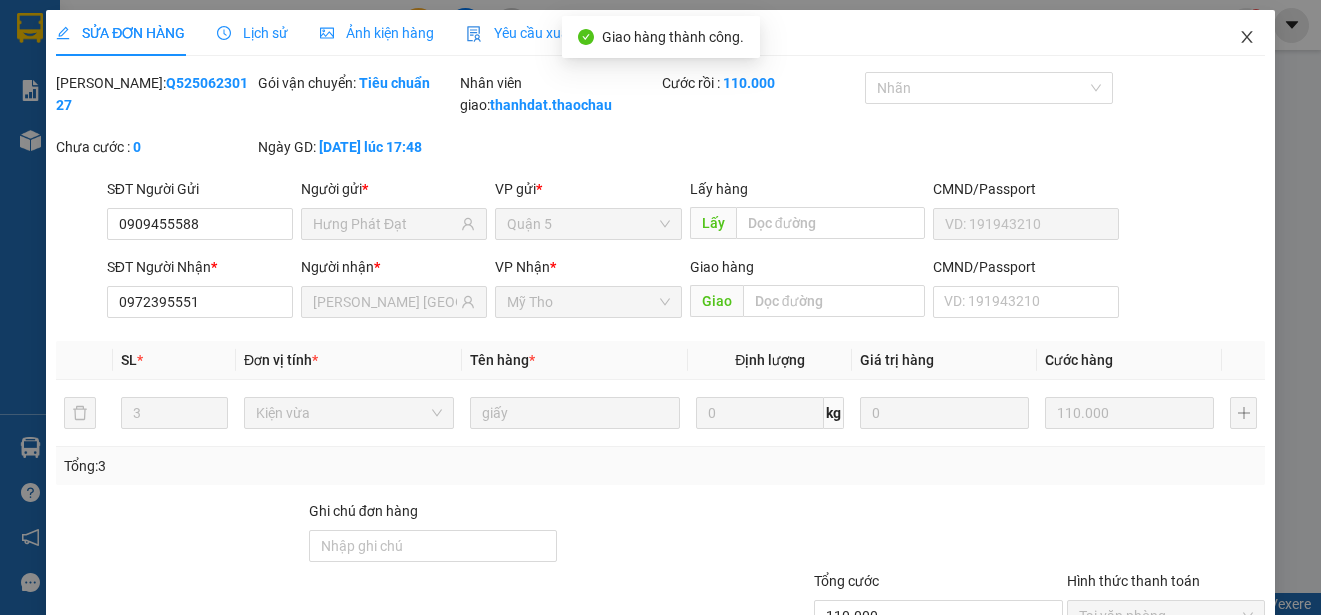 click 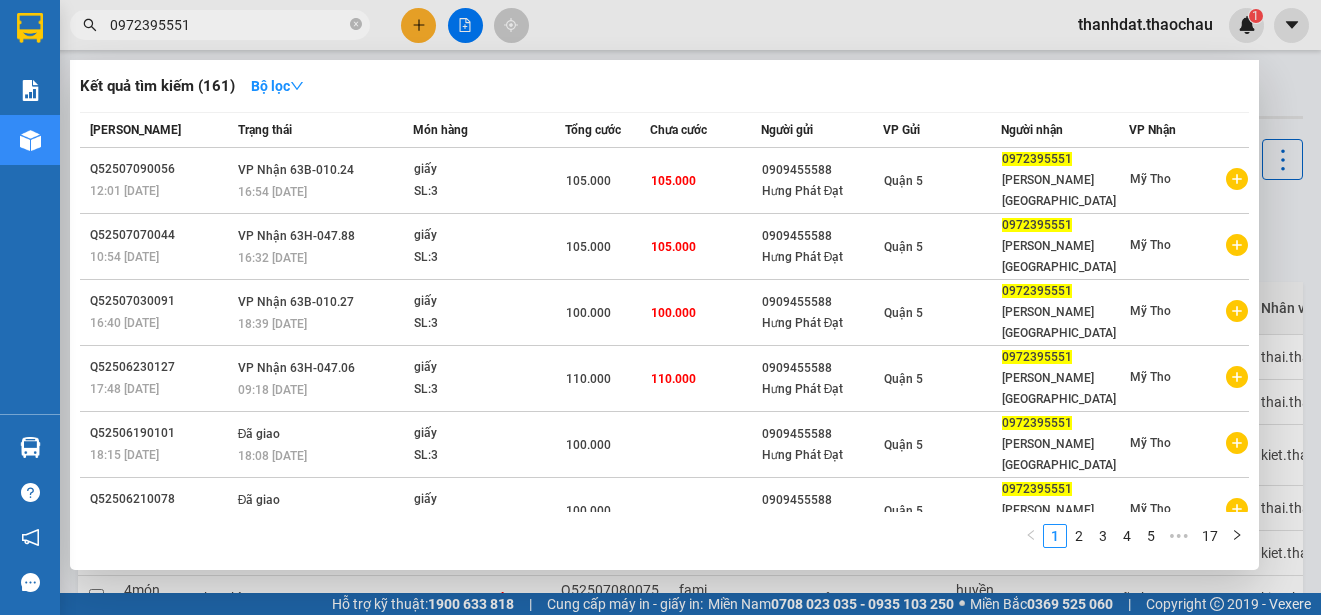 click on "0972395551" at bounding box center [228, 25] 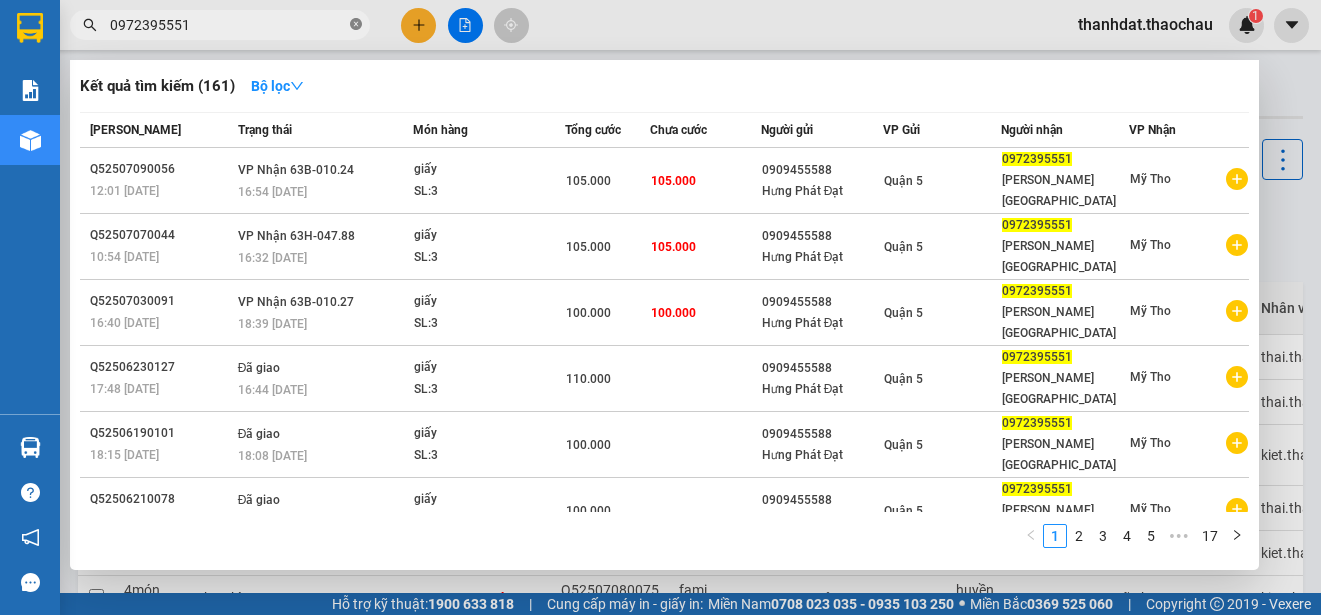 click 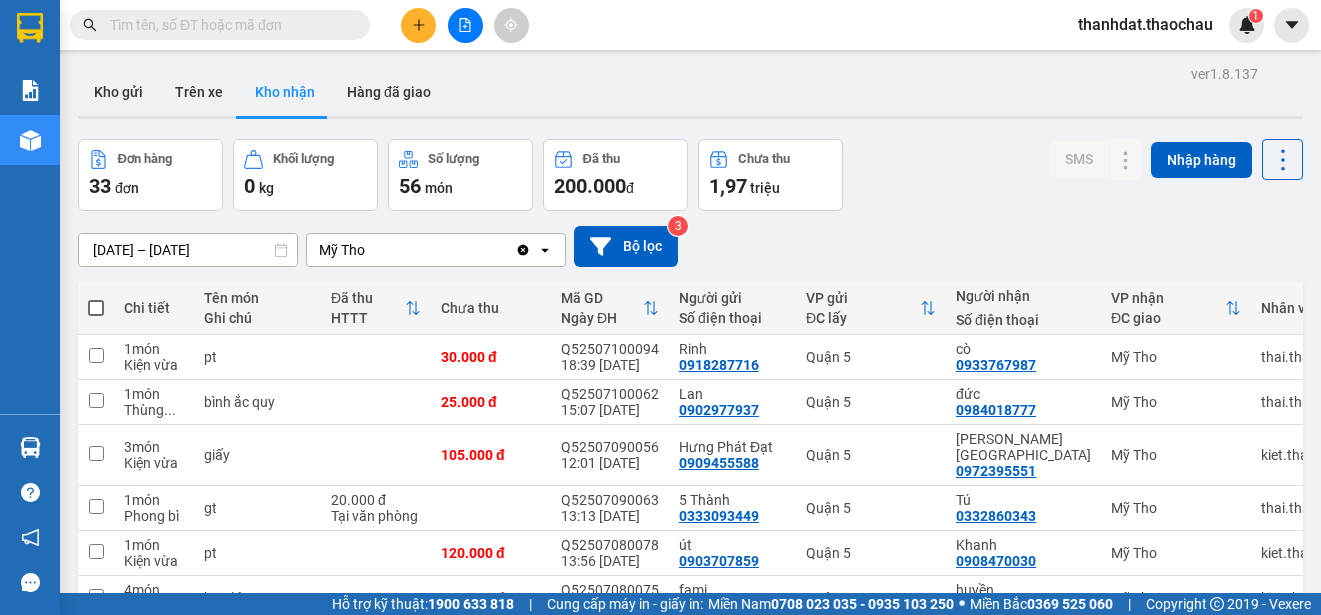 click on "1" at bounding box center [980, 849] 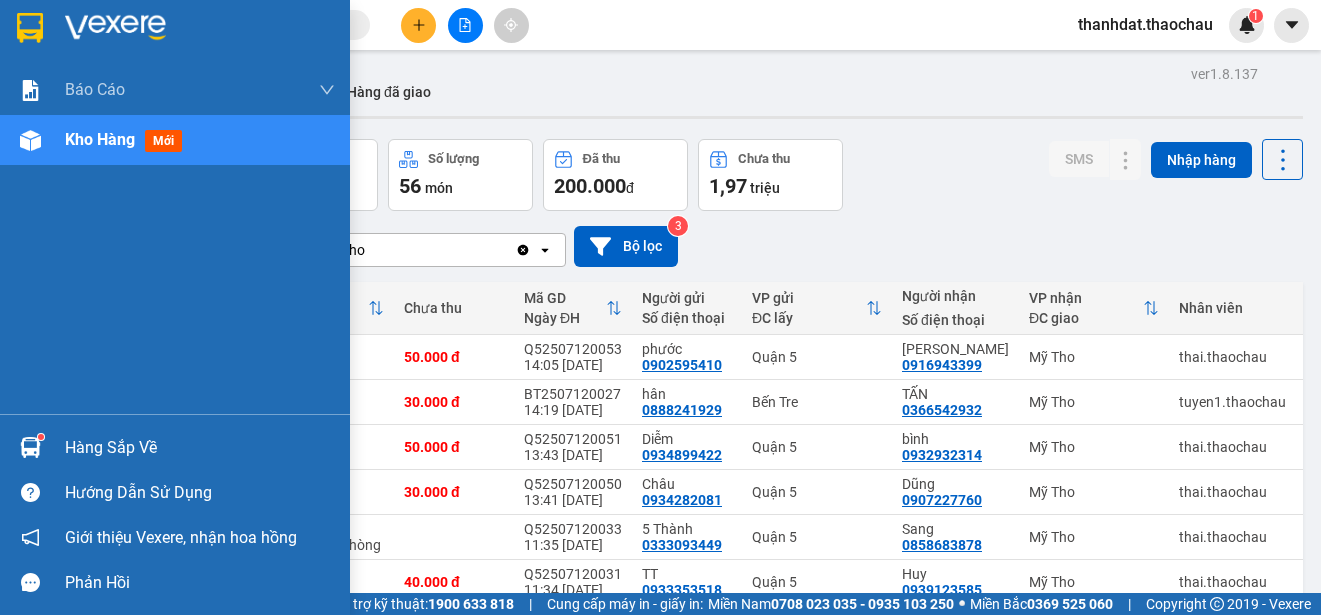 click on "Hàng sắp về" at bounding box center (175, 447) 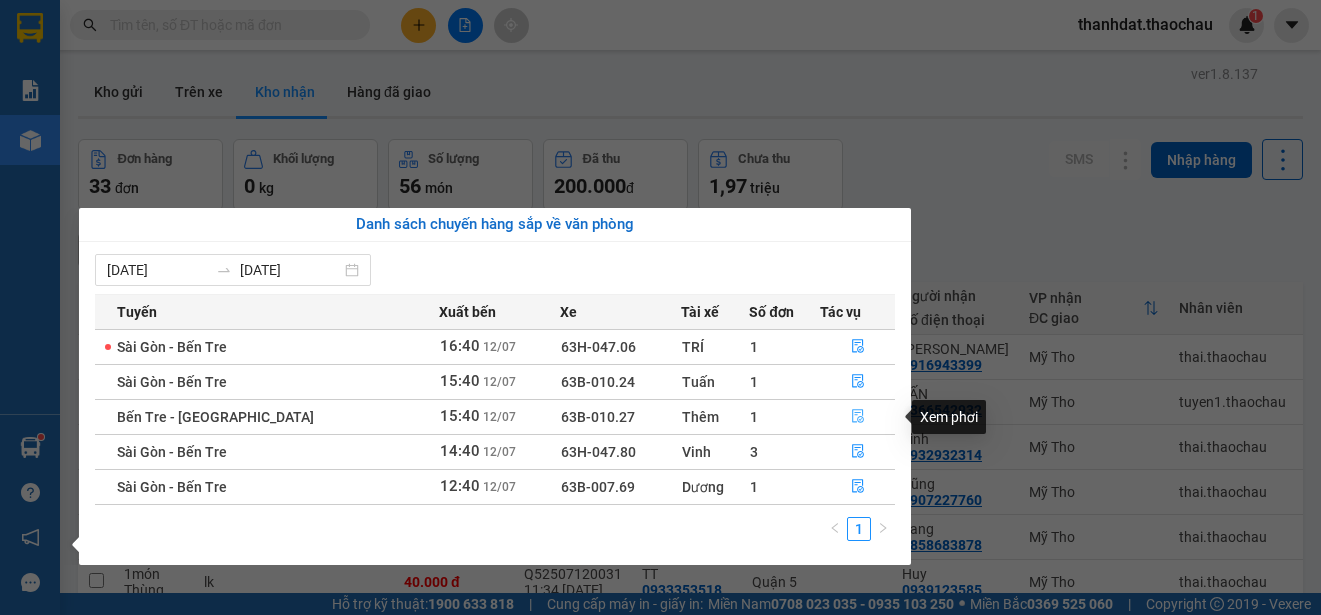 click 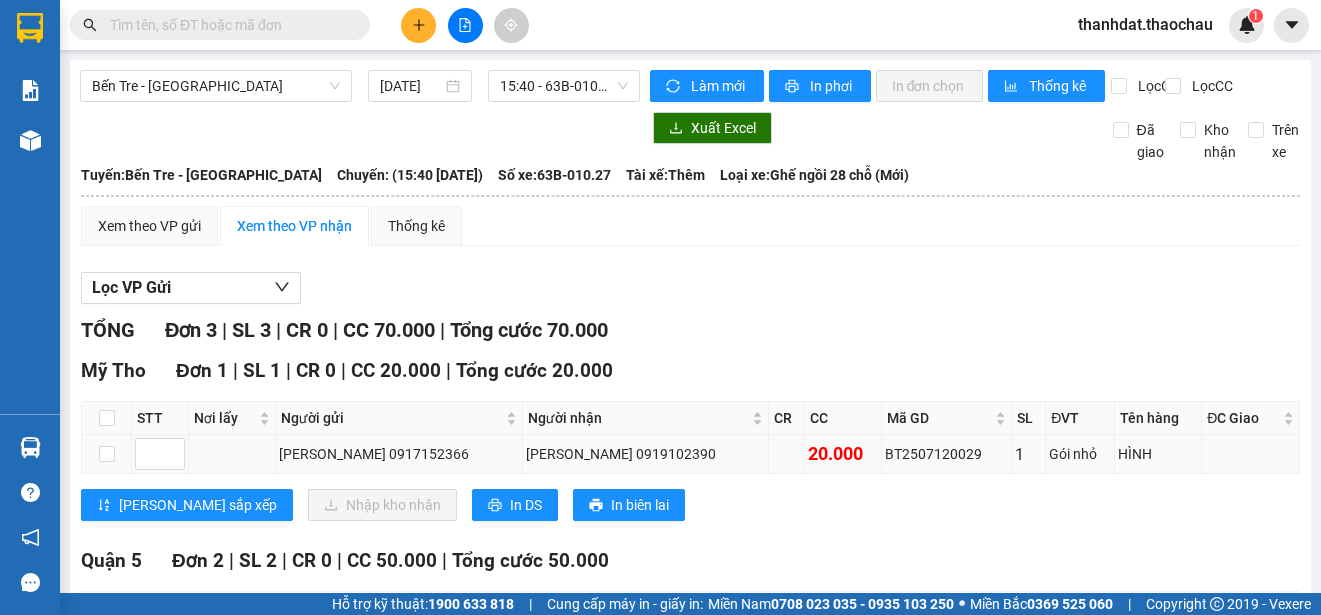 drag, startPoint x: 580, startPoint y: 242, endPoint x: 650, endPoint y: 242, distance: 70 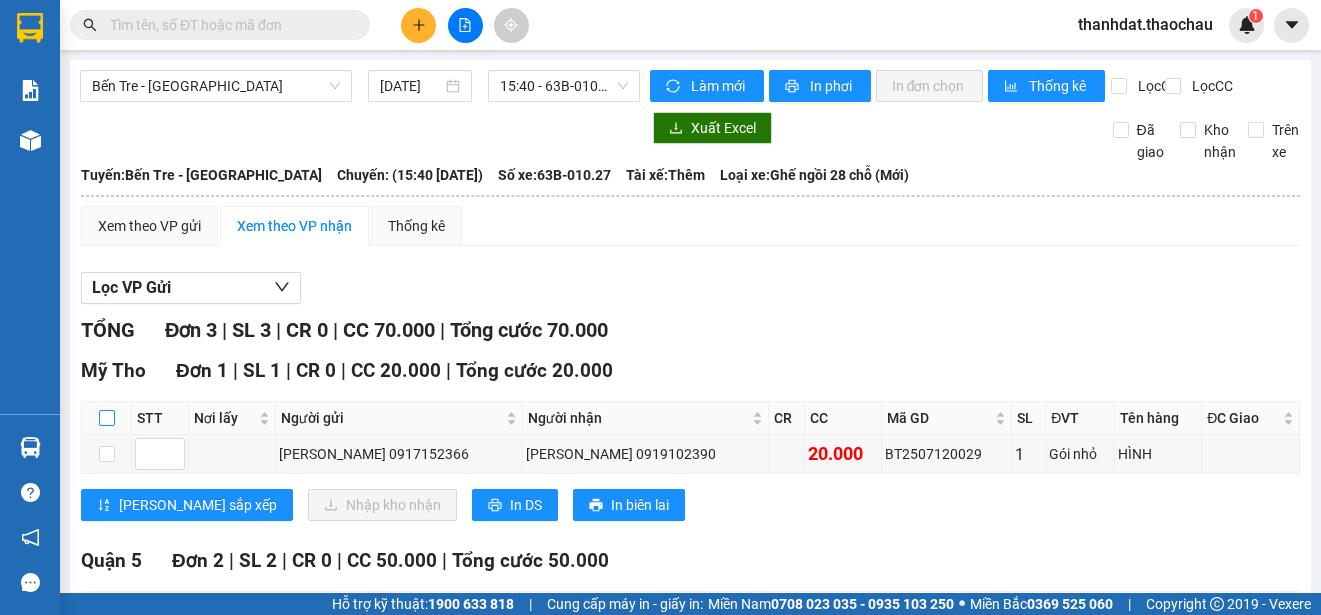 click at bounding box center [107, 418] 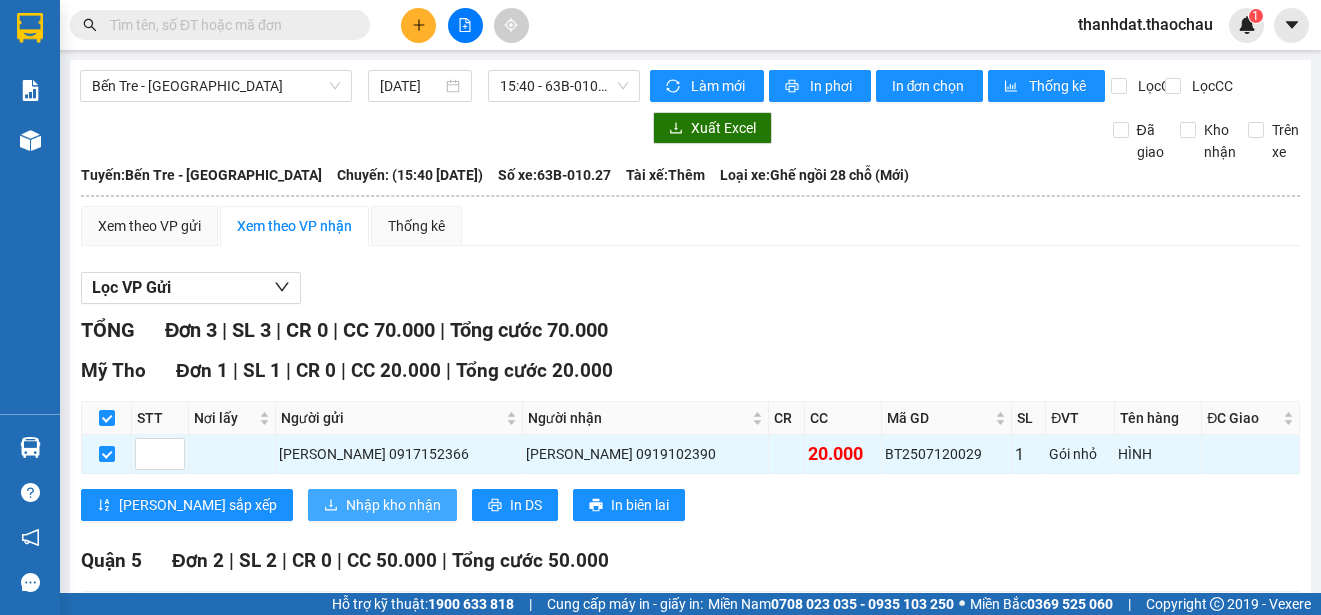 click on "Nhập kho nhận" at bounding box center [393, 505] 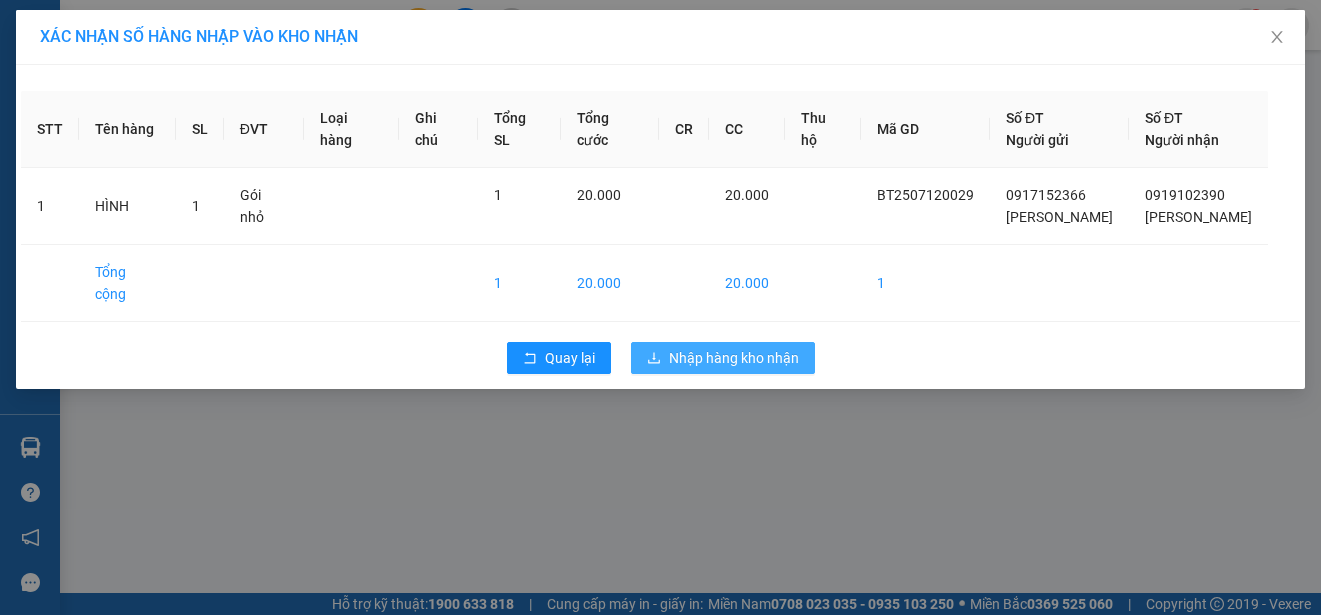 click on "Nhập hàng kho nhận" at bounding box center [734, 358] 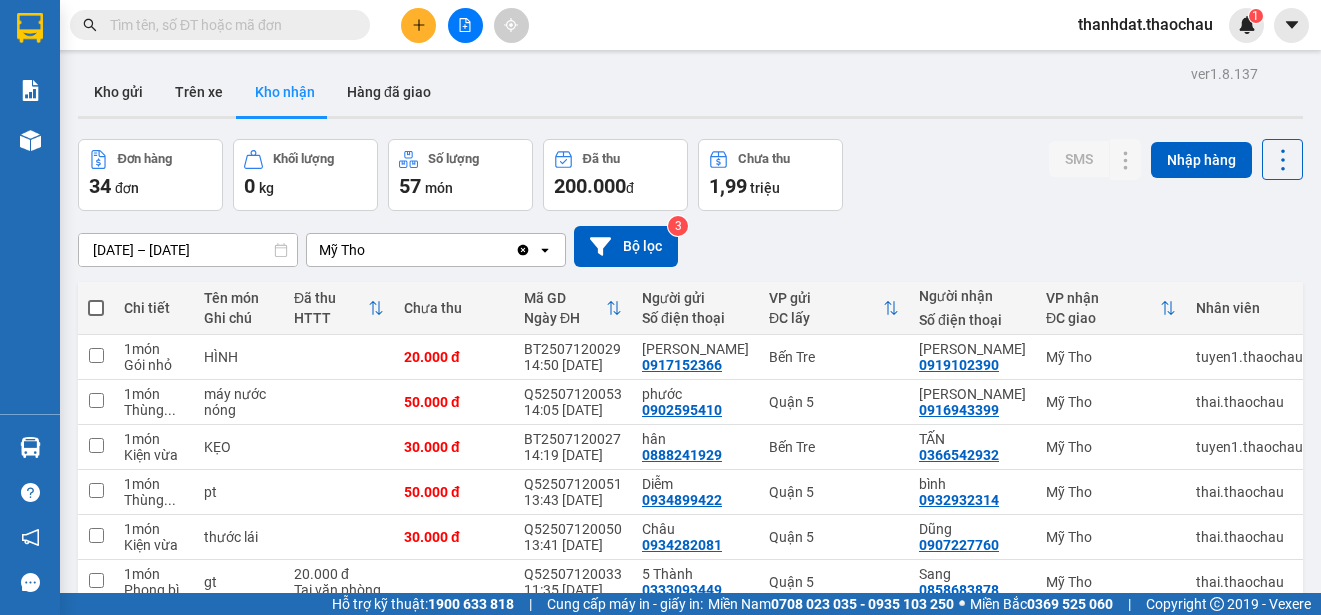 click at bounding box center [228, 25] 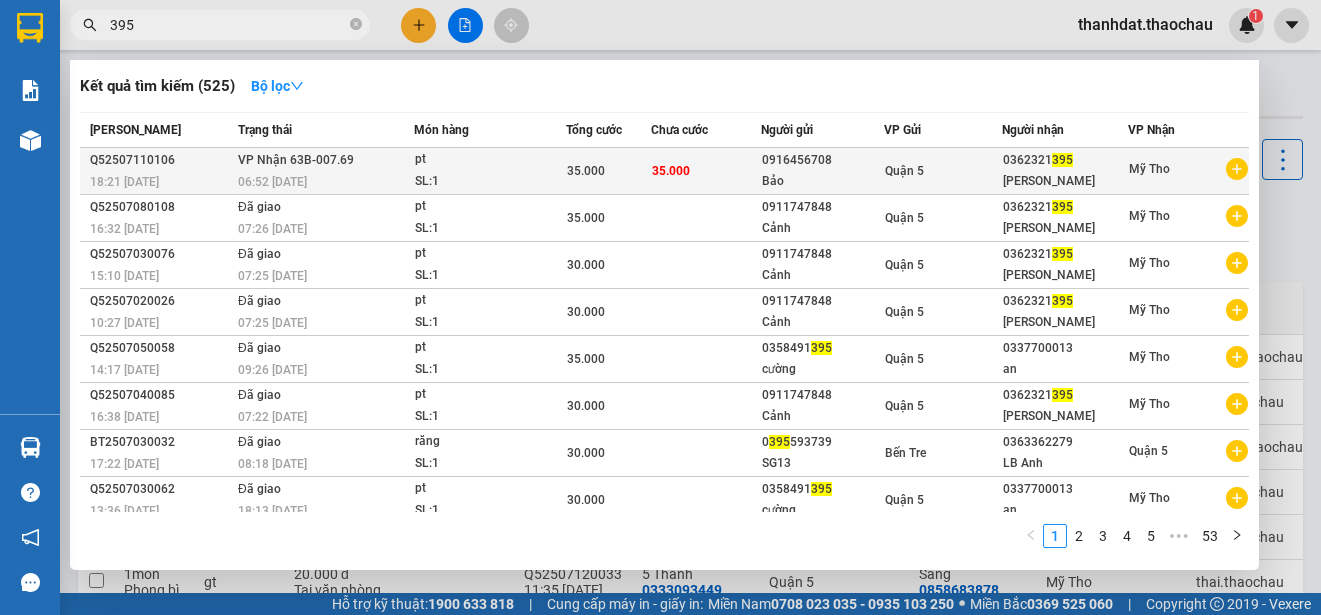 type on "395" 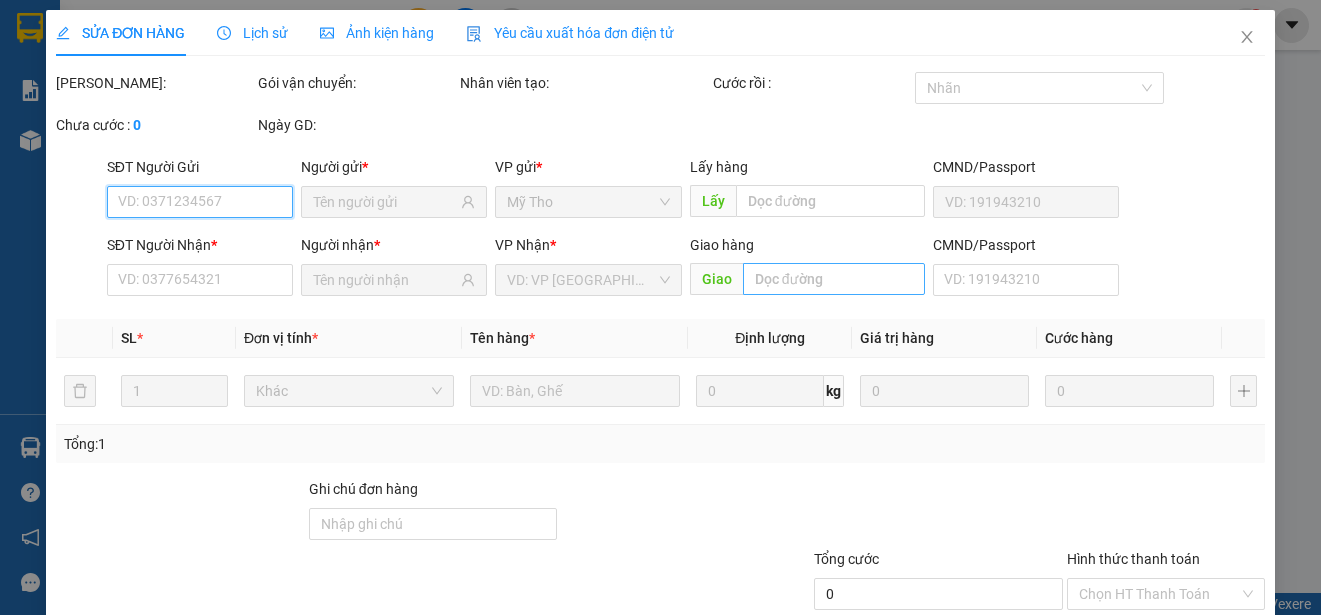 type on "0916456708" 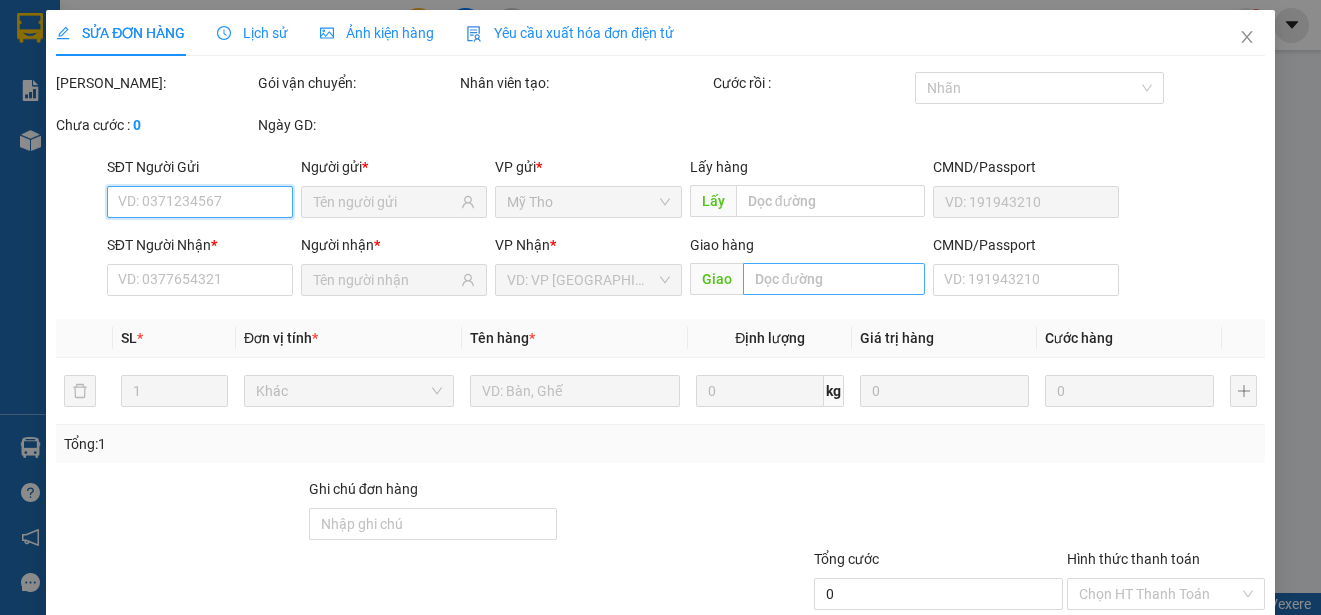 type on "Bảo" 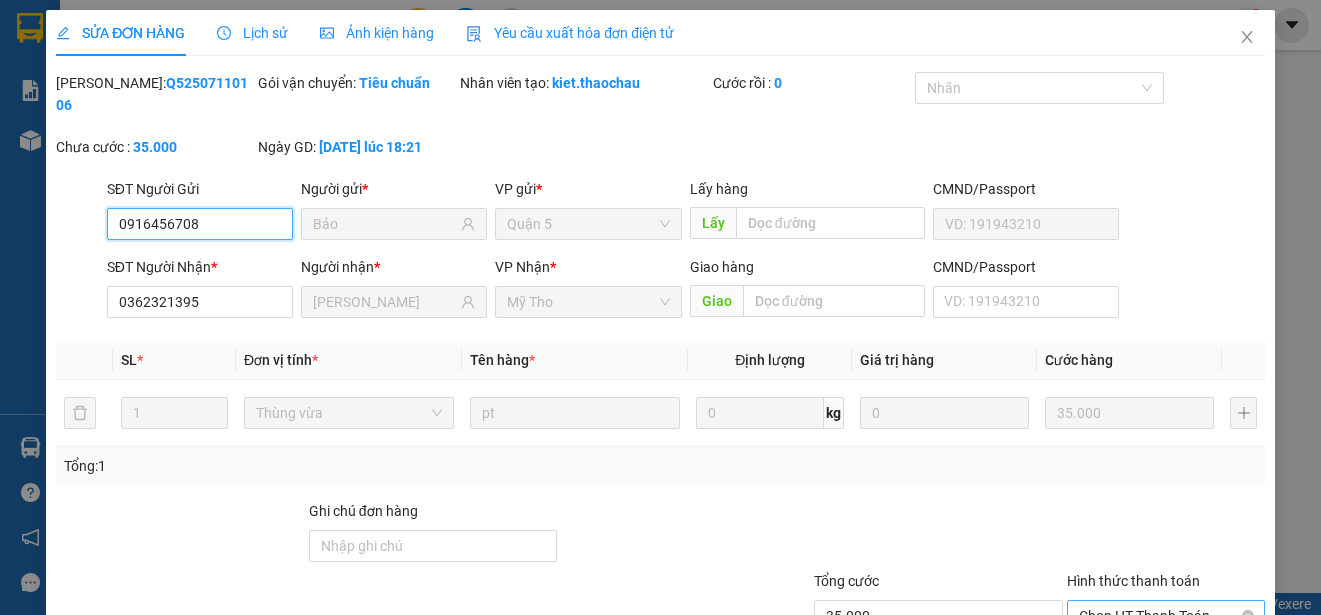 click on "Chọn HT Thanh Toán" at bounding box center (1166, 616) 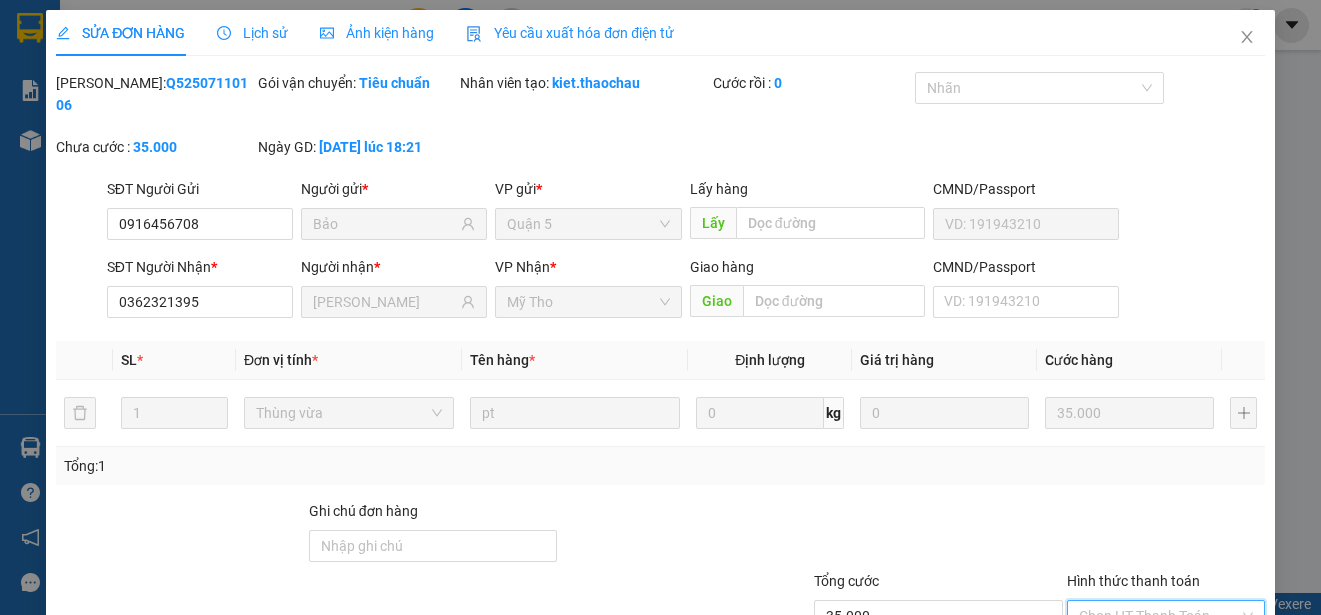 click on "Tại văn phòng" at bounding box center [1153, 656] 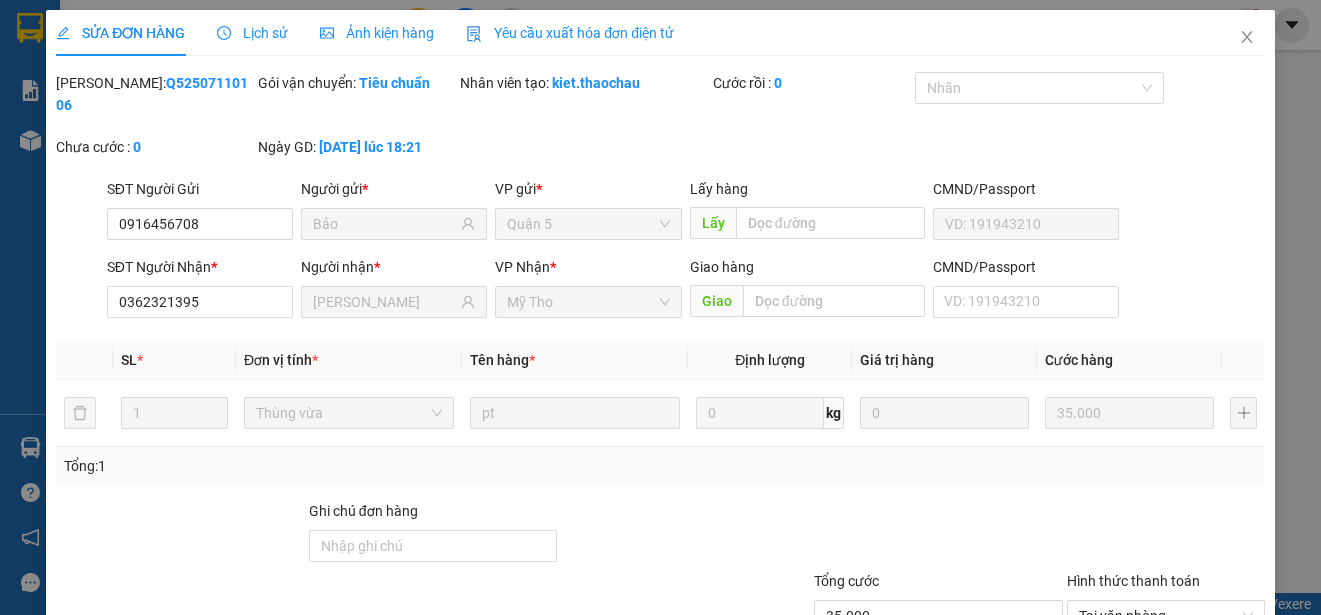 click on "Giao hàng" at bounding box center (899, 711) 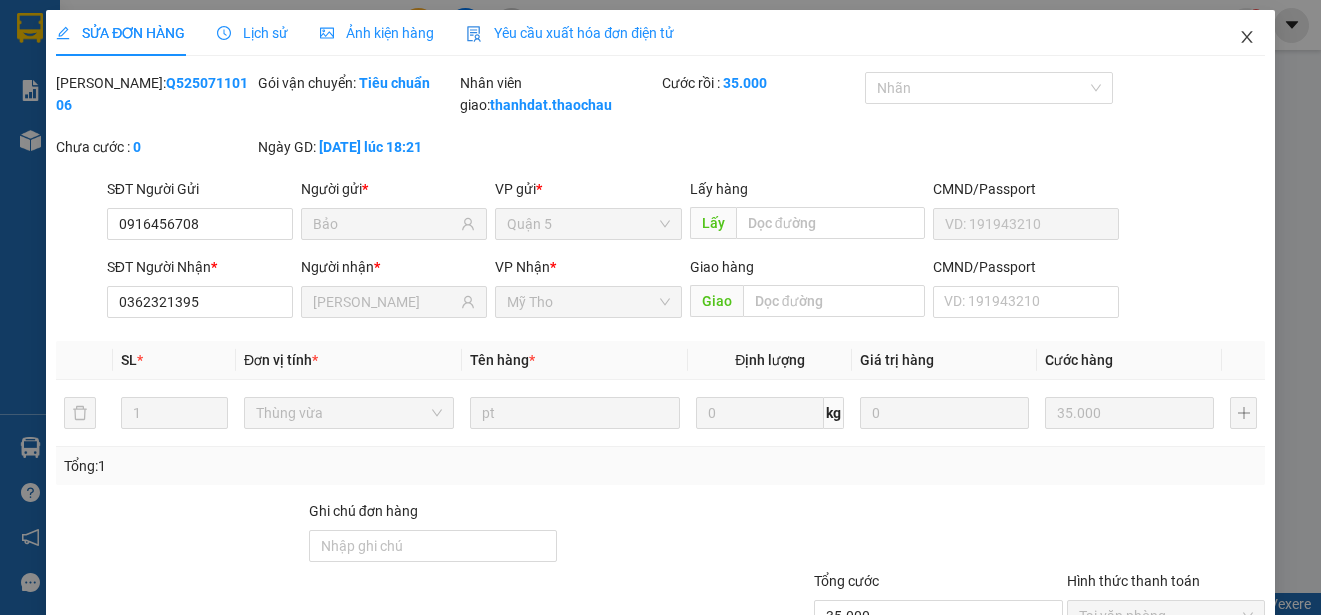 click 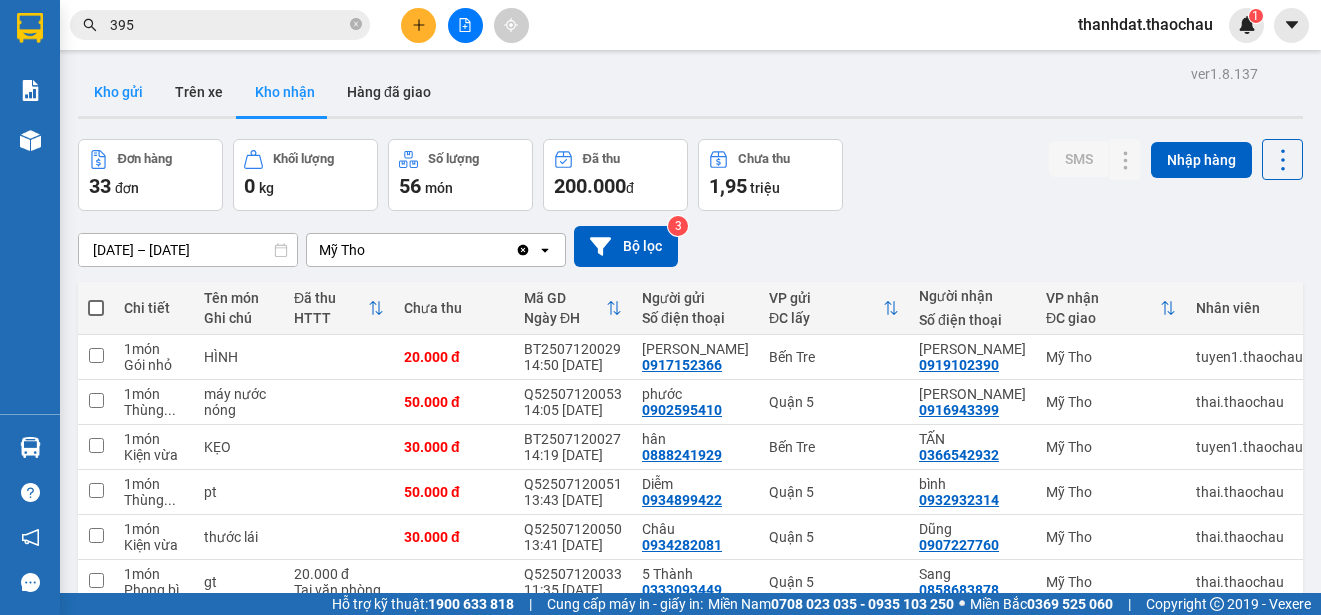 click on "Kho gửi" at bounding box center (118, 92) 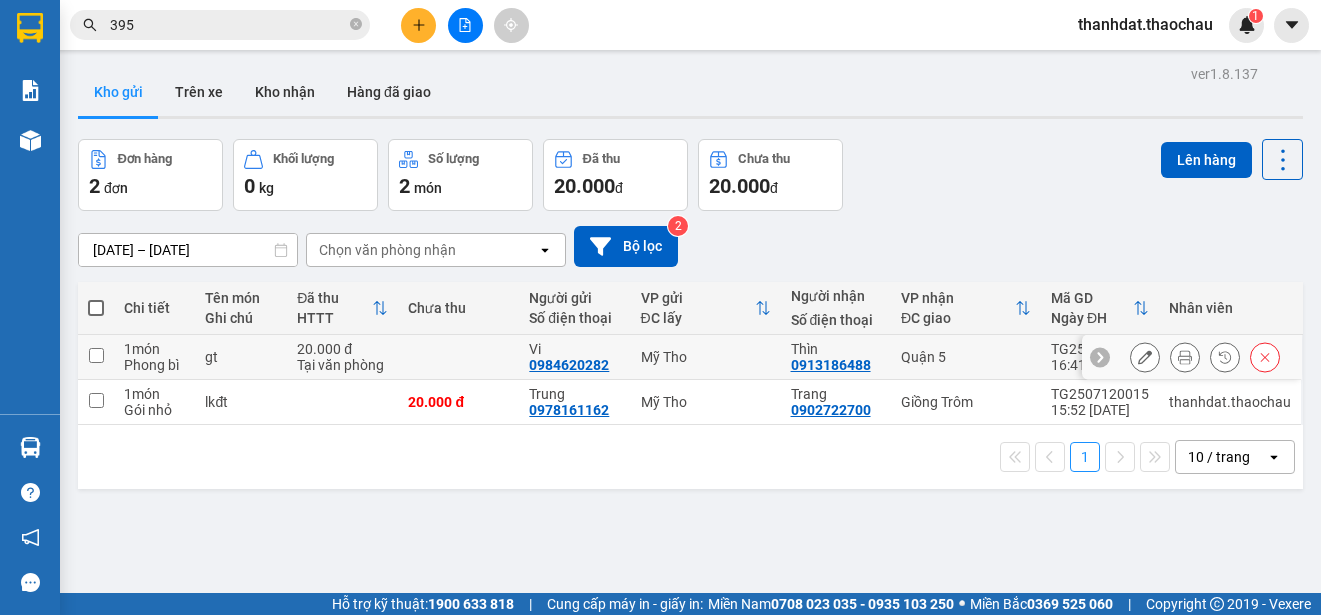 click at bounding box center [96, 355] 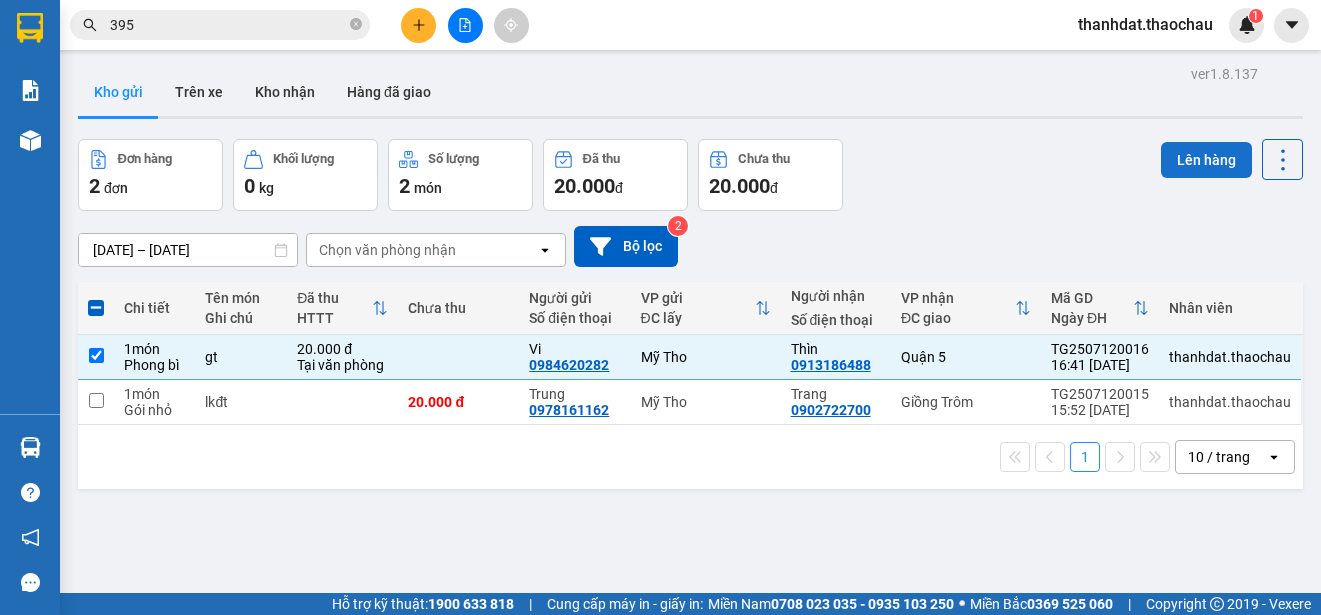 click on "Lên hàng" at bounding box center [1206, 160] 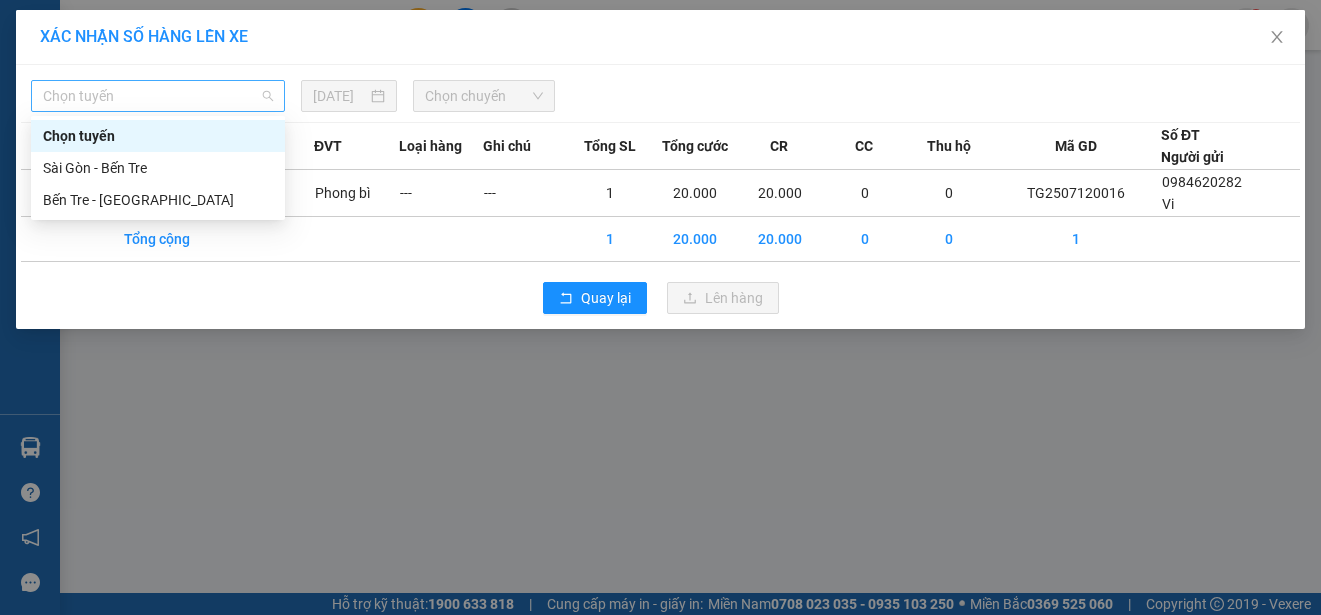 click on "Chọn tuyến" at bounding box center [158, 96] 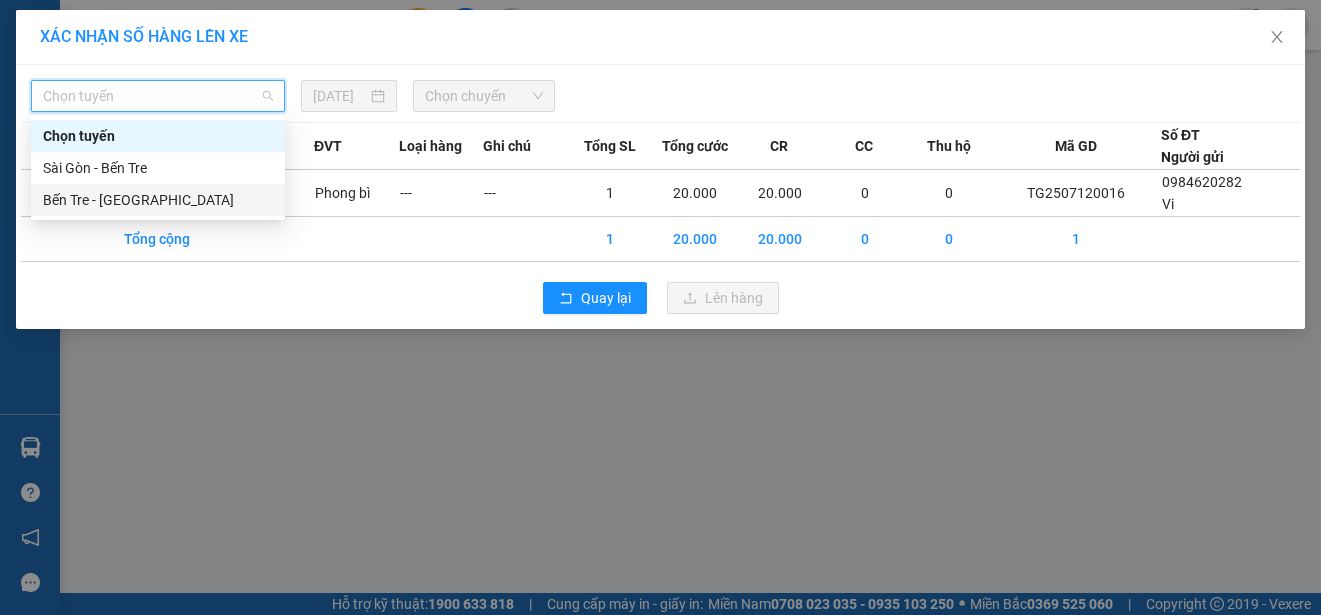 click on "Bến Tre - [GEOGRAPHIC_DATA]" at bounding box center [158, 200] 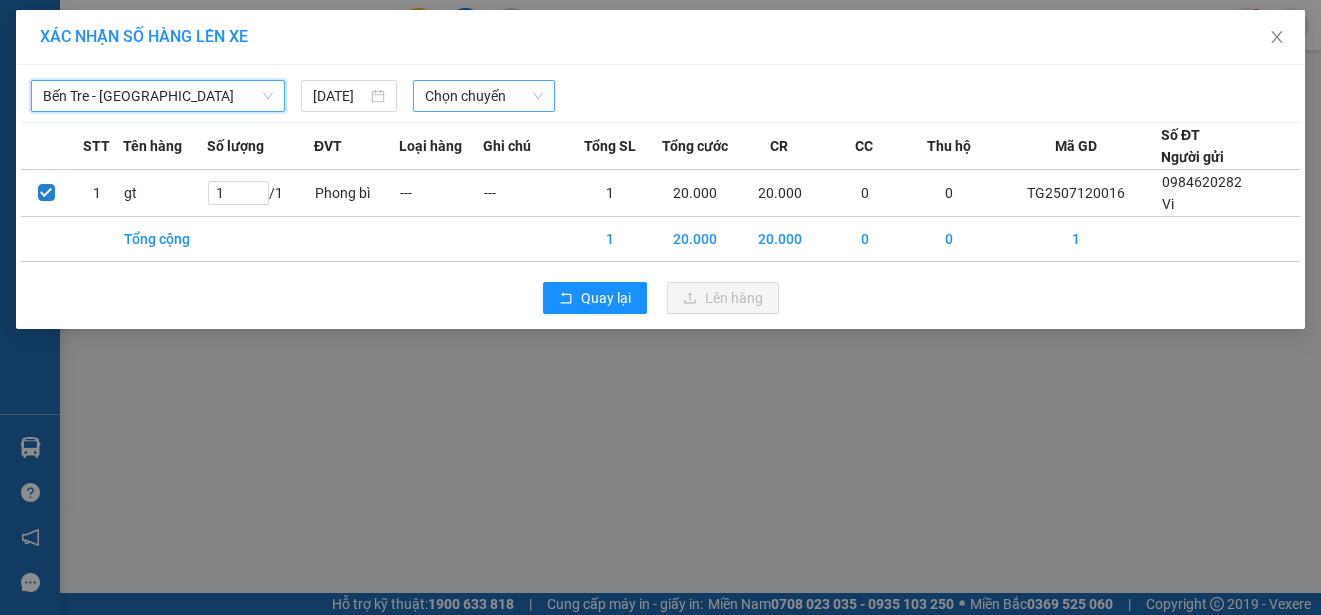 click on "Chọn chuyến" at bounding box center [483, 96] 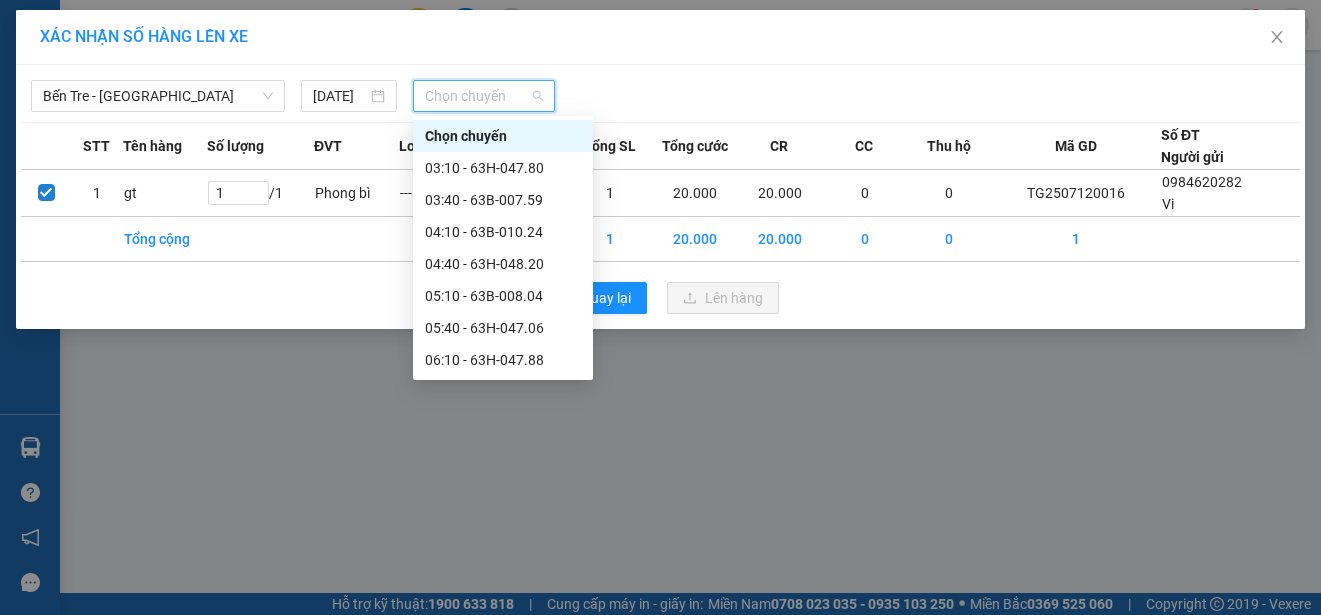 click on "15:40     - 63B-010.27" at bounding box center [503, 1000] 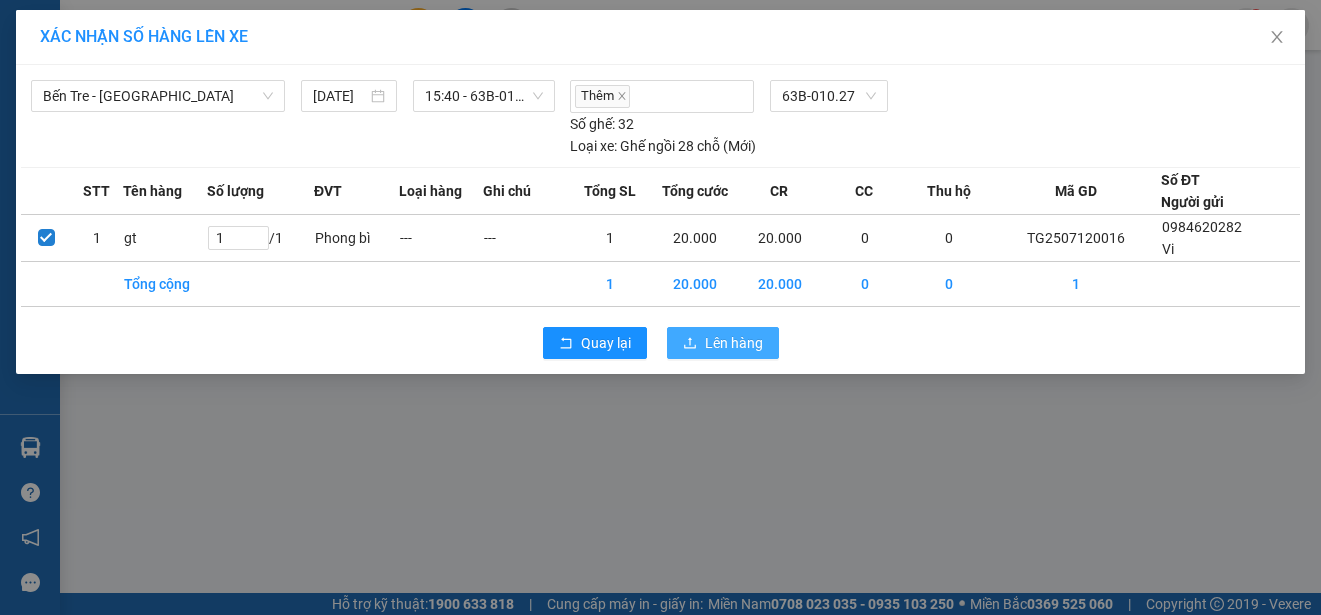 click on "Lên hàng" at bounding box center [723, 343] 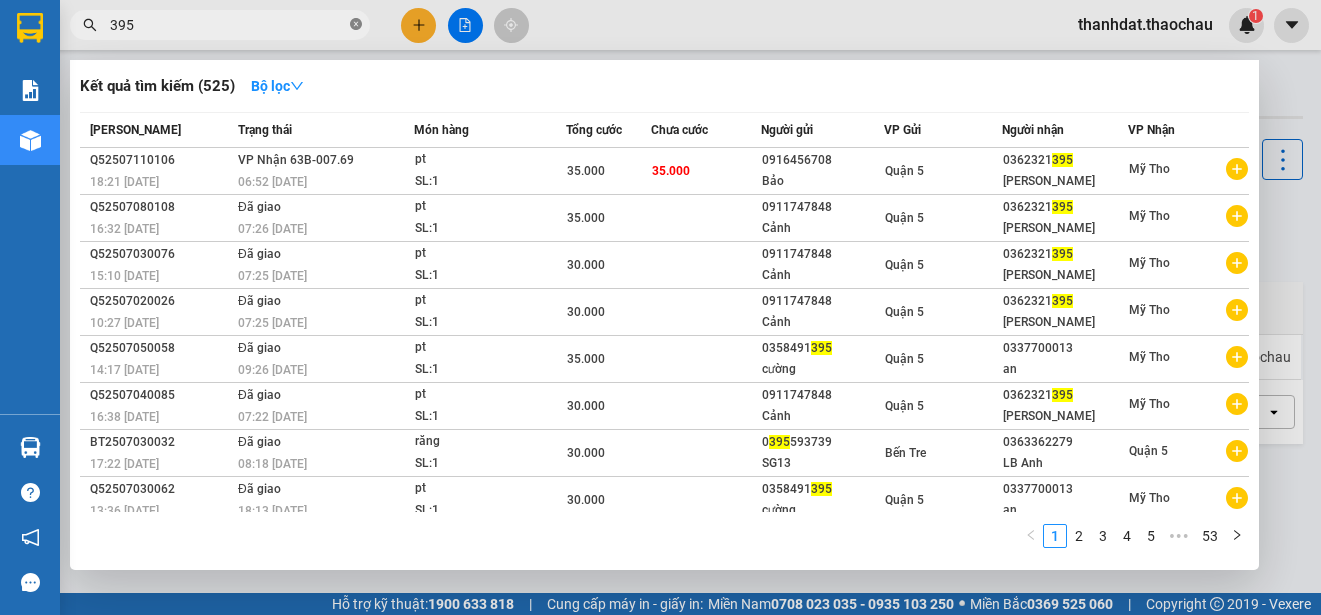 click 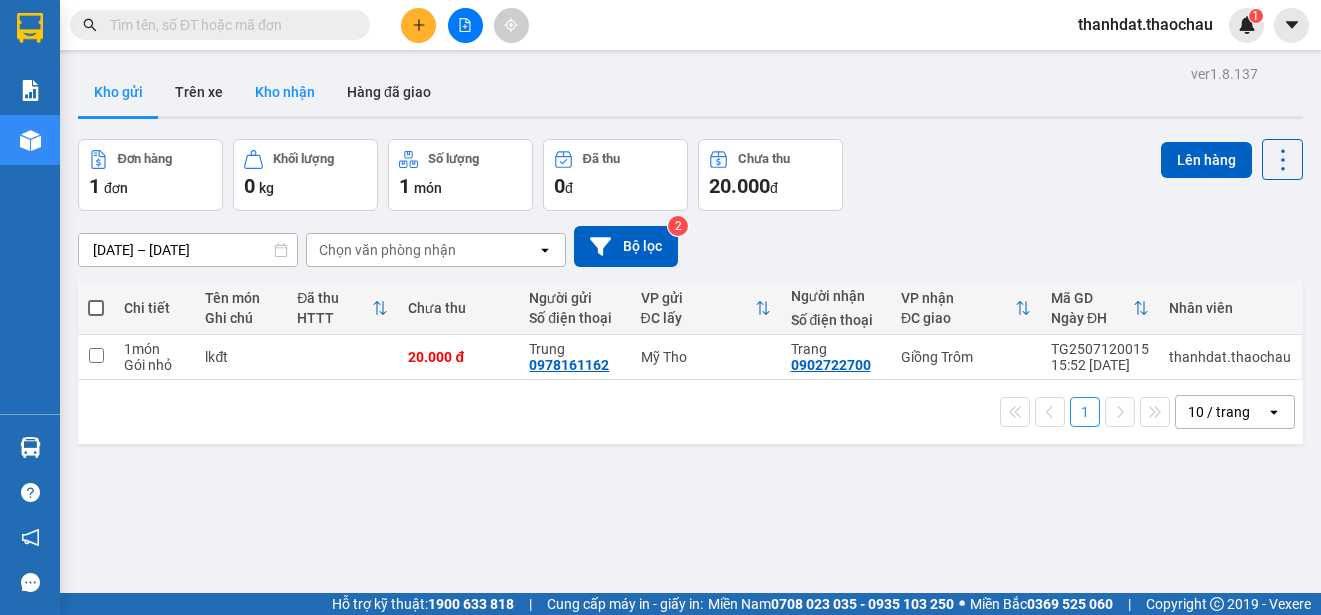 click on "Kho nhận" at bounding box center (285, 92) 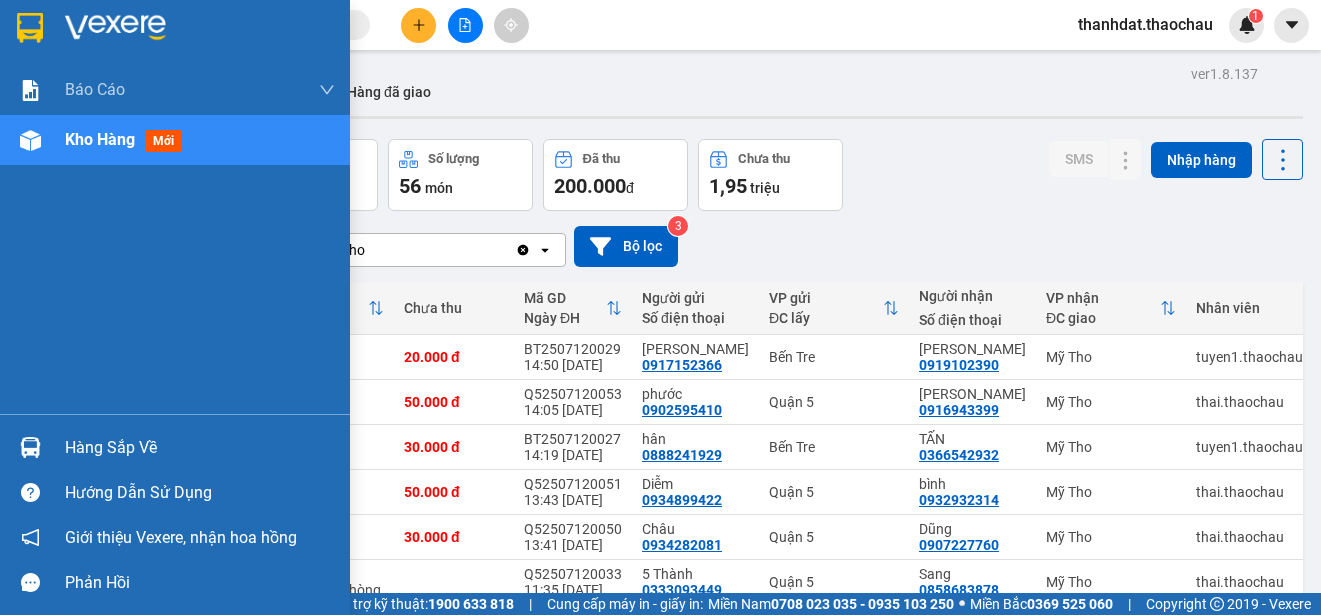 click on "Hàng sắp về" at bounding box center (175, 447) 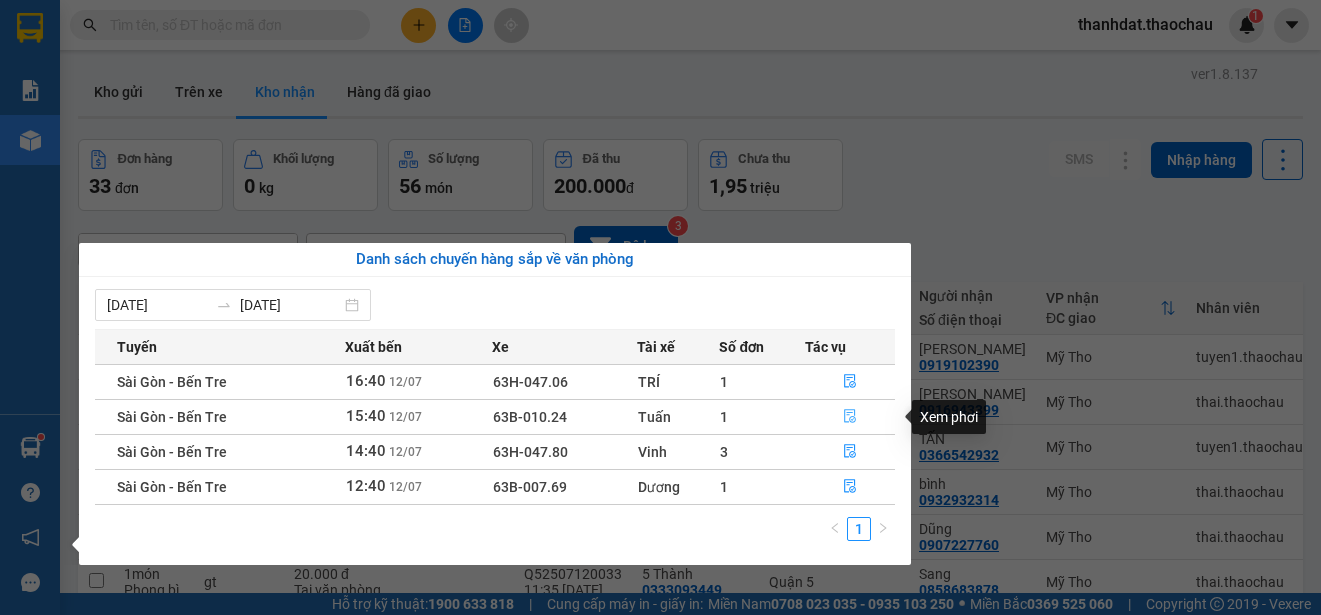click 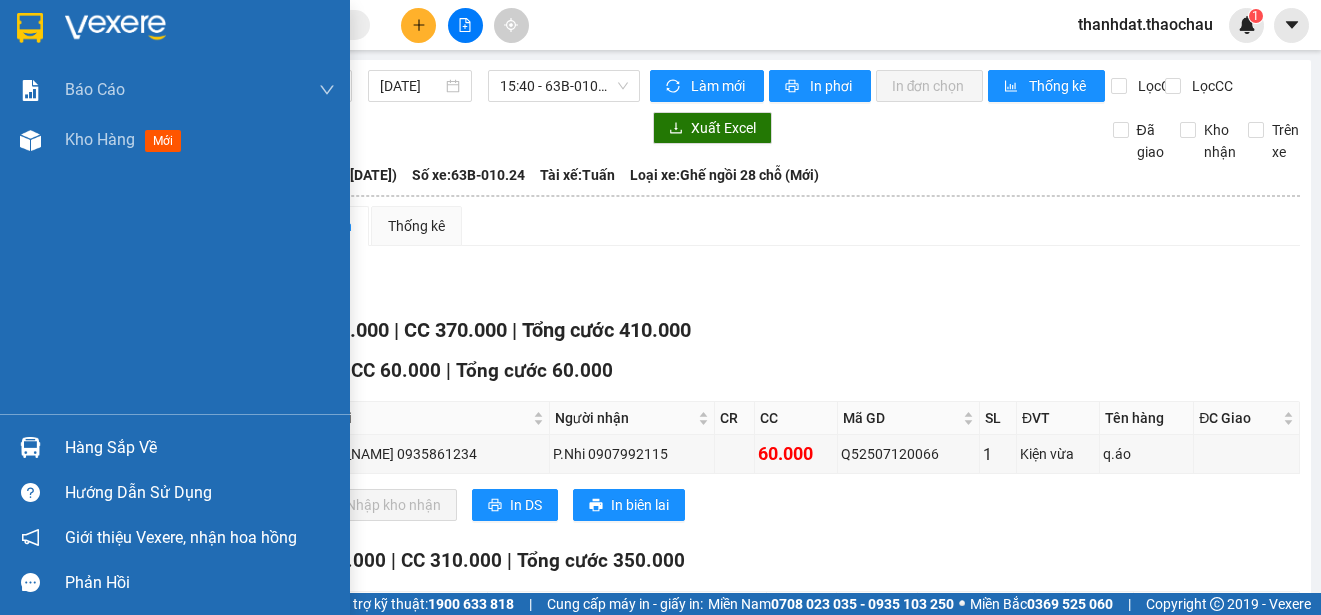 click on "Hàng sắp về" at bounding box center [200, 448] 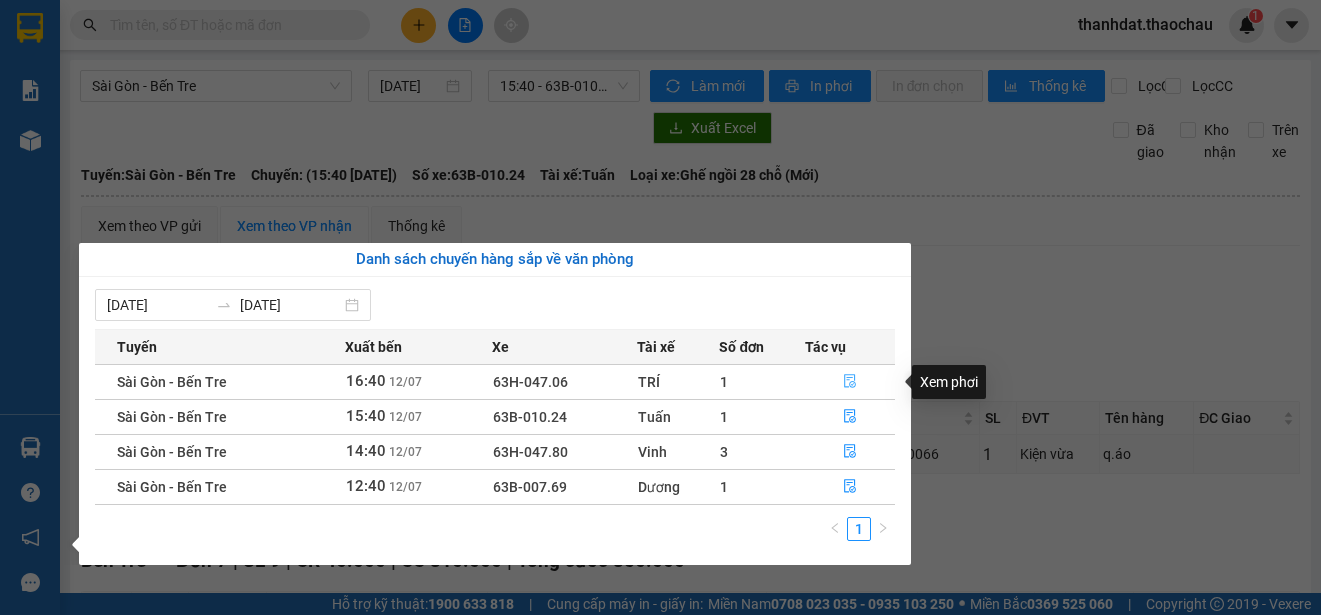 click 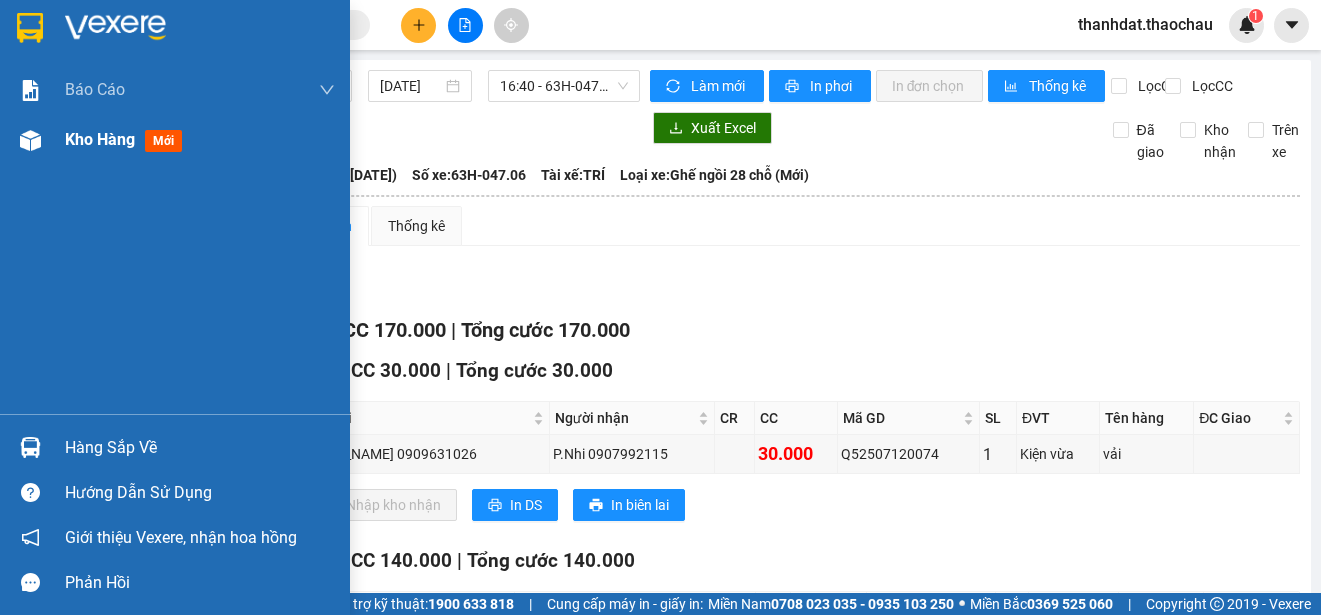 click on "Kho hàng" at bounding box center [100, 139] 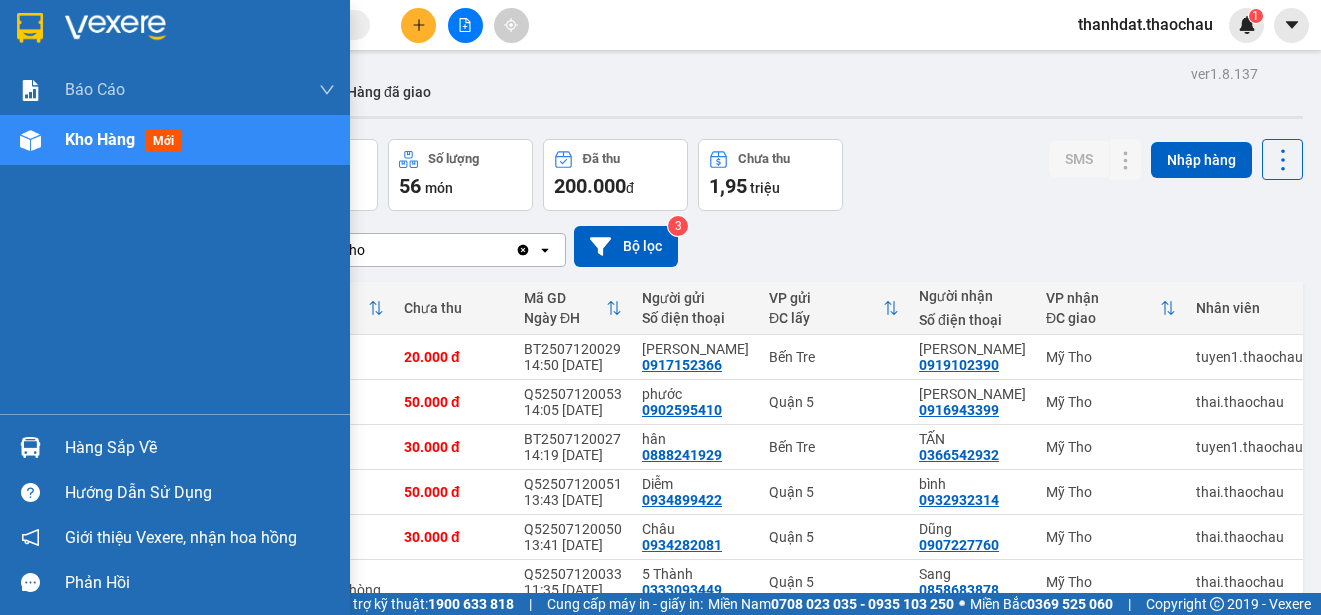 click on "Hàng sắp về" at bounding box center (200, 448) 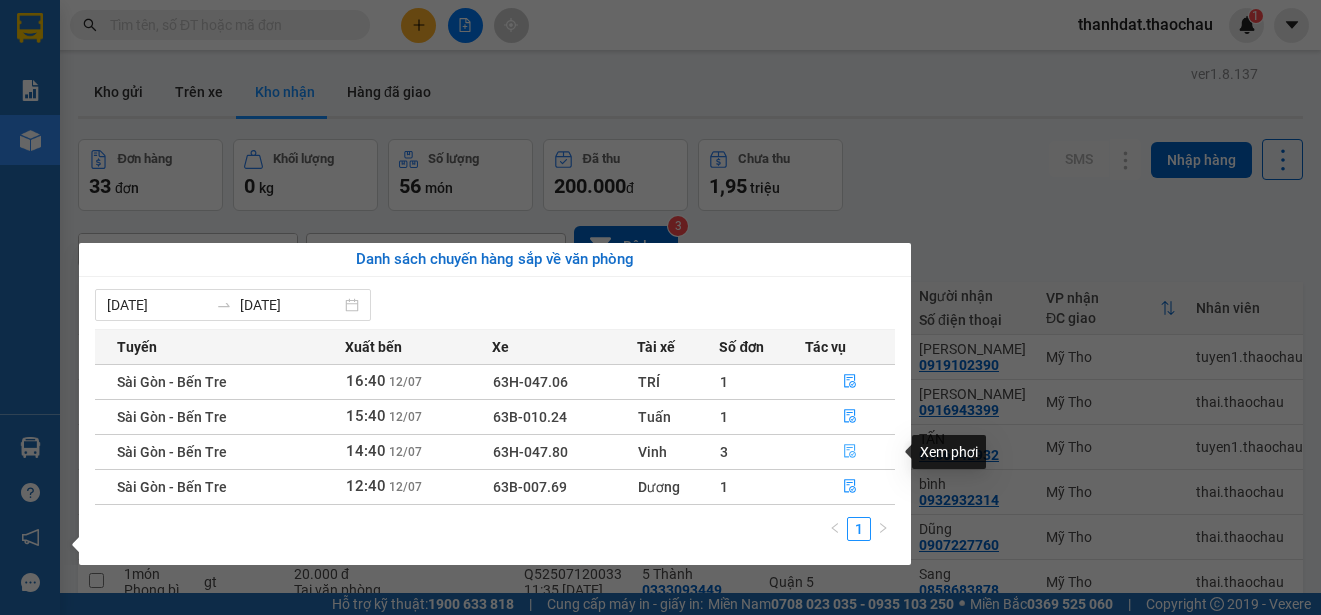 click 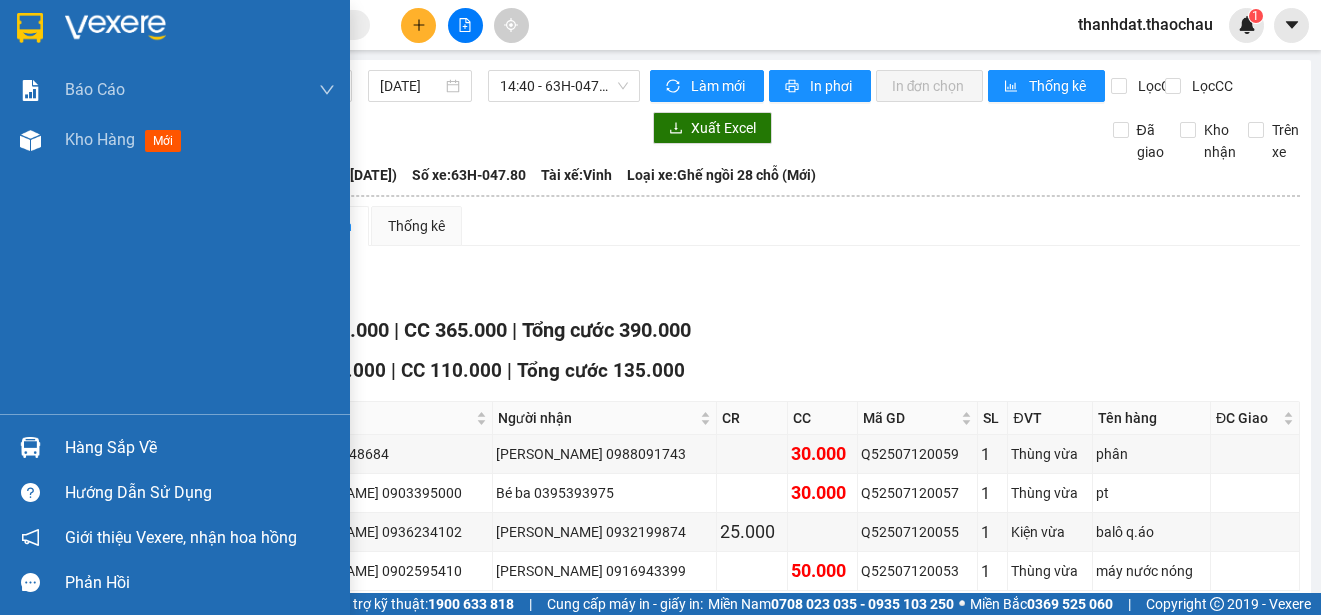 click on "Hàng sắp về" at bounding box center (200, 448) 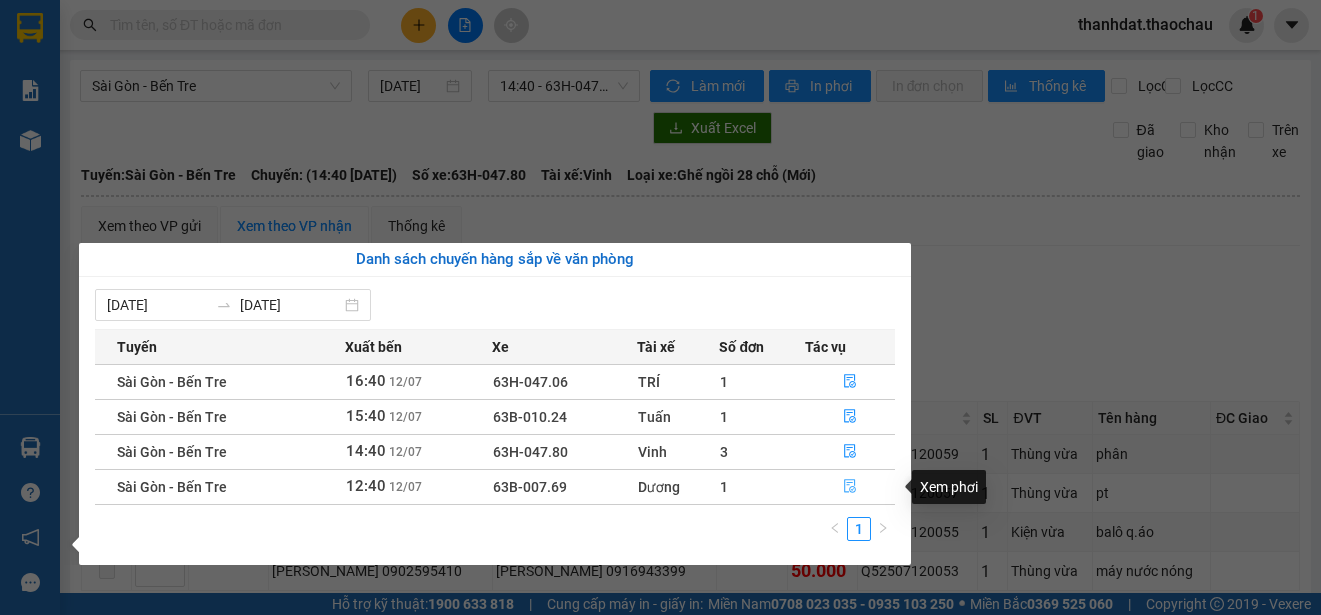 click 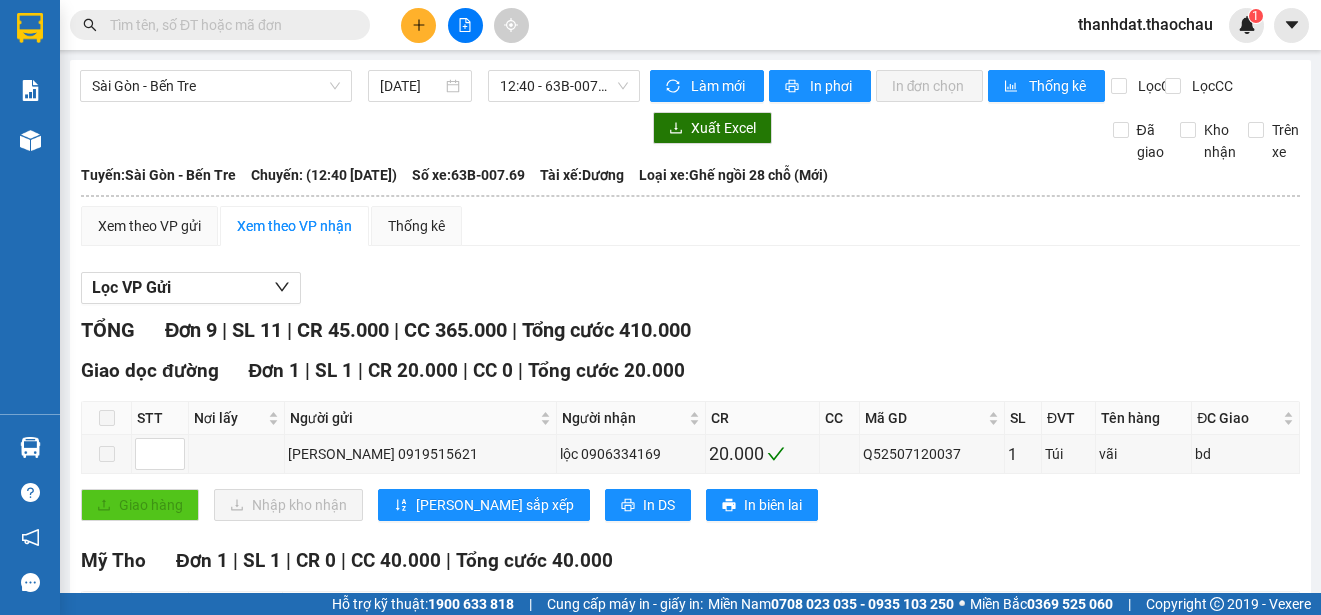 click at bounding box center [107, 608] 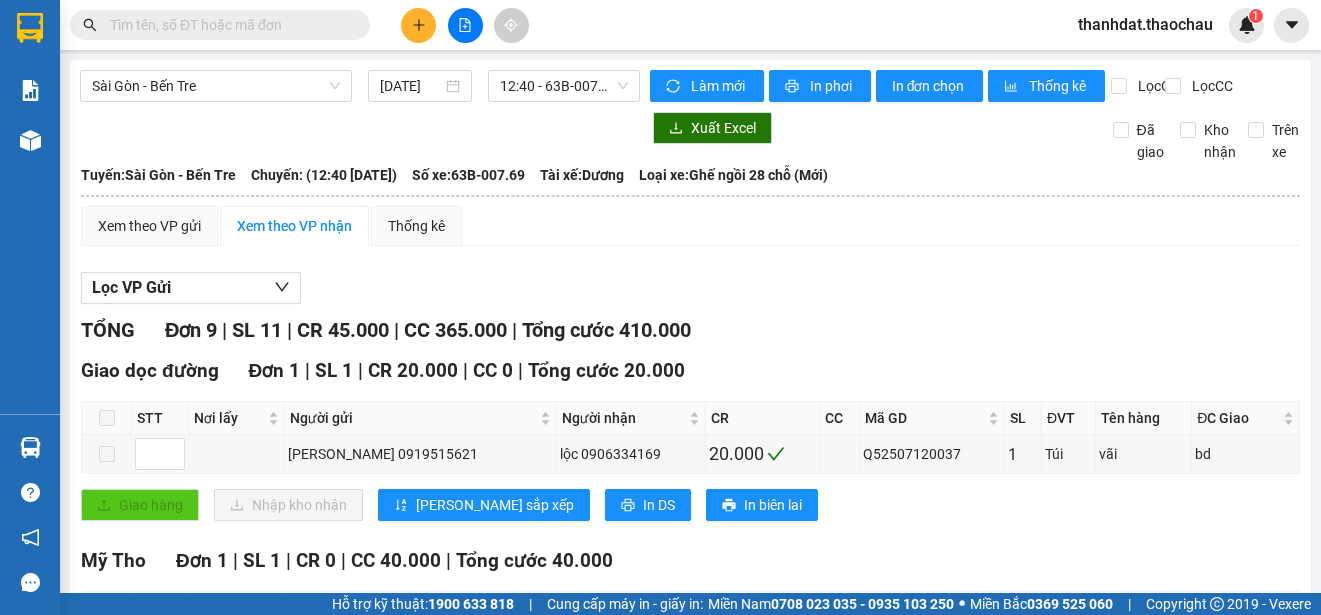 click on "Nhập kho nhận" at bounding box center (393, 695) 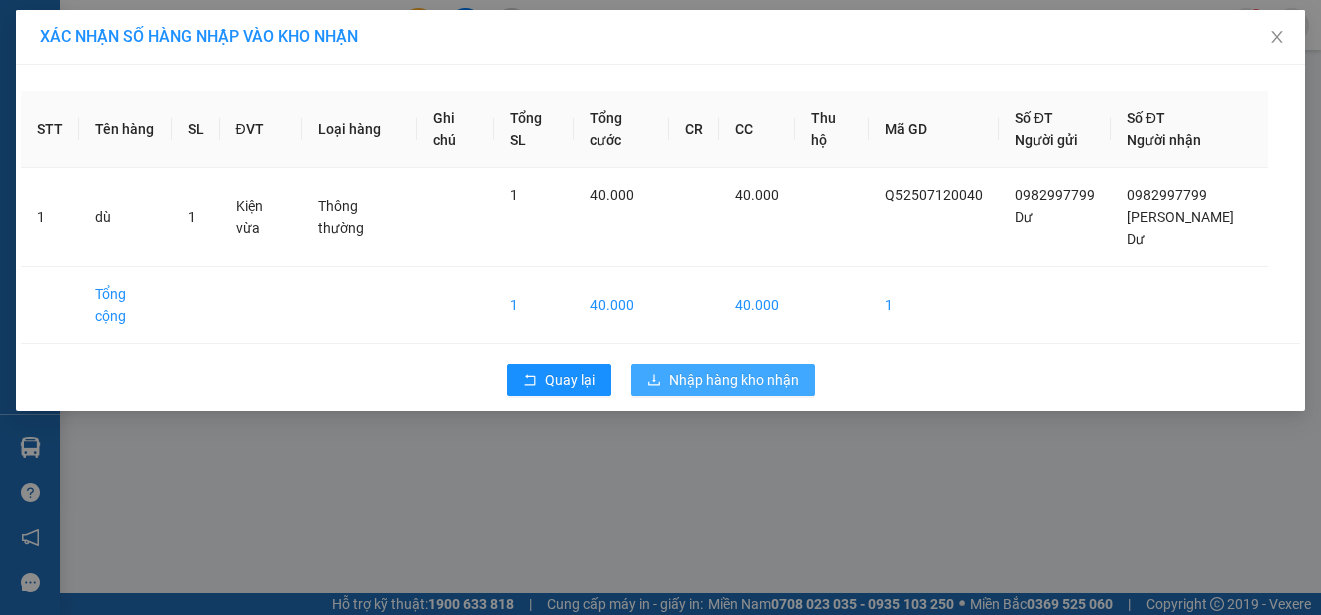click on "Nhập hàng kho nhận" at bounding box center (734, 380) 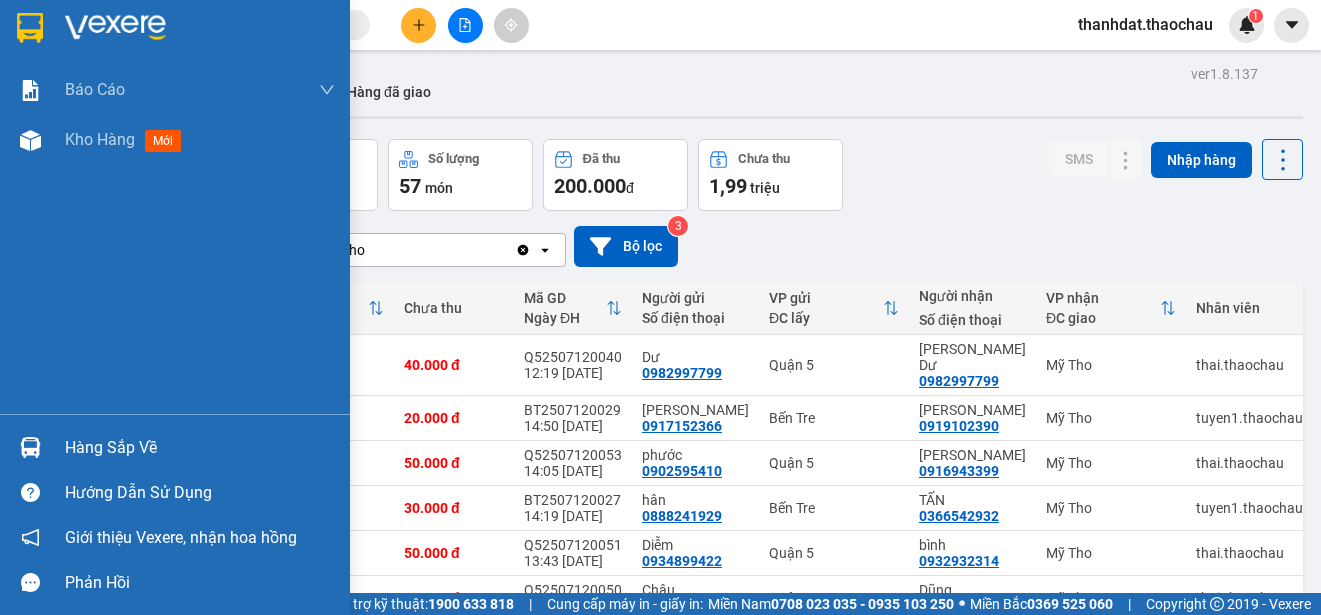 click on "Hàng sắp về" at bounding box center [200, 448] 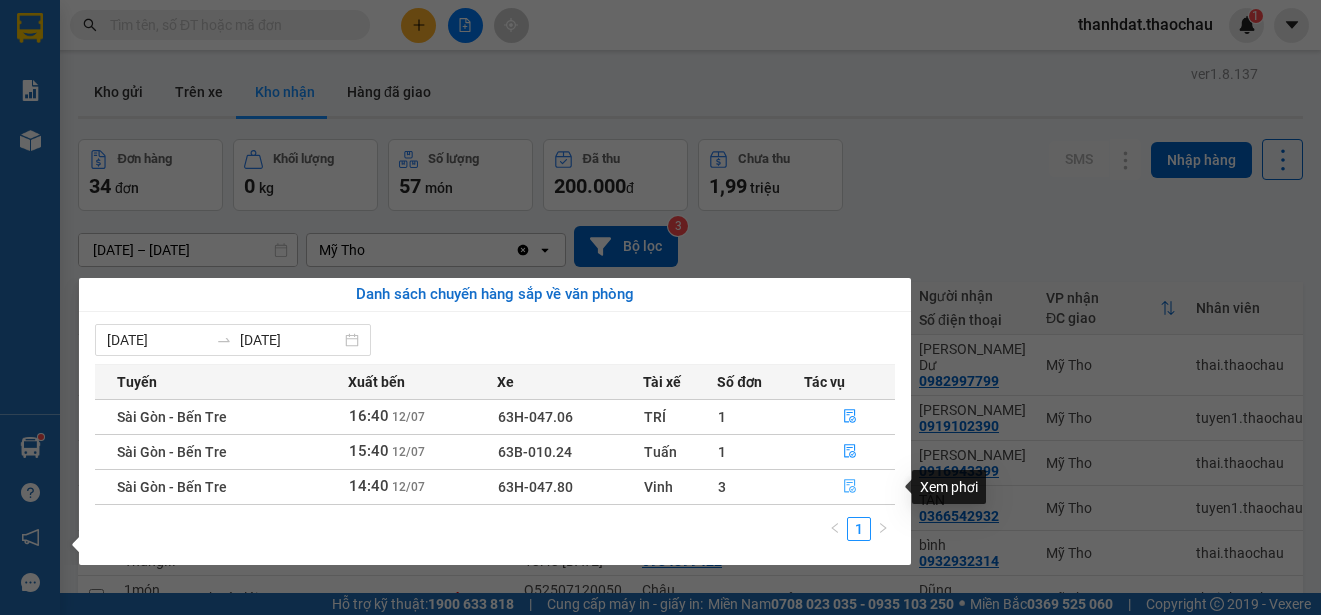 click 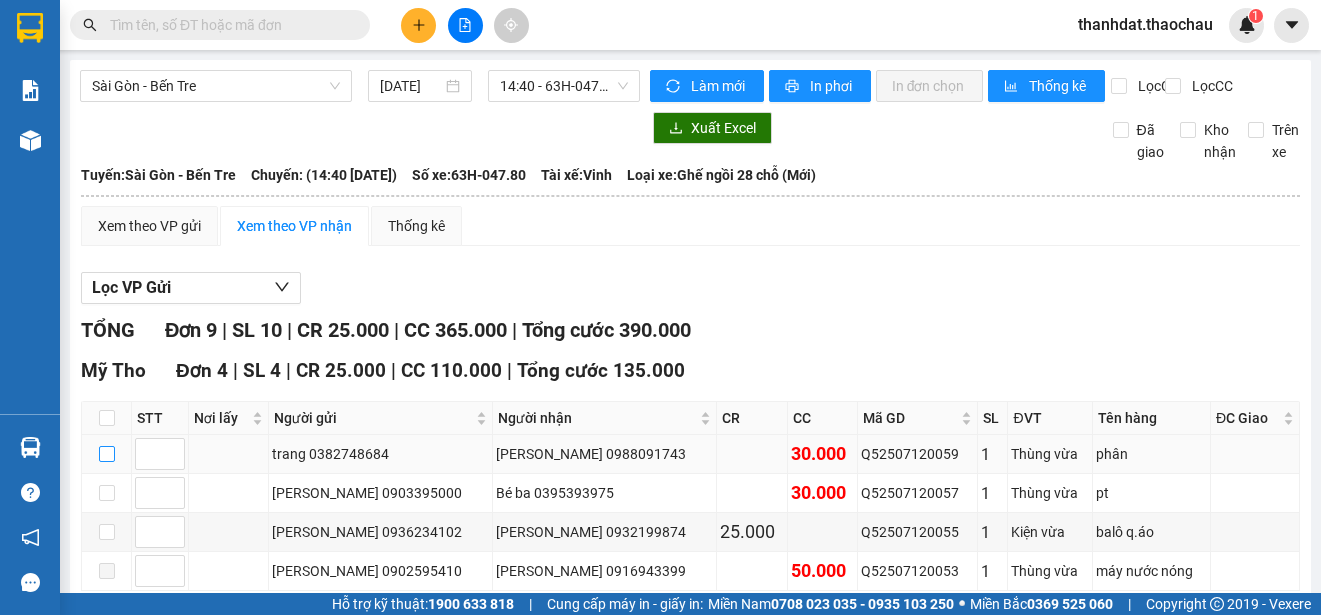 click at bounding box center [107, 454] 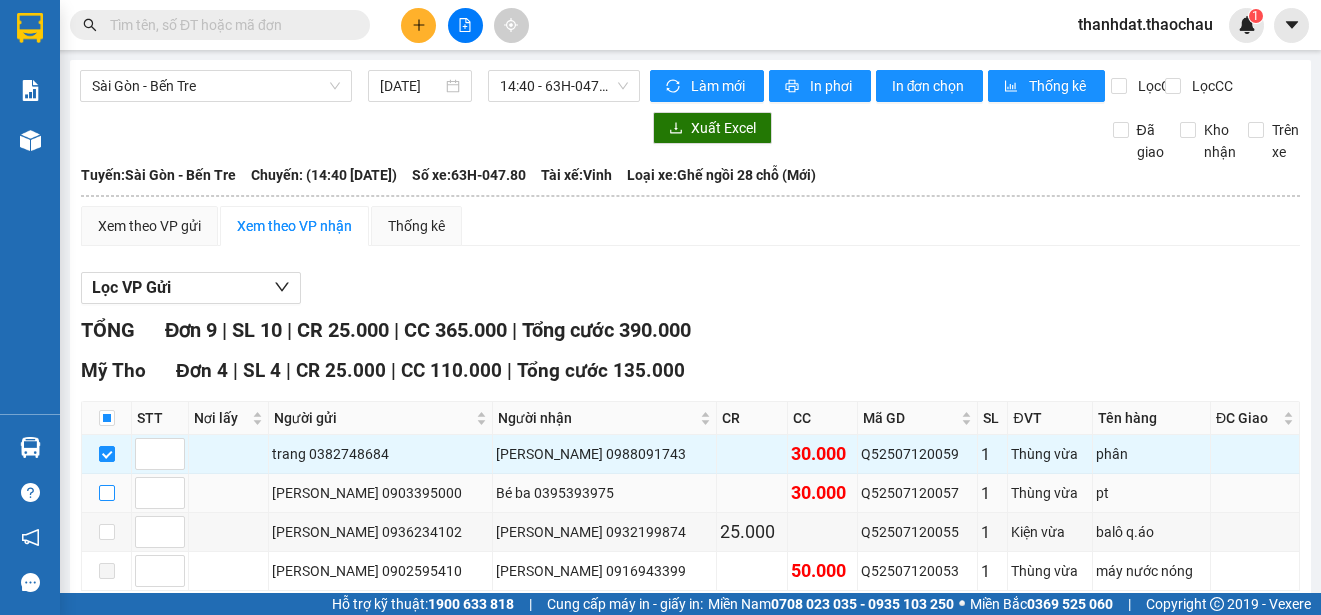click at bounding box center (107, 493) 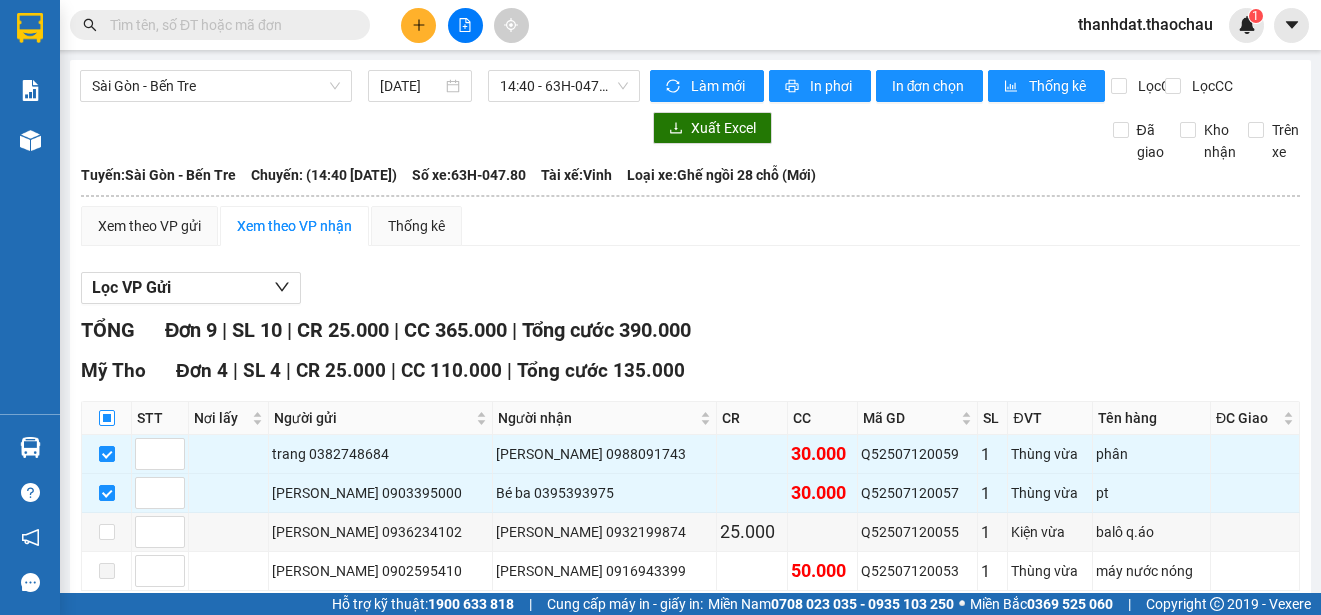 click at bounding box center (107, 418) 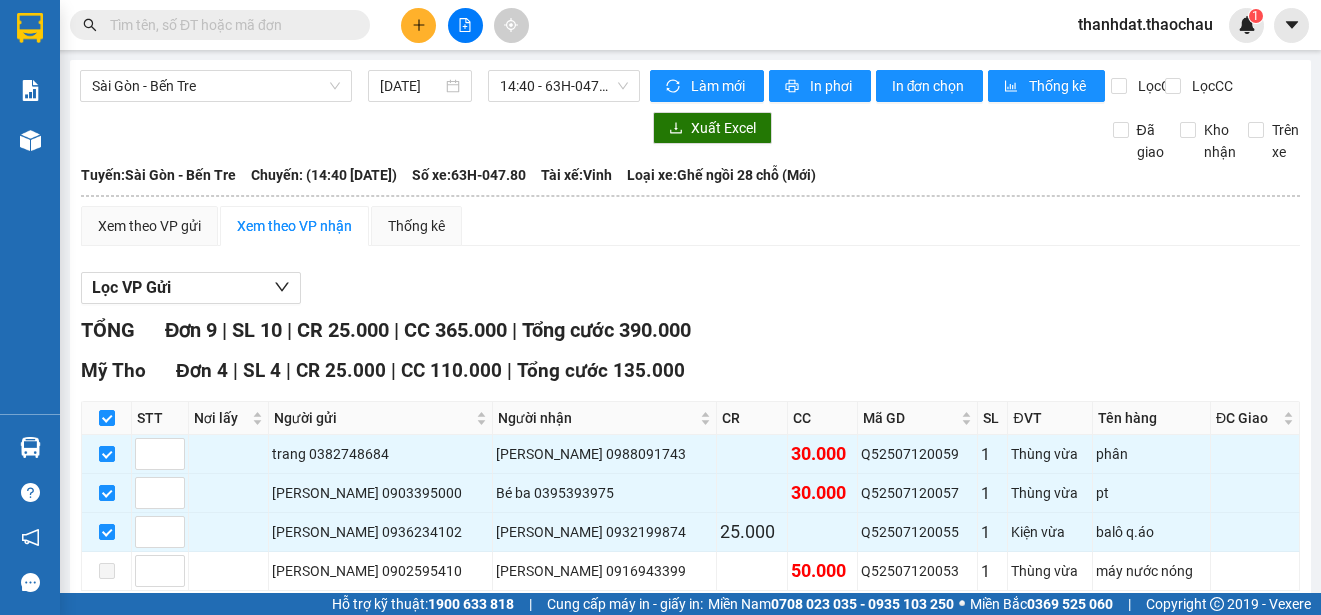 click on "Nhập kho nhận" at bounding box center (393, 622) 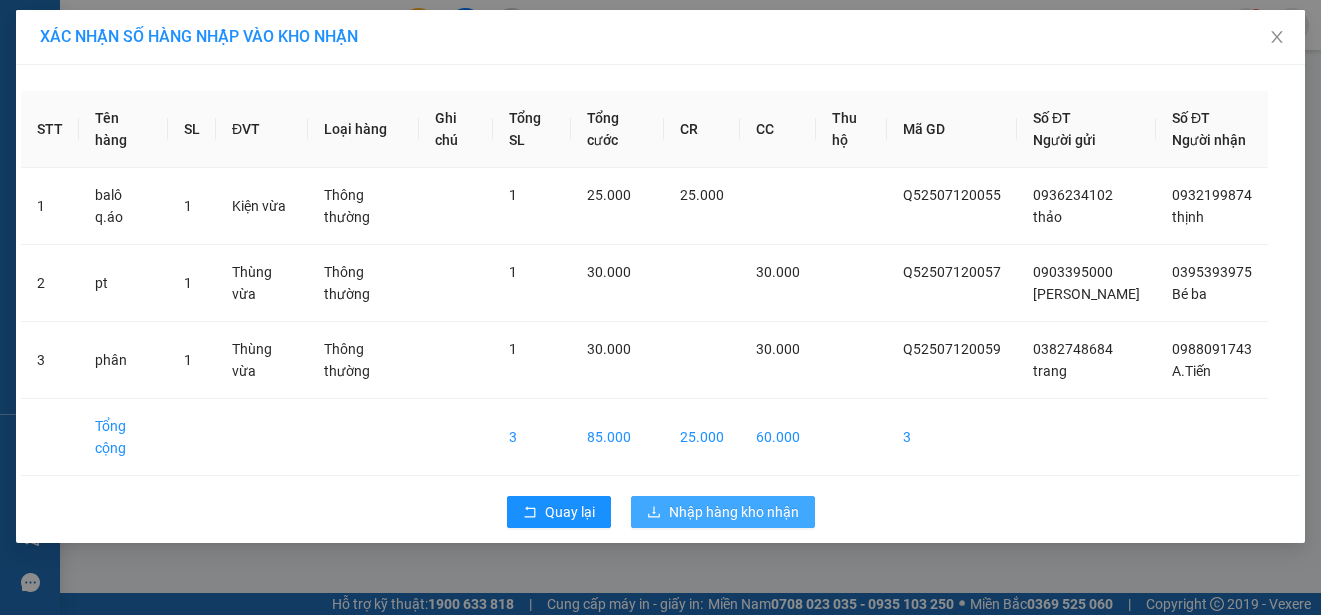 click on "Nhập hàng kho nhận" at bounding box center [734, 512] 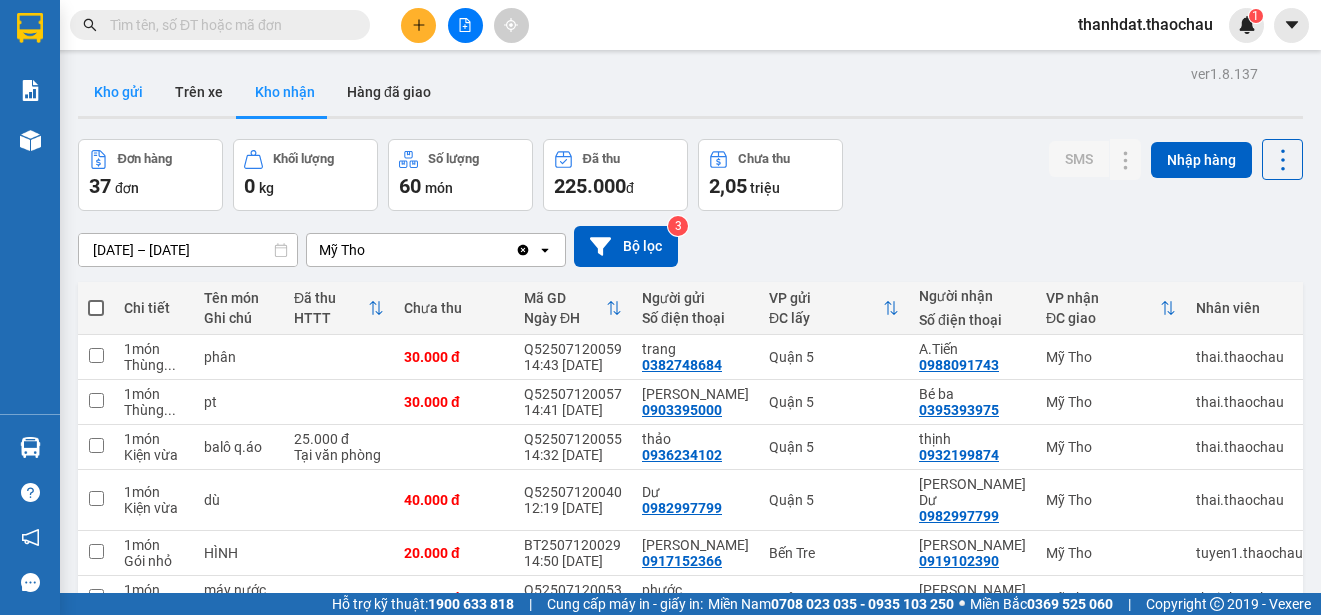 click on "Kho gửi" at bounding box center (118, 92) 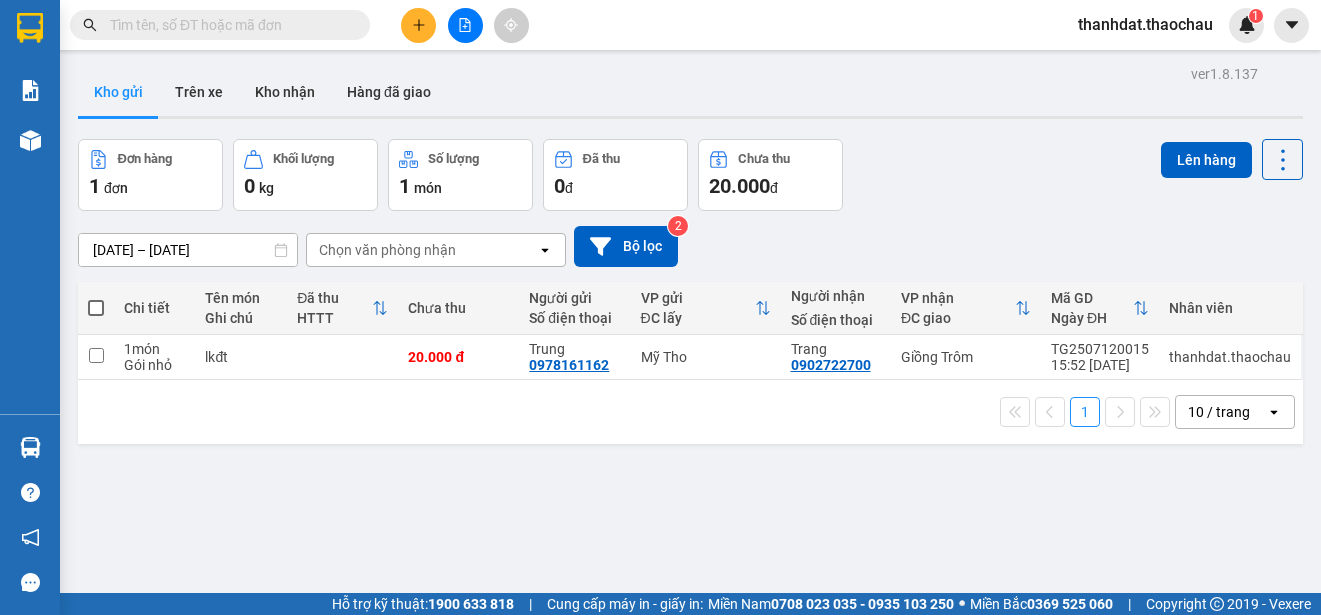 click at bounding box center (96, 308) 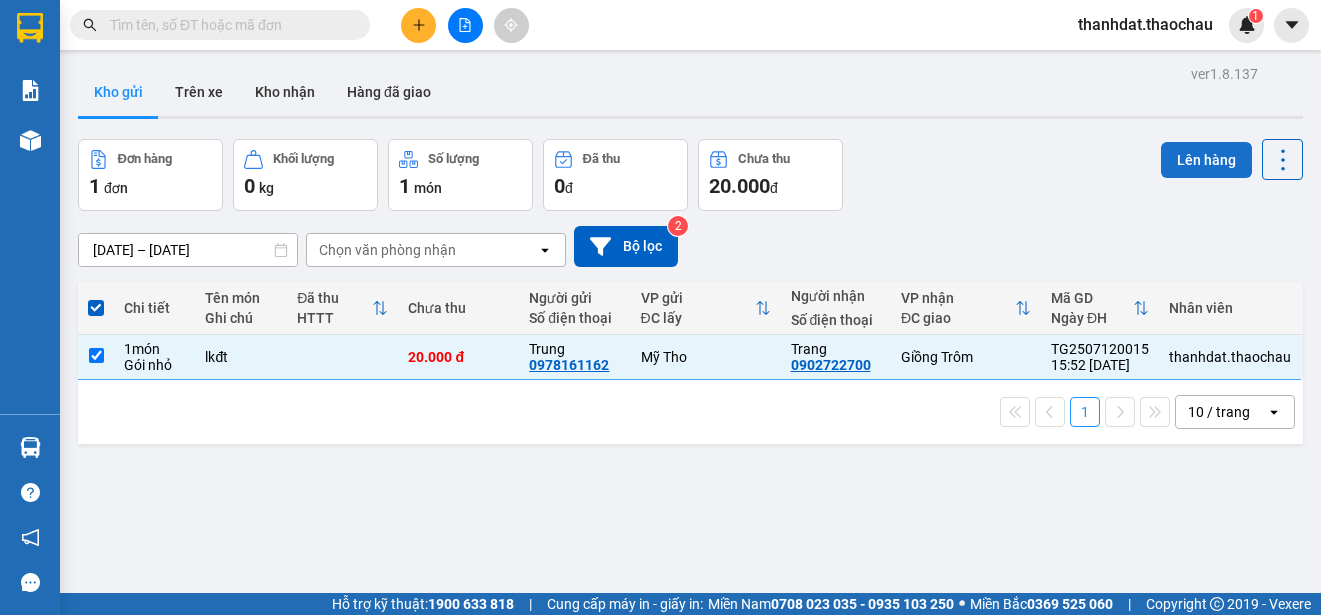 click on "Lên hàng" at bounding box center [1206, 160] 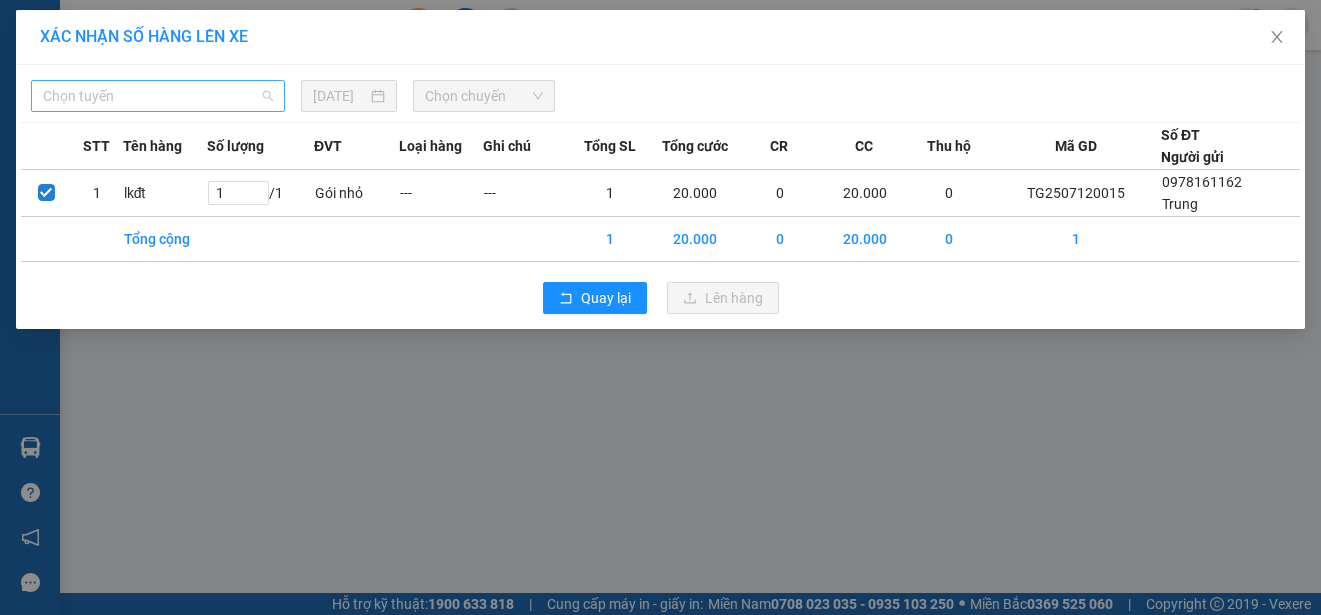 click on "Chọn tuyến" at bounding box center [158, 96] 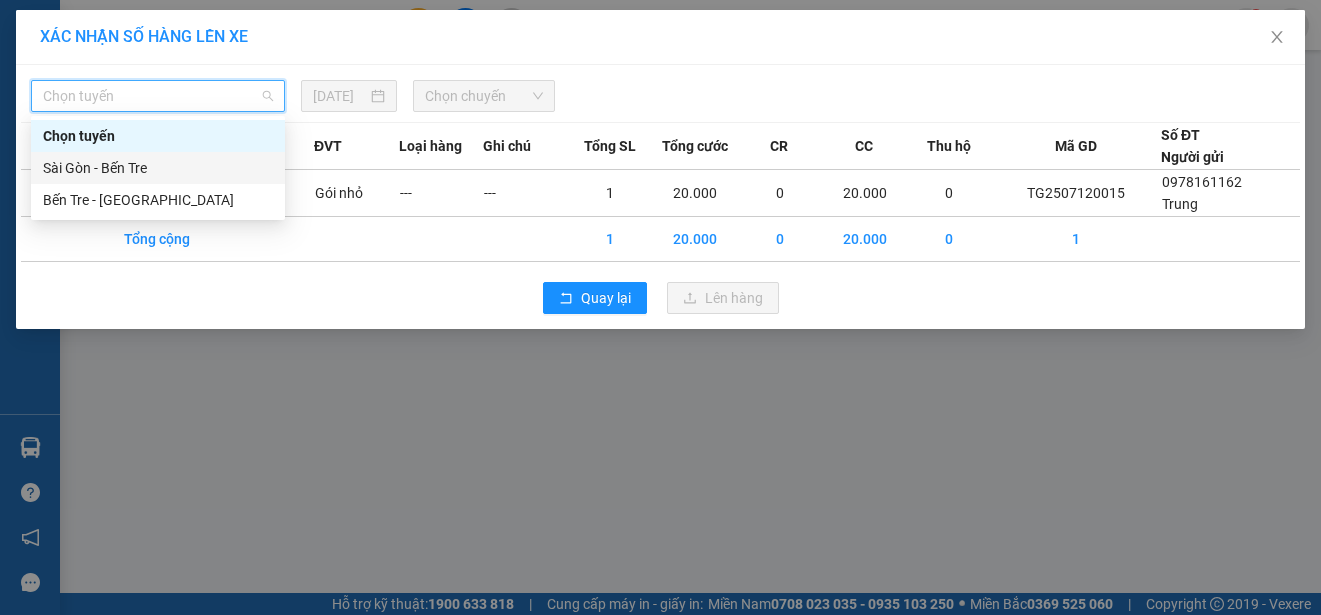 click on "Sài Gòn - Bến Tre" at bounding box center [158, 168] 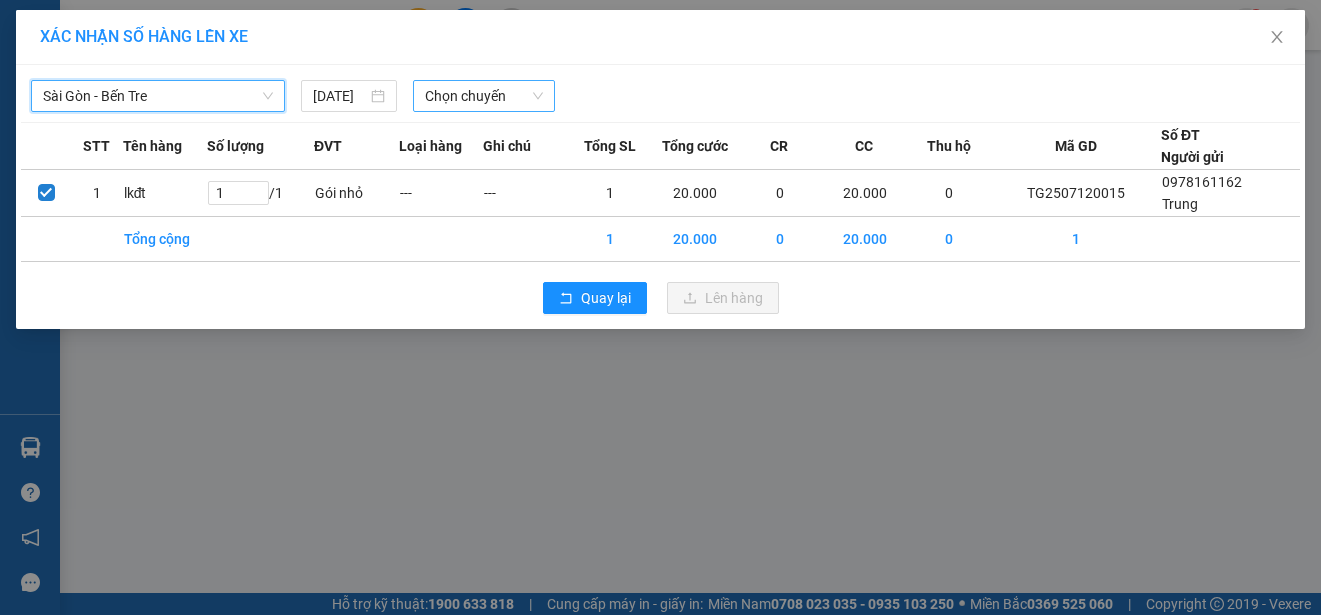 click on "Chọn chuyến" at bounding box center [483, 96] 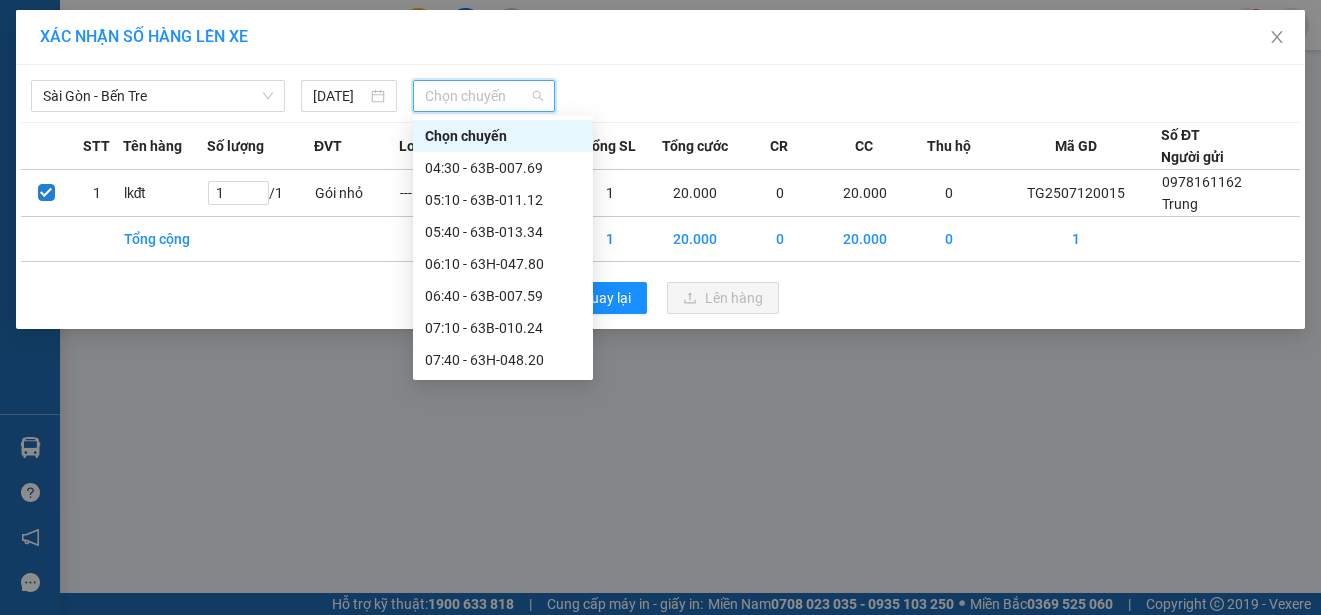 click on "14:40     - 63H-047.80" at bounding box center [503, 808] 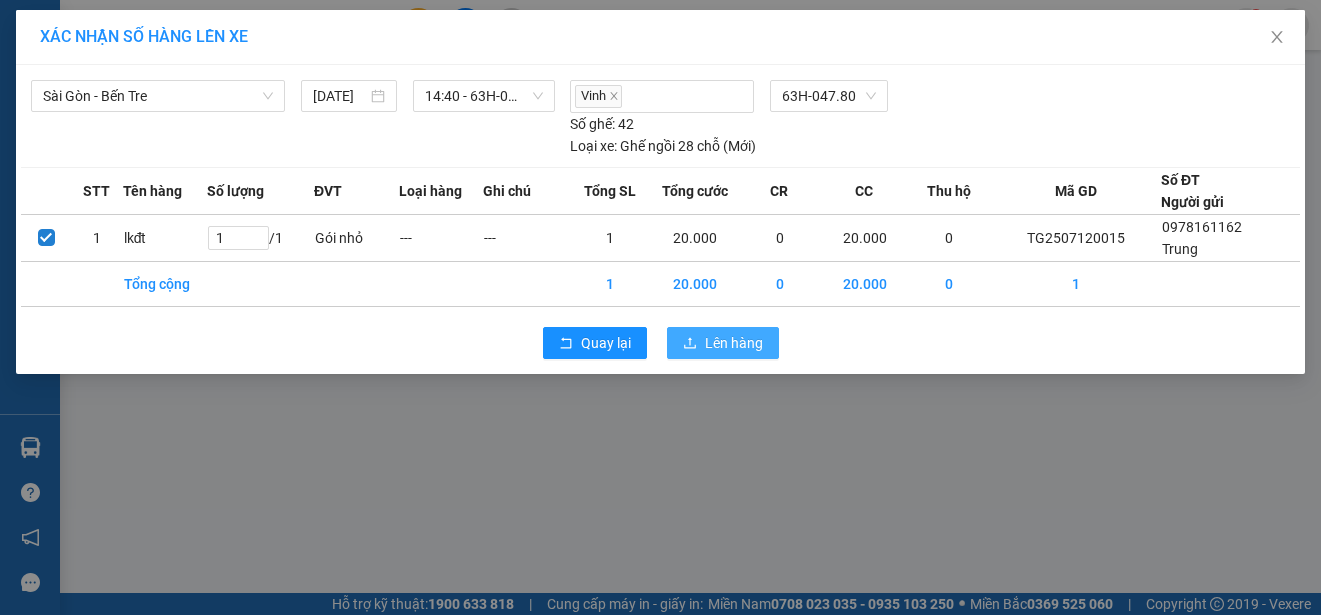 click on "Lên hàng" at bounding box center (734, 343) 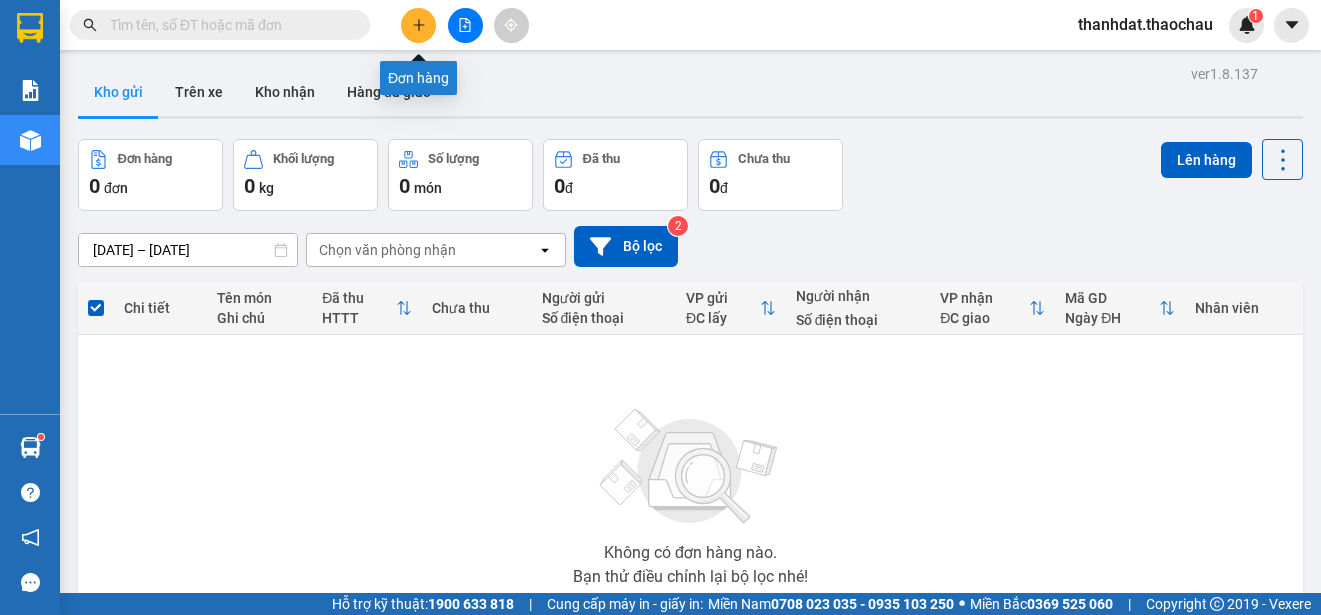 click at bounding box center (418, 25) 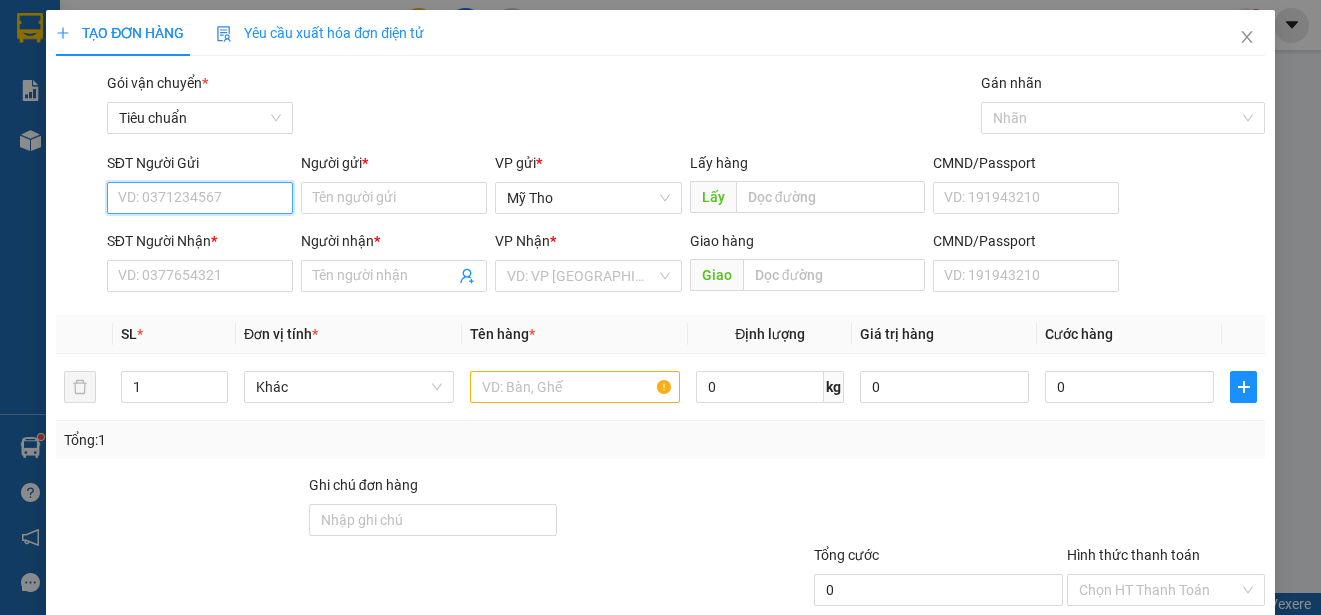 click on "SĐT Người Gửi" at bounding box center [200, 198] 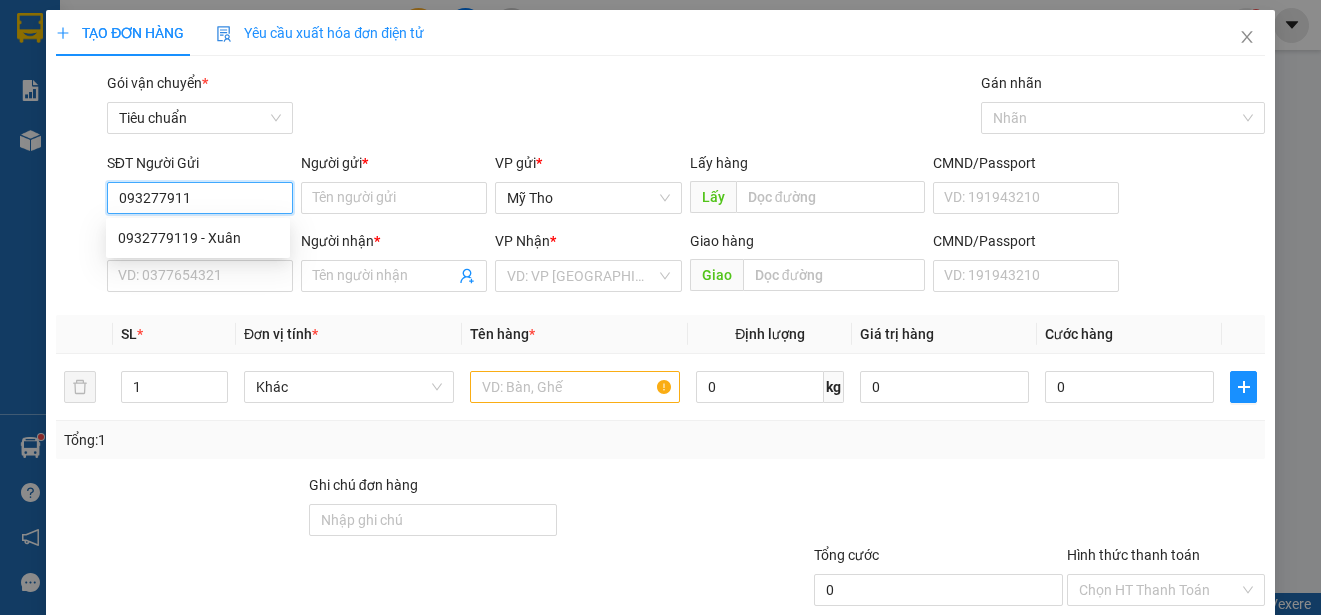 type on "0932779119" 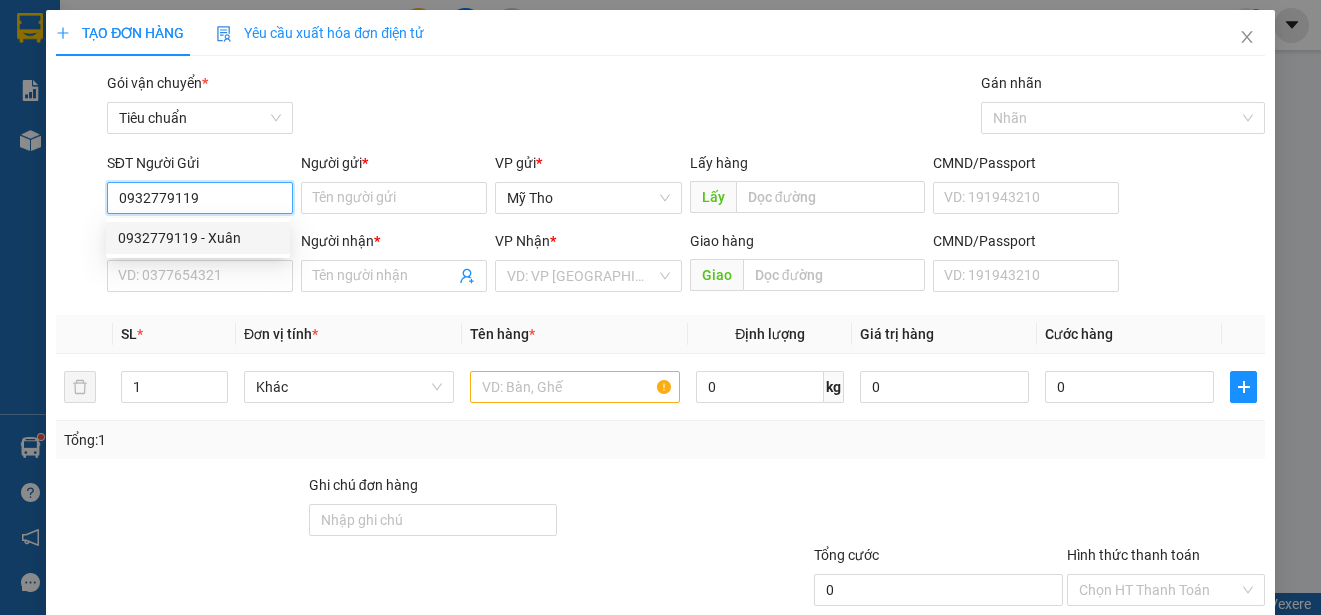 click on "0932779119 - Xuân" at bounding box center [198, 238] 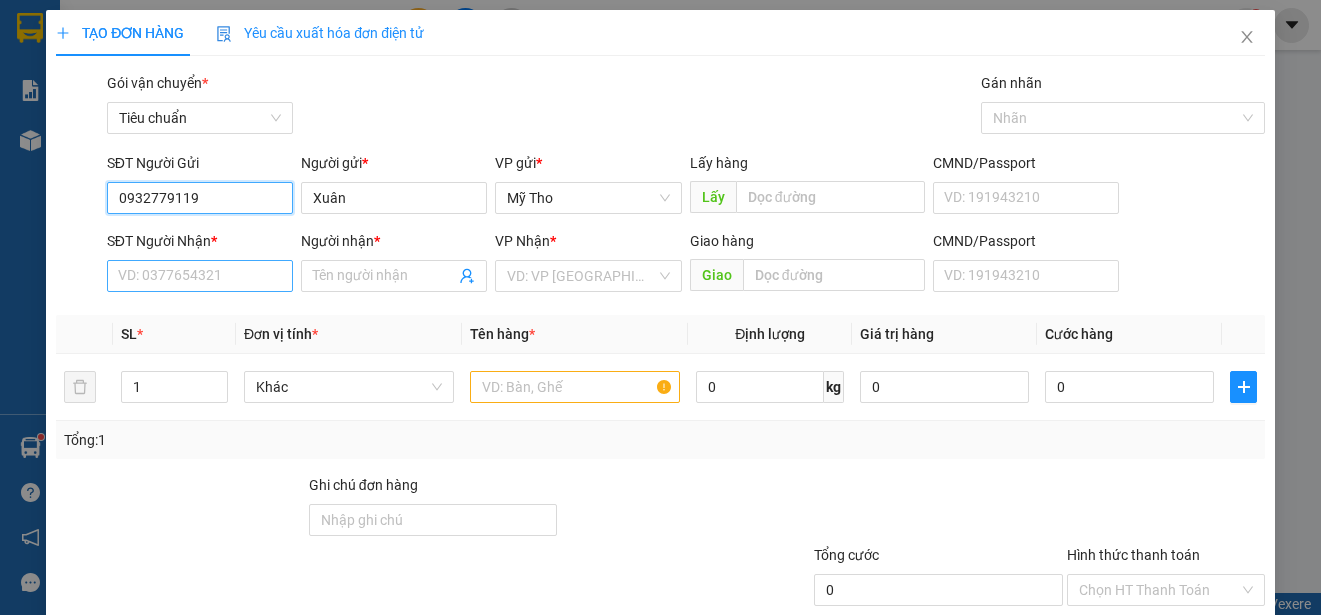 type on "0932779119" 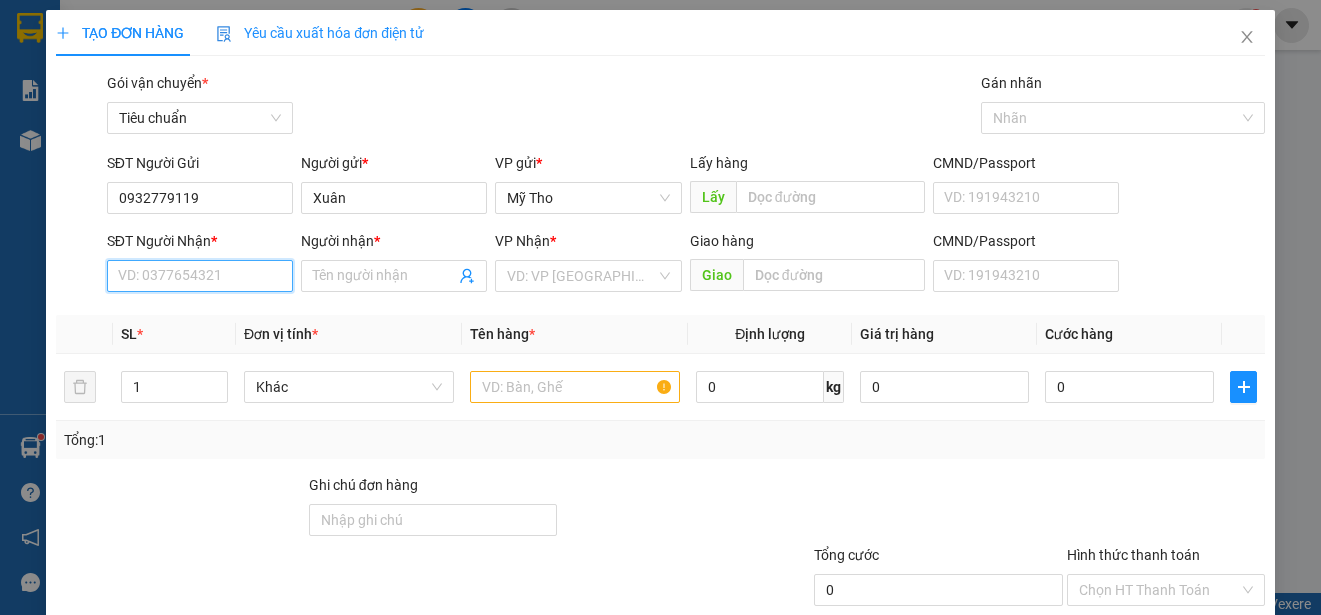 click on "SĐT Người Nhận  *" at bounding box center [200, 276] 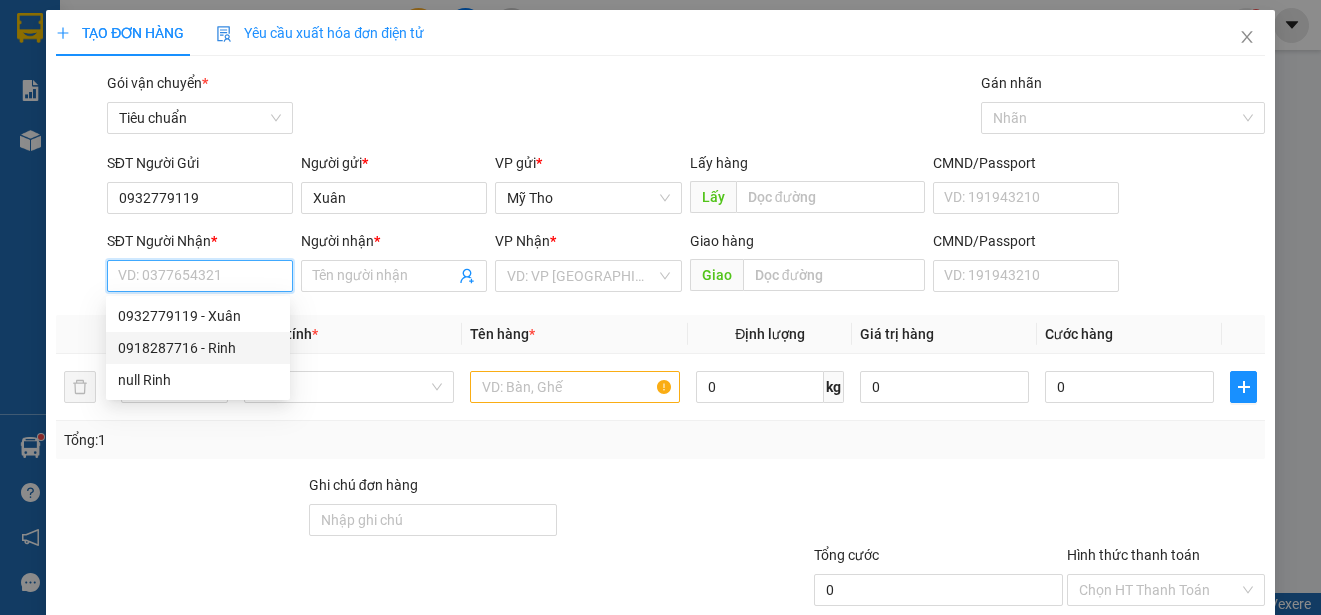 click on "0918287716 - Rinh" at bounding box center (198, 348) 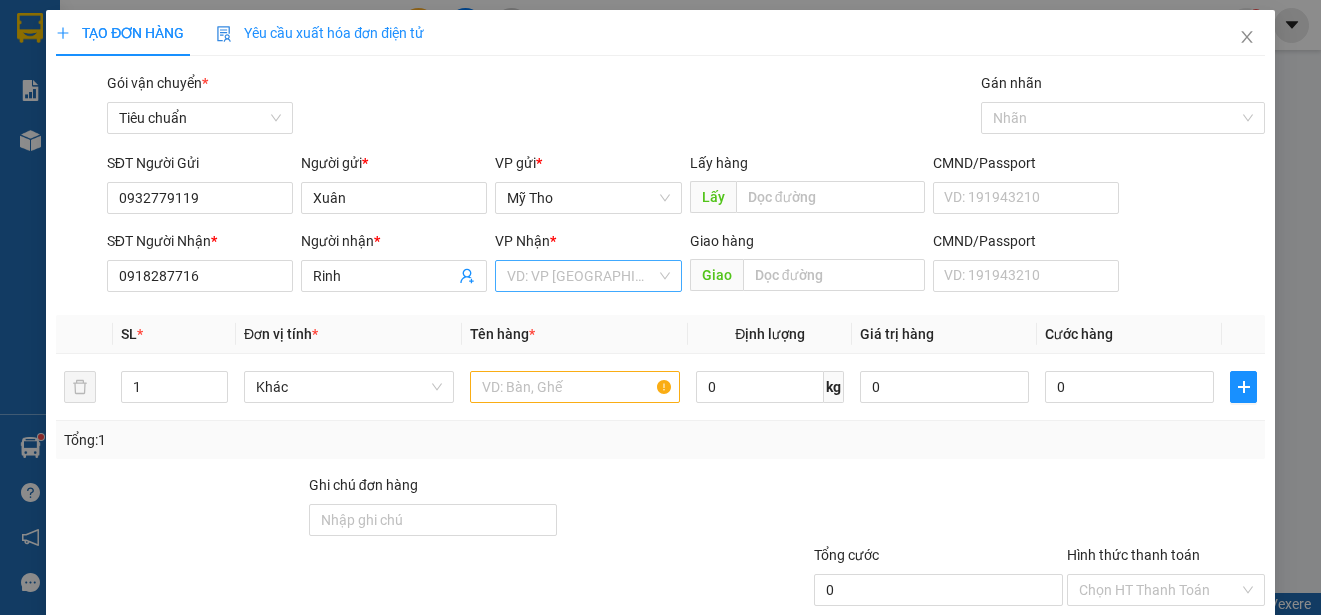 click at bounding box center (581, 276) 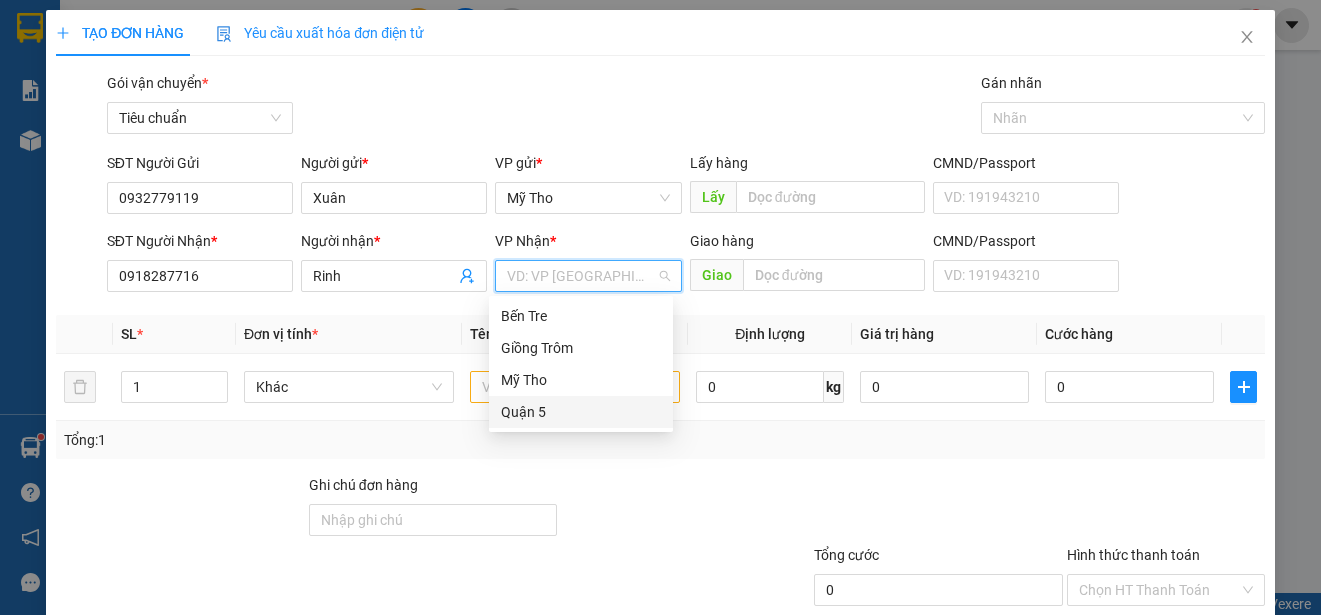 click on "Quận 5" at bounding box center [581, 412] 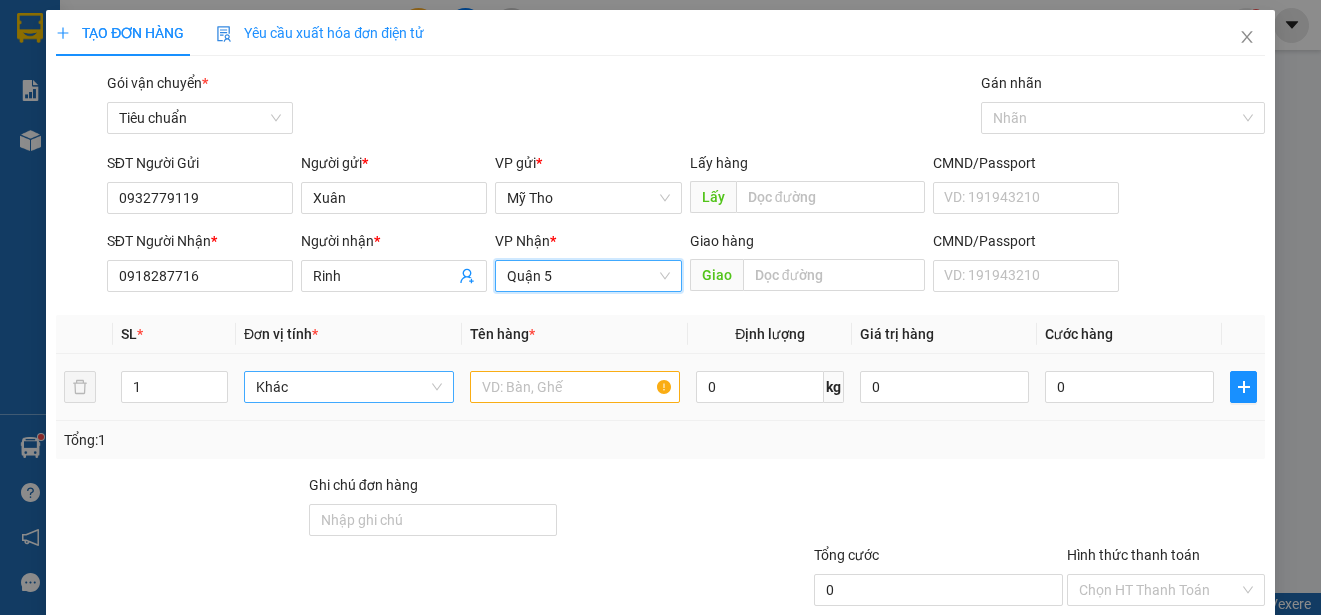 click on "Khác" at bounding box center [349, 387] 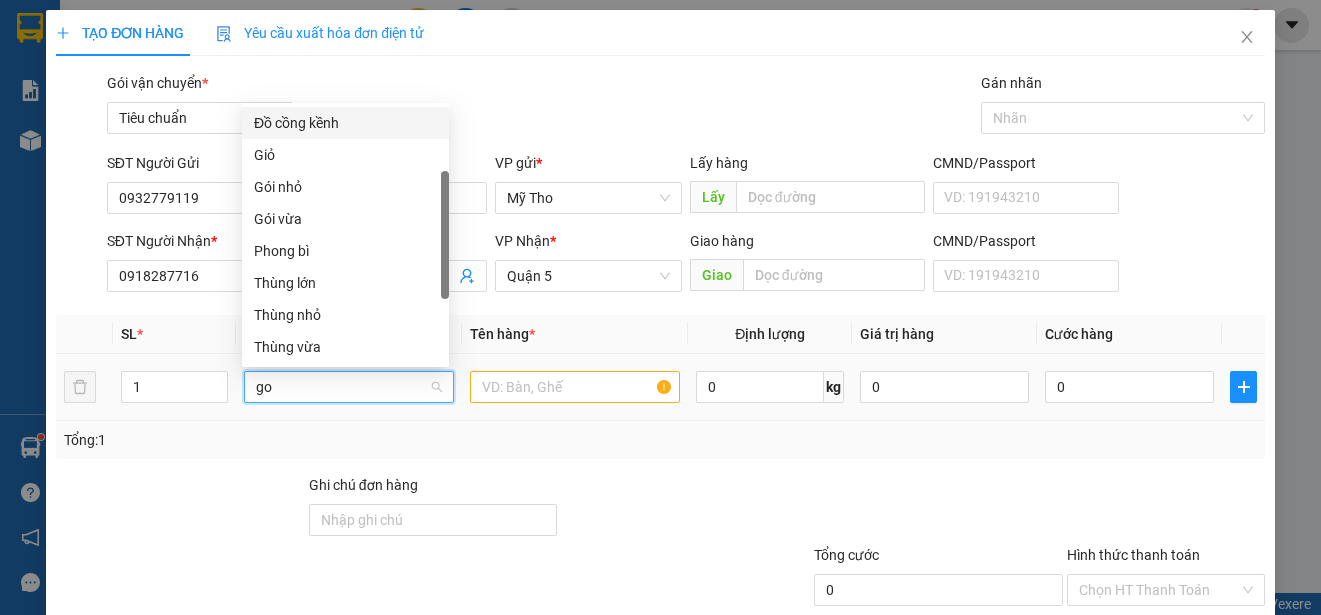 type on "goi" 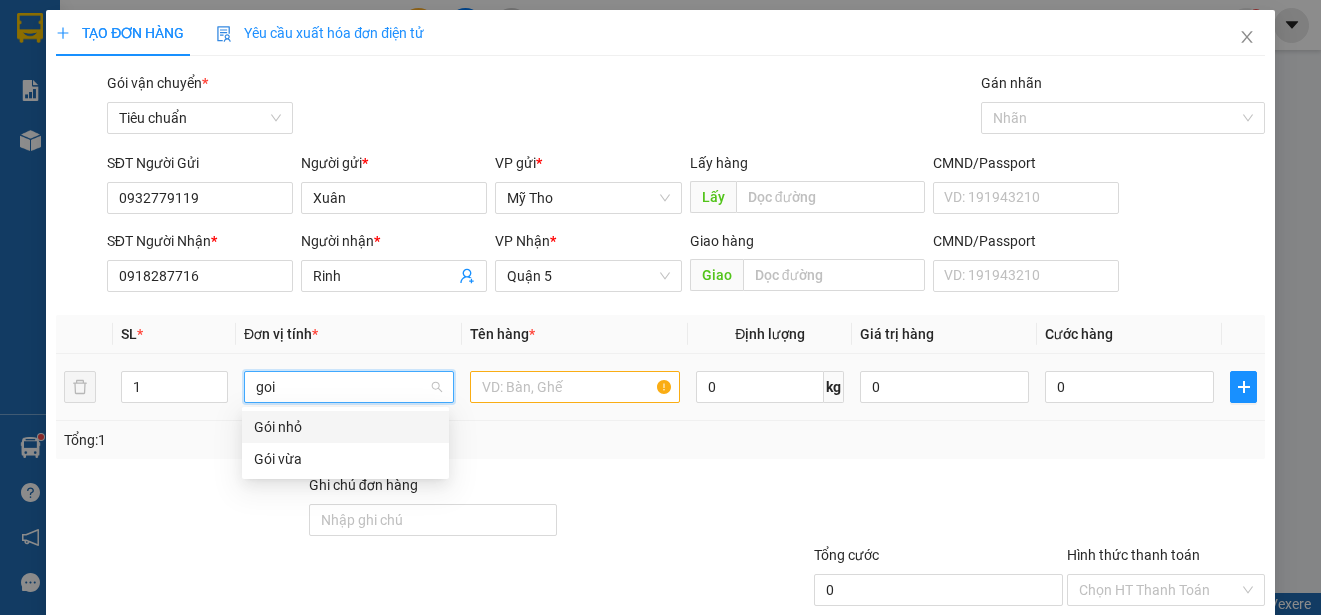 click on "Gói nhỏ" at bounding box center (345, 427) 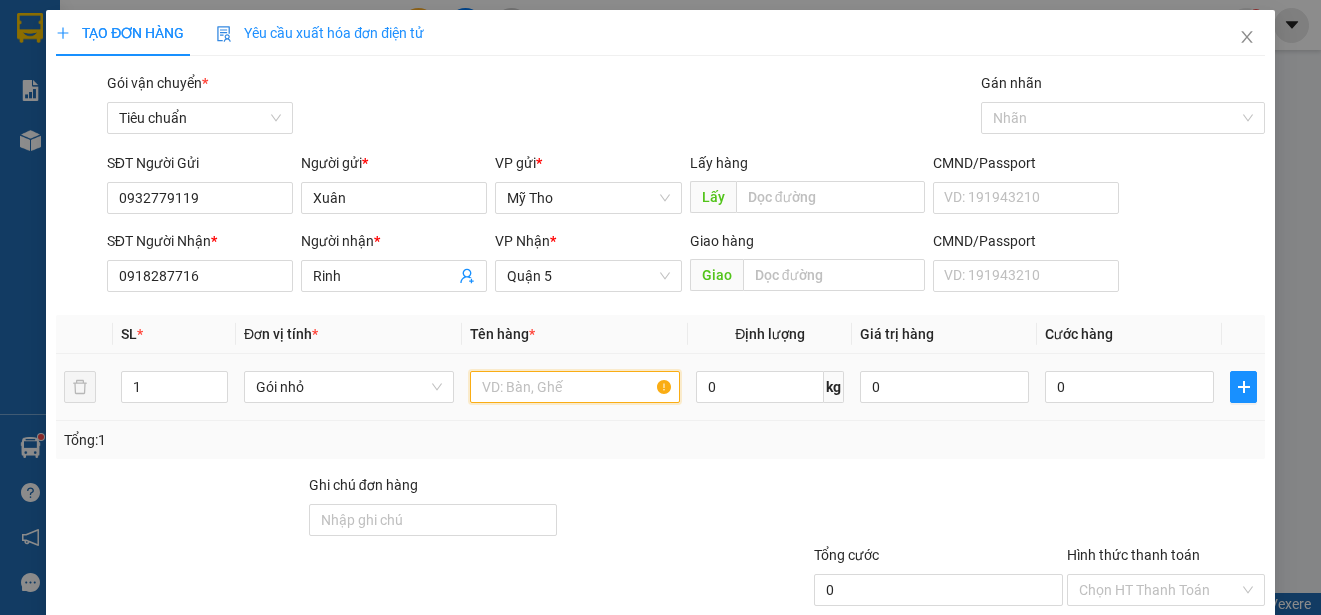 click at bounding box center [575, 387] 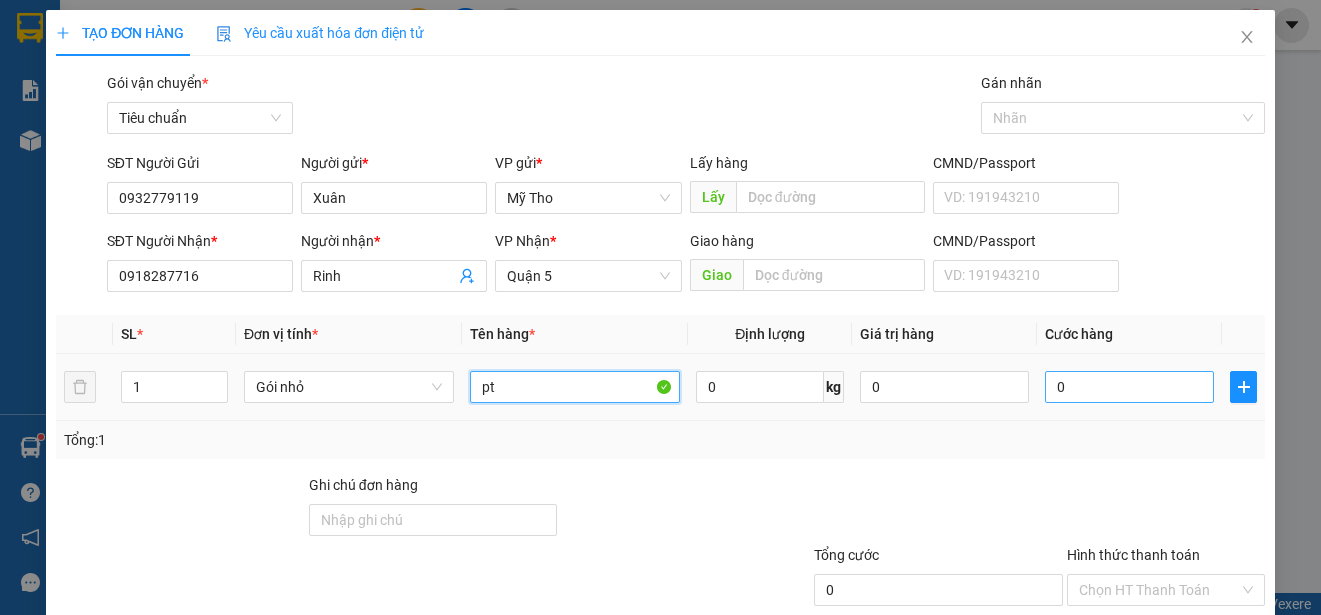 type on "pt" 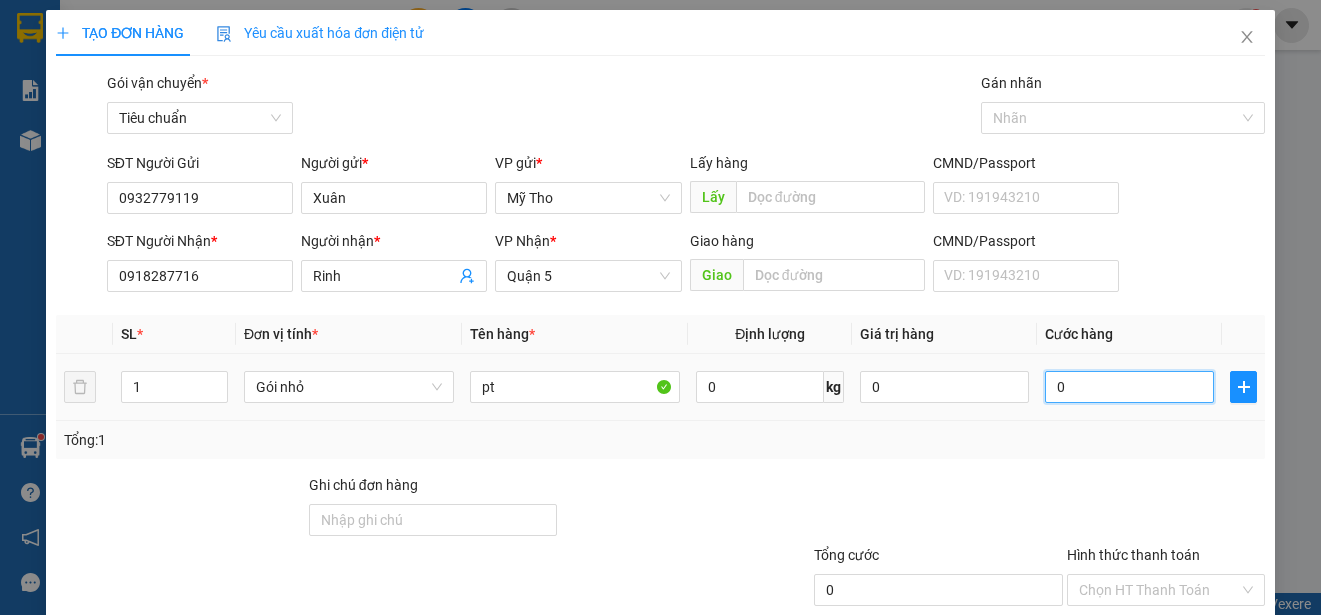 click on "0" at bounding box center [1129, 387] 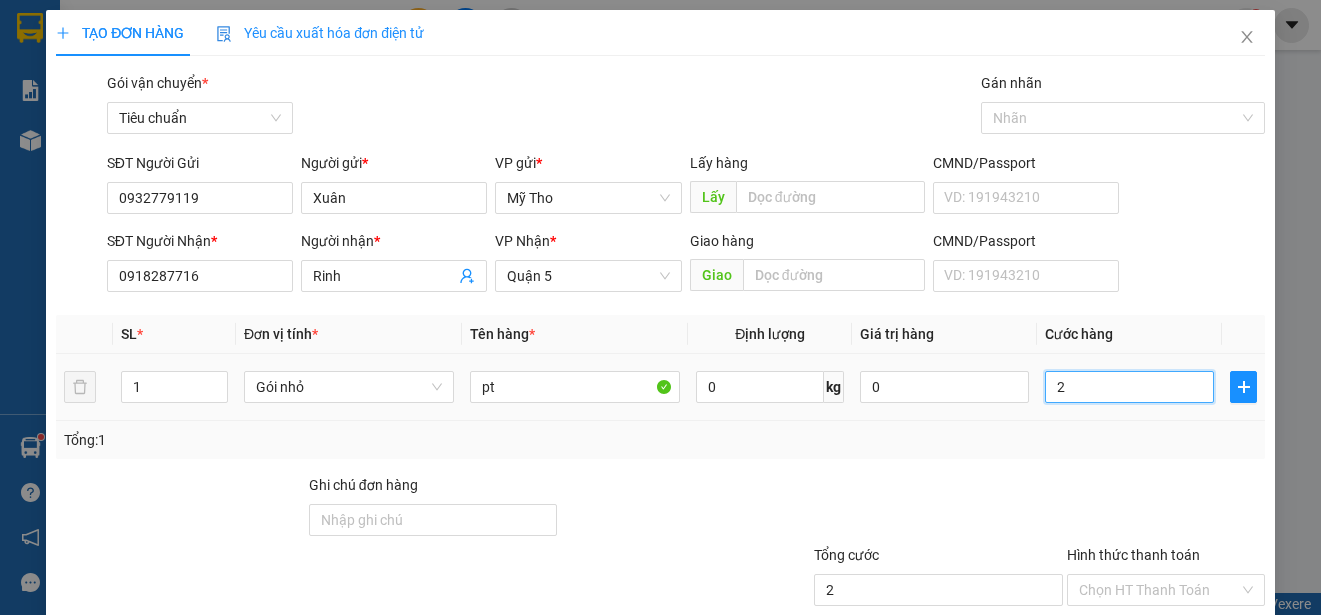 type on "20" 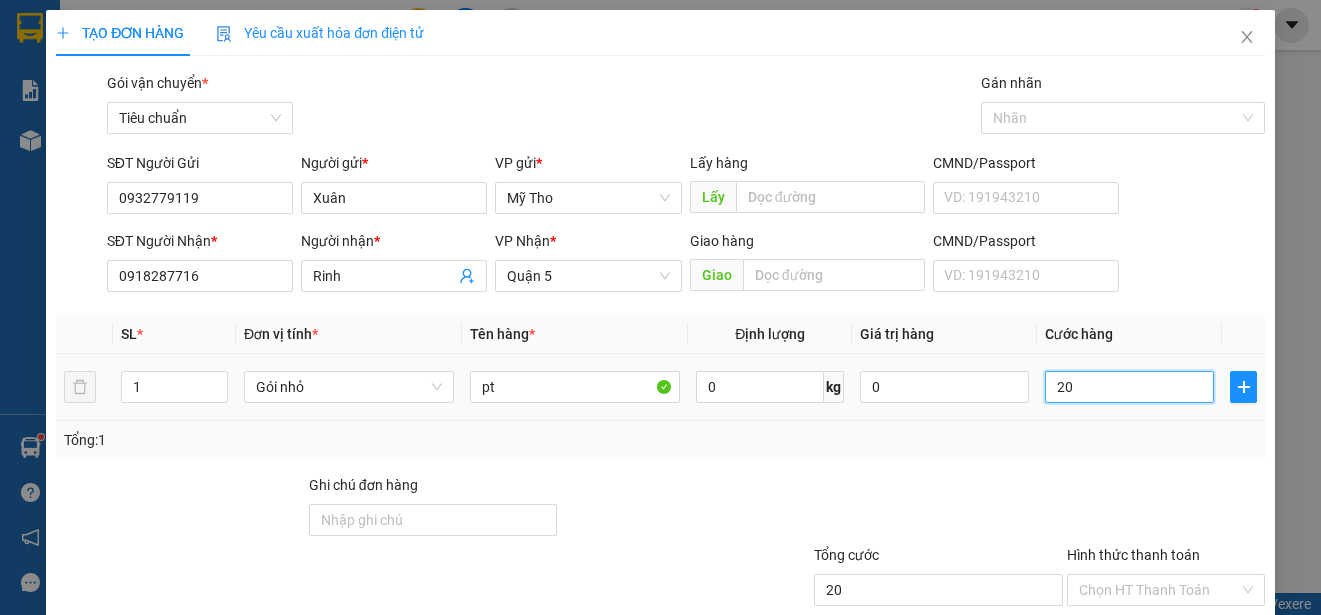 type on "200" 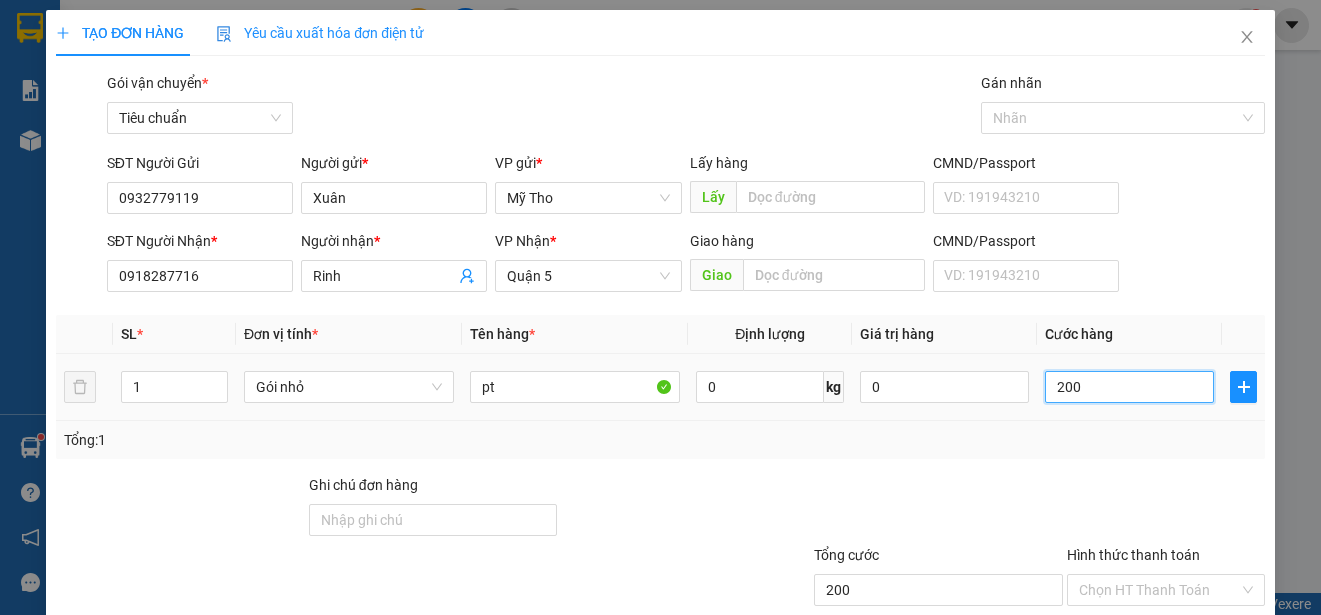 type on "2.000" 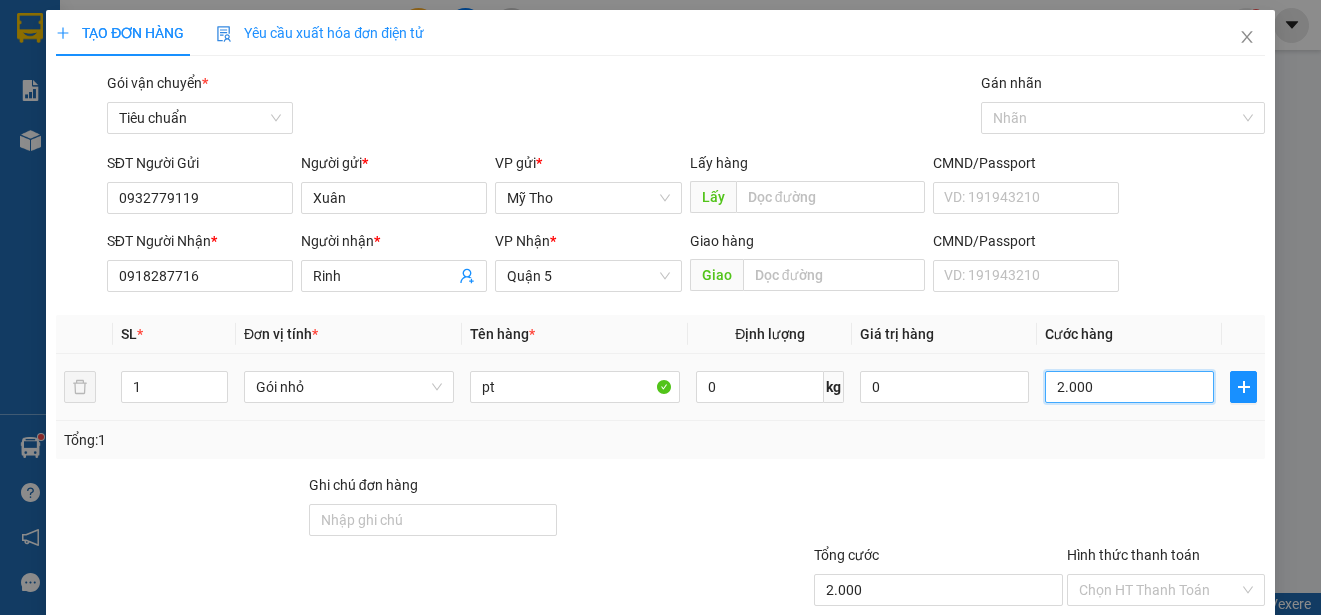 type on "20.000" 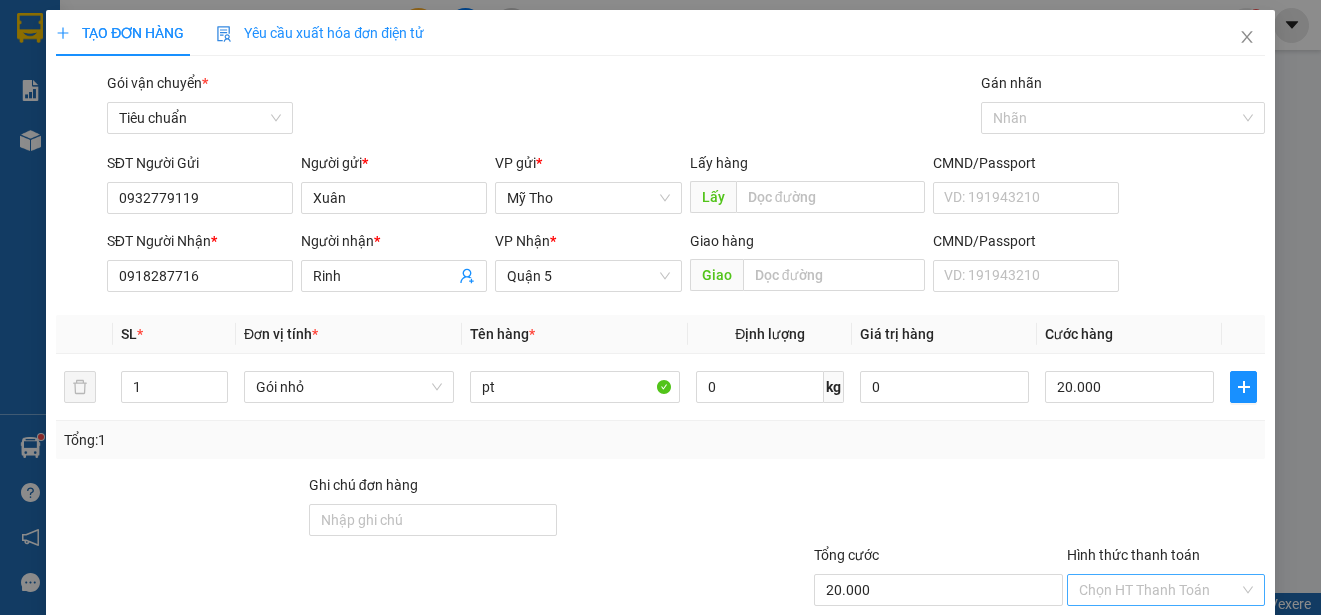 click on "Hình thức thanh toán" at bounding box center (1159, 590) 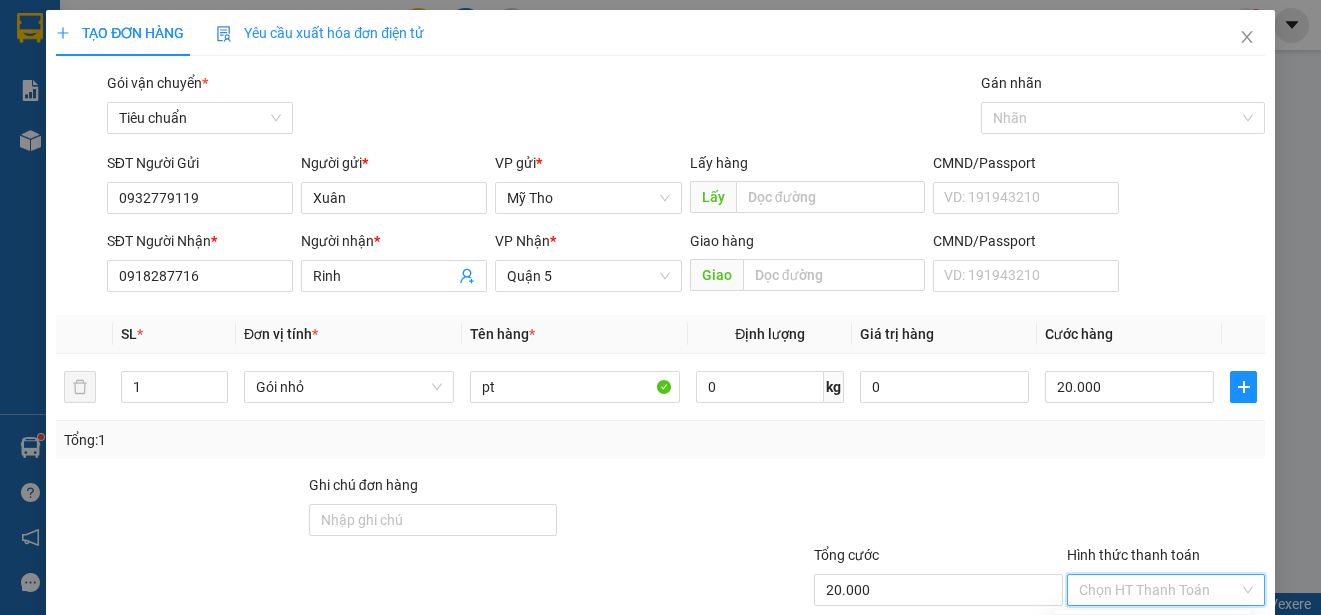 drag, startPoint x: 1161, startPoint y: 499, endPoint x: 1166, endPoint y: 508, distance: 10.29563 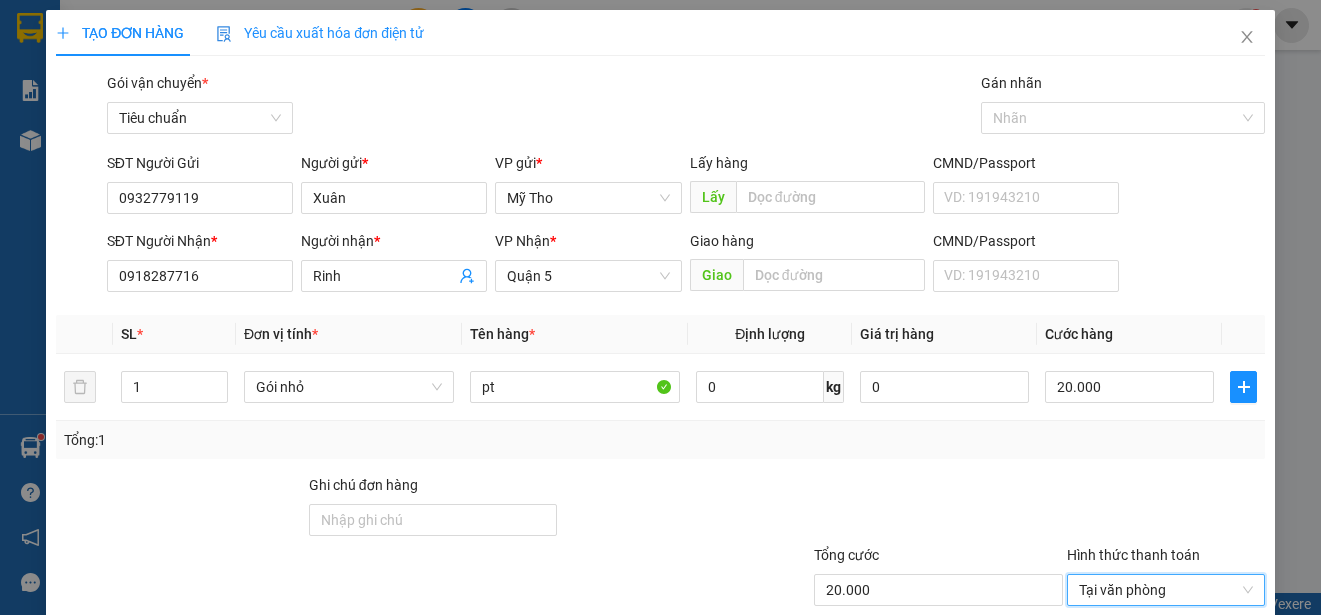 click on "[PERSON_NAME] và In" at bounding box center [1225, 685] 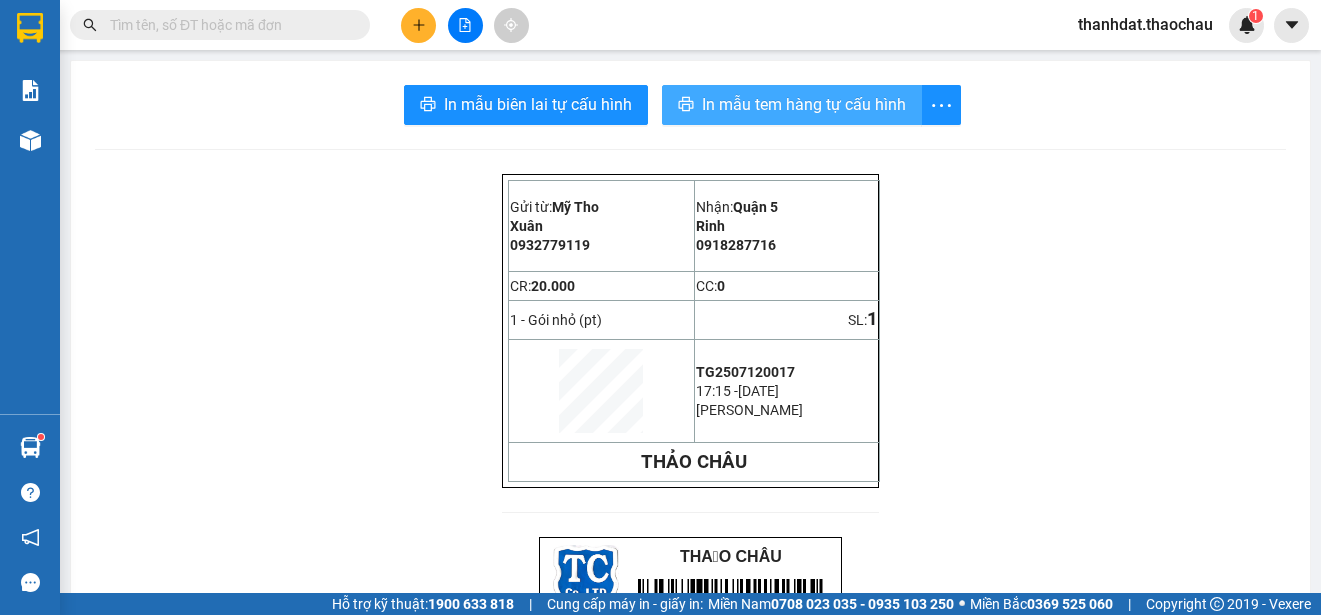 click on "In mẫu tem hàng tự cấu hình" at bounding box center (804, 104) 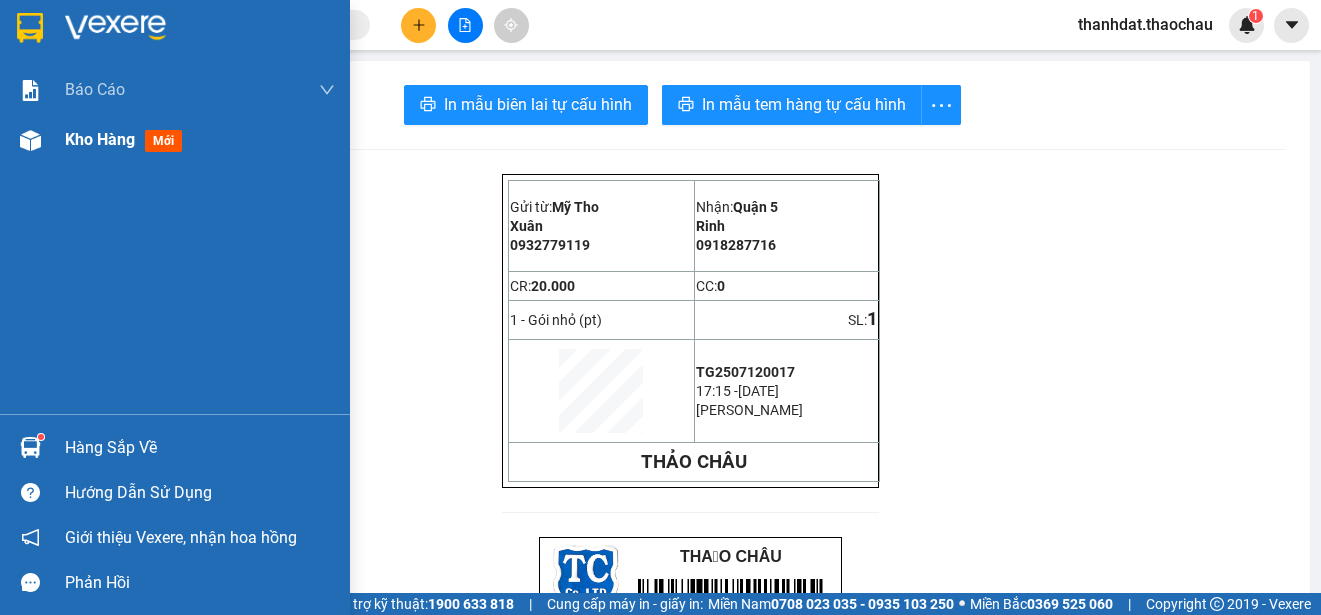 click on "Kho hàng" at bounding box center (100, 139) 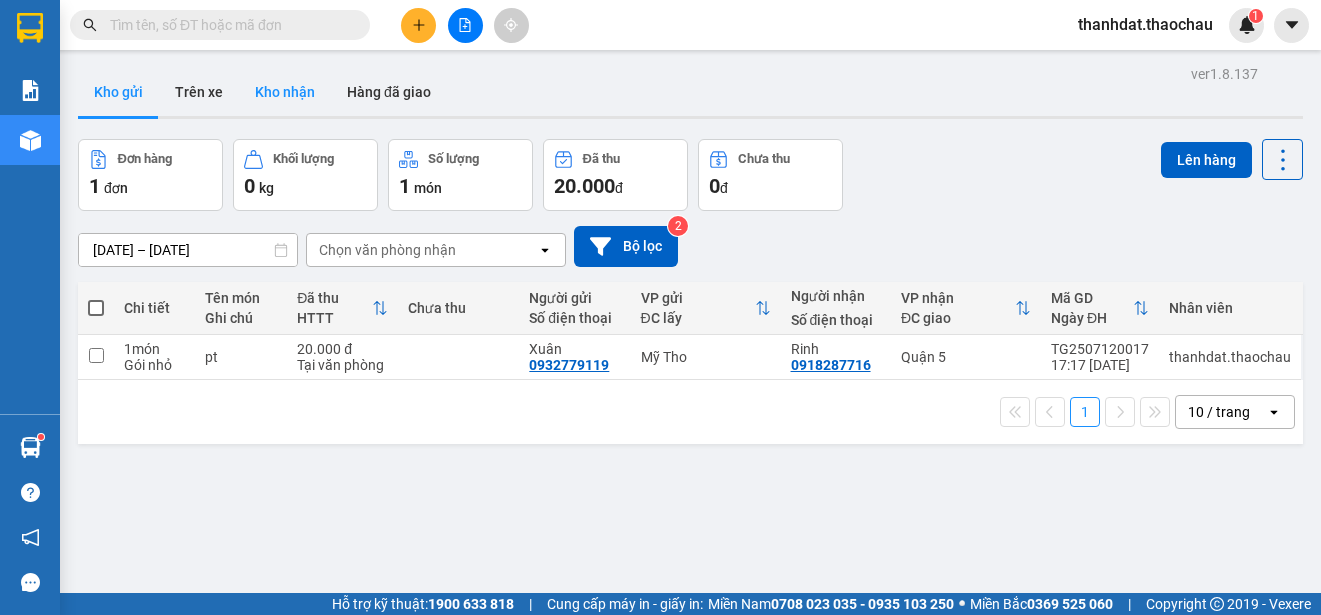 click on "Kho nhận" at bounding box center [285, 92] 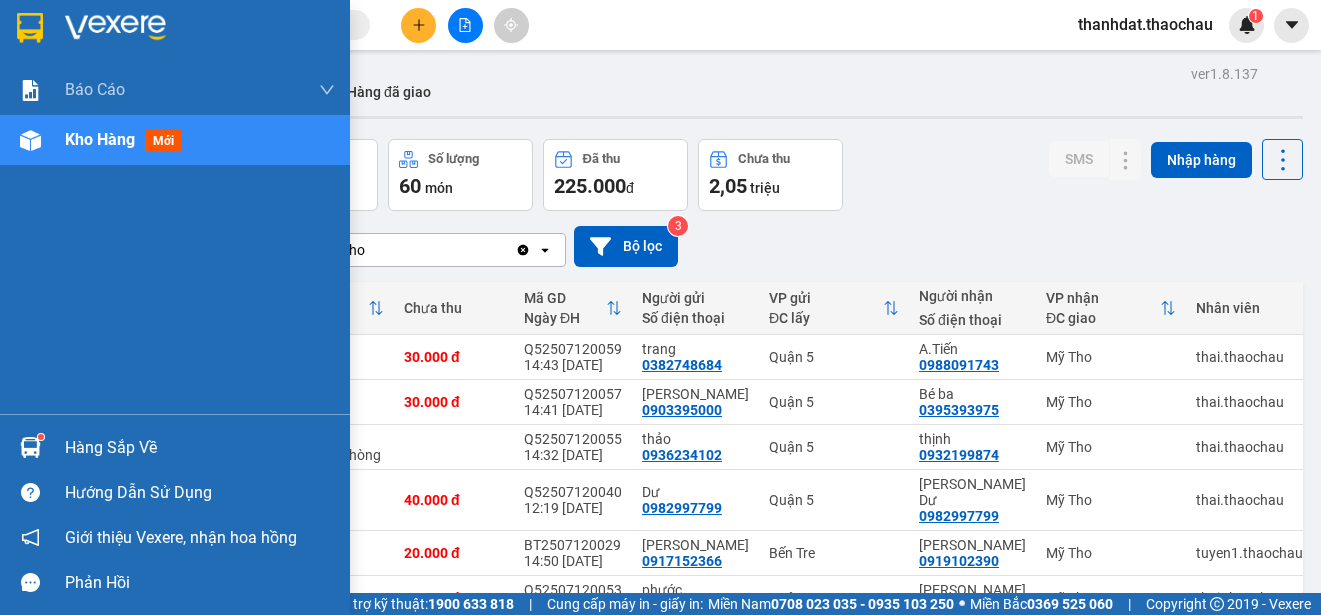 click on "Hàng sắp về" at bounding box center (200, 448) 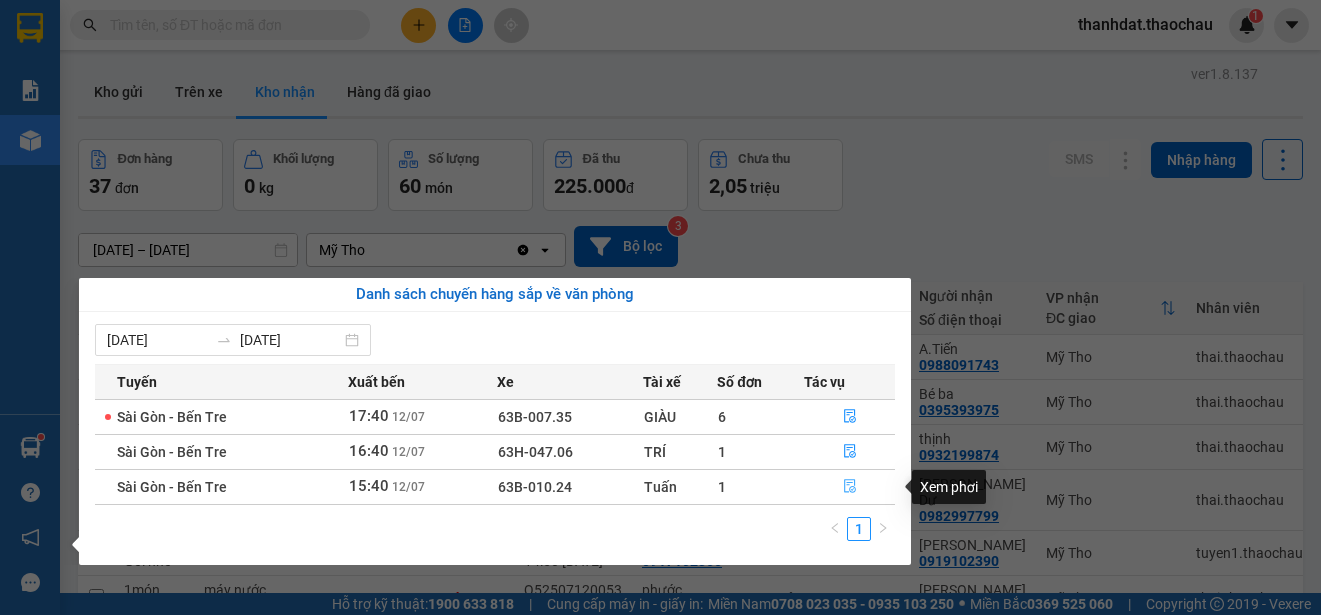 click 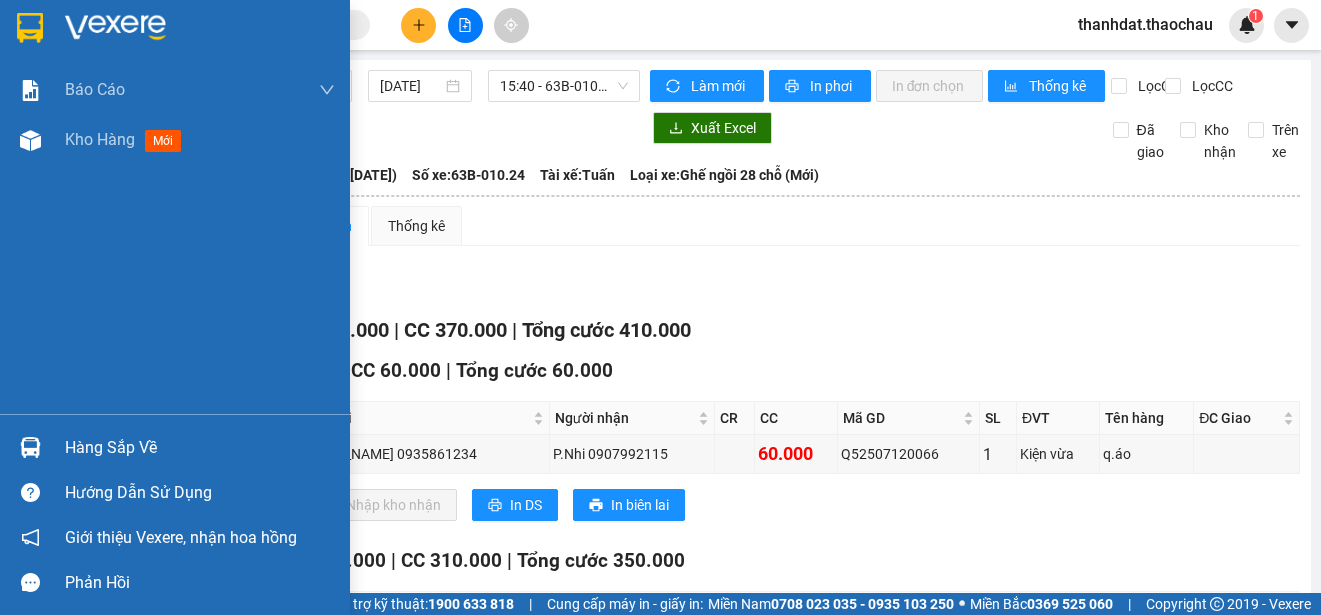 click on "Hàng sắp về" at bounding box center (200, 448) 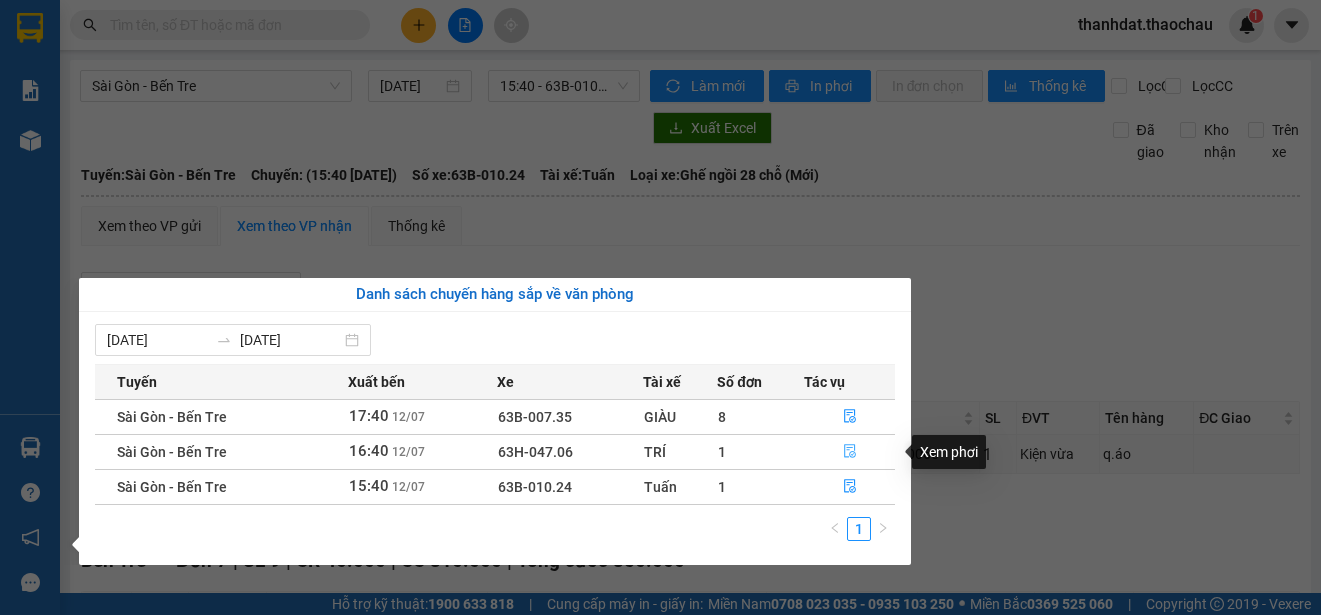 click 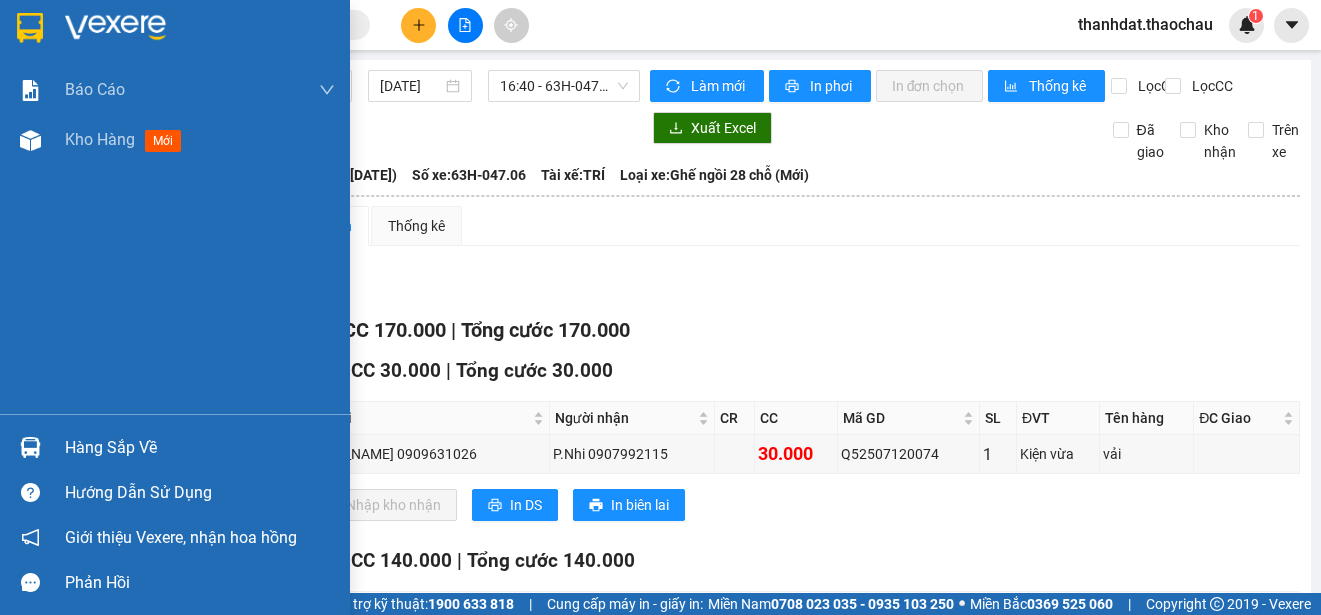 click on "Hàng sắp về" at bounding box center (200, 448) 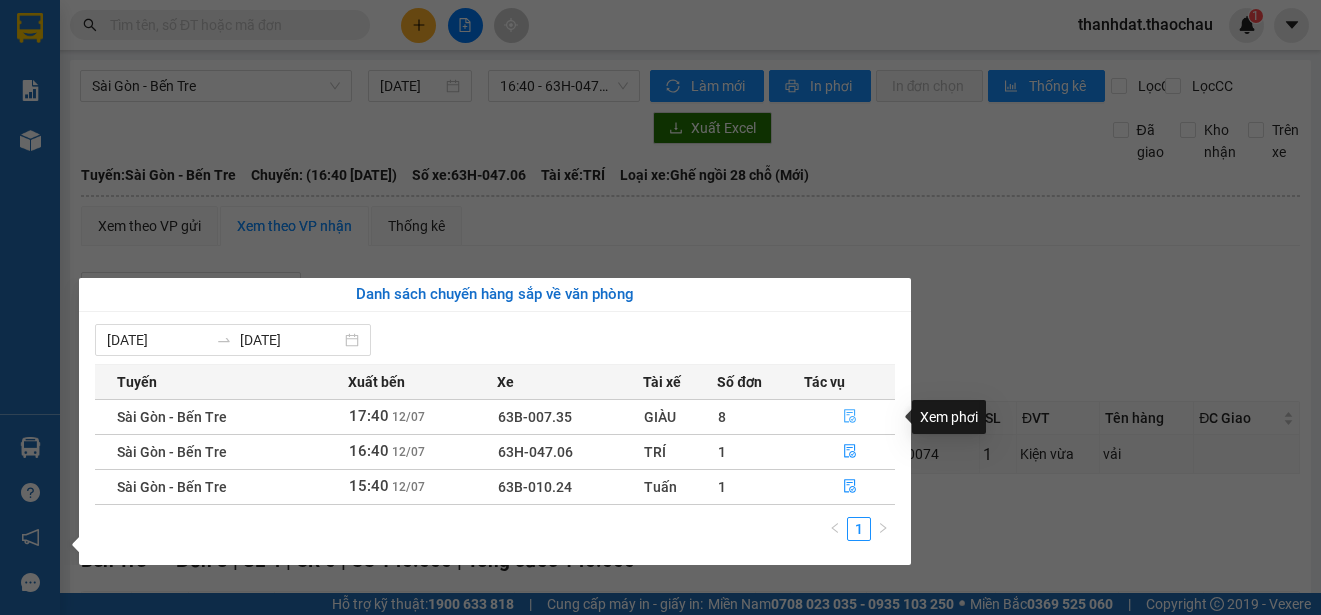 click 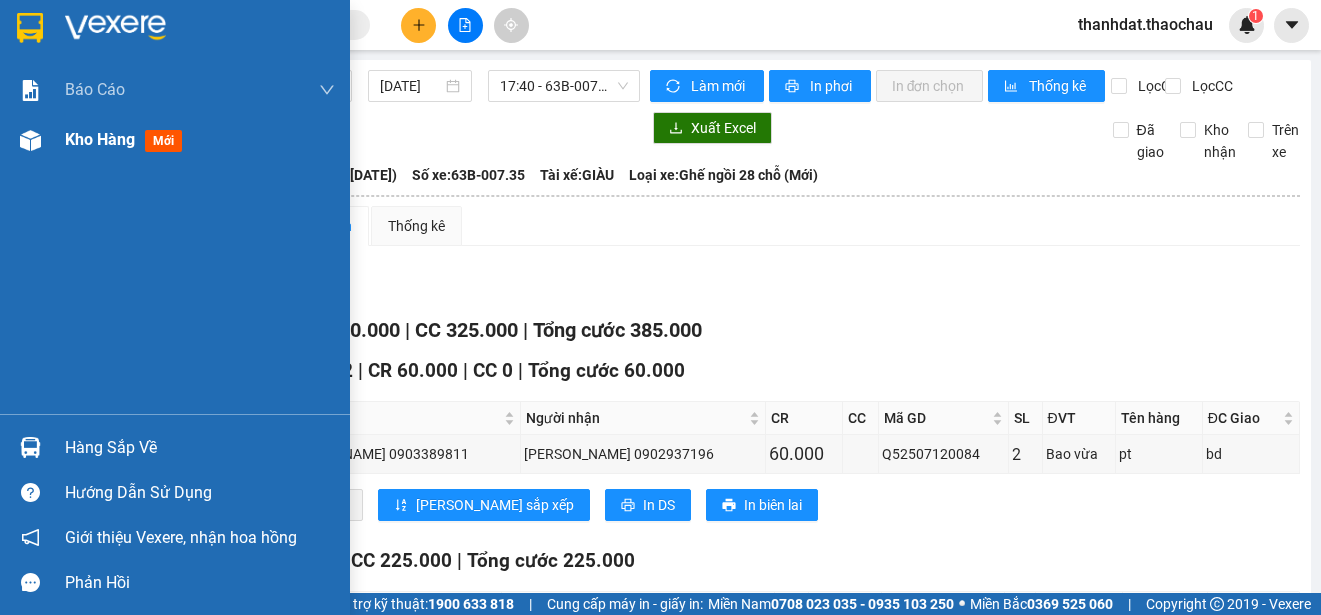 click on "Kho hàng" at bounding box center [100, 139] 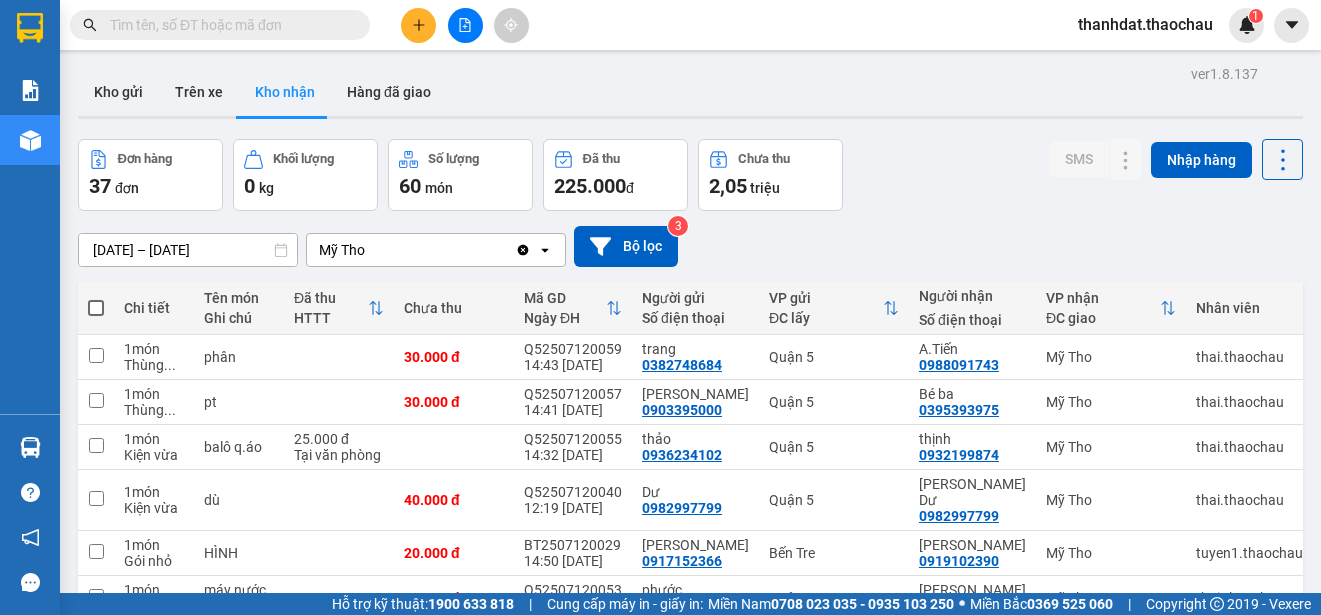 click at bounding box center (228, 25) 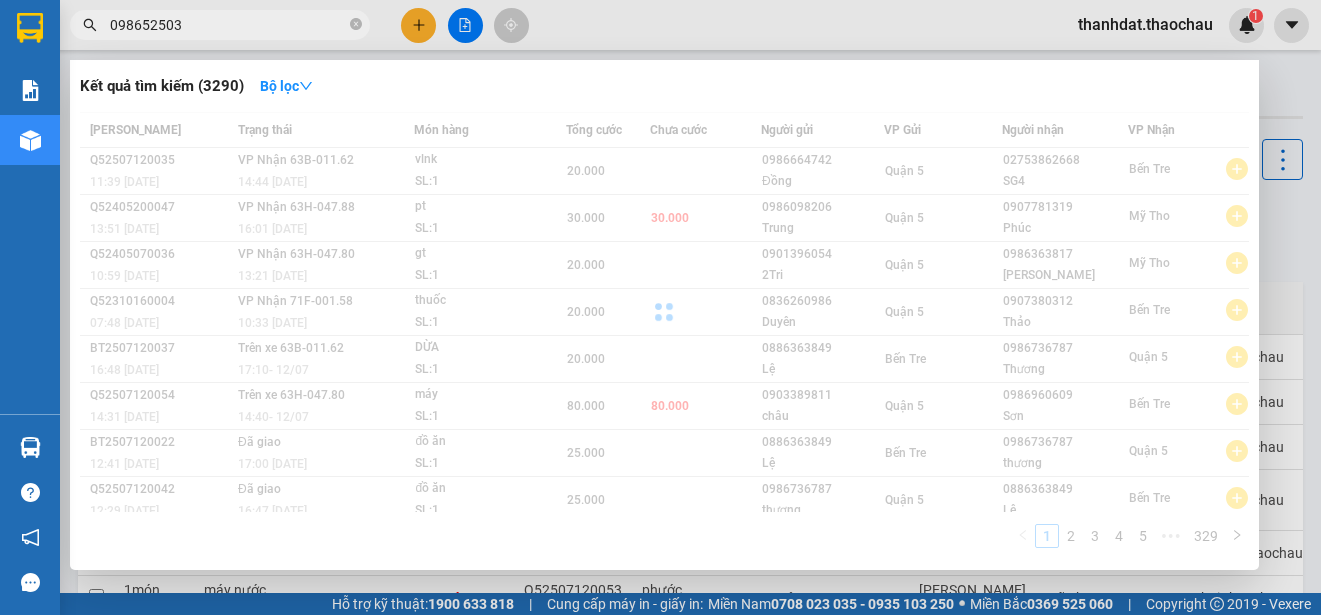 type on "0986525033" 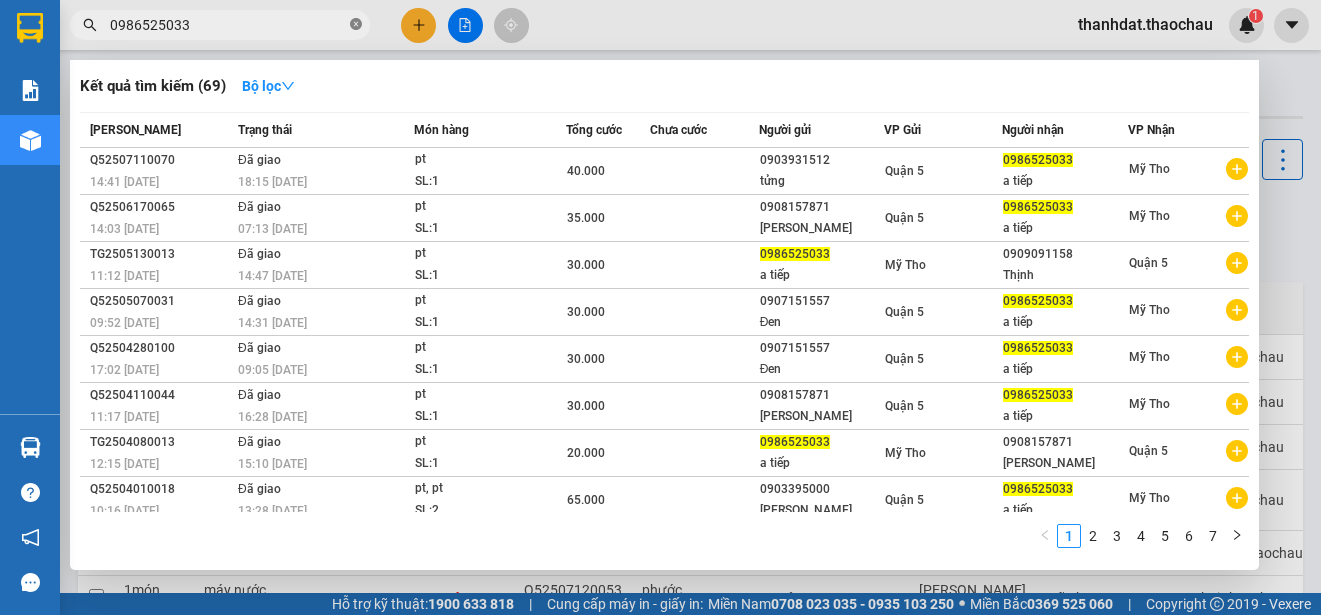 click 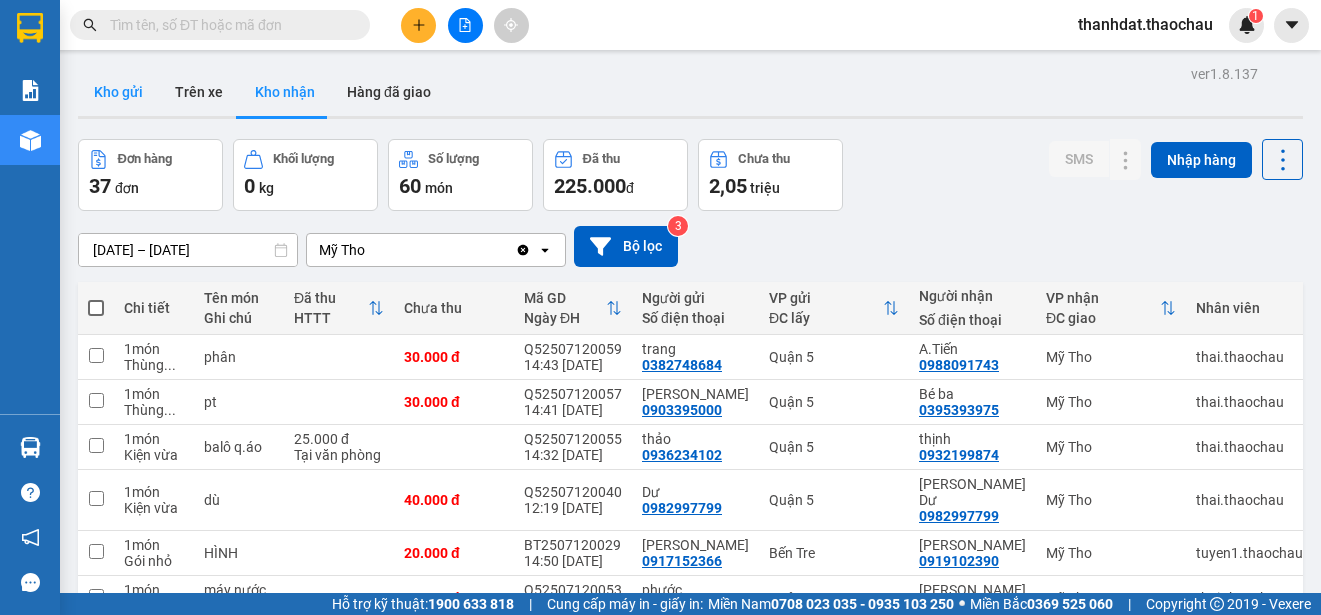 click on "Kho gửi" at bounding box center (118, 92) 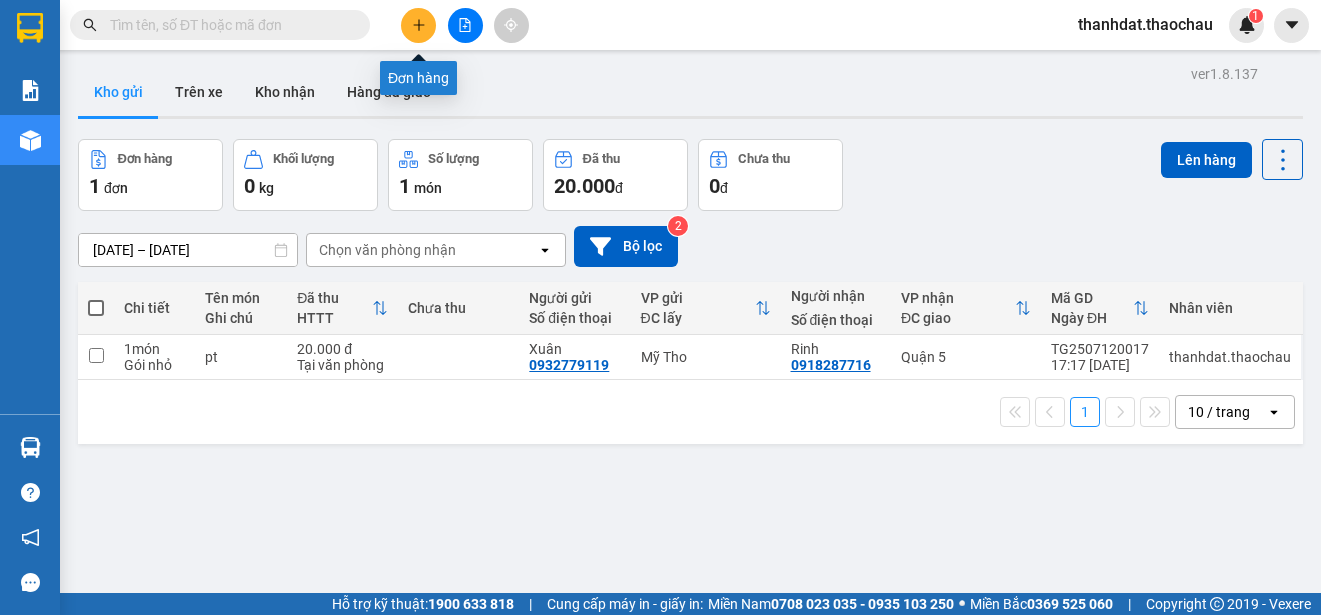 click 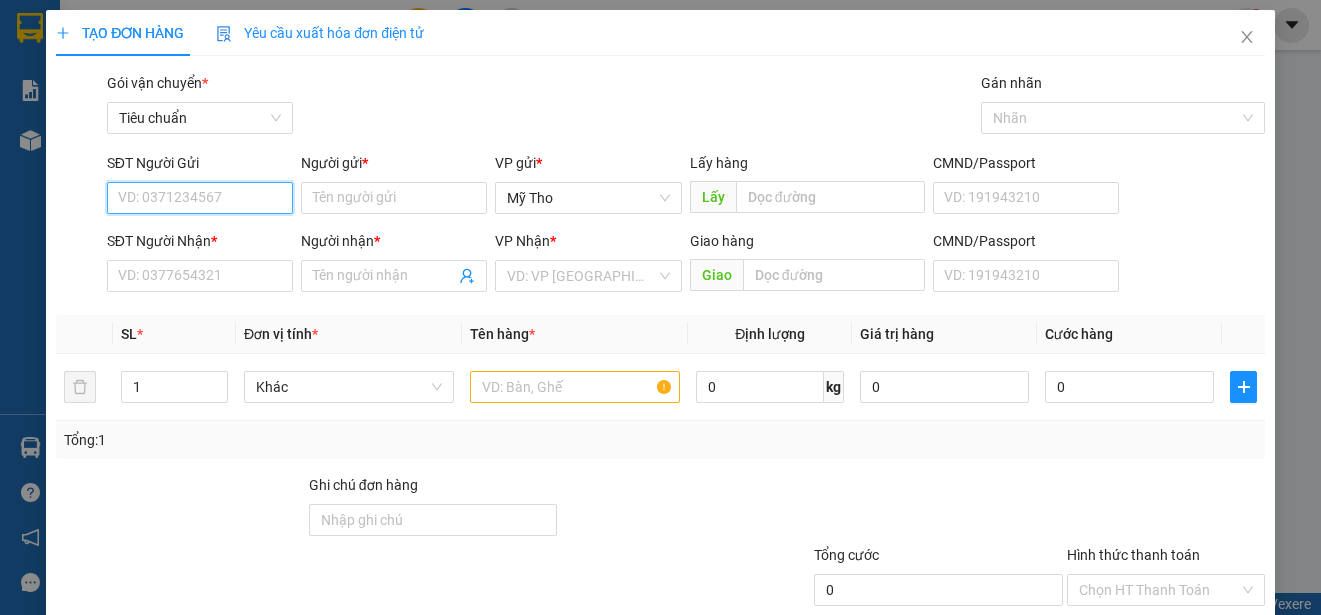 click on "SĐT Người Gửi" at bounding box center (200, 198) 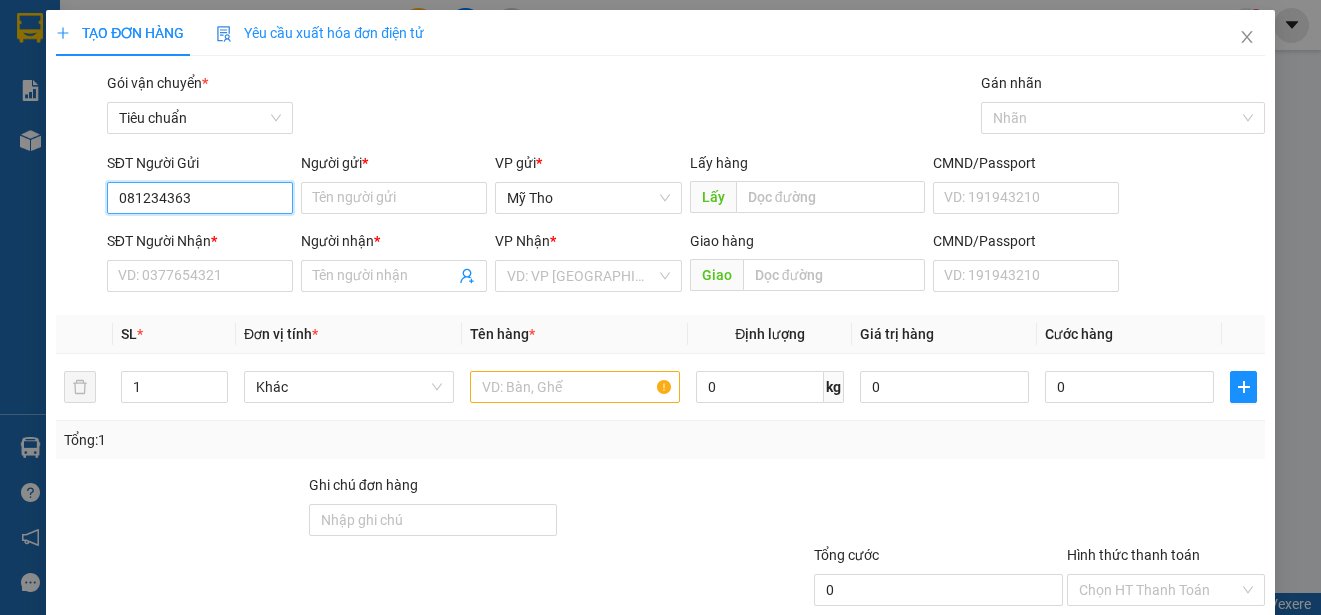 type on "0812343639" 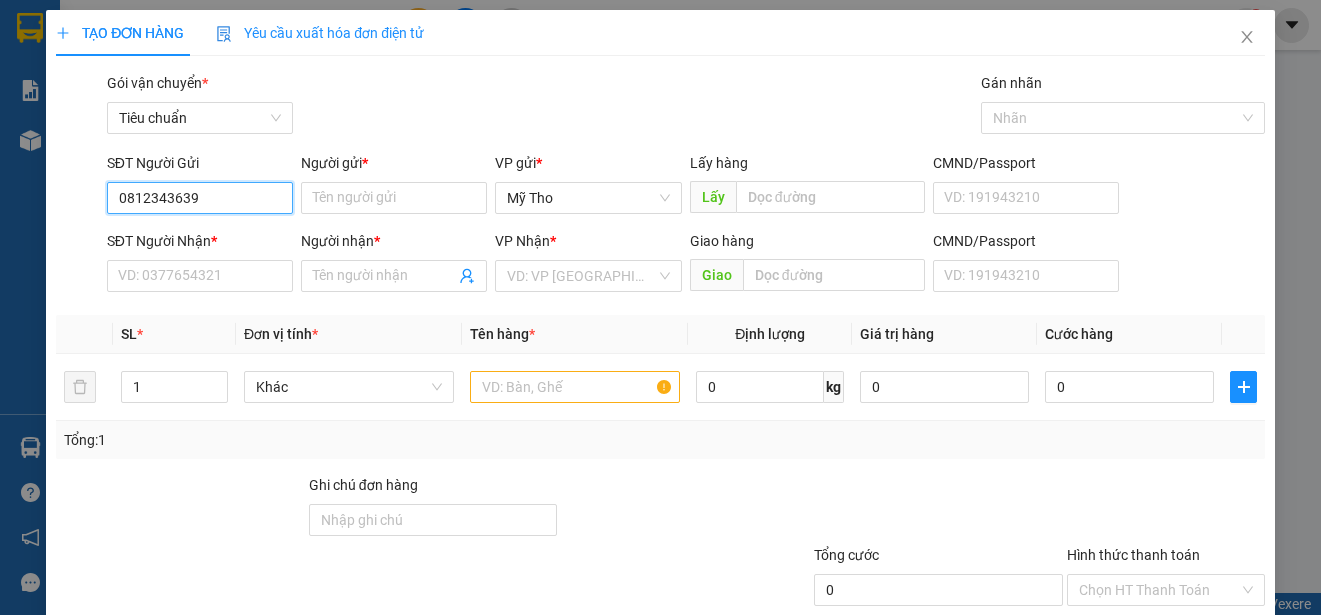 scroll, scrollTop: 0, scrollLeft: 0, axis: both 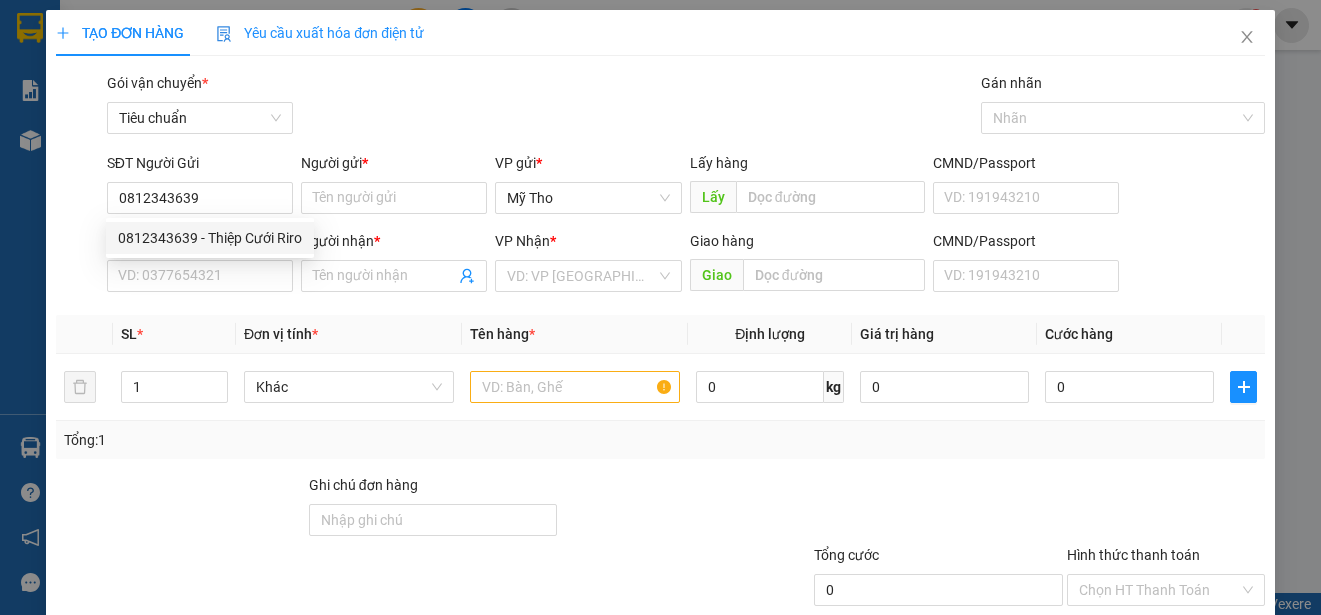 click on "0812343639 - Thiệp Cưới Riro" at bounding box center (210, 238) 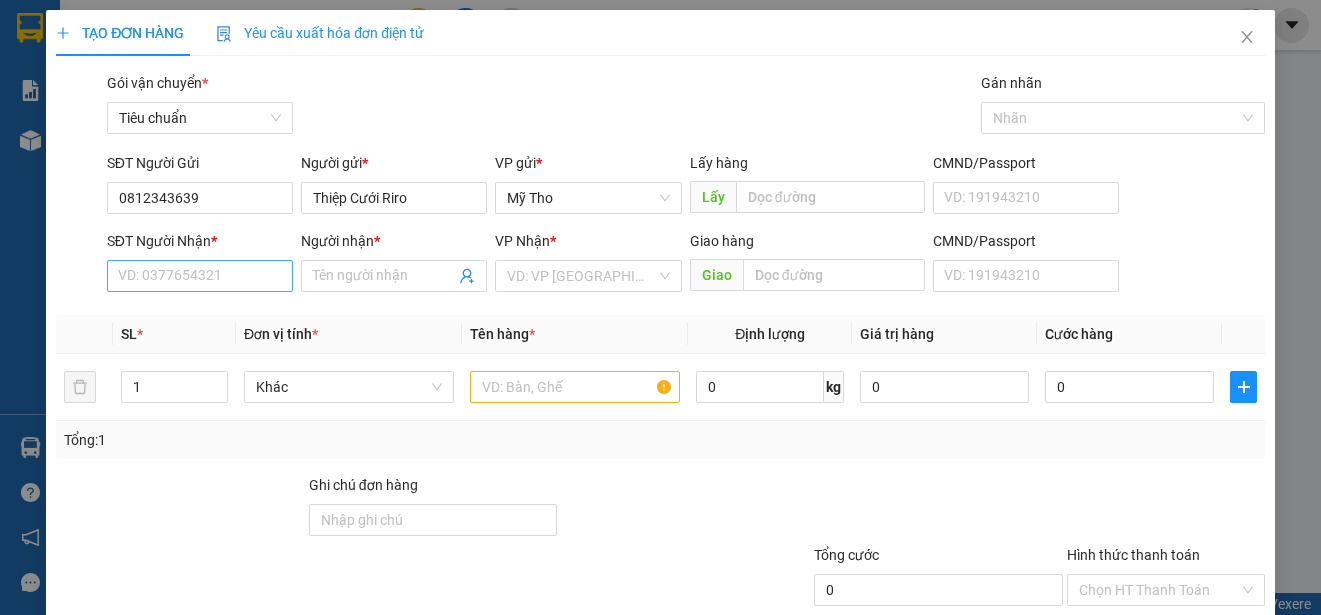 type on "0812343639" 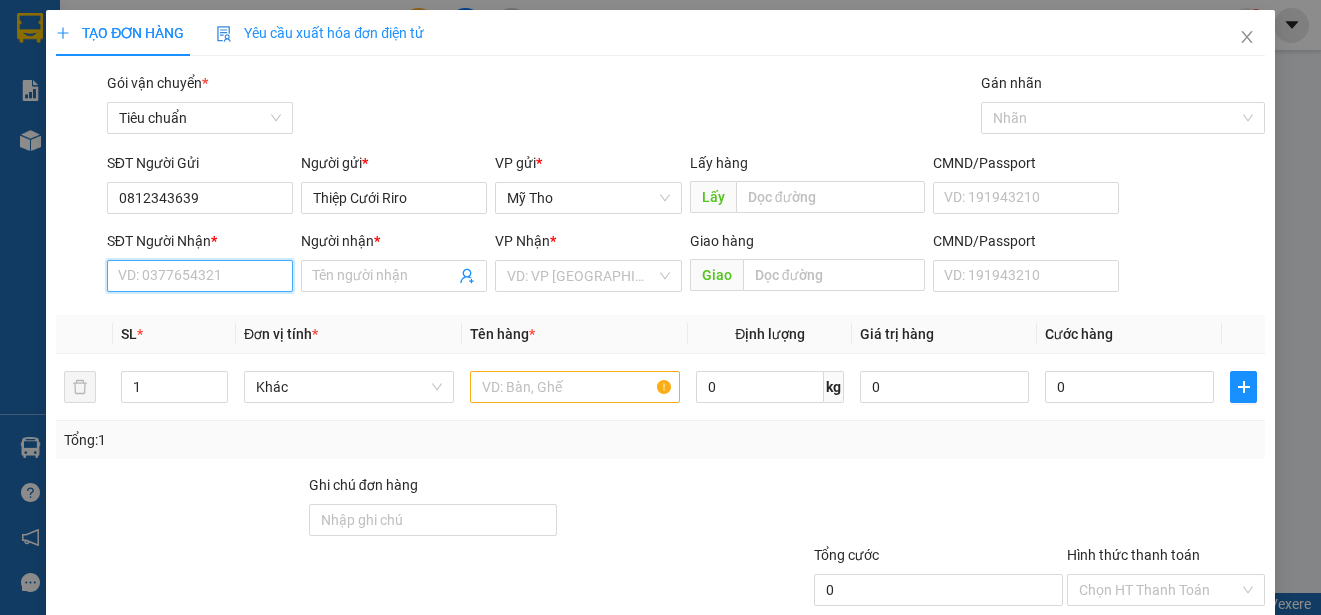 click on "SĐT Người Nhận  *" at bounding box center (200, 276) 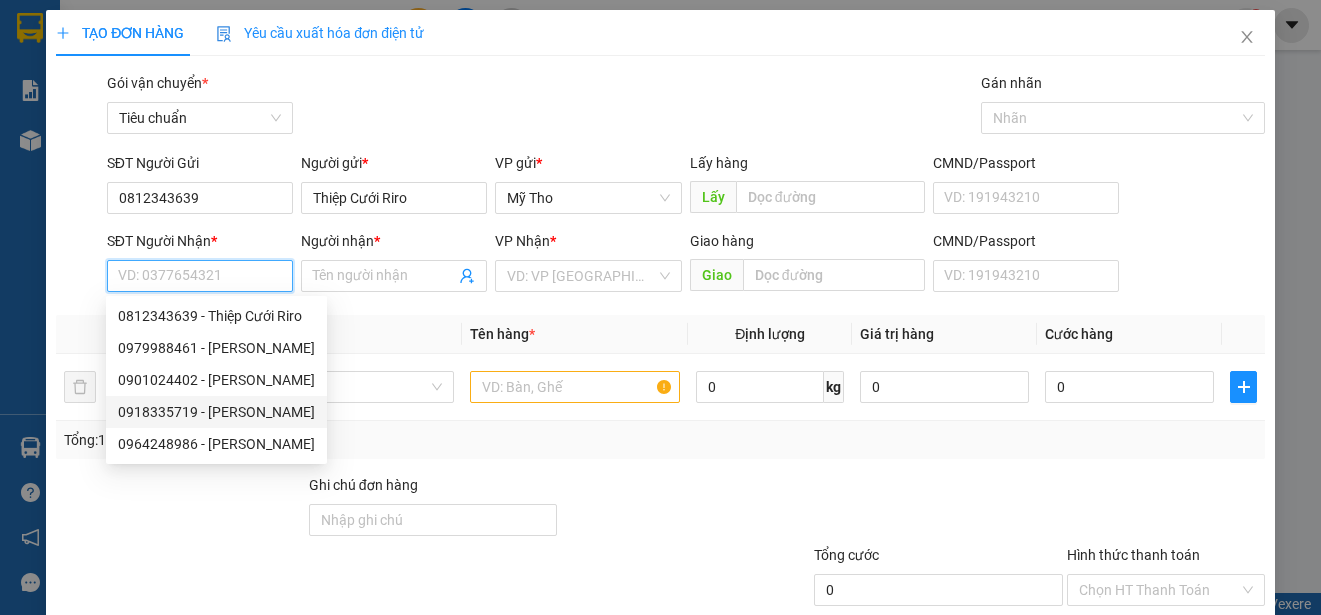 click on "0918335719 - khanh" at bounding box center [216, 412] 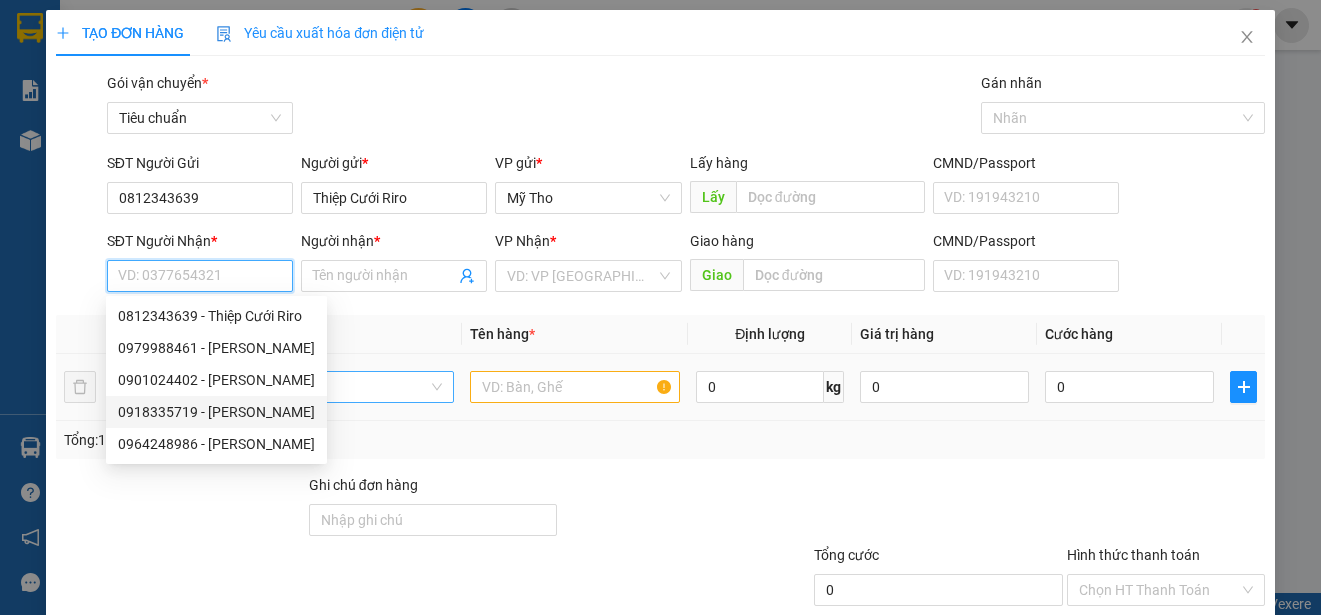 type on "0918335719" 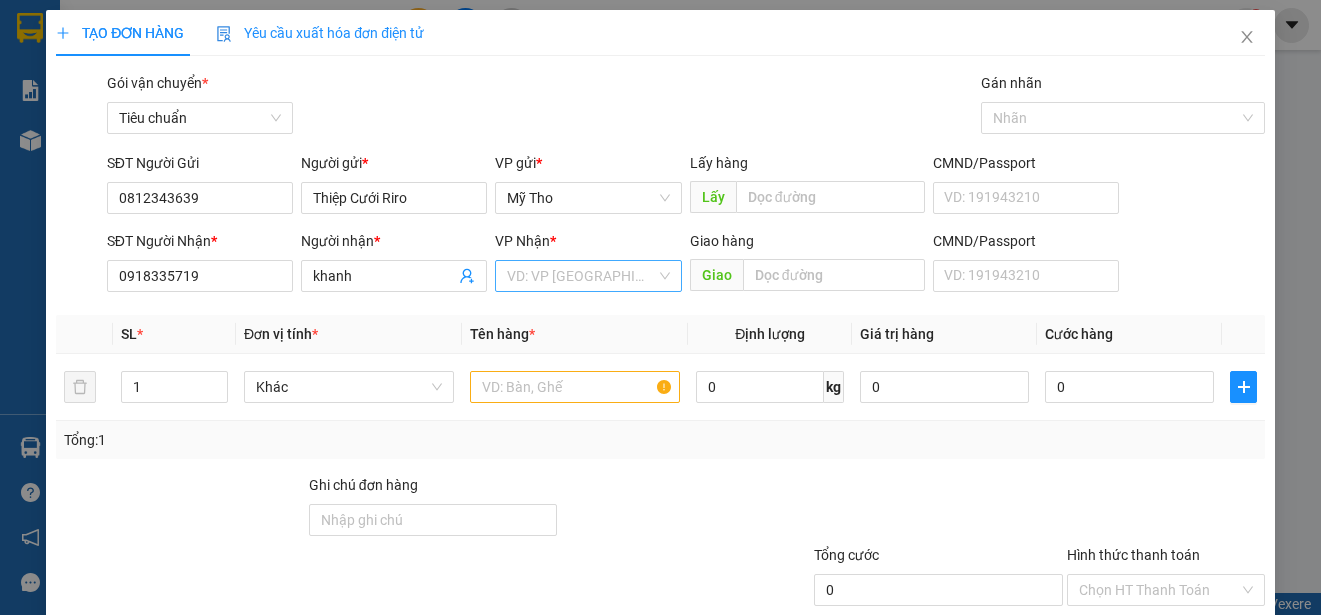 click at bounding box center (581, 276) 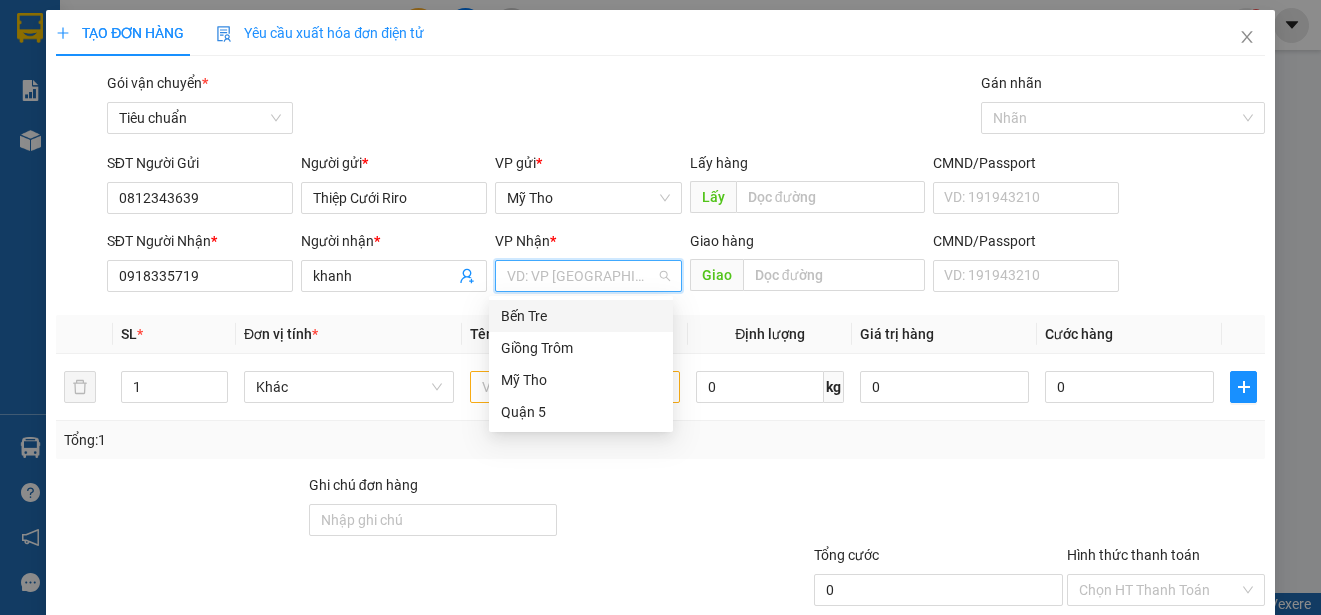 click on "Bến Tre" at bounding box center (581, 316) 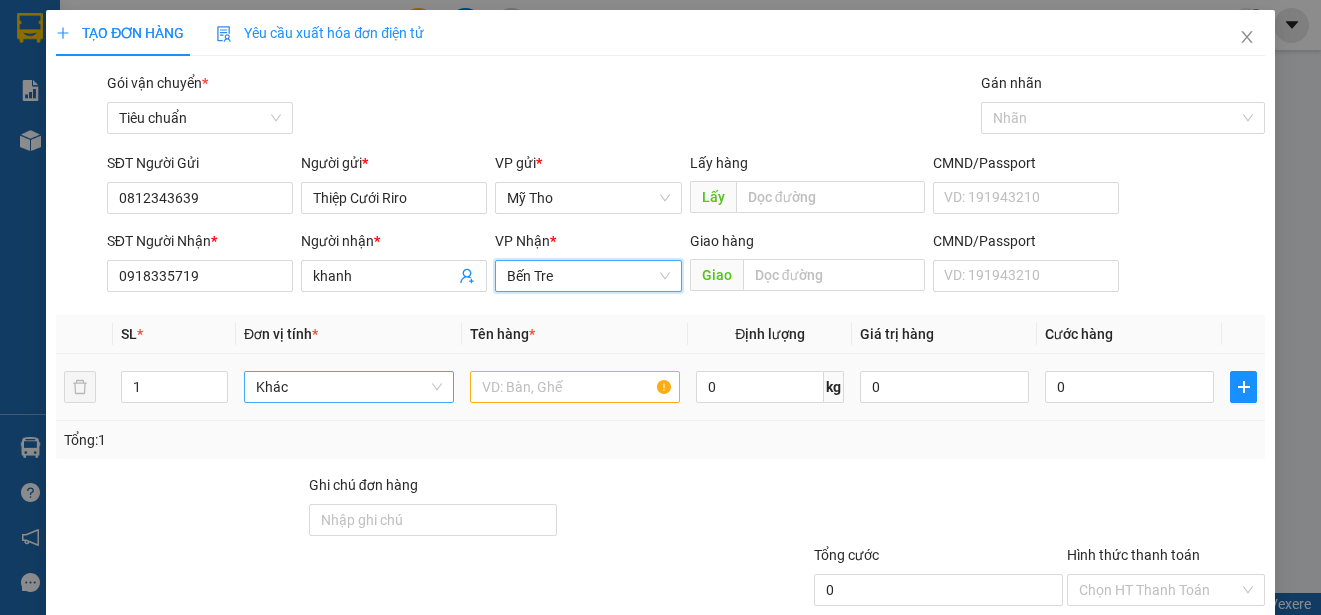 click on "Khác" at bounding box center (349, 387) 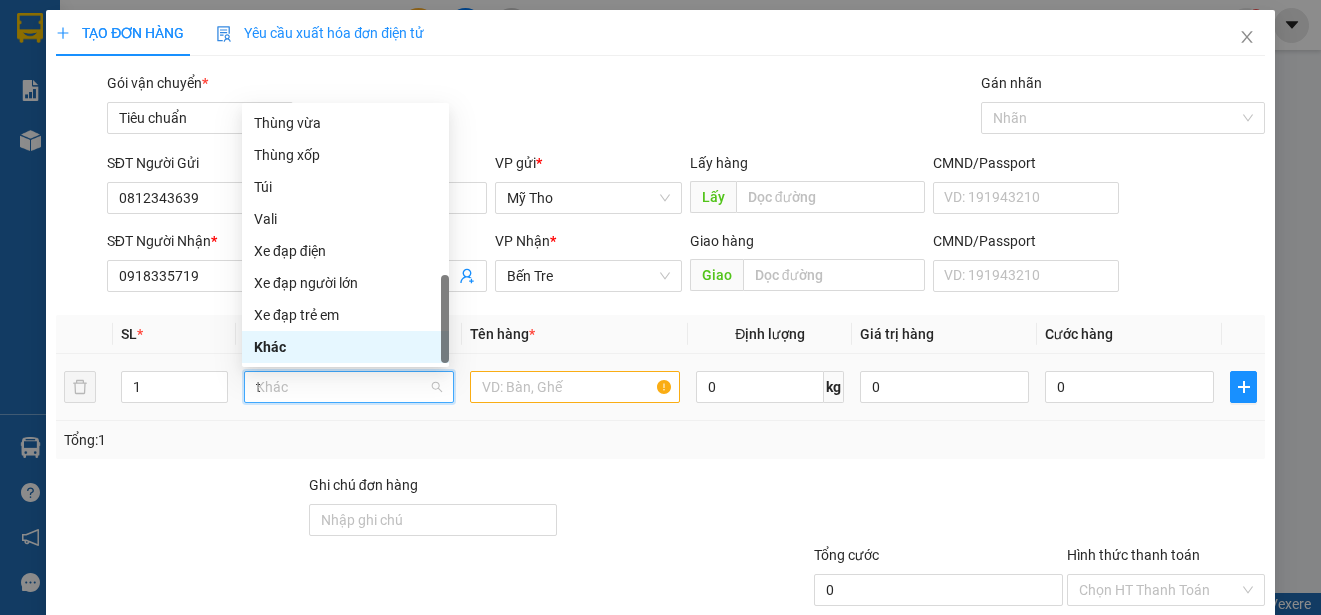 scroll, scrollTop: 0, scrollLeft: 0, axis: both 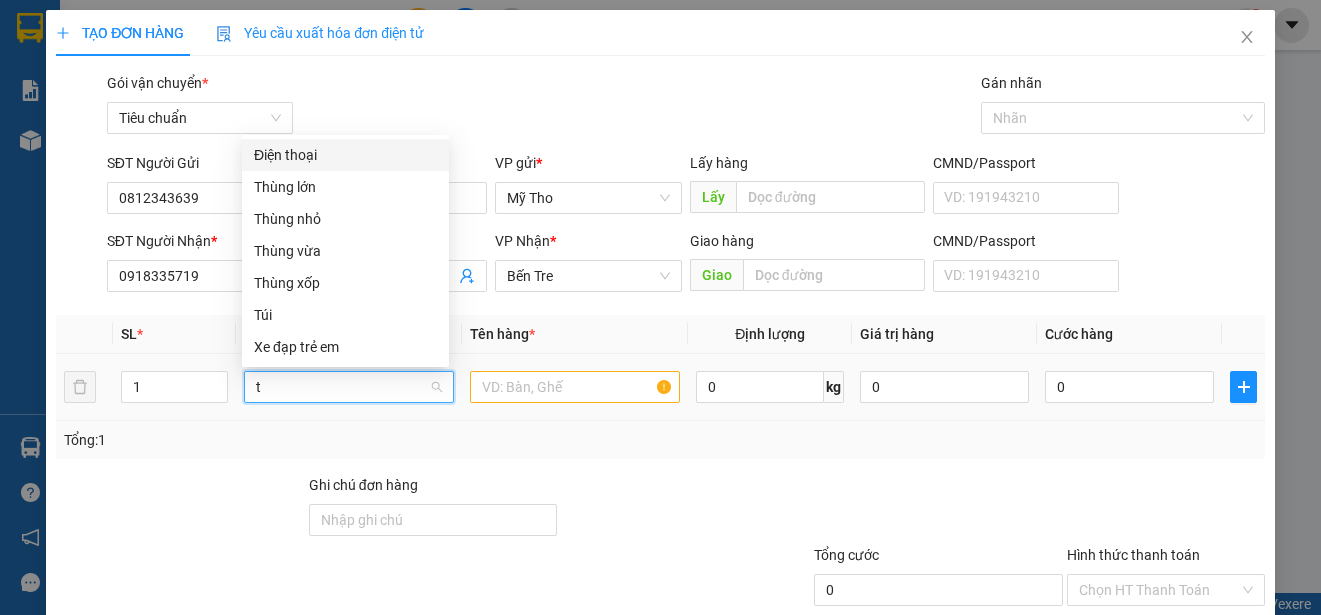 type on "th" 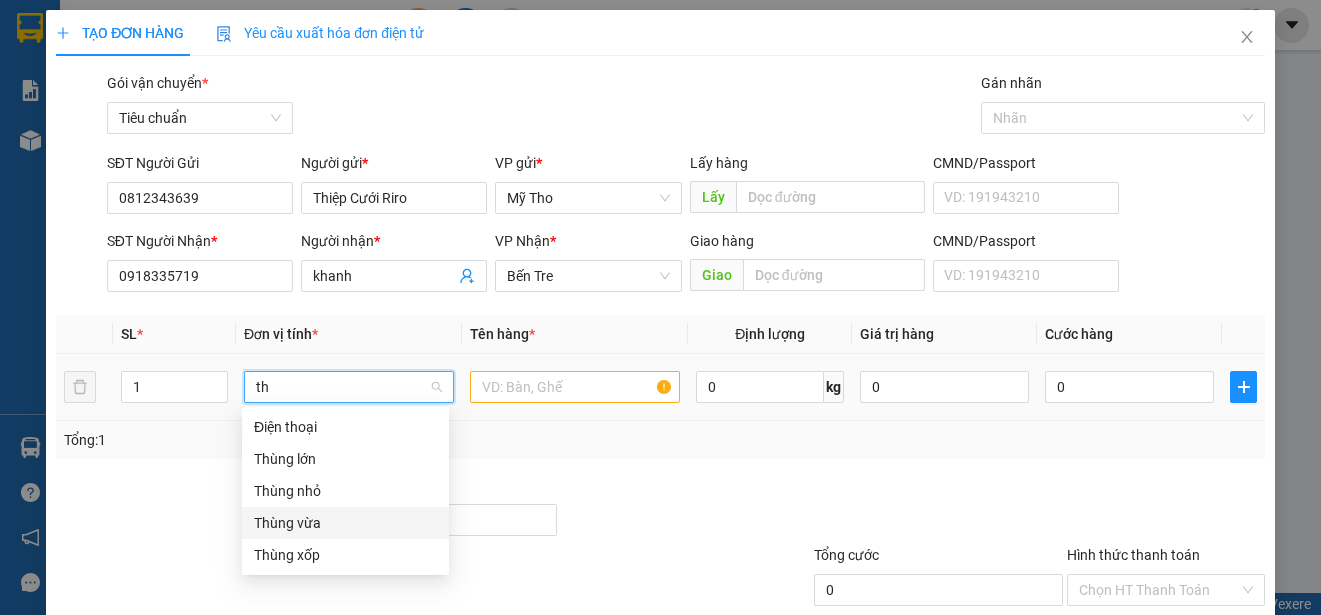 click on "Thùng vừa" at bounding box center (345, 523) 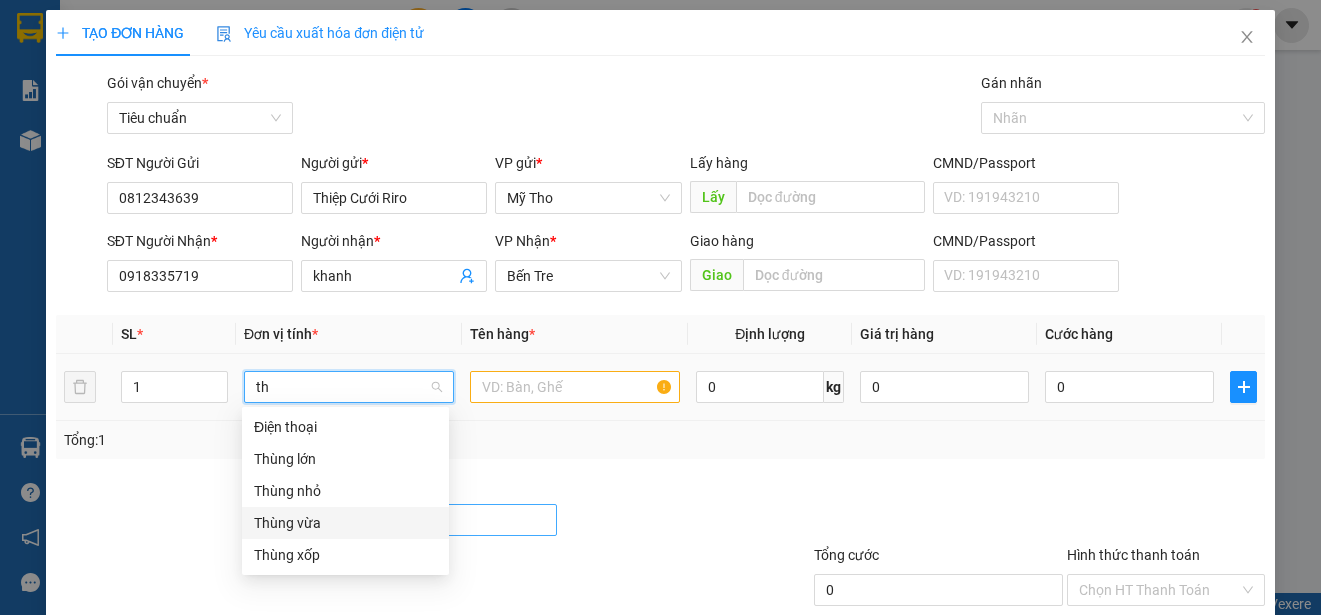 type 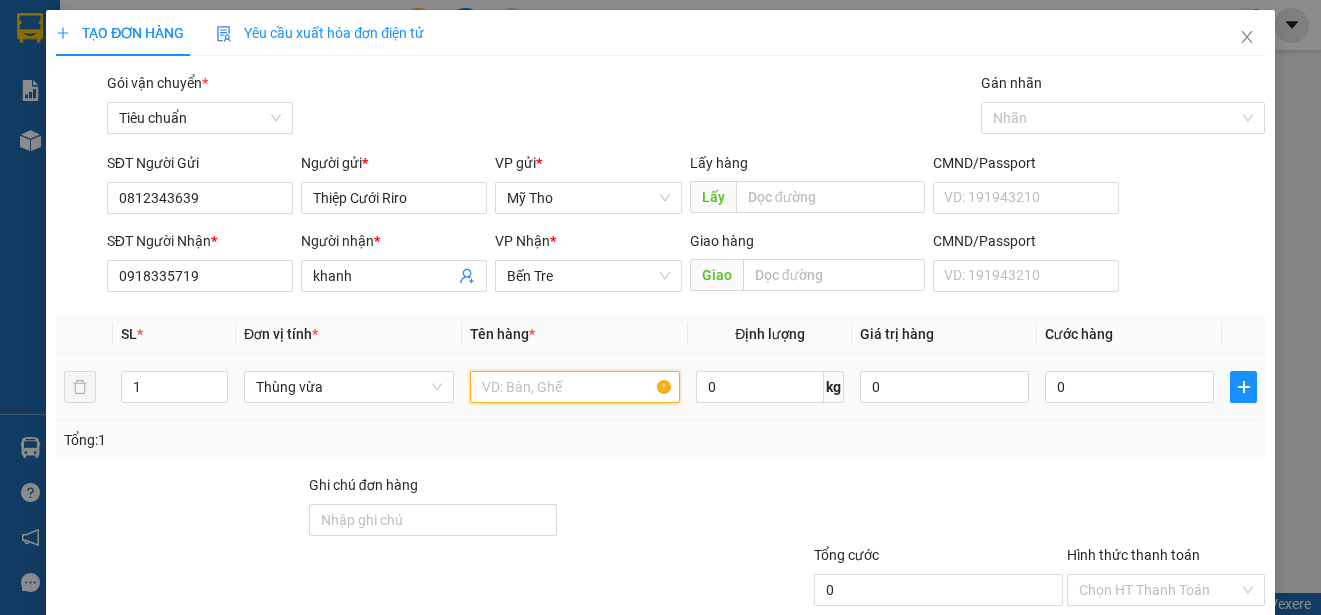 click at bounding box center [575, 387] 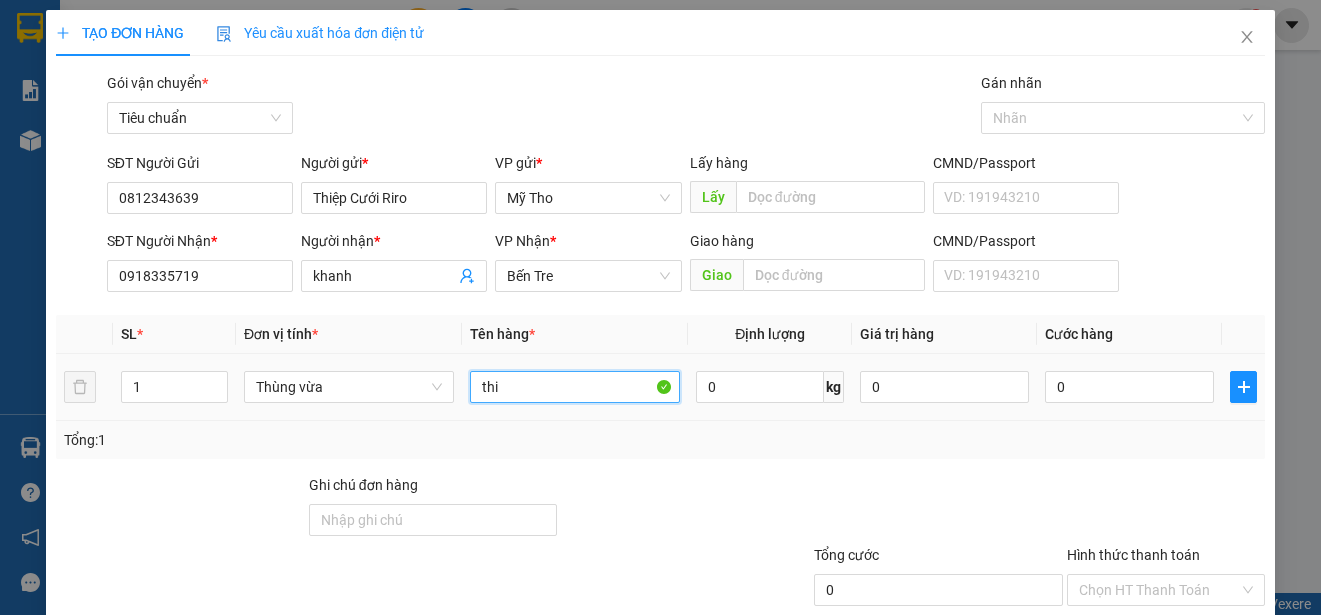 paste on "êp" 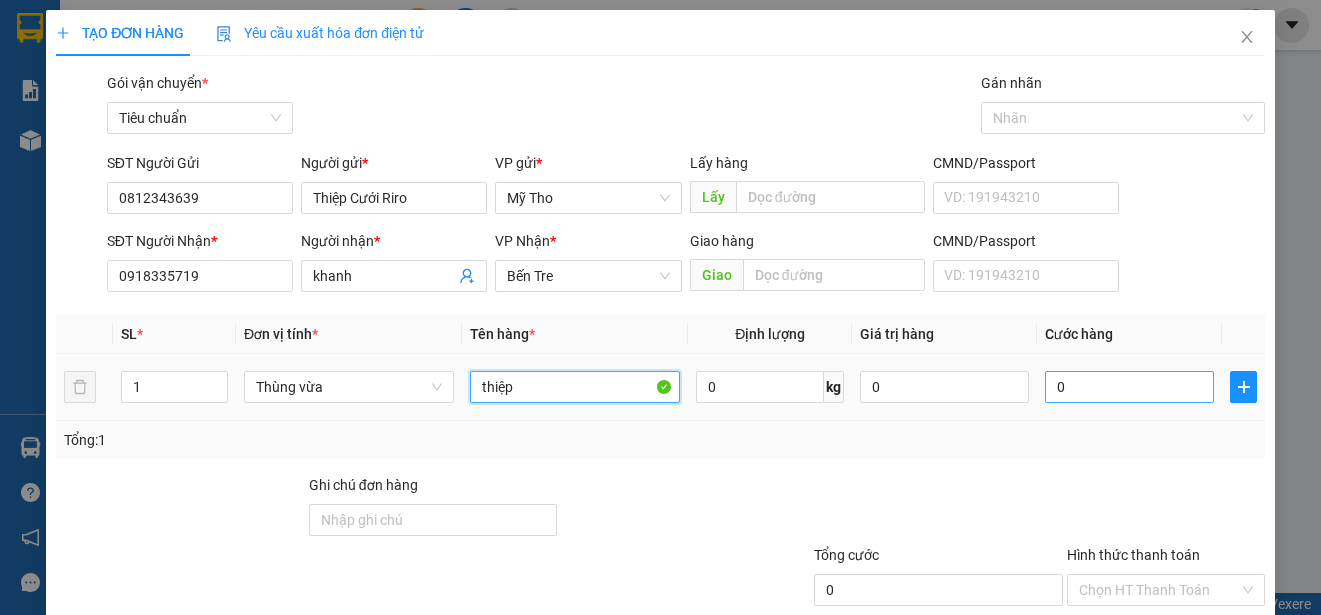 type on "thiệp" 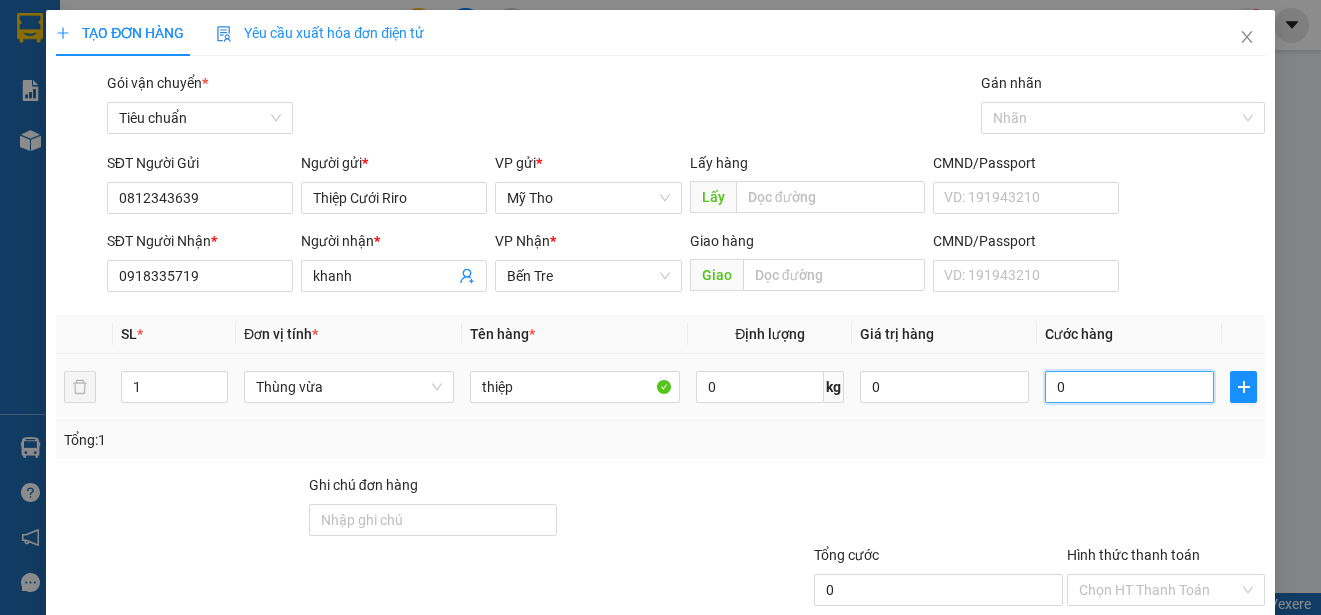 click on "0" at bounding box center [1129, 387] 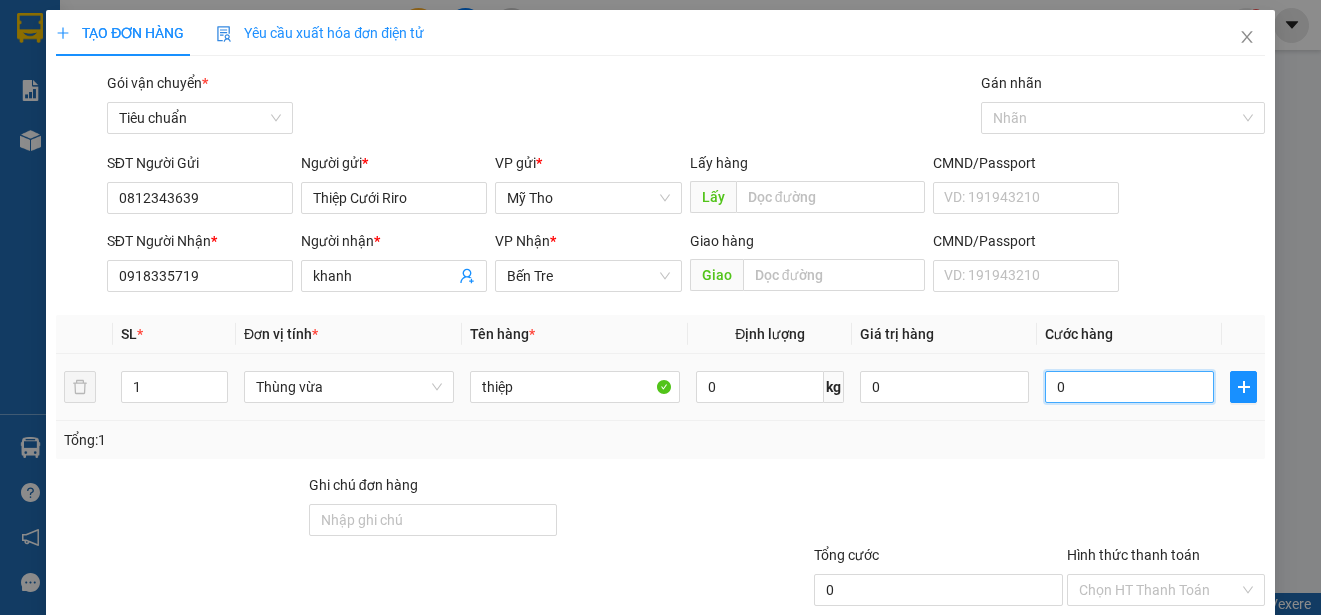 type on "3" 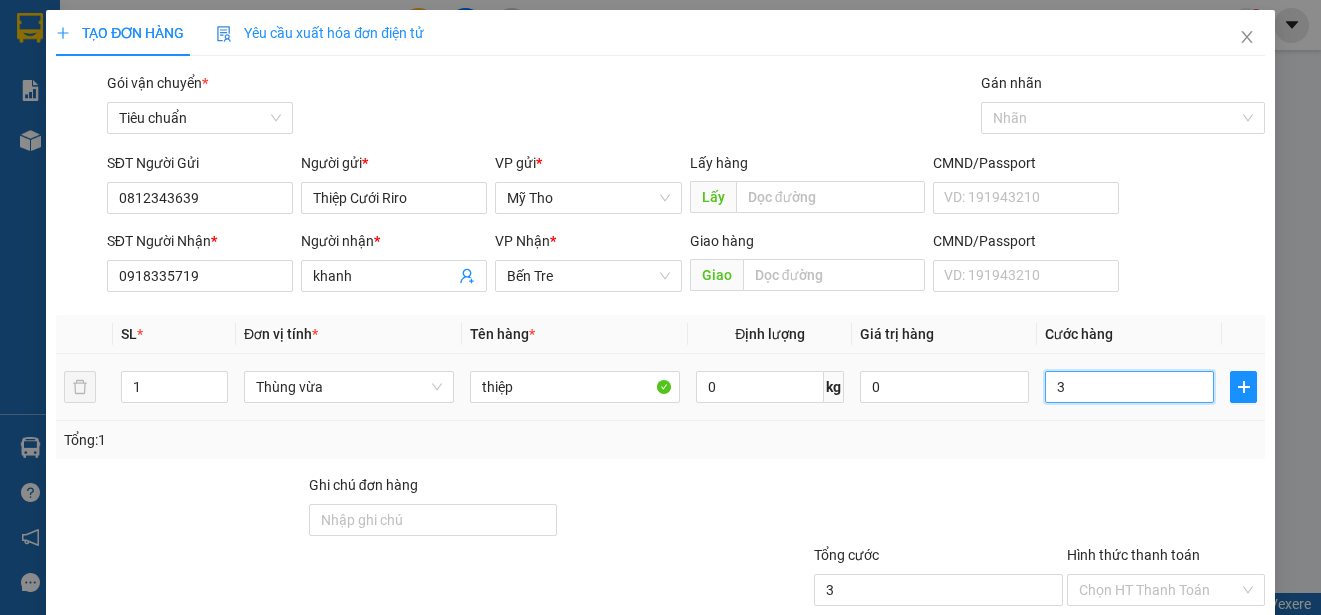 type on "30" 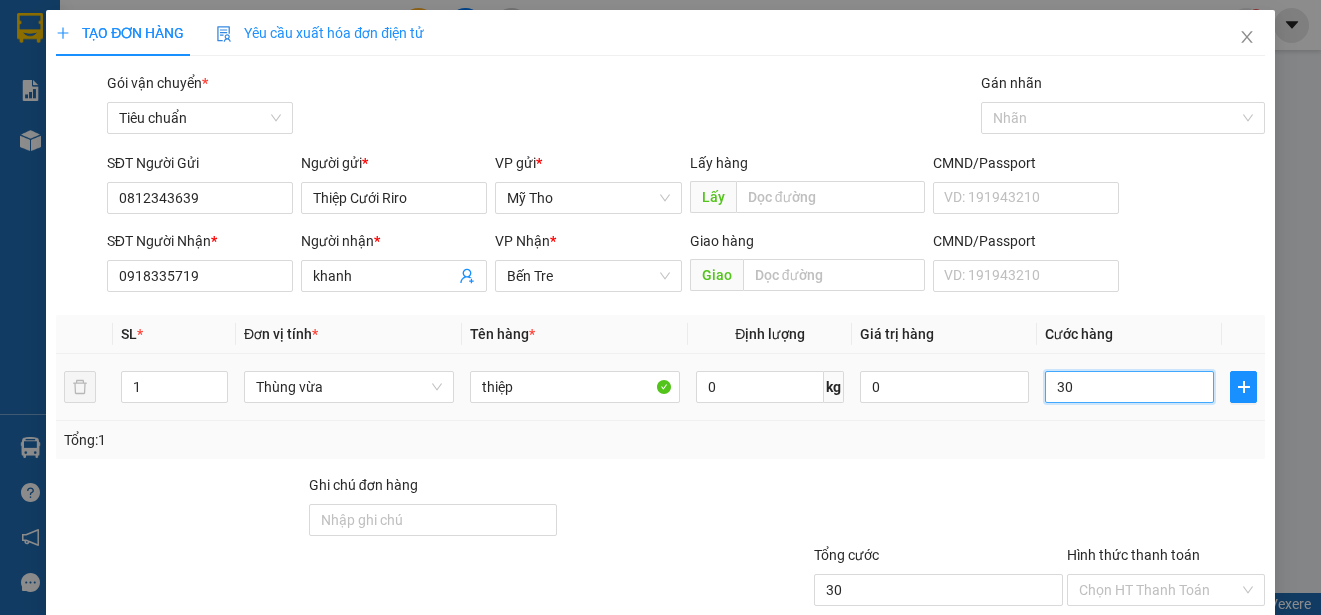 type on "300" 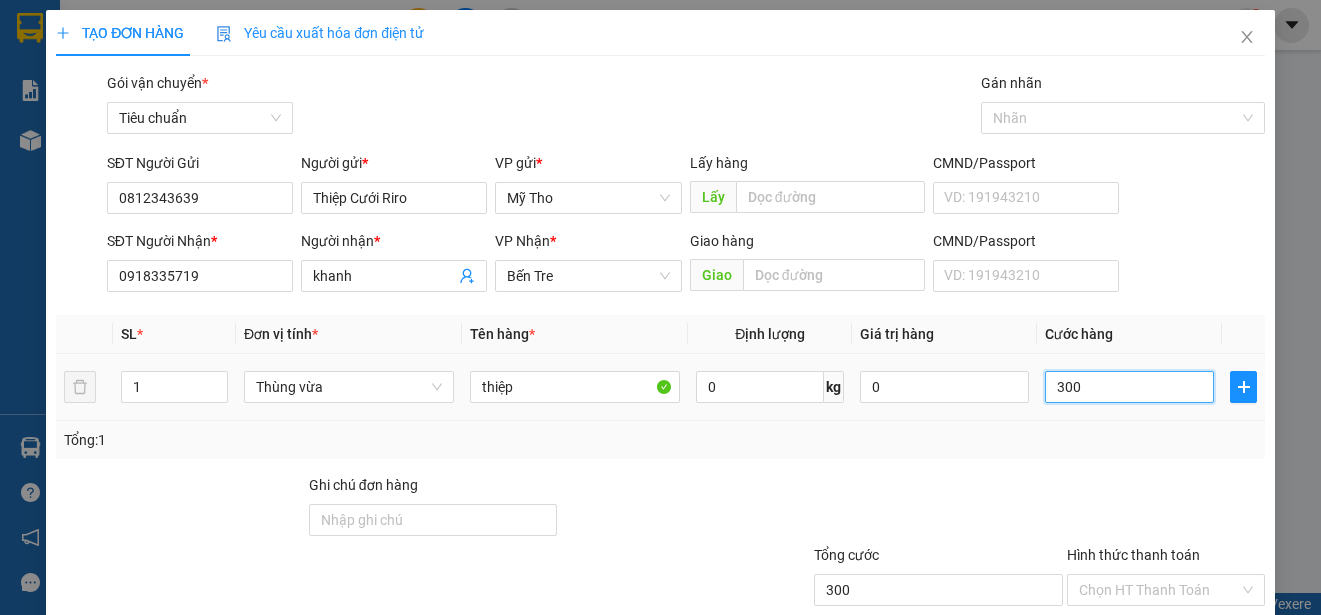 type on "3.000" 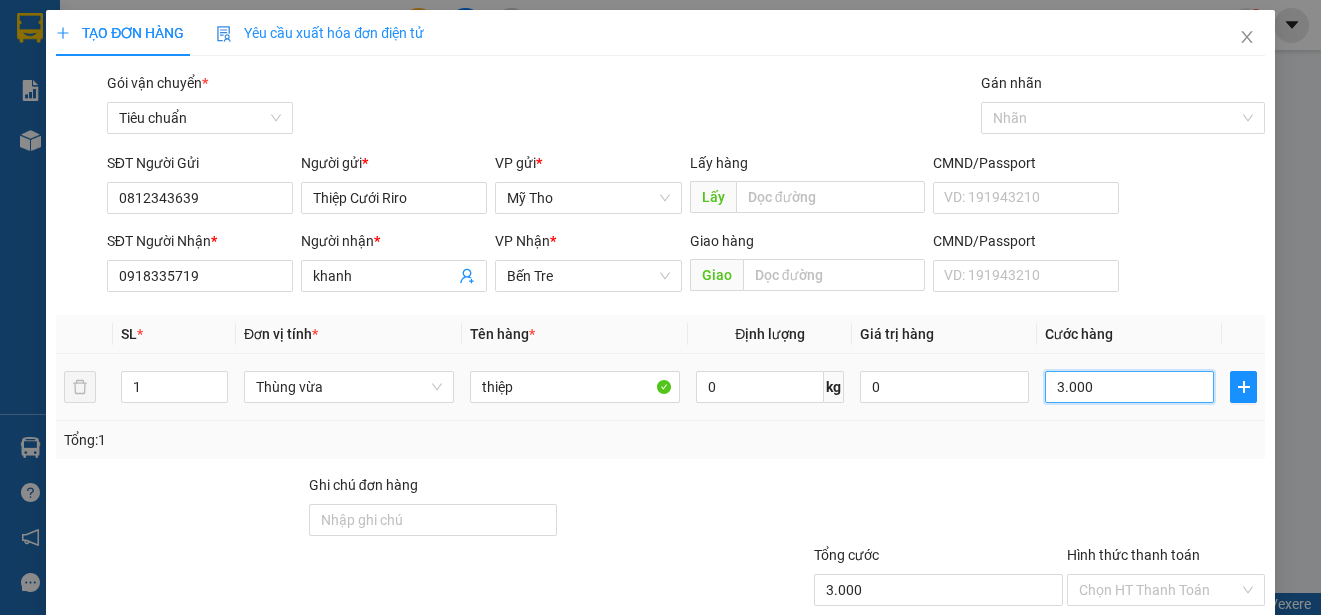 type on "30.000" 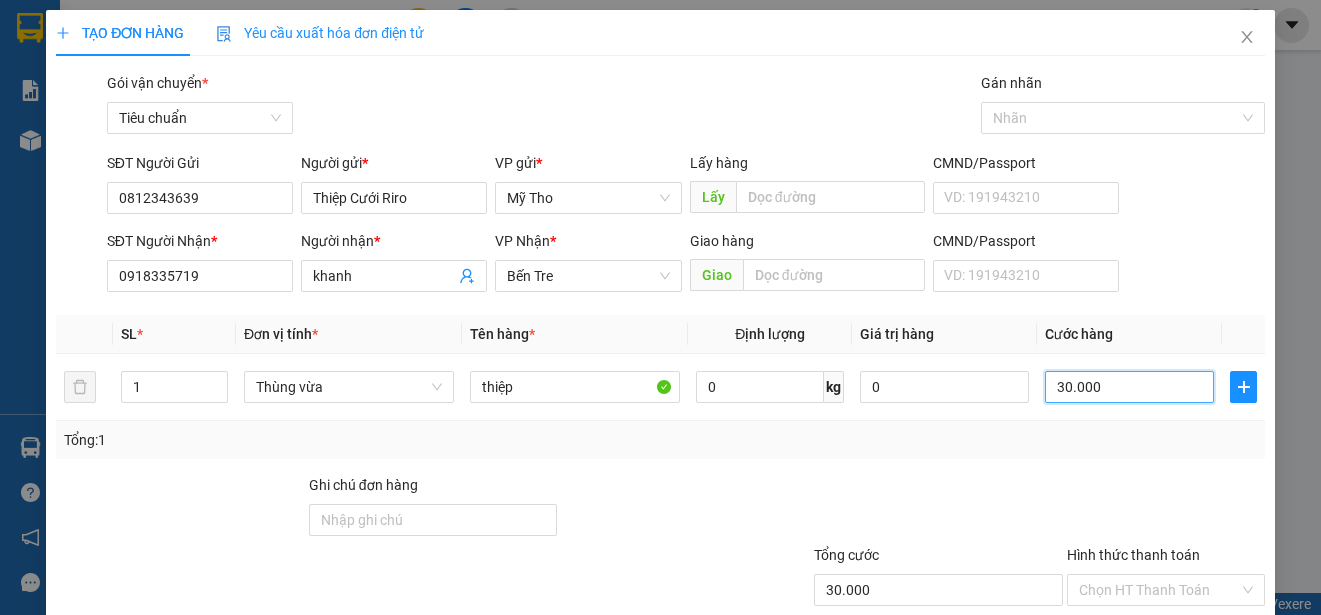 scroll, scrollTop: 125, scrollLeft: 0, axis: vertical 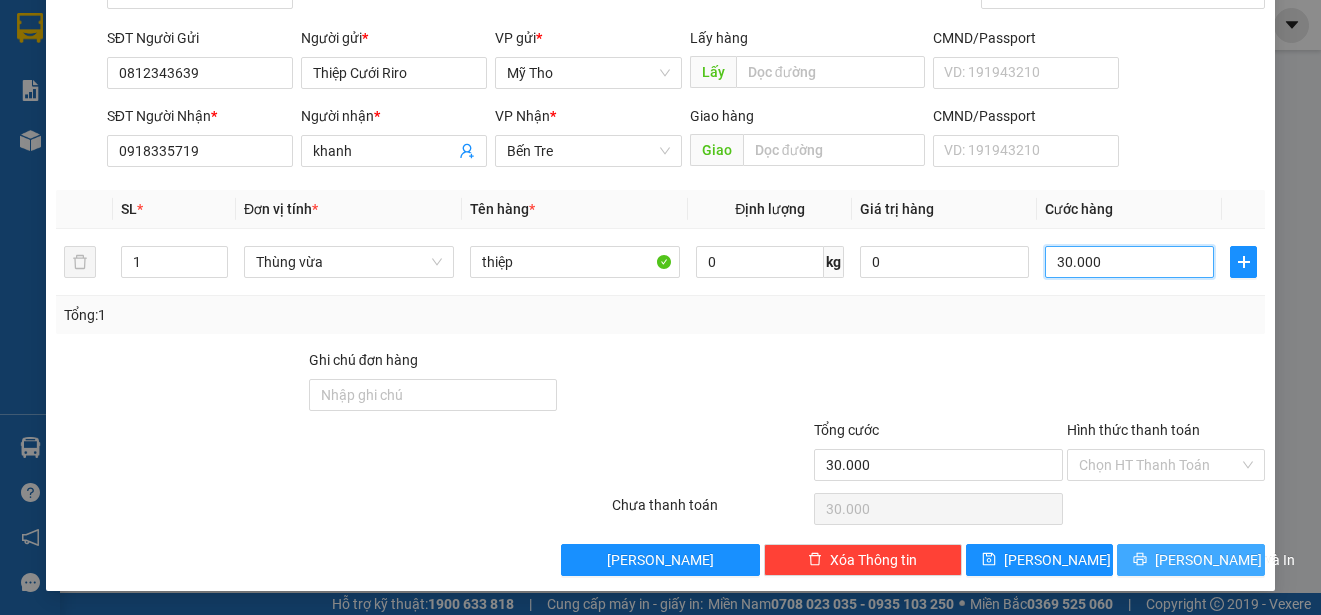 type on "30.000" 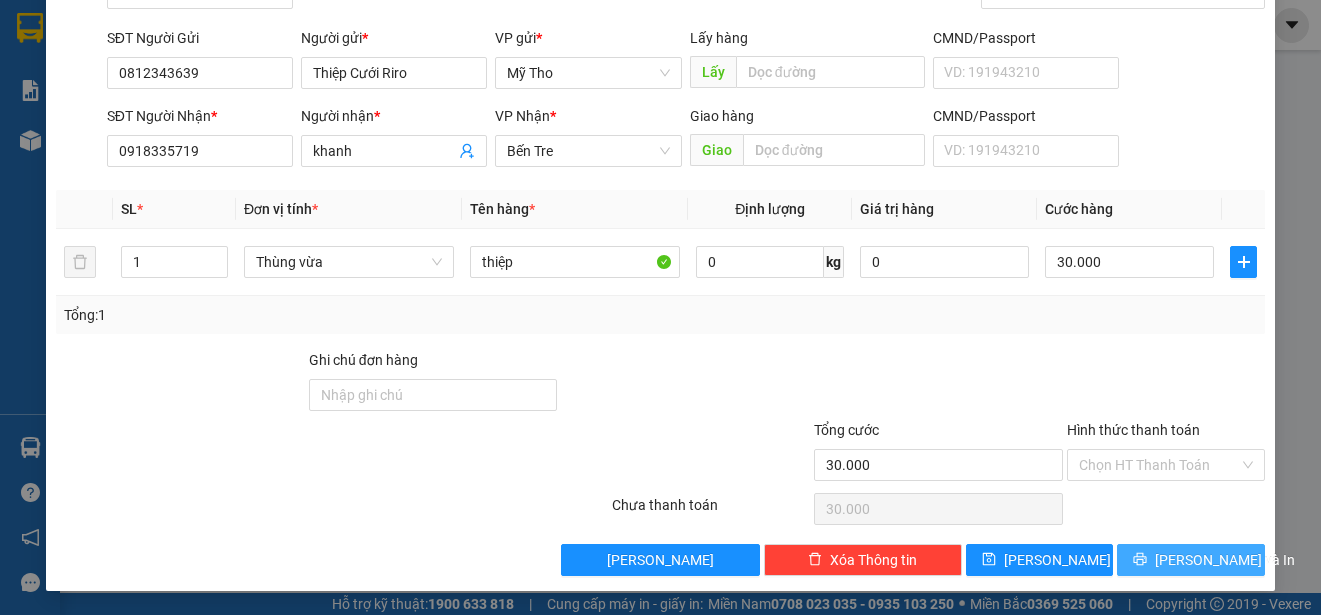 click on "[PERSON_NAME] và In" at bounding box center (1225, 560) 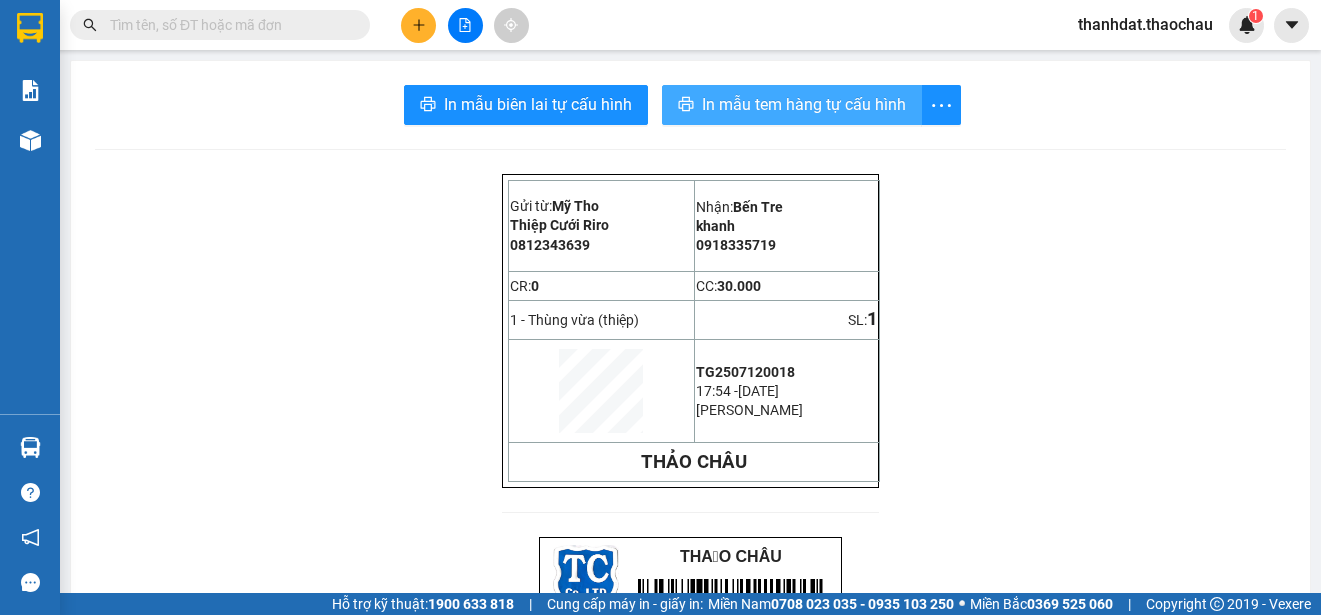 click on "In mẫu tem hàng tự cấu hình" at bounding box center [804, 104] 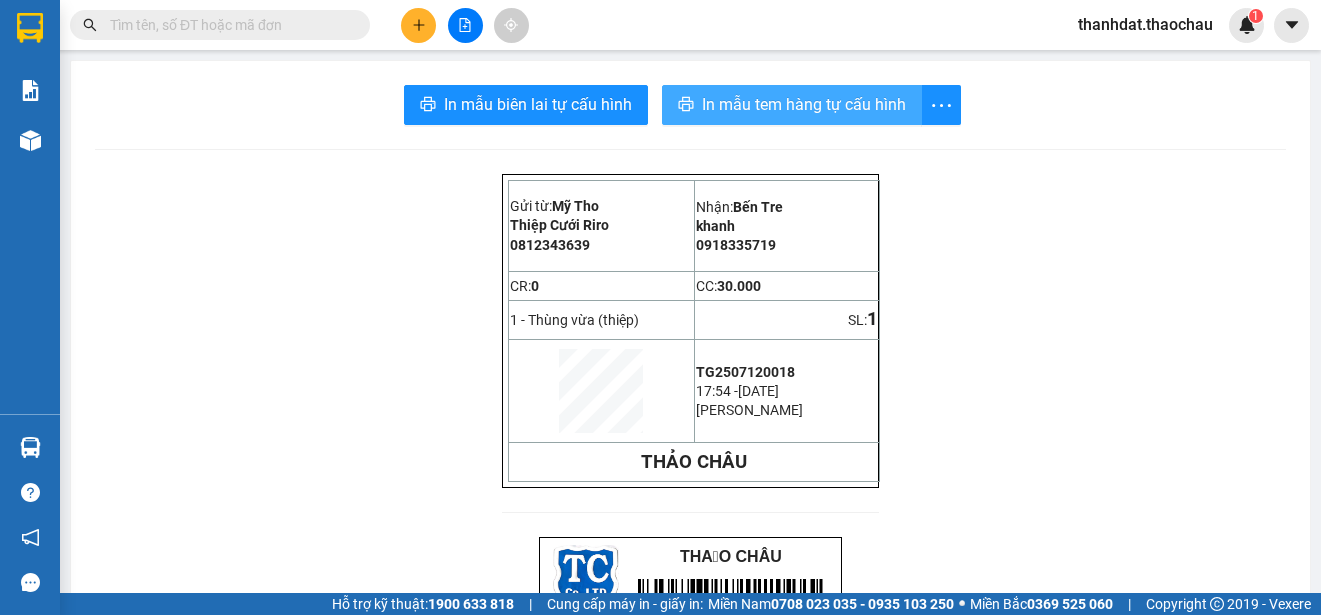 scroll, scrollTop: 0, scrollLeft: 0, axis: both 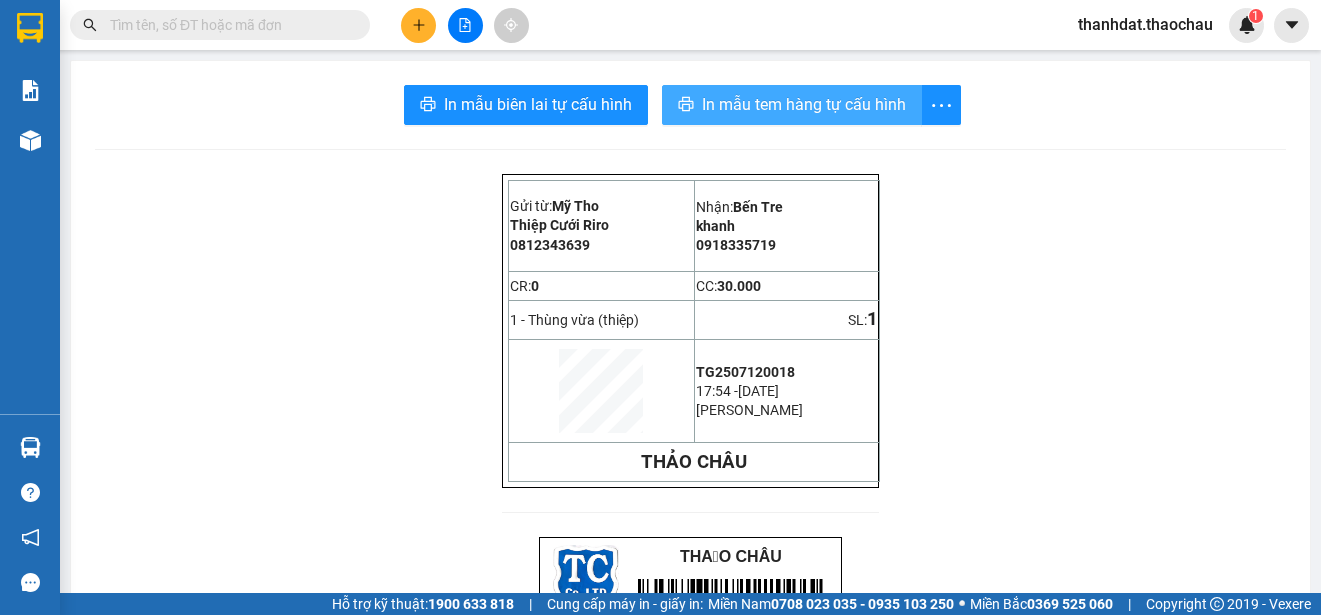drag, startPoint x: 902, startPoint y: 118, endPoint x: 900, endPoint y: 128, distance: 10.198039 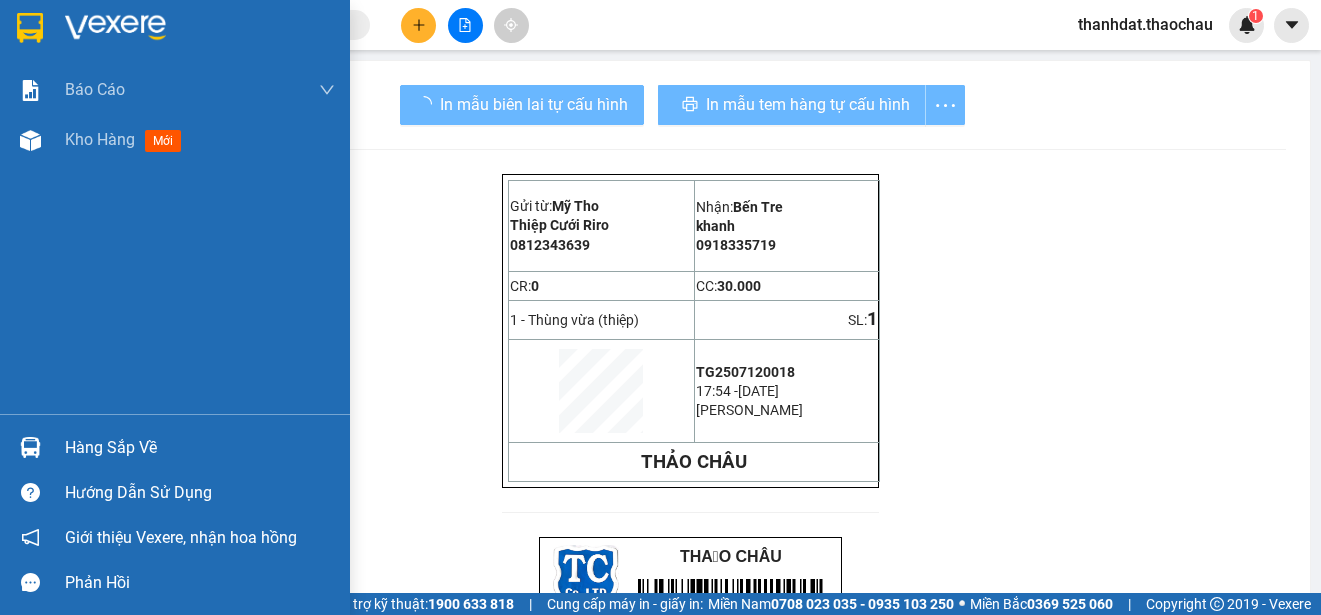 scroll, scrollTop: 0, scrollLeft: 0, axis: both 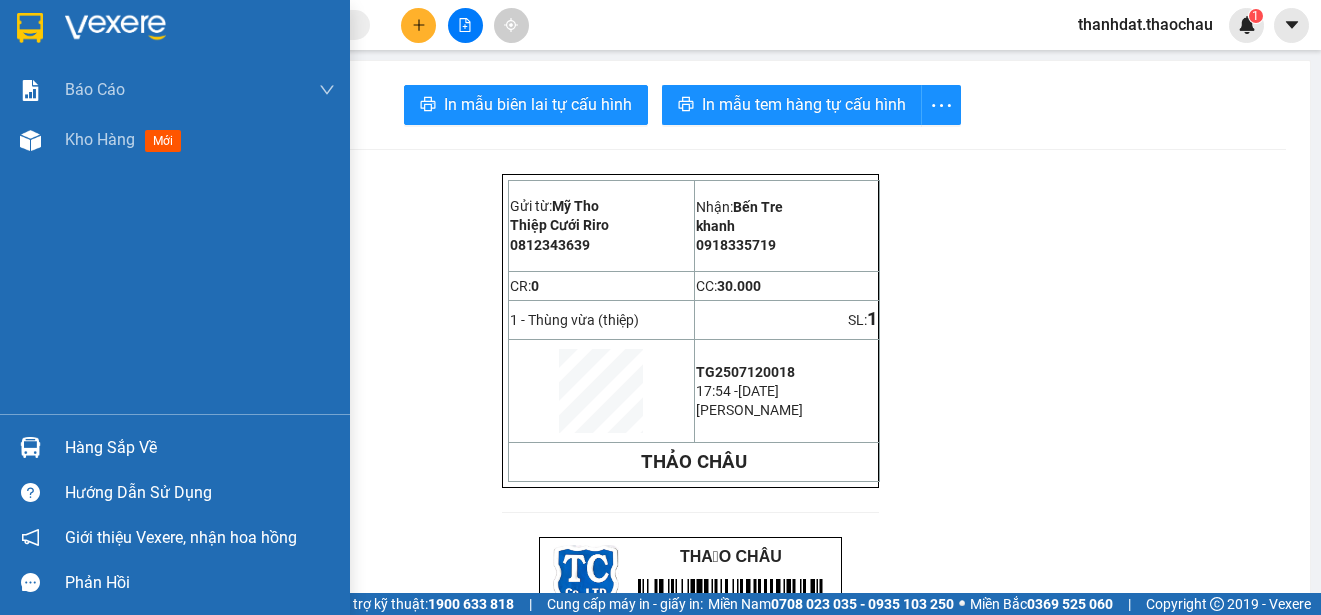 click on "Gửi từ:  Mỹ Tho
Thiệp Cưới Riro
0812343639
Nhận:  Bến Tre
khanh
0918335719
CR:  0
CC:  30.000
1 - Thùng vừa (thiệp)
SL:  1
TG2507120018
17:54 -  12-07-2025
Thành Đạt
THẢO CHÂU
THẢO CHÂU
BIÊN NHẬN HÀNG GỬI
Mã ĐH: TG2507120018
Gửi từ:  Thiệp Cưới Riro -  0812343639
Mỹ Tho
Người nhận:
khanh -  0918335719
Bến Tre
Quý khách vui lòng kiểm tra đúng  SĐT NGƯỜI NHẬN,  trường hợp sai SĐT nhà xe không chịu trách nhiệm nếu mất hàng.
Hàng gửi:    1 - Thùng vừa (thiệp)
SL:               1
Thu cước:    0đ
In lúc: 17:54   12-07-2025  -  NV: Thành Đạt
Quý khách lưu ý:
Giờ mở cửa giao nhận hàng:
Bến Tre & TP.HCM: 6h00 – 20h00;
Mỹ Tho:  6h00 – 19h00" at bounding box center (690, 732) 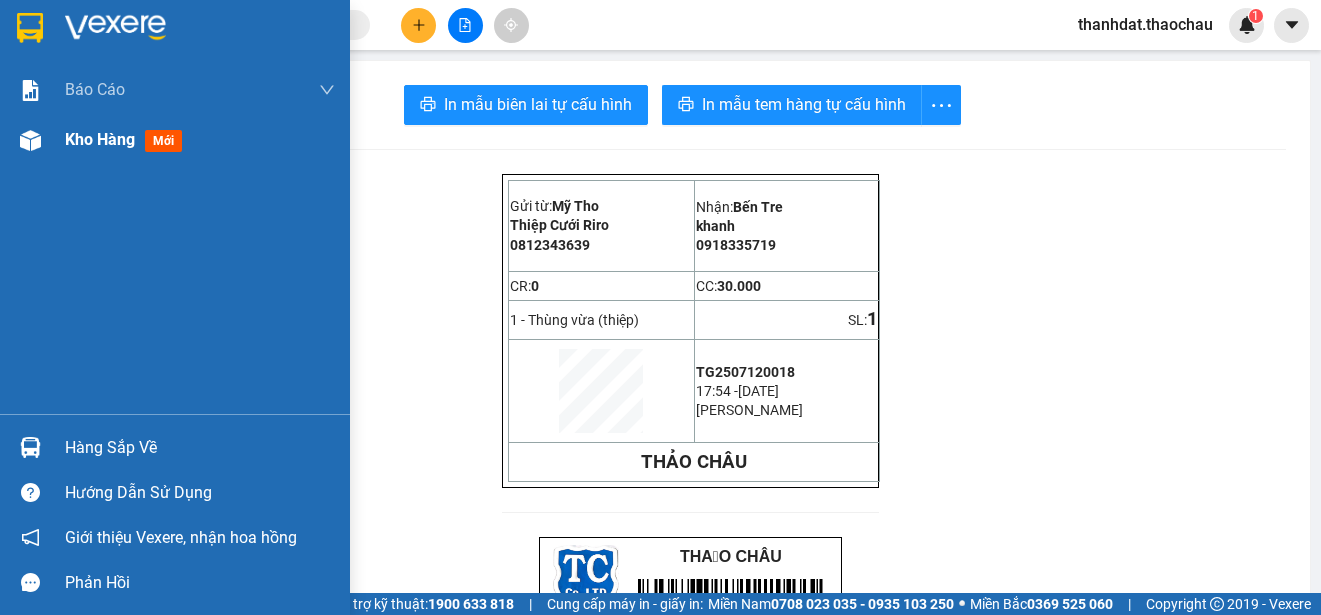 click on "Kho hàng" at bounding box center [100, 139] 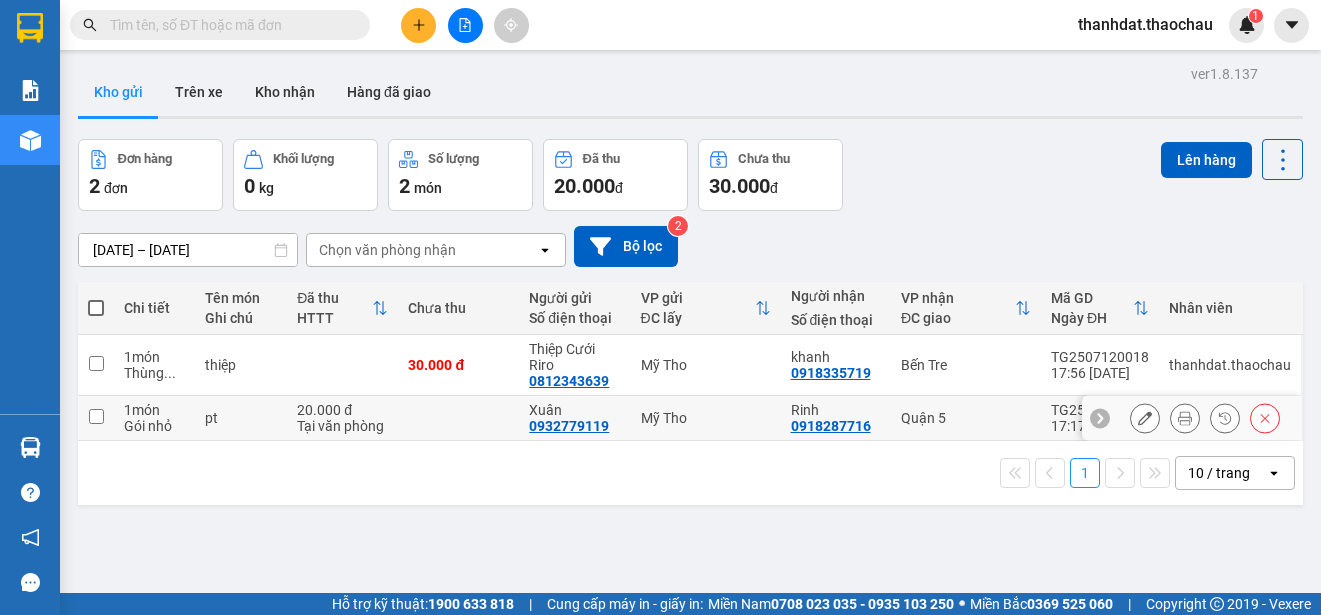 click at bounding box center [96, 416] 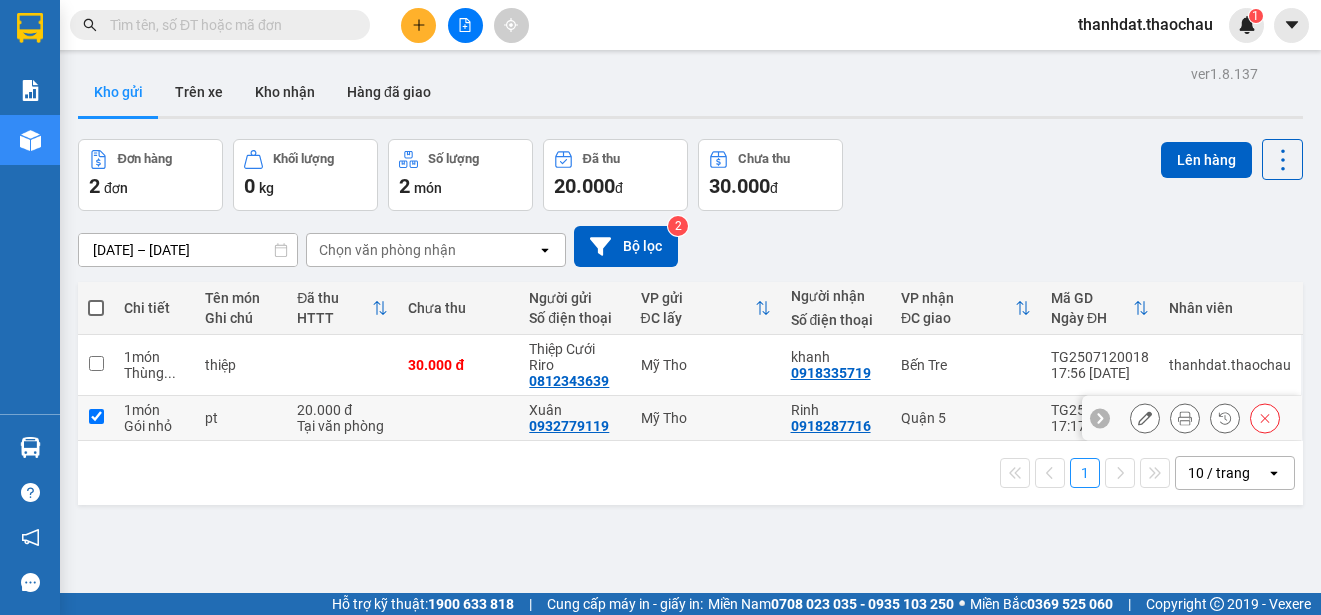 checkbox on "true" 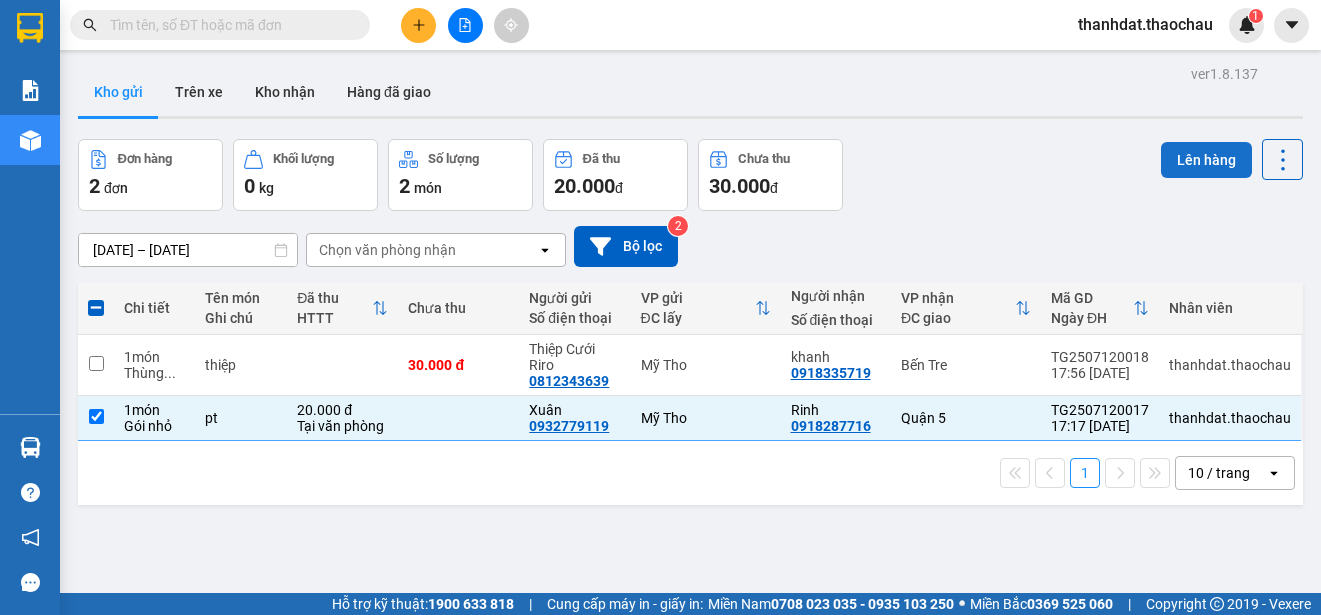 click on "Lên hàng" at bounding box center [1206, 160] 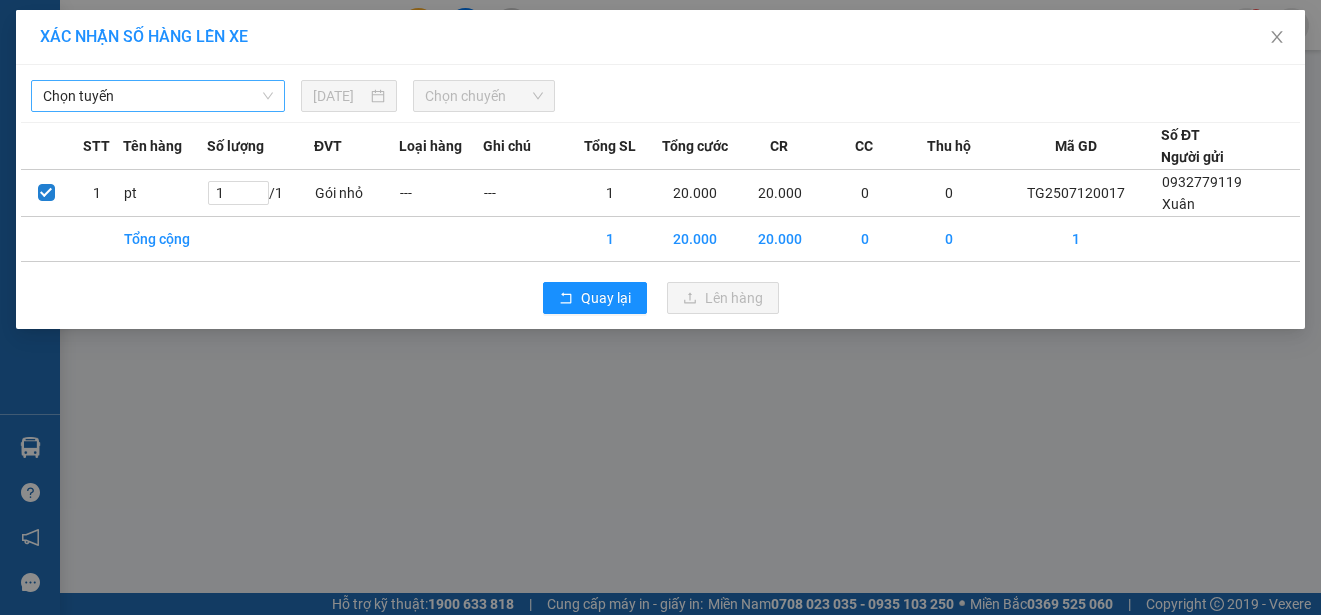 click on "Chọn tuyến" at bounding box center (158, 96) 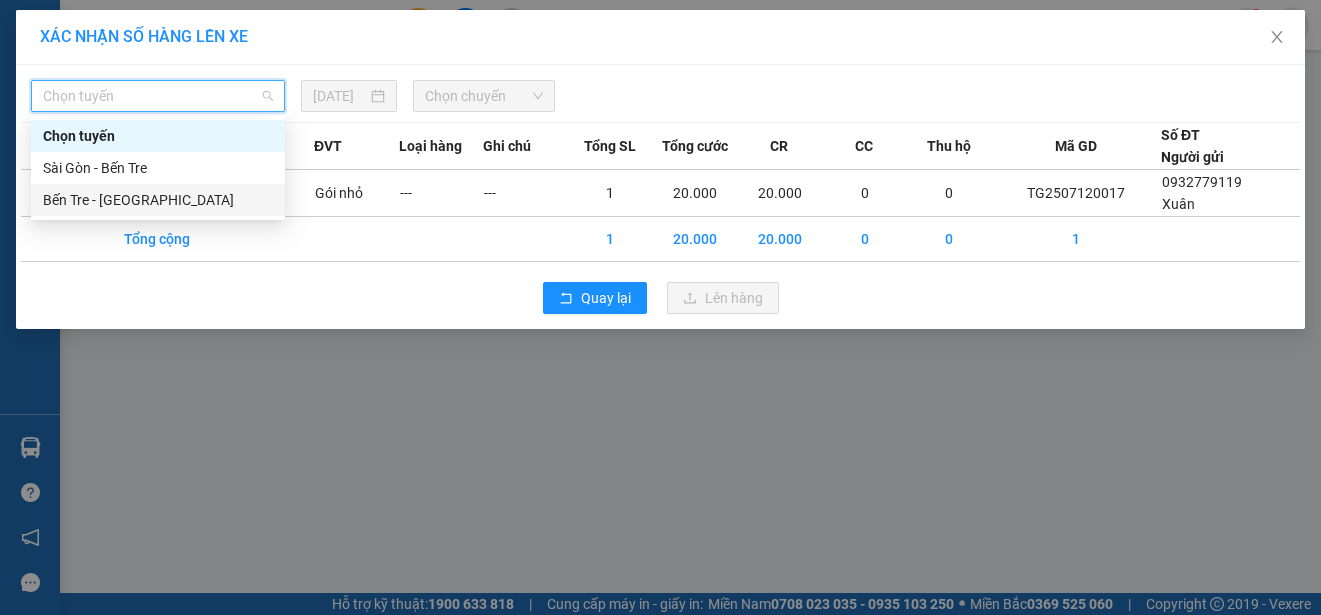 click on "Bến Tre - [GEOGRAPHIC_DATA]" at bounding box center (158, 200) 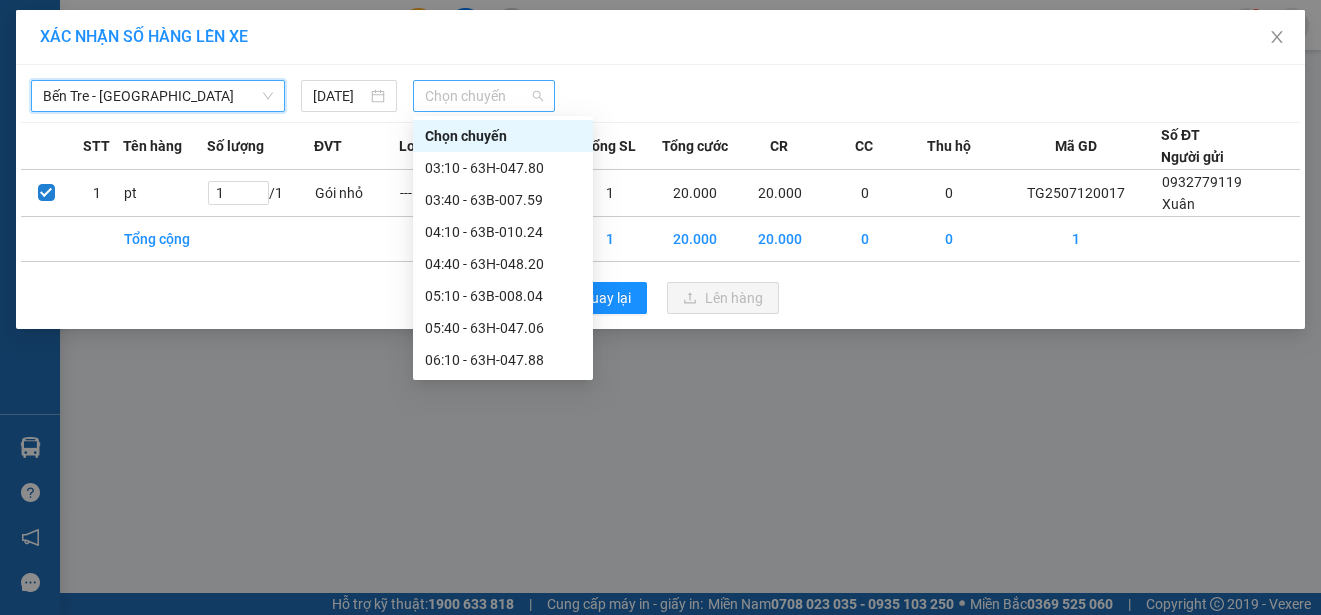 click on "Chọn chuyến" at bounding box center [483, 96] 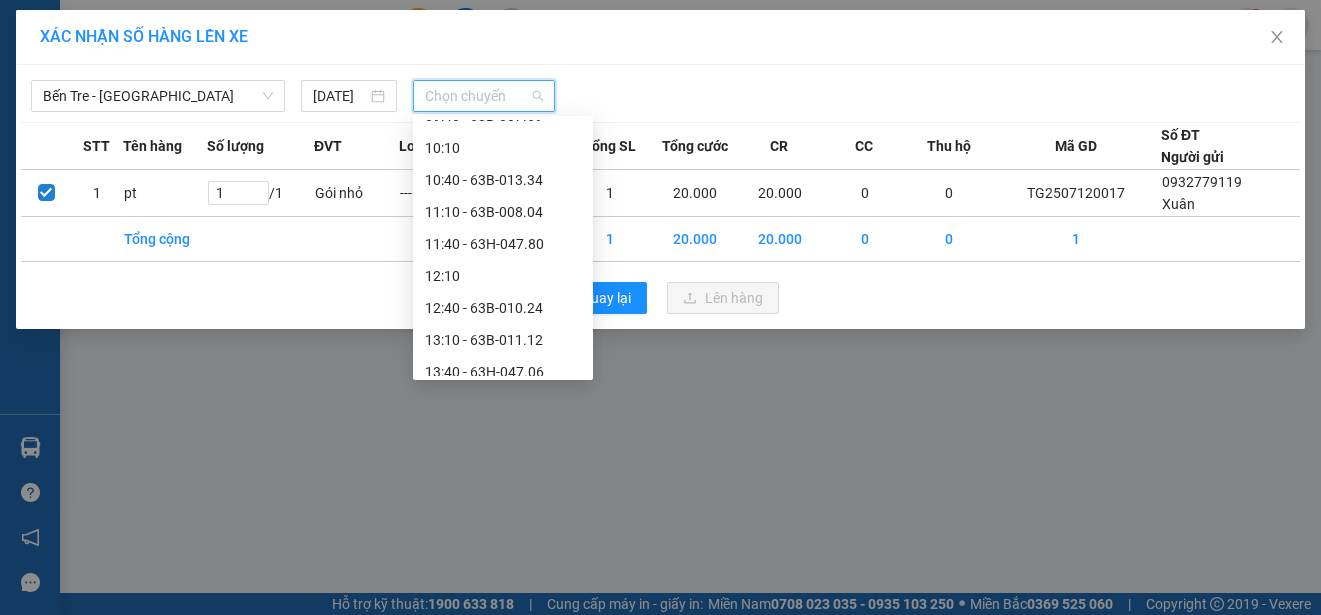 scroll, scrollTop: 768, scrollLeft: 0, axis: vertical 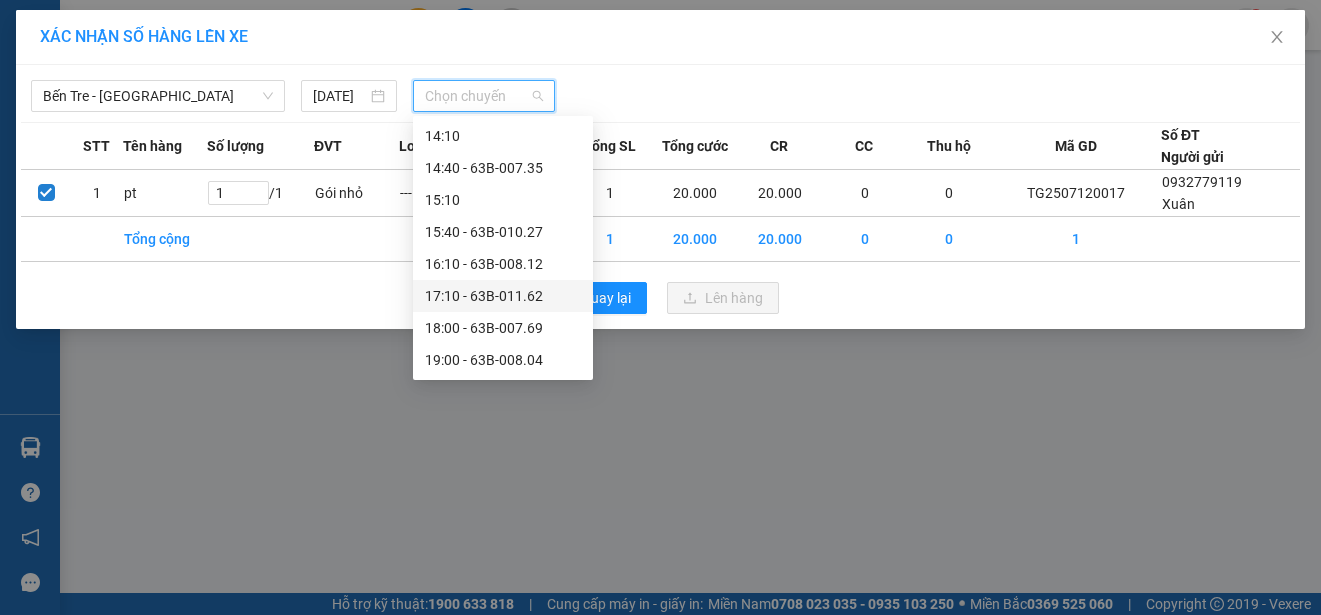 click on "17:10     - 63B-011.62" at bounding box center (503, 296) 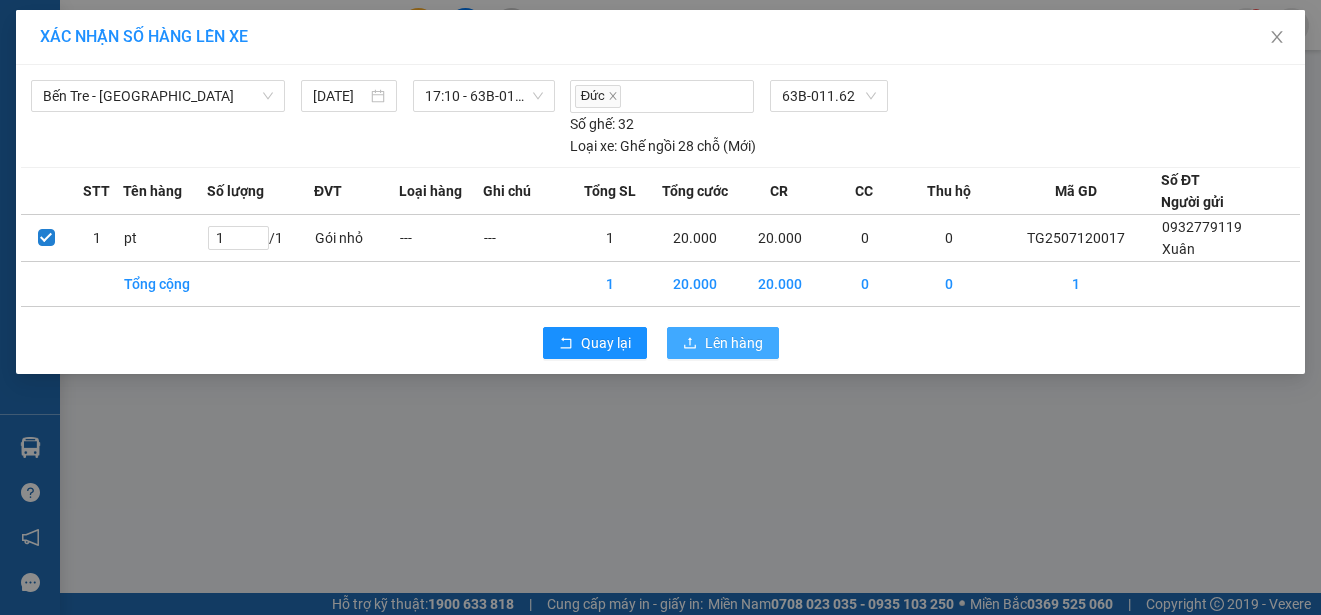 click on "Lên hàng" at bounding box center (734, 343) 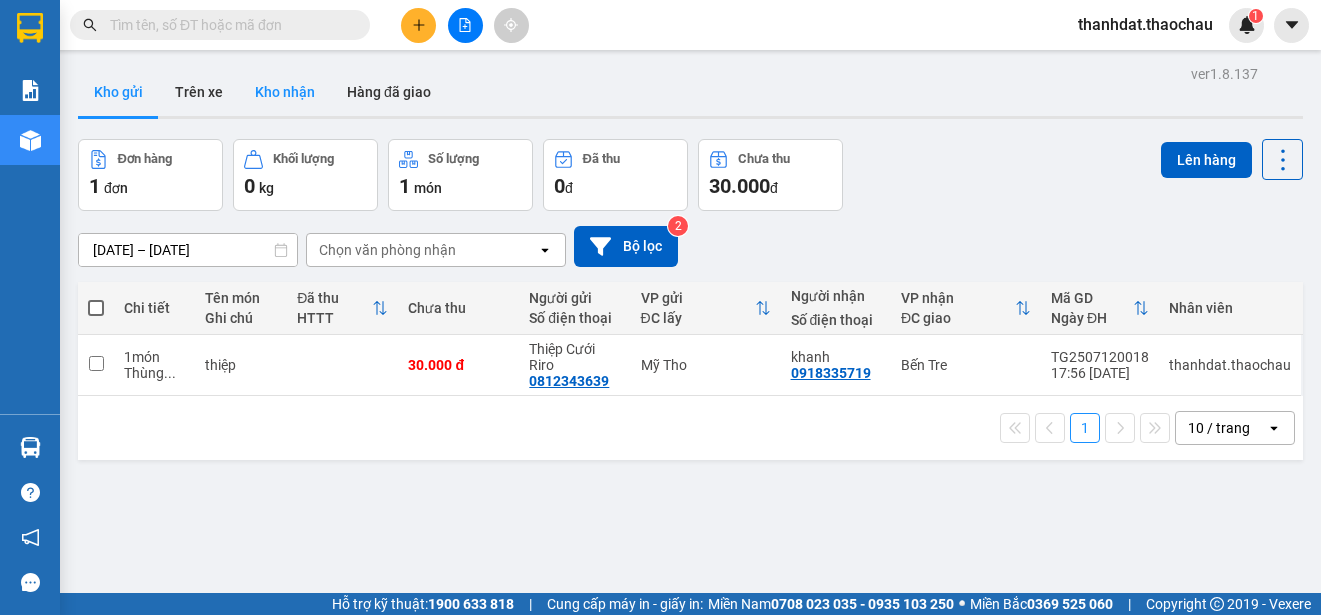 click on "Kho nhận" at bounding box center [285, 92] 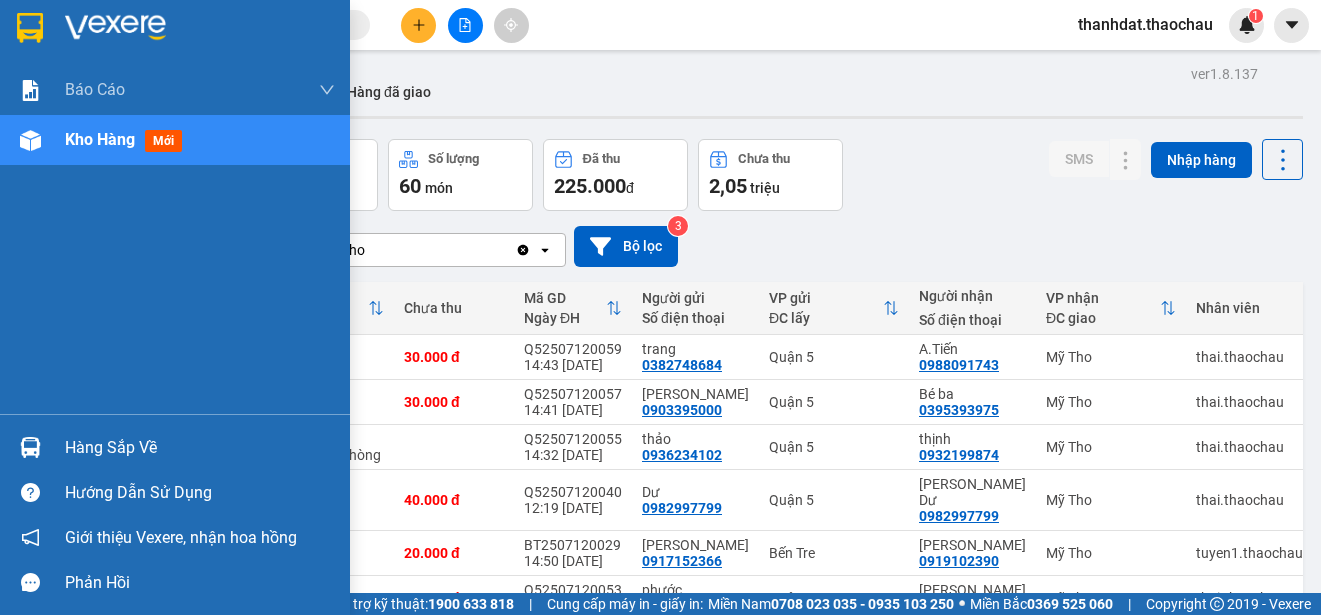 click on "Hàng sắp về" at bounding box center [200, 448] 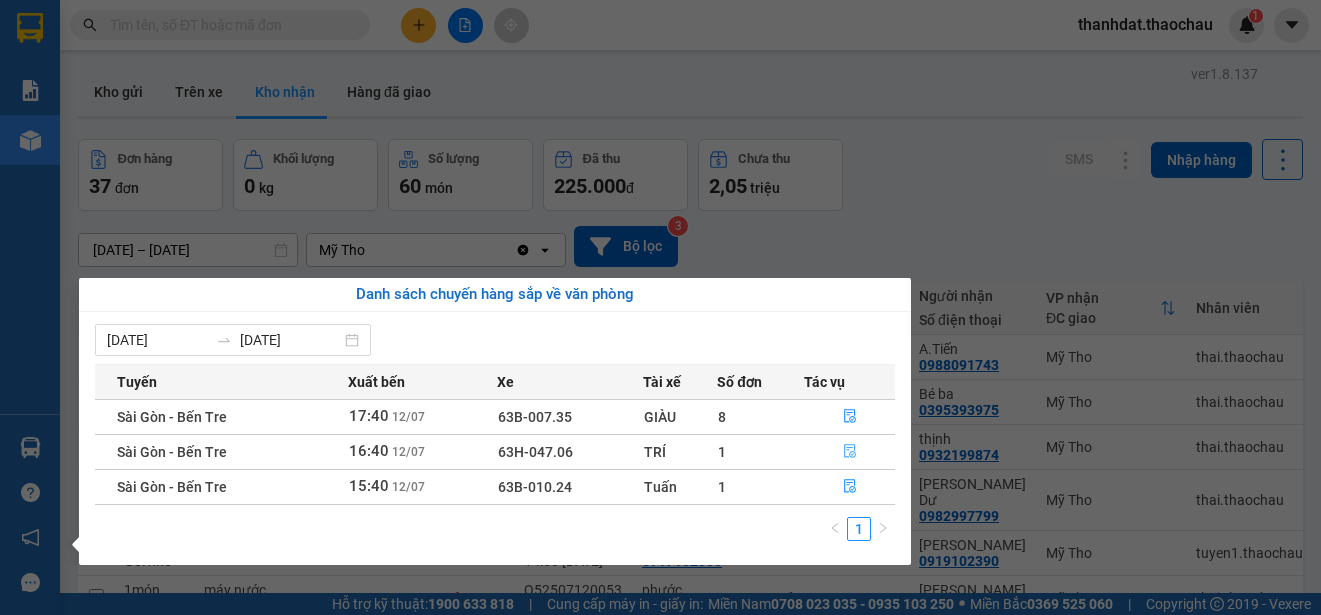 click 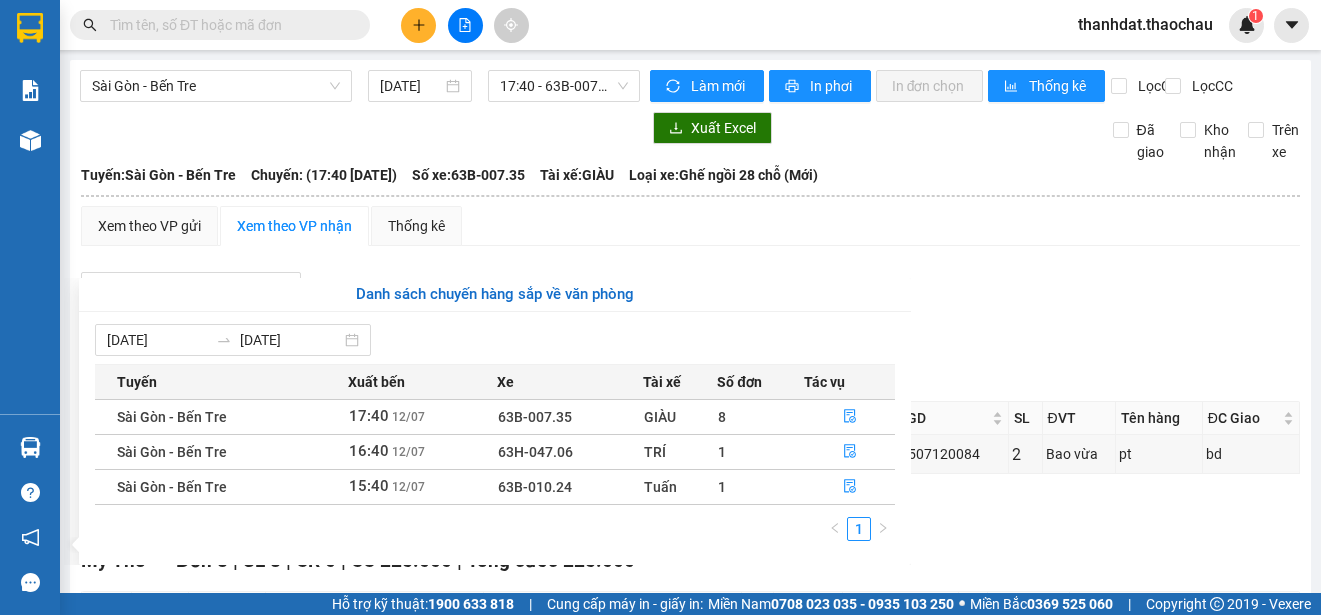 click on "Mã GD" at bounding box center (936, 418) 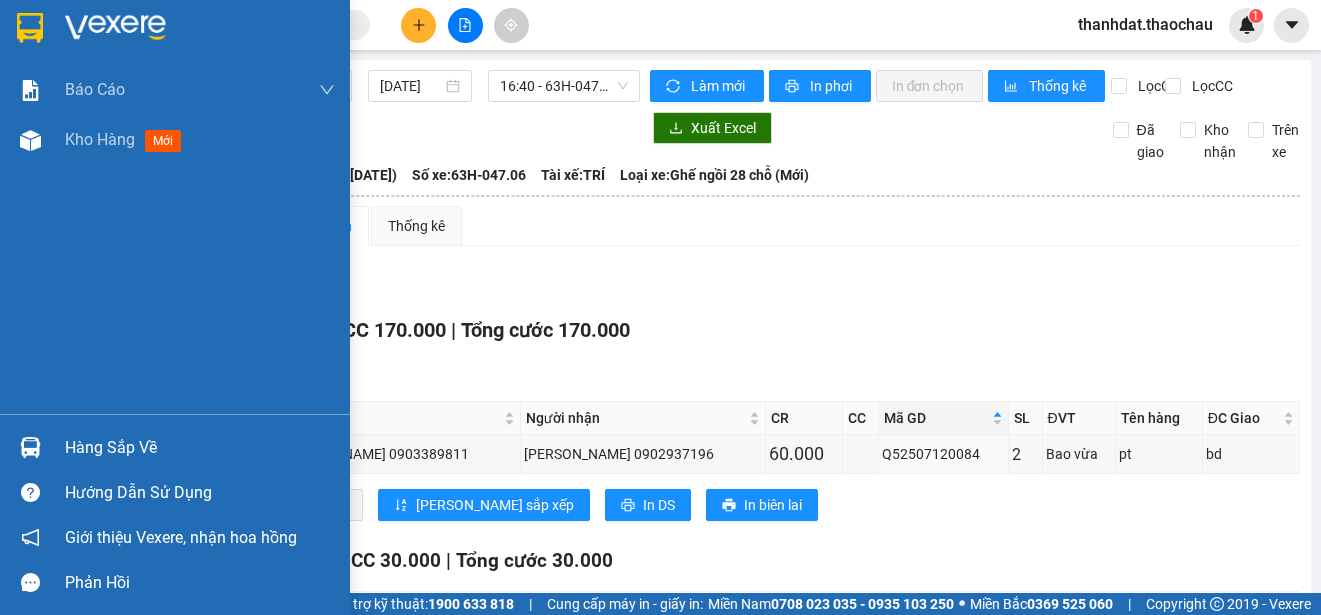 click on "Hàng sắp về" at bounding box center [200, 448] 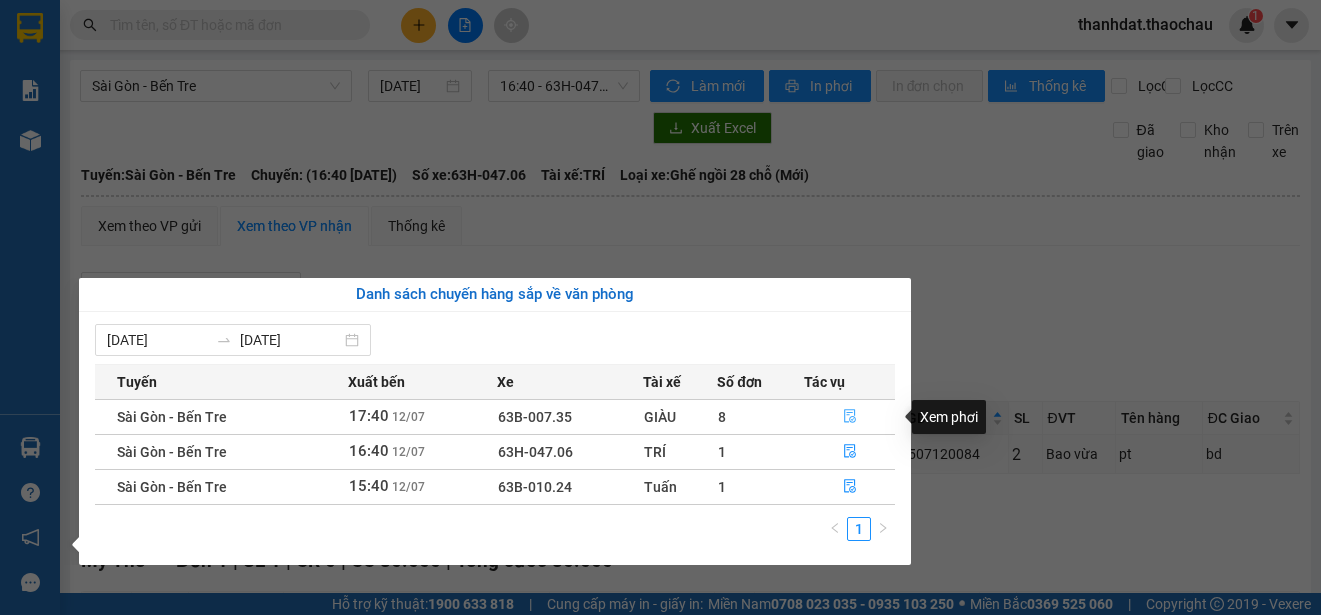 click 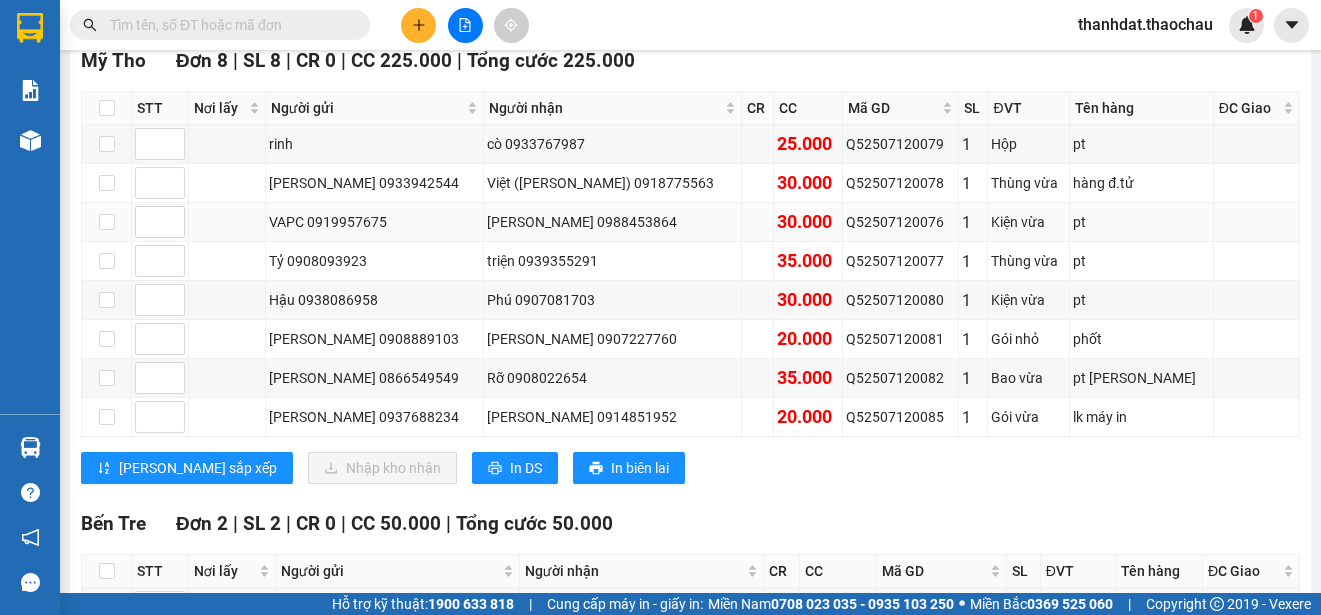 scroll, scrollTop: 600, scrollLeft: 0, axis: vertical 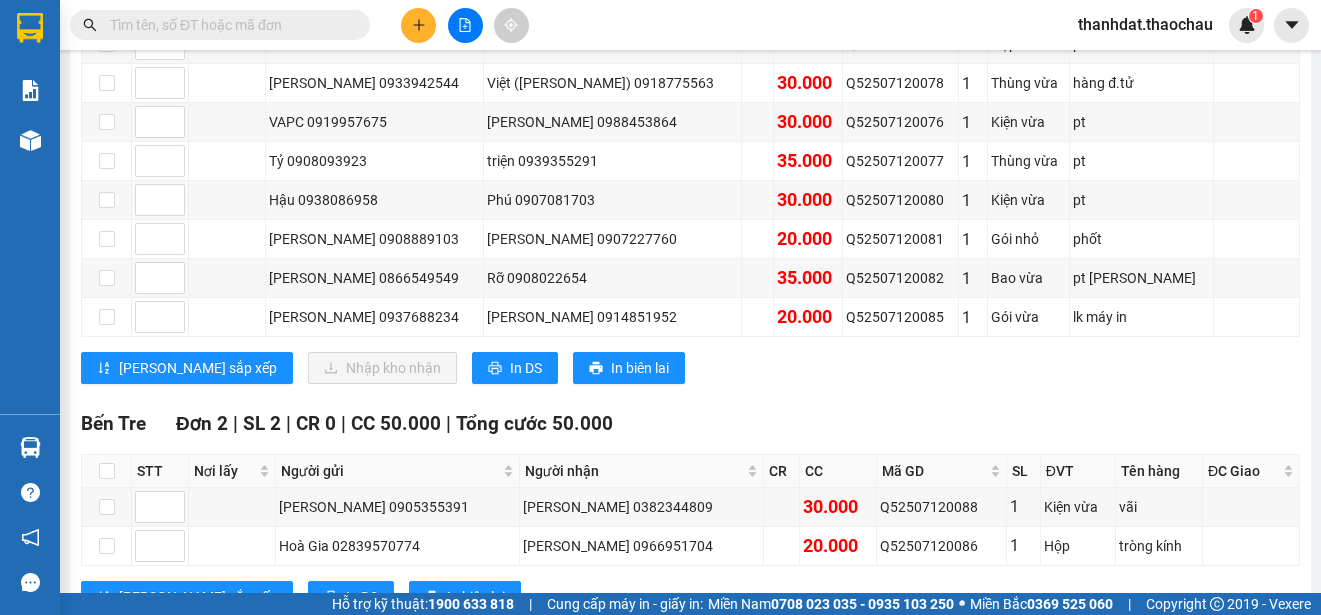 click at bounding box center [228, 25] 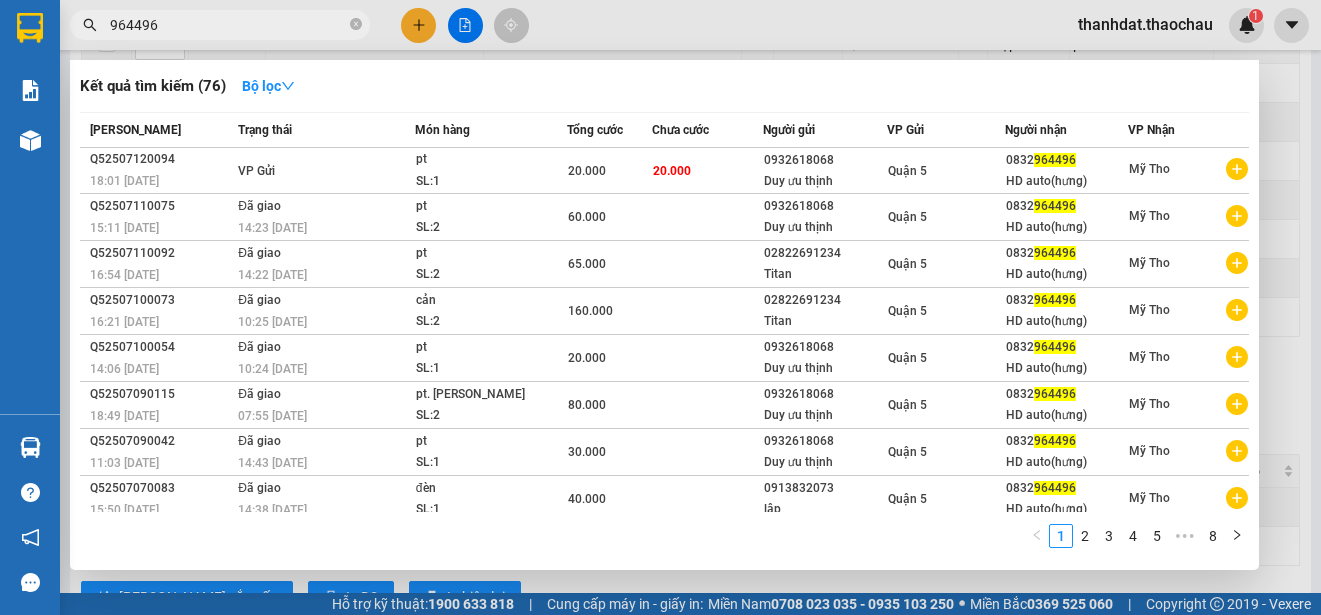type on "964496" 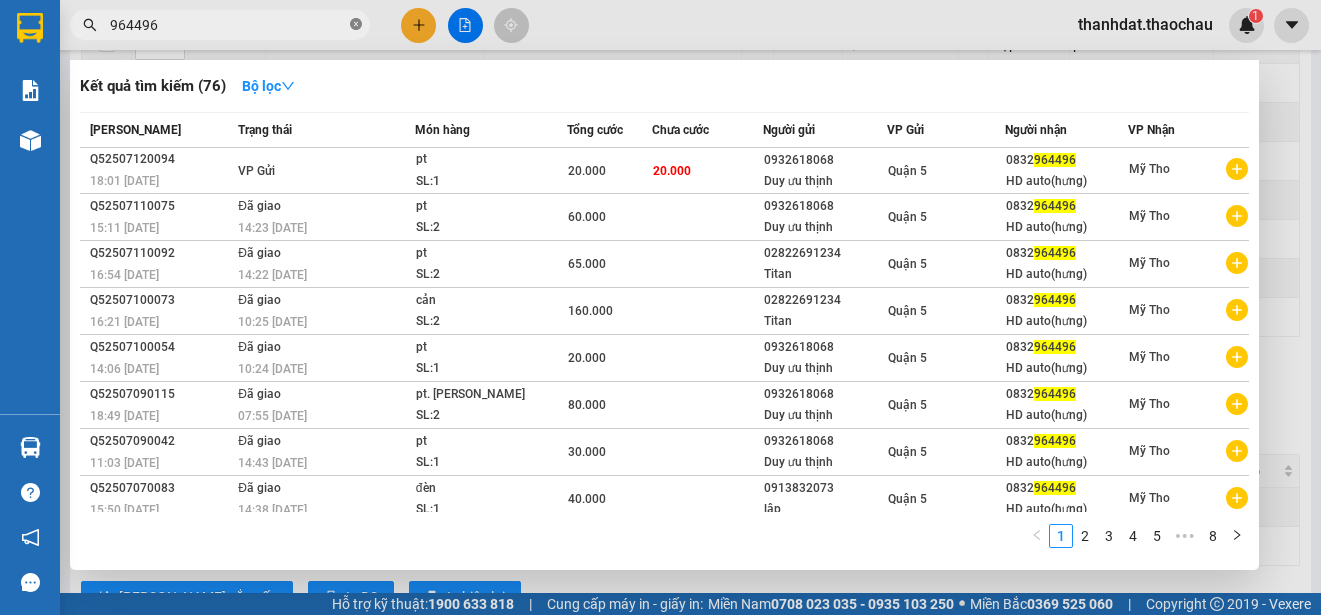 click 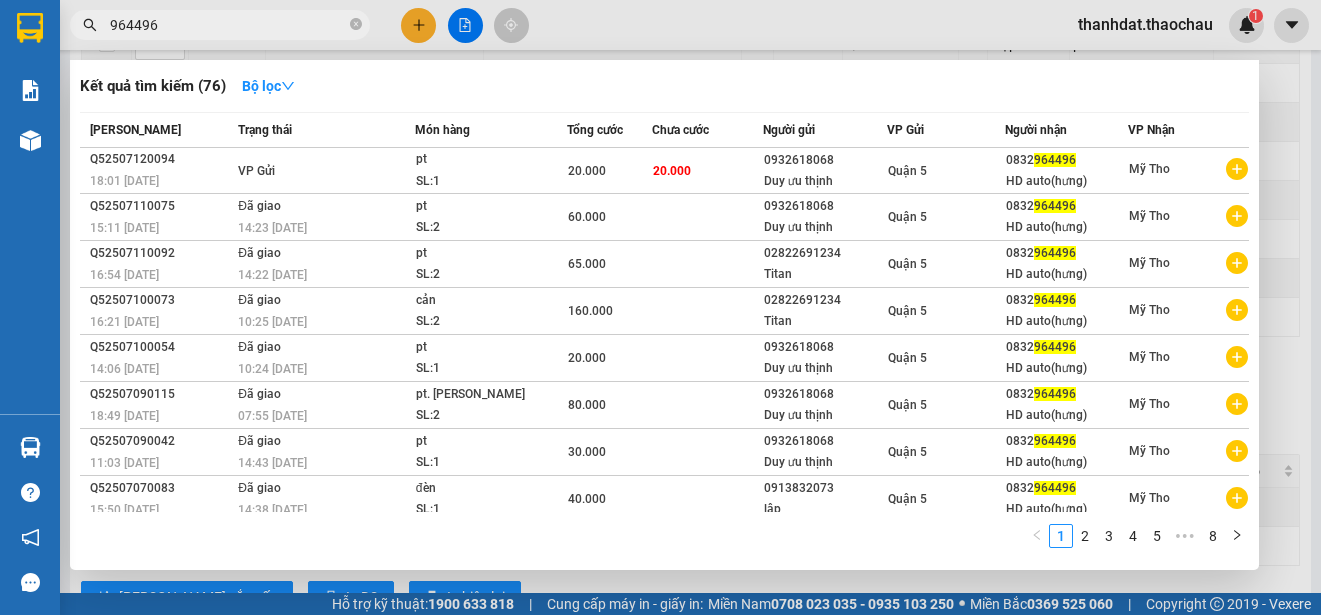 type 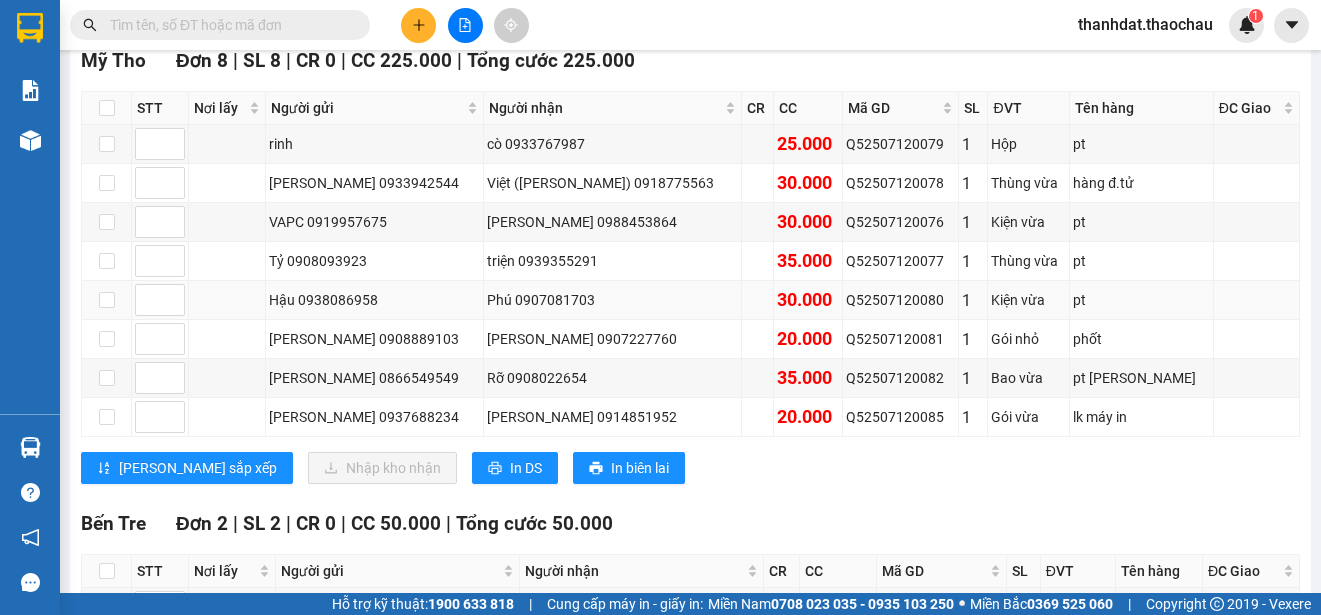 scroll, scrollTop: 400, scrollLeft: 0, axis: vertical 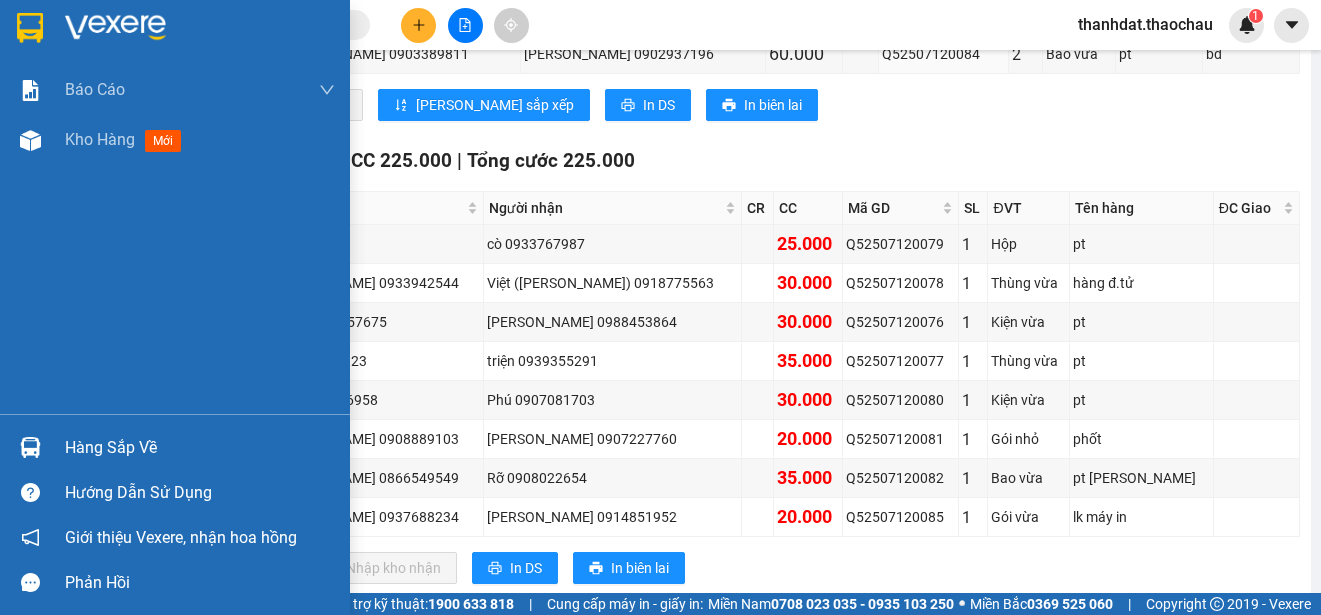 click on "Hàng sắp về" at bounding box center [200, 448] 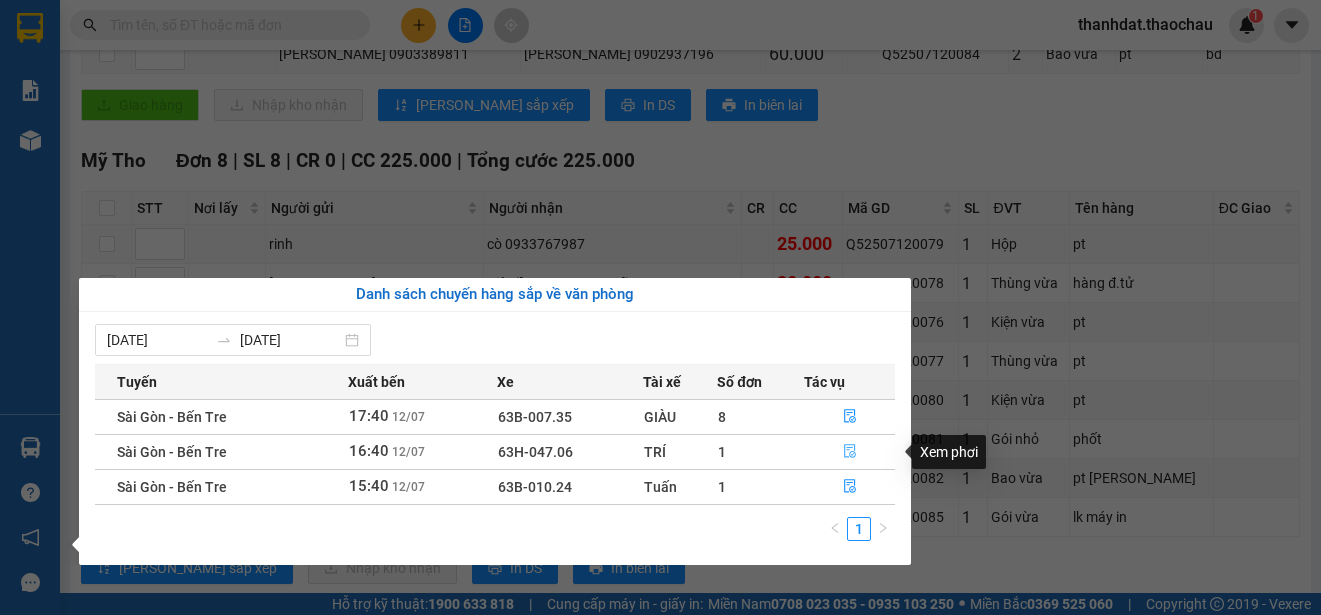 click 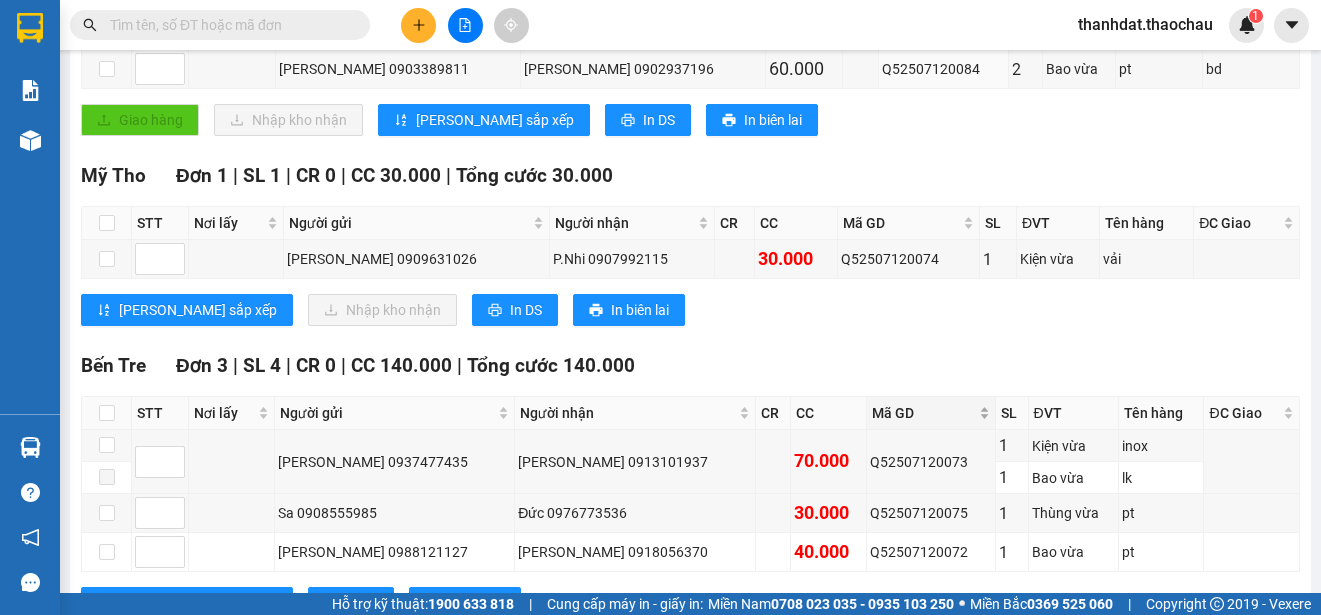 scroll, scrollTop: 400, scrollLeft: 0, axis: vertical 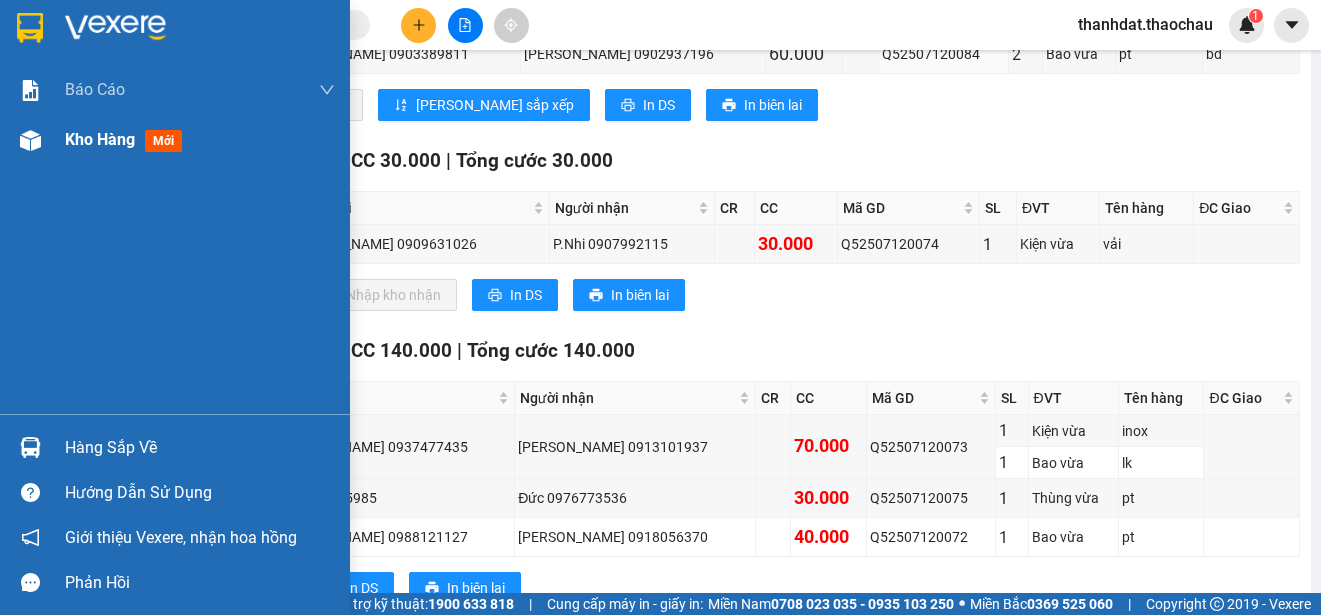 click on "Kho hàng mới" at bounding box center [175, 140] 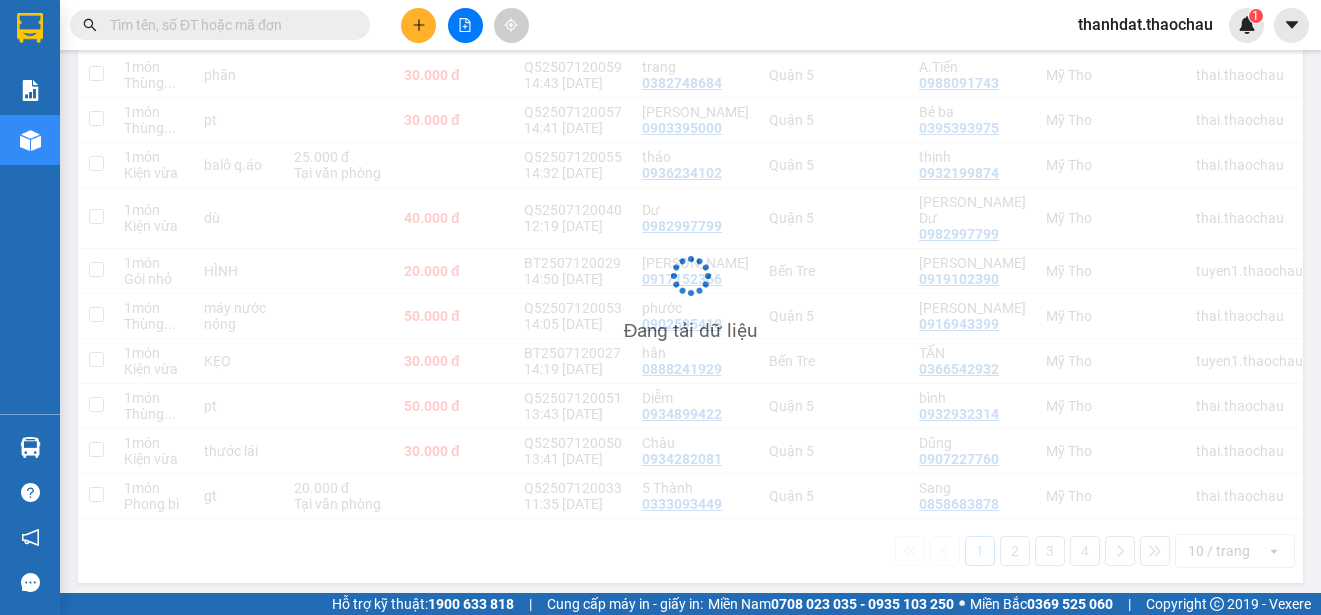 scroll, scrollTop: 282, scrollLeft: 0, axis: vertical 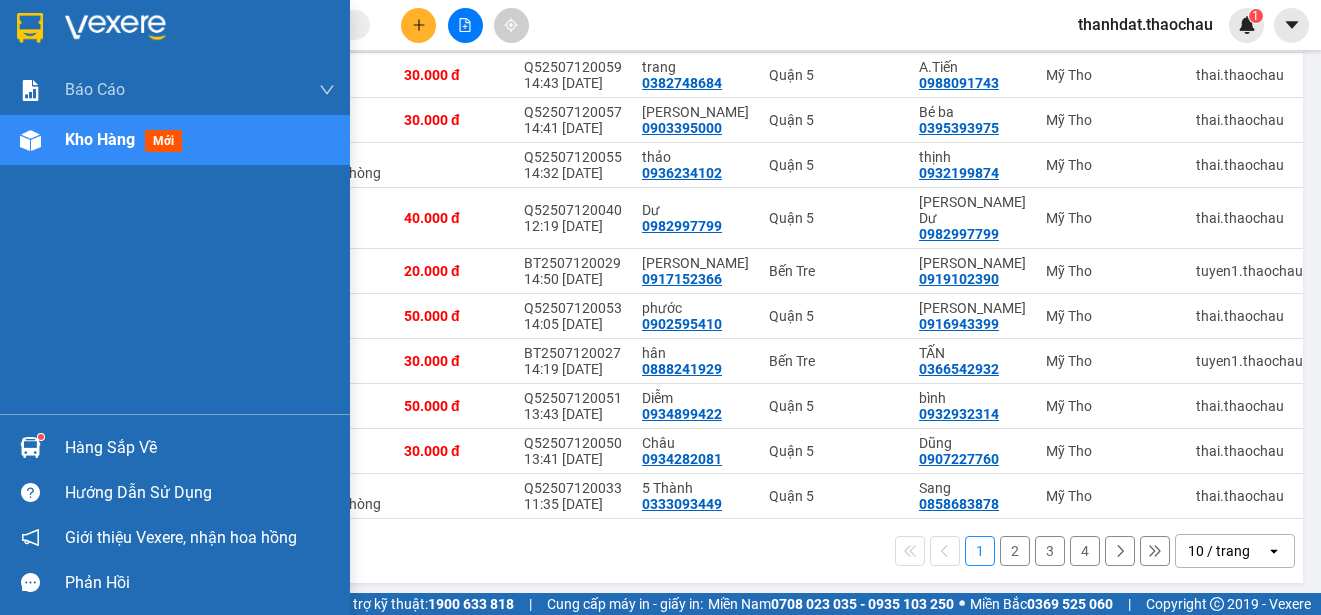 click on "Hàng sắp về" at bounding box center (200, 448) 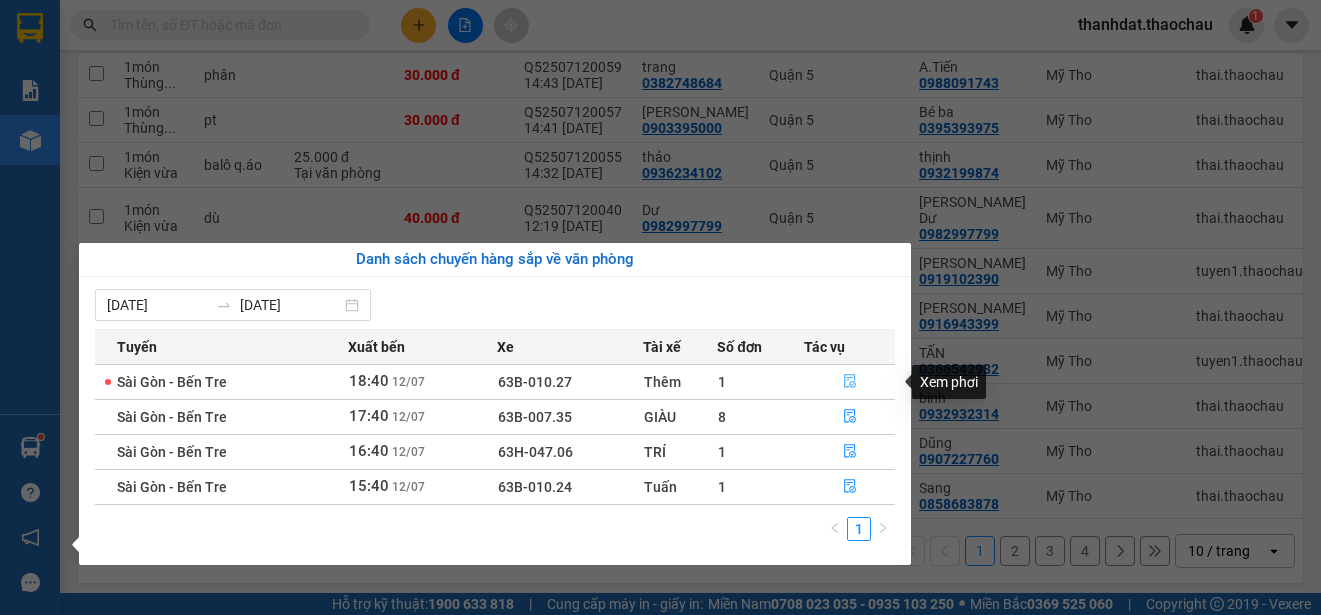 click 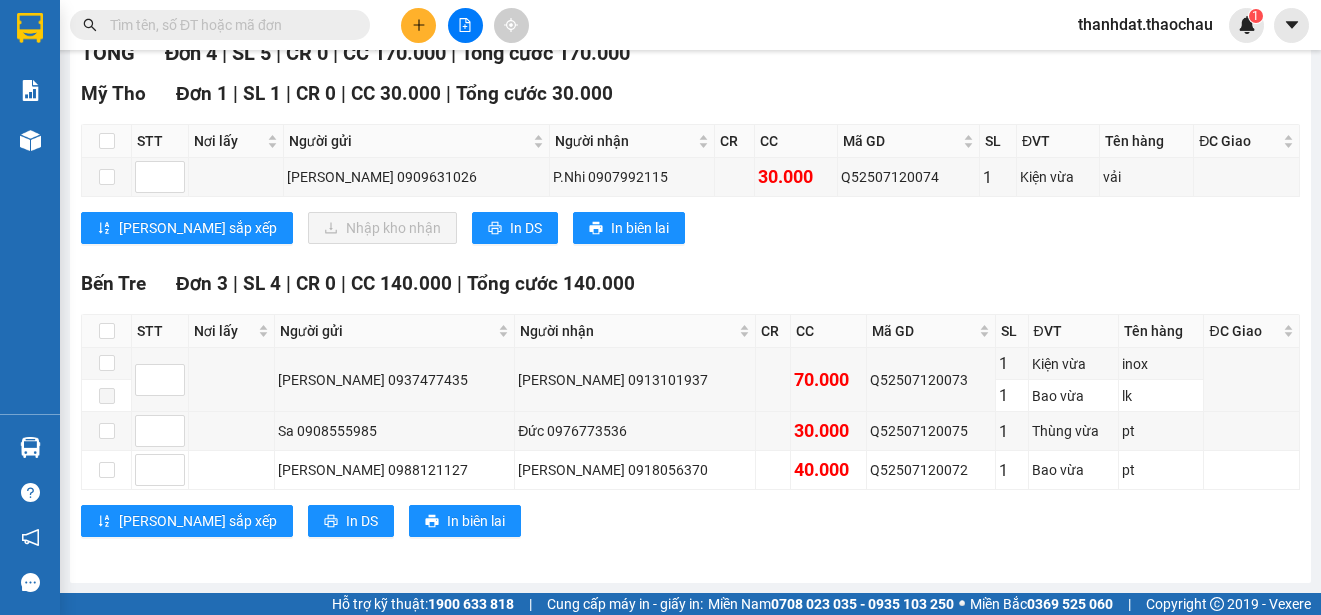 scroll, scrollTop: 0, scrollLeft: 0, axis: both 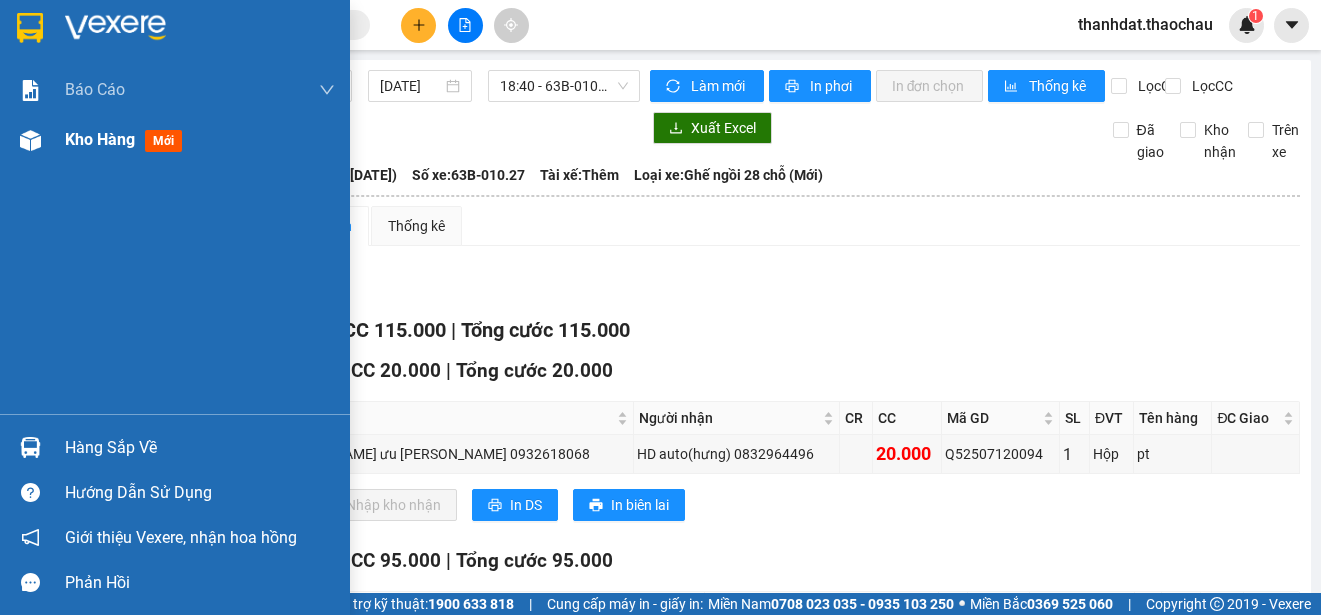 click on "Kho hàng" at bounding box center (100, 139) 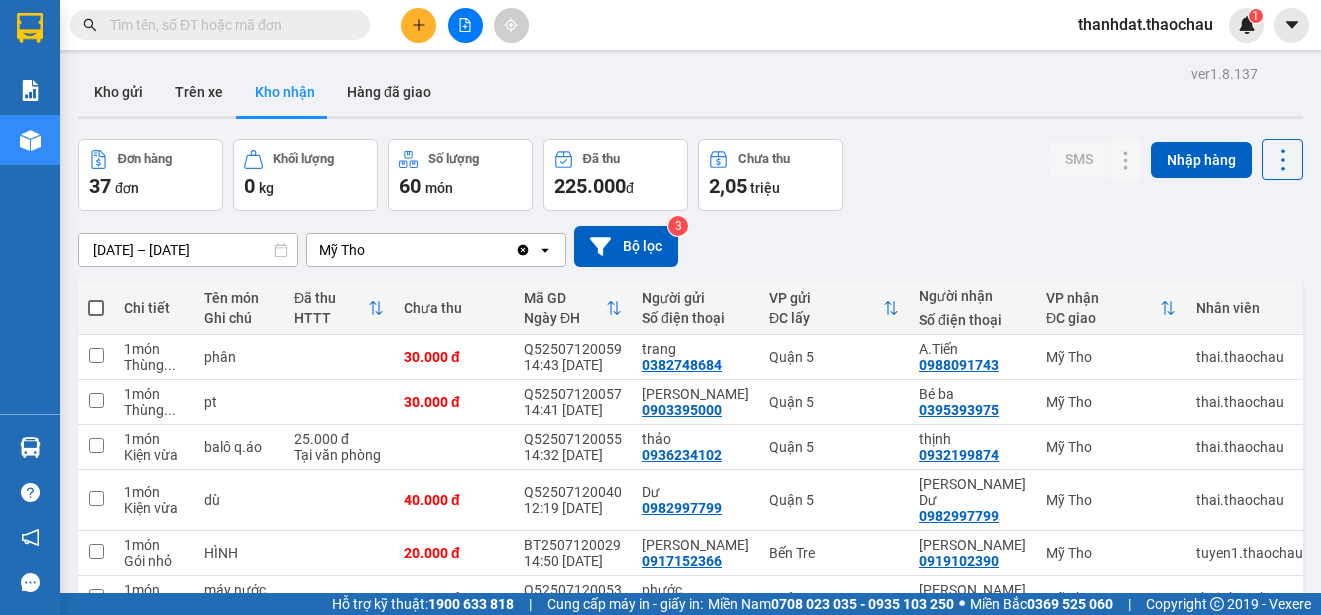 scroll, scrollTop: 282, scrollLeft: 0, axis: vertical 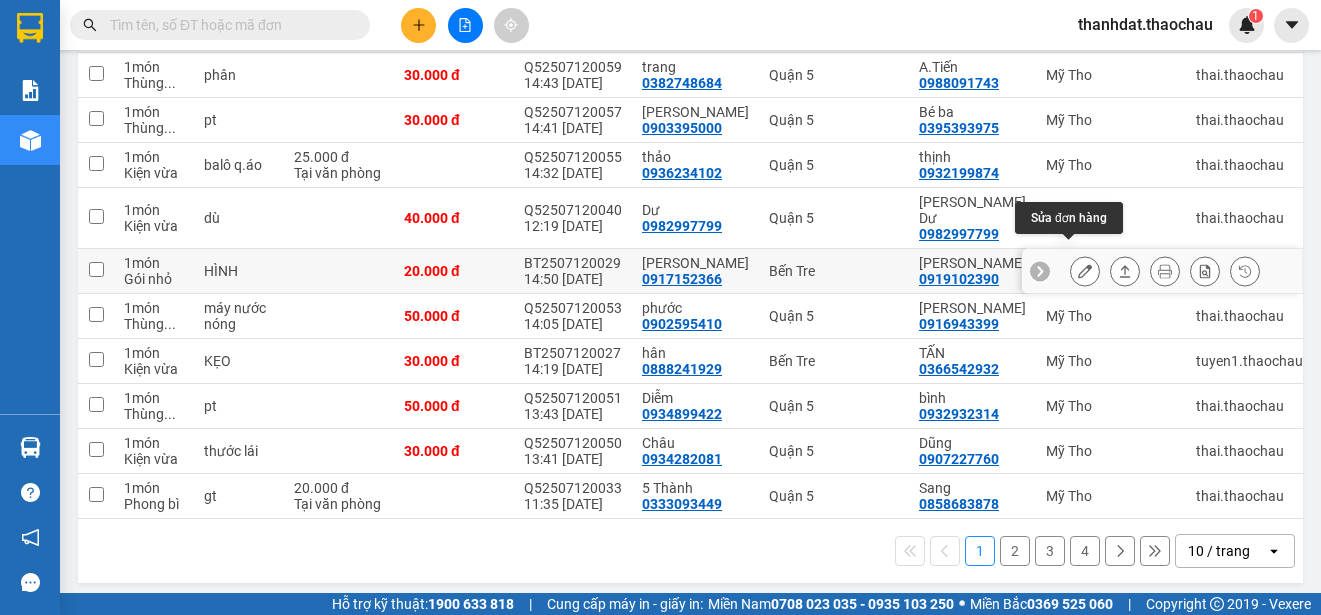 click 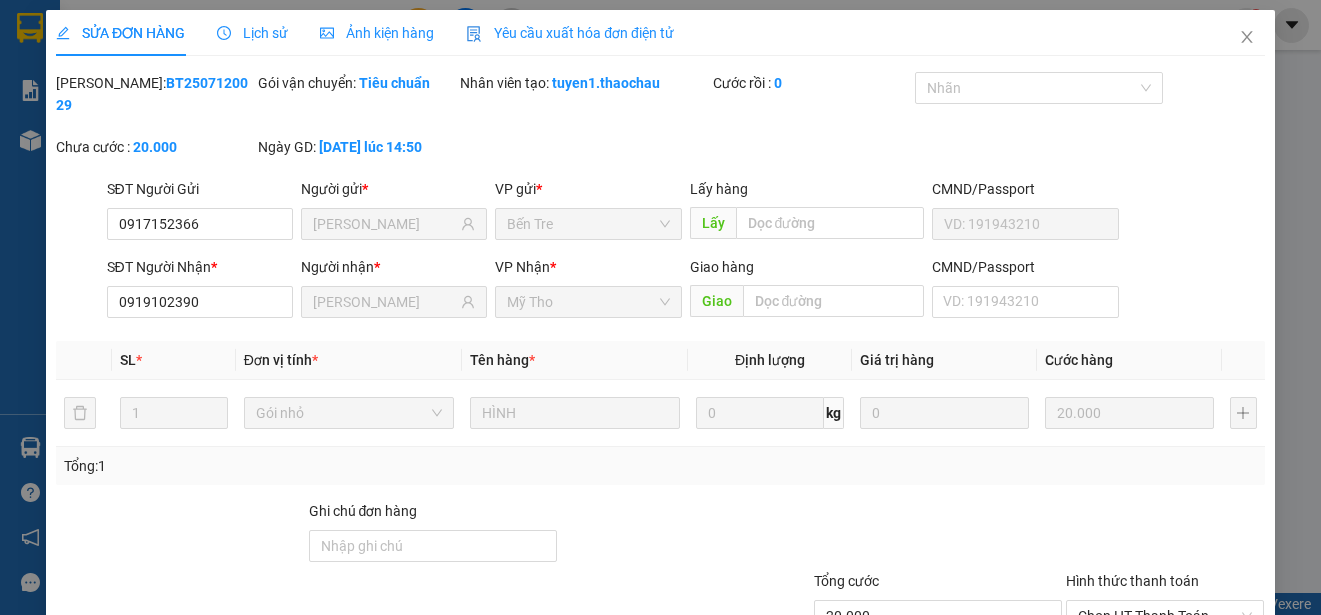 type on "0917152366" 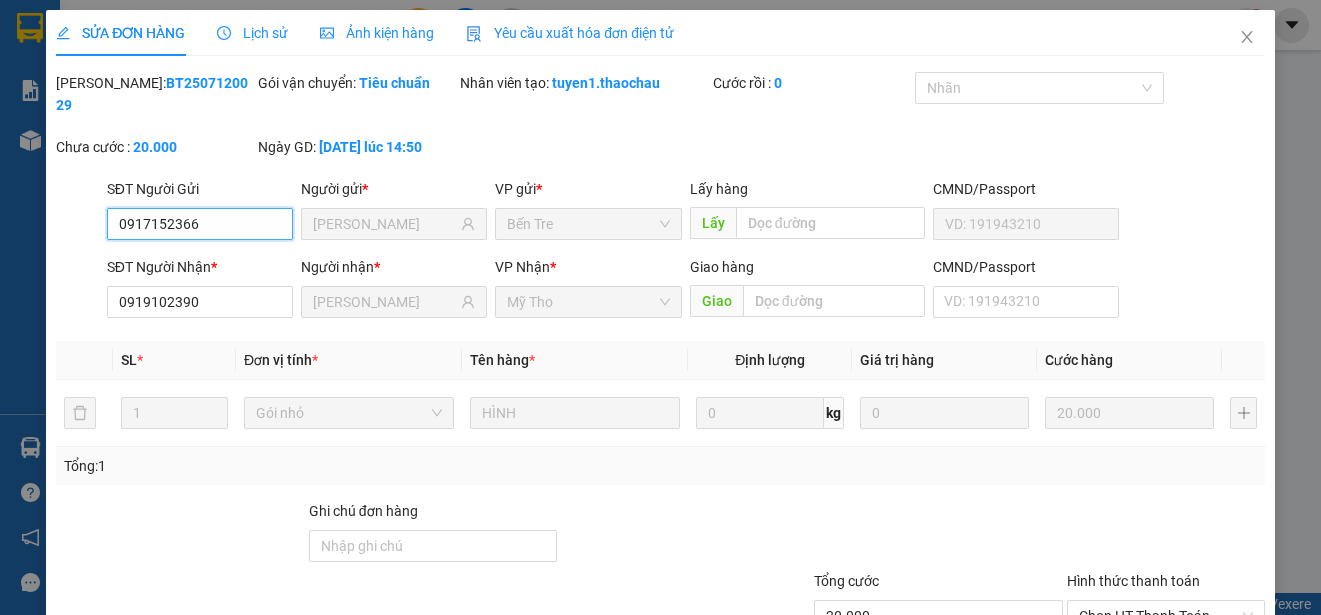 scroll, scrollTop: 151, scrollLeft: 0, axis: vertical 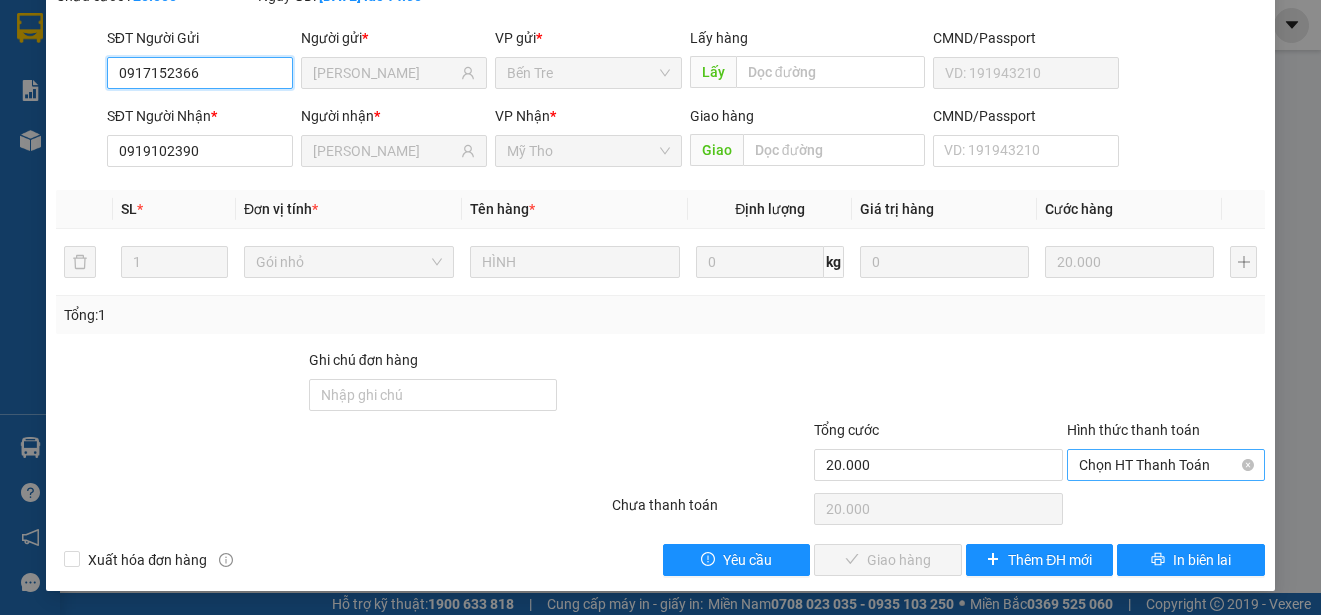 click on "Chọn HT Thanh Toán" at bounding box center (1166, 465) 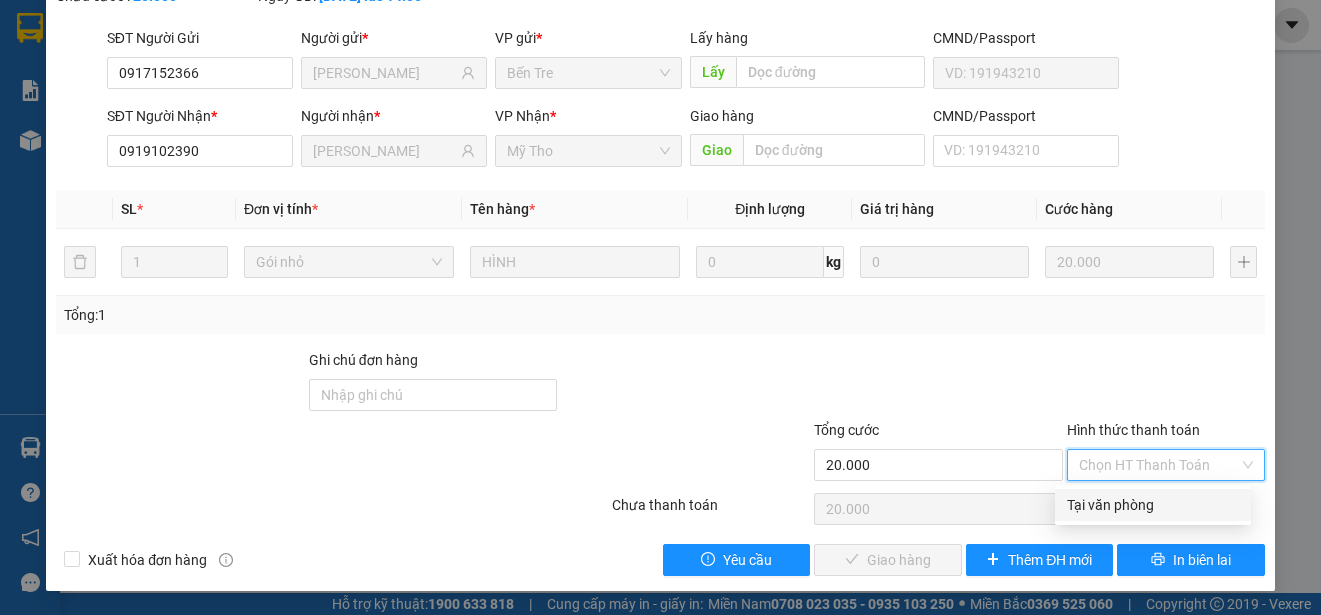 click on "Tại văn phòng" at bounding box center (1153, 505) 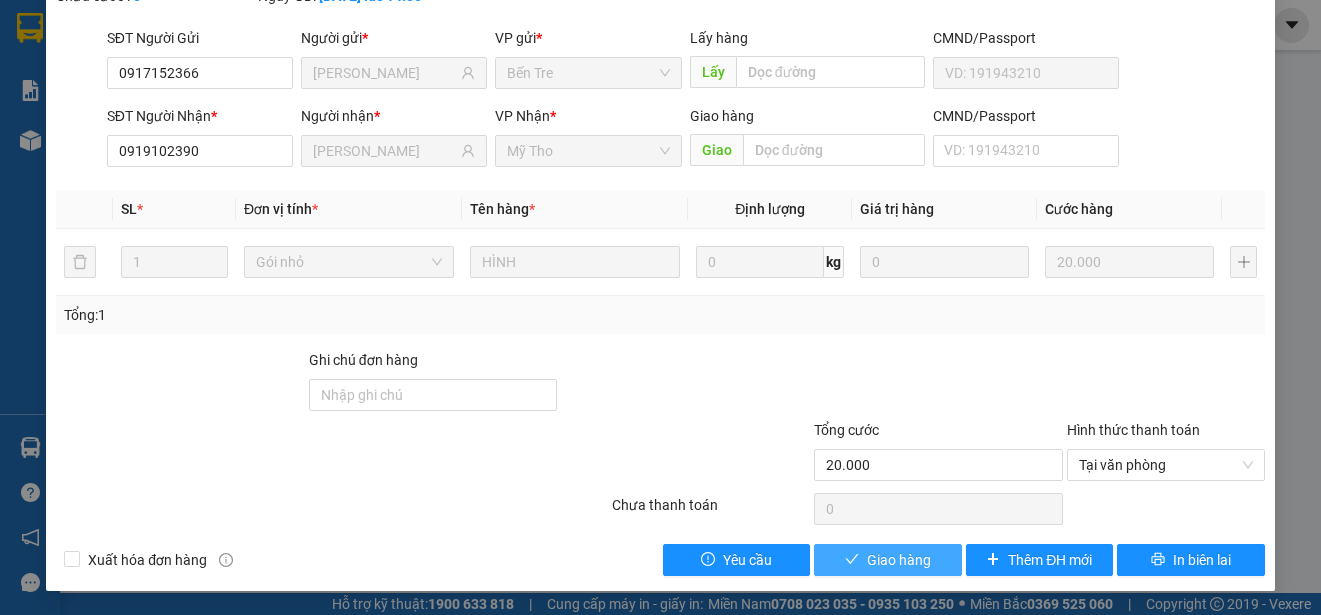 click on "Giao hàng" at bounding box center [899, 560] 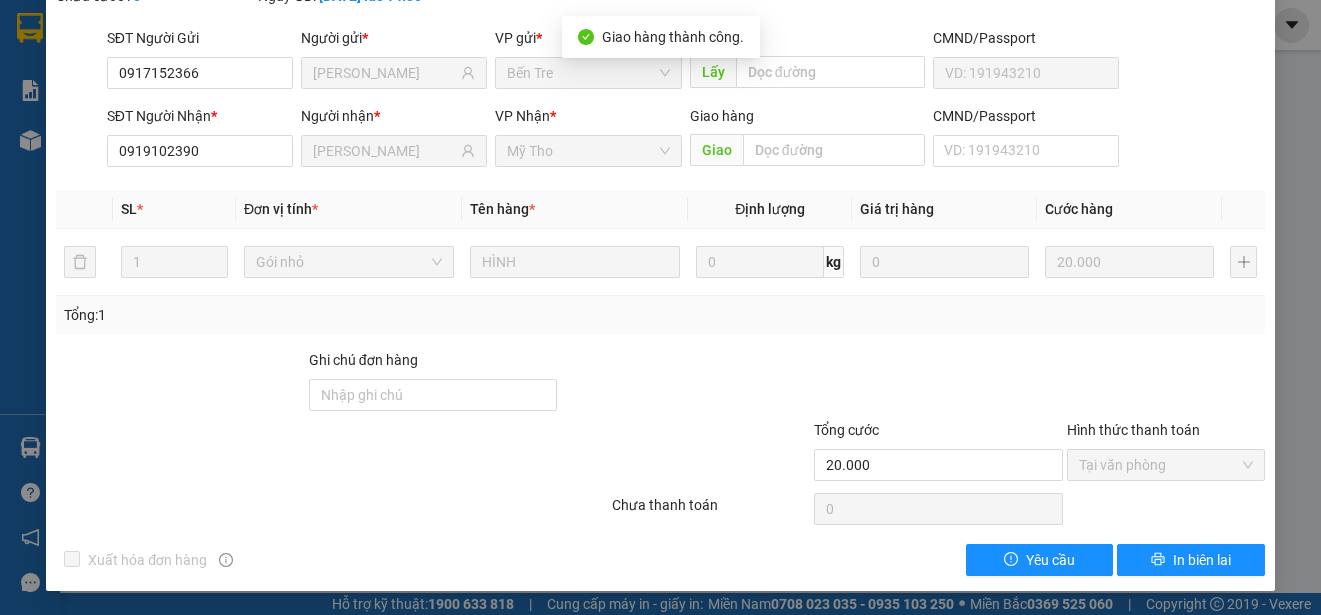 scroll, scrollTop: 0, scrollLeft: 0, axis: both 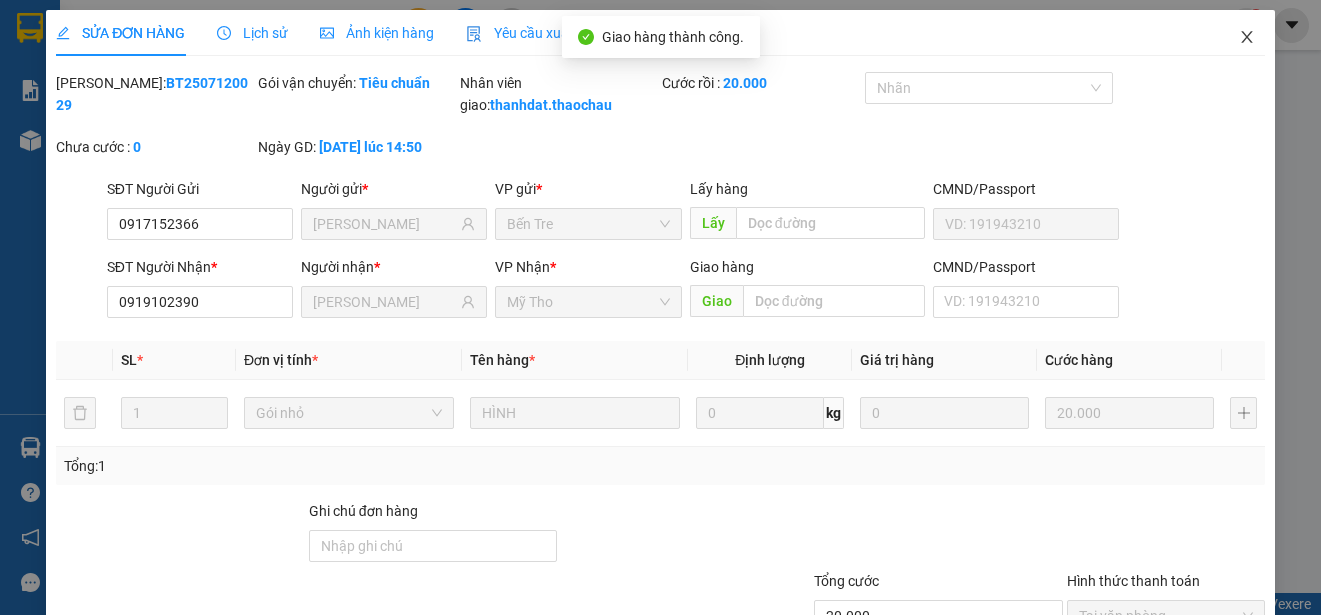 click 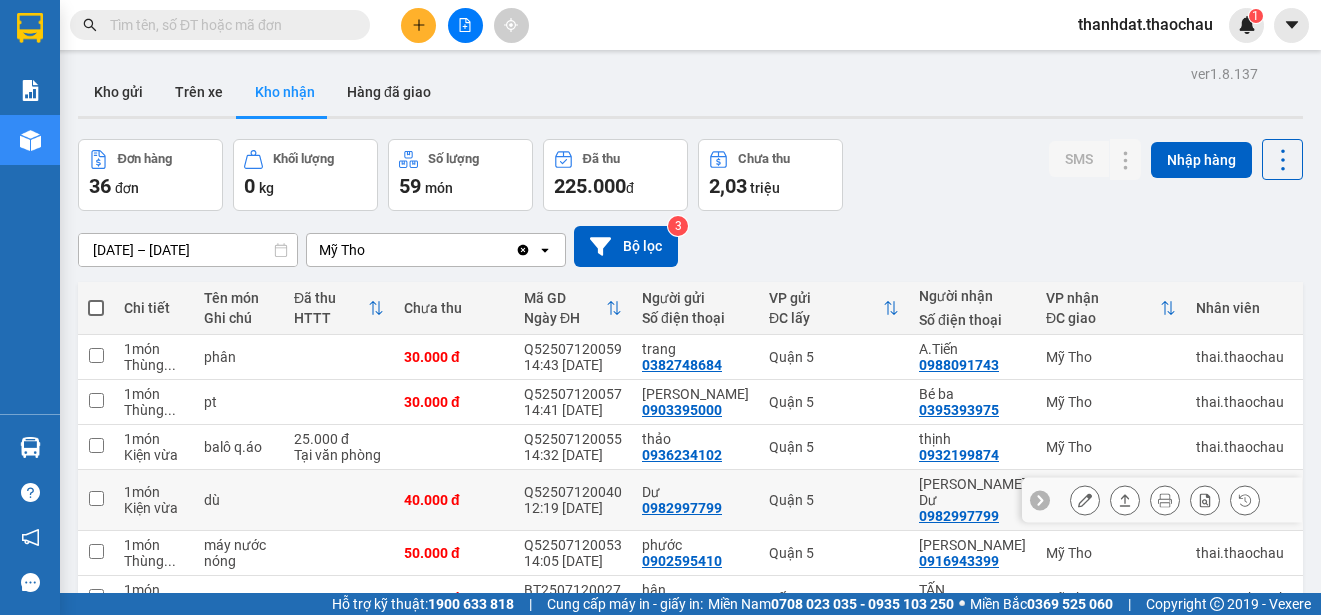 scroll, scrollTop: 282, scrollLeft: 0, axis: vertical 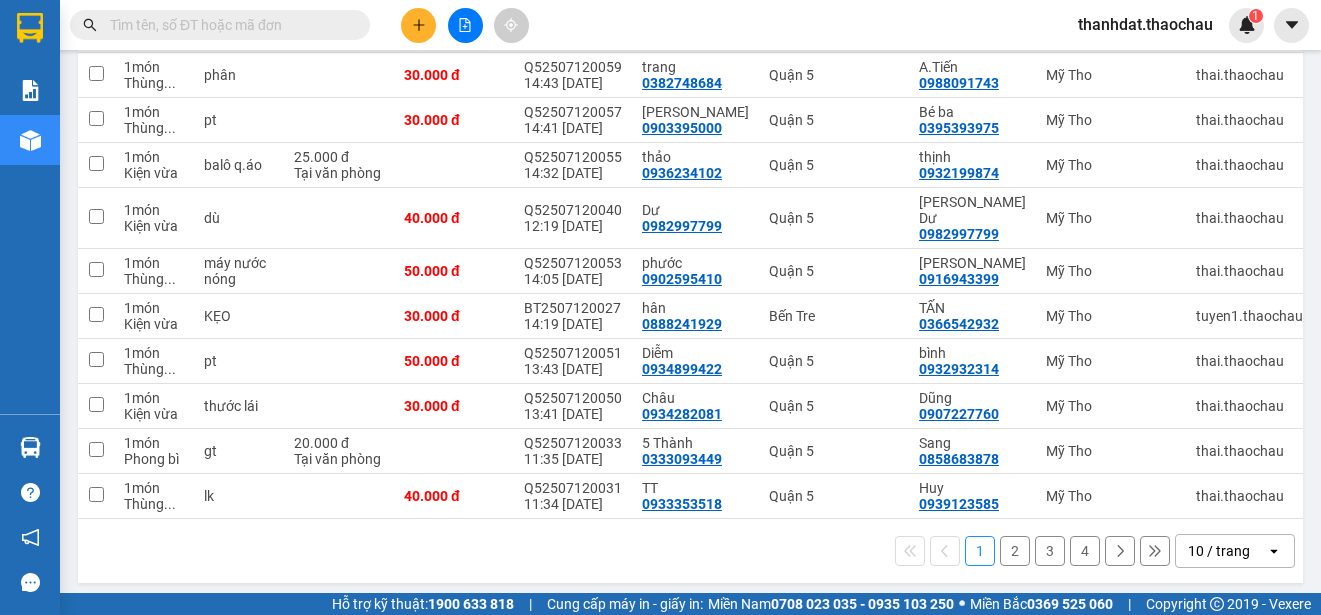 click on "2" at bounding box center (1015, 551) 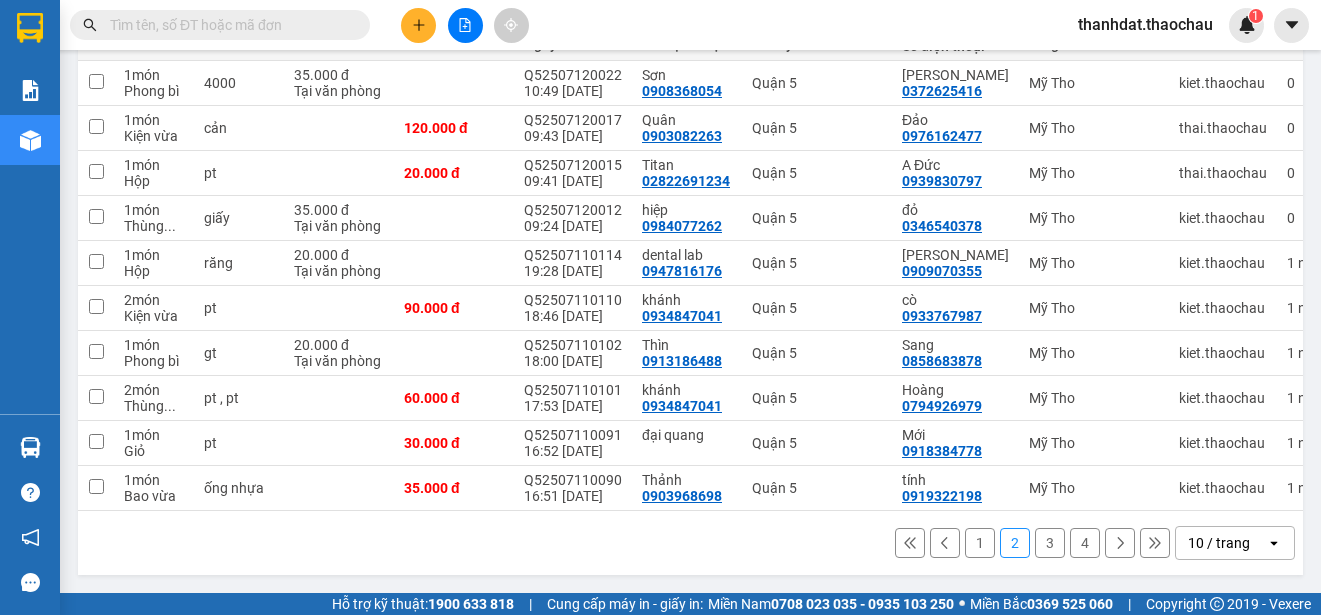 scroll, scrollTop: 282, scrollLeft: 0, axis: vertical 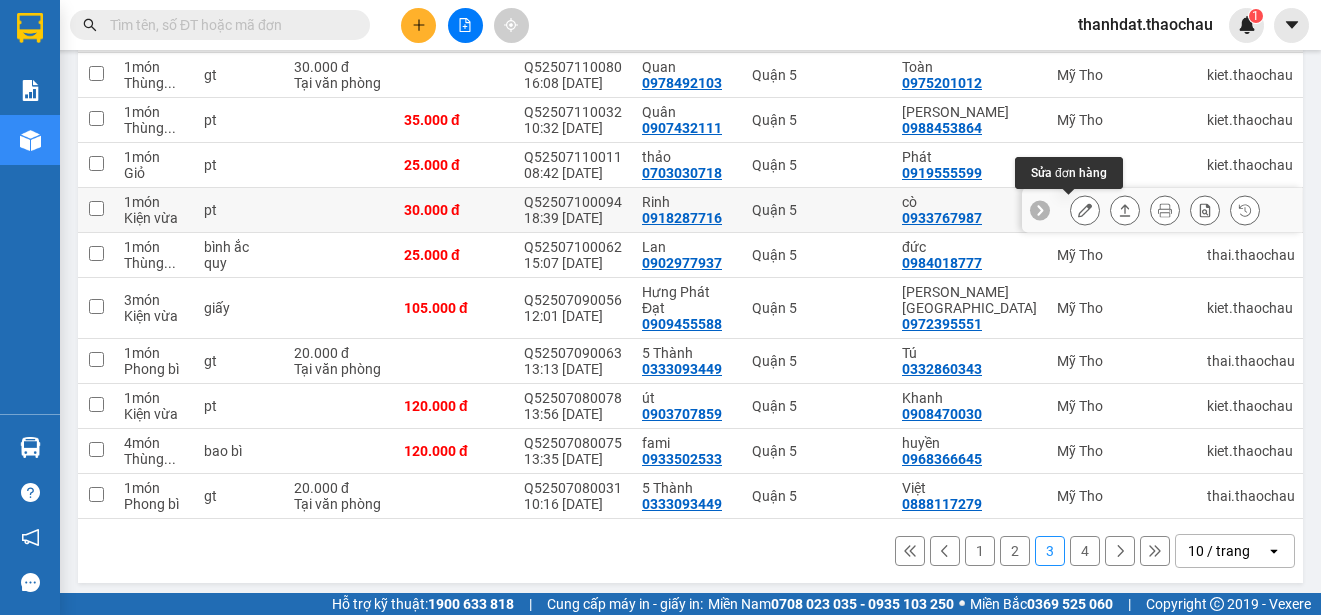 click 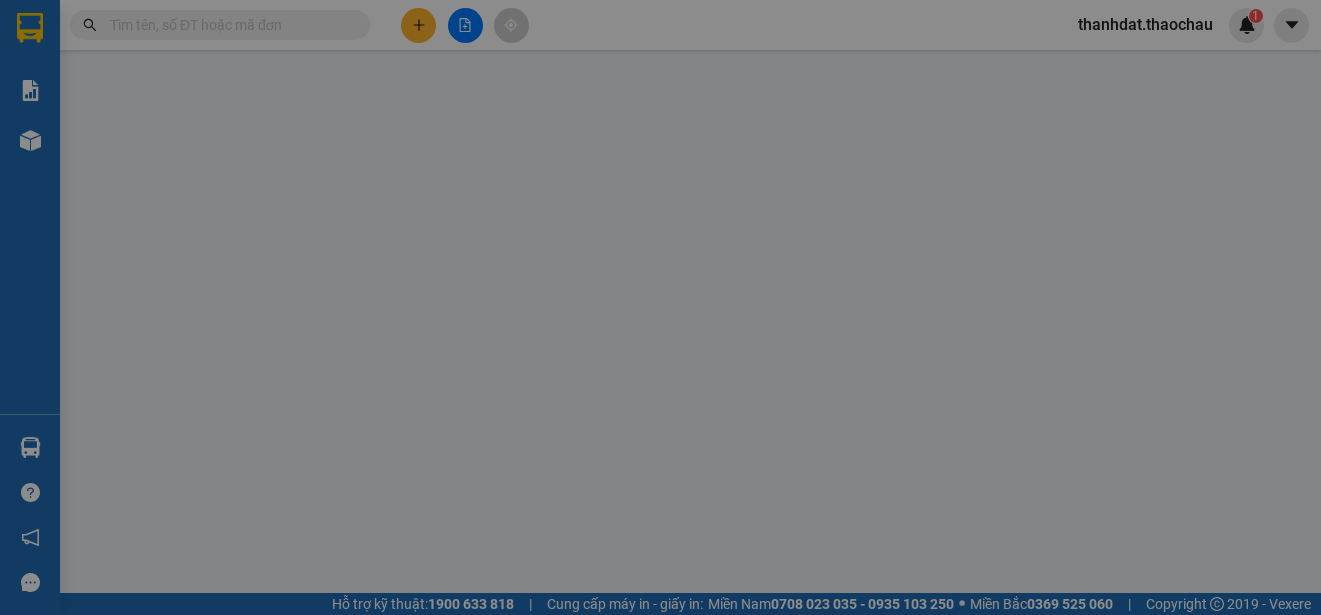 scroll, scrollTop: 0, scrollLeft: 0, axis: both 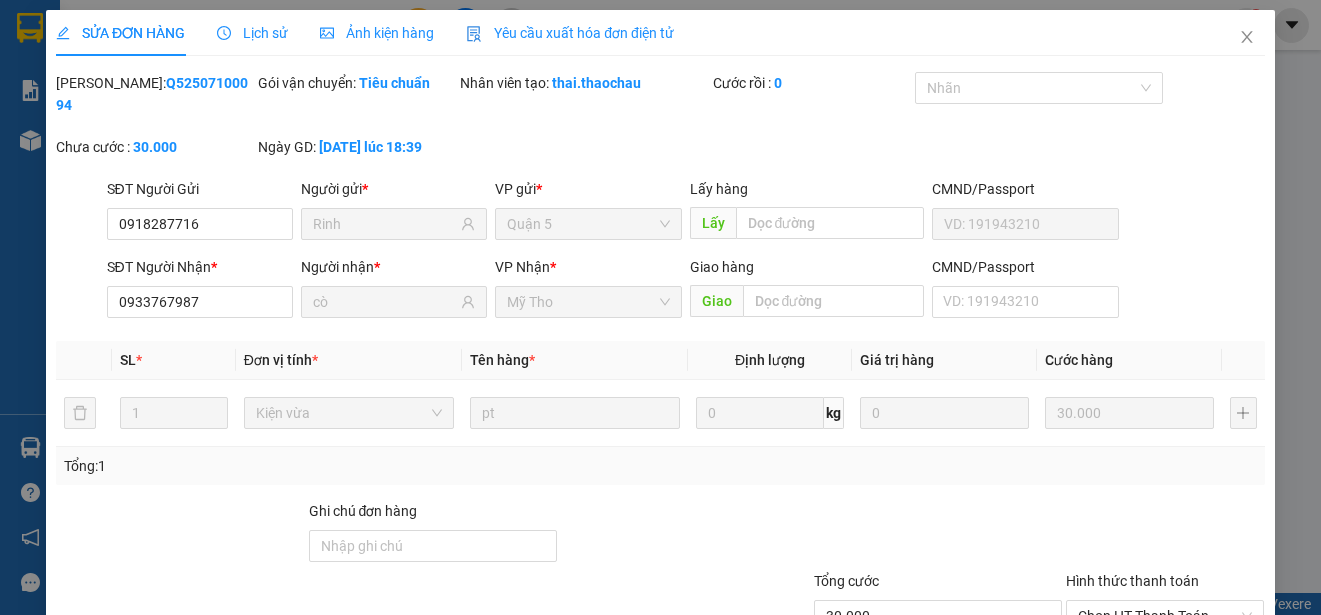 type on "0918287716" 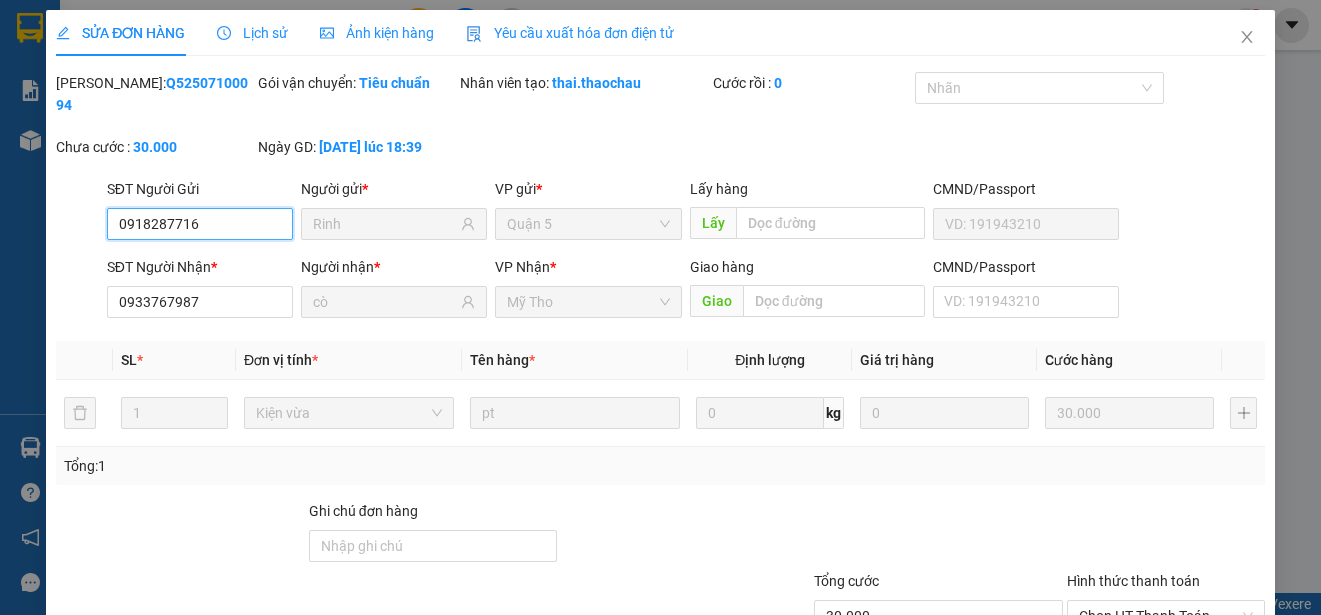 scroll, scrollTop: 151, scrollLeft: 0, axis: vertical 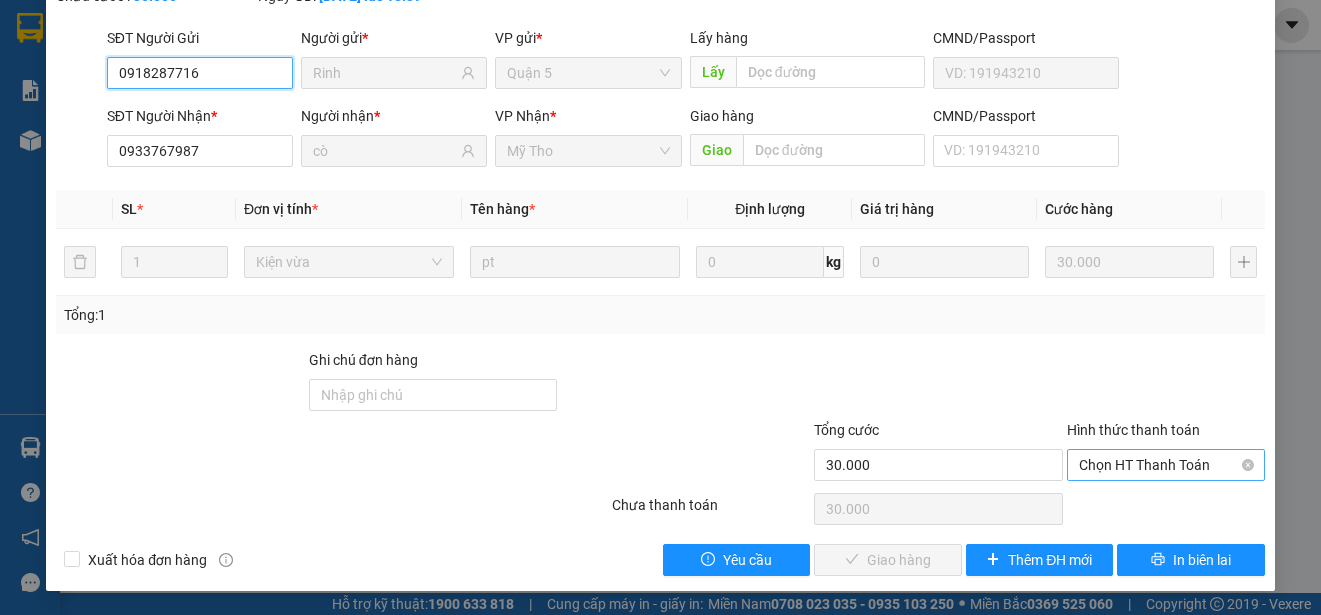drag, startPoint x: 1133, startPoint y: 460, endPoint x: 1141, endPoint y: 468, distance: 11.313708 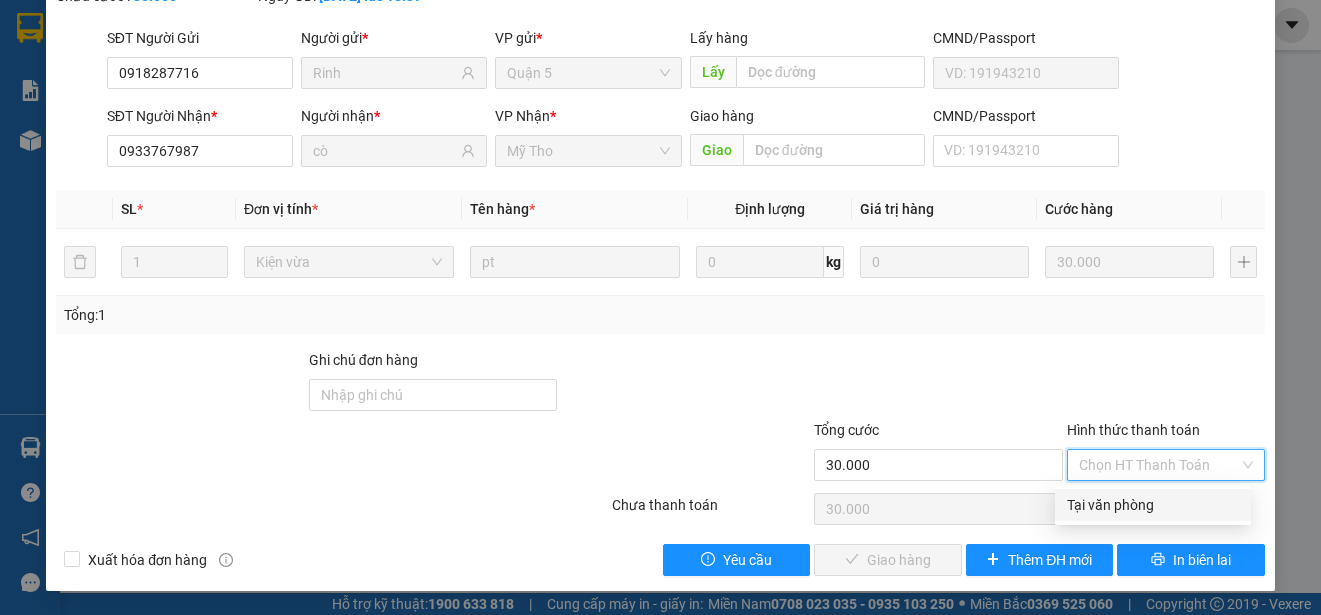 click on "Tại văn phòng" at bounding box center [1153, 505] 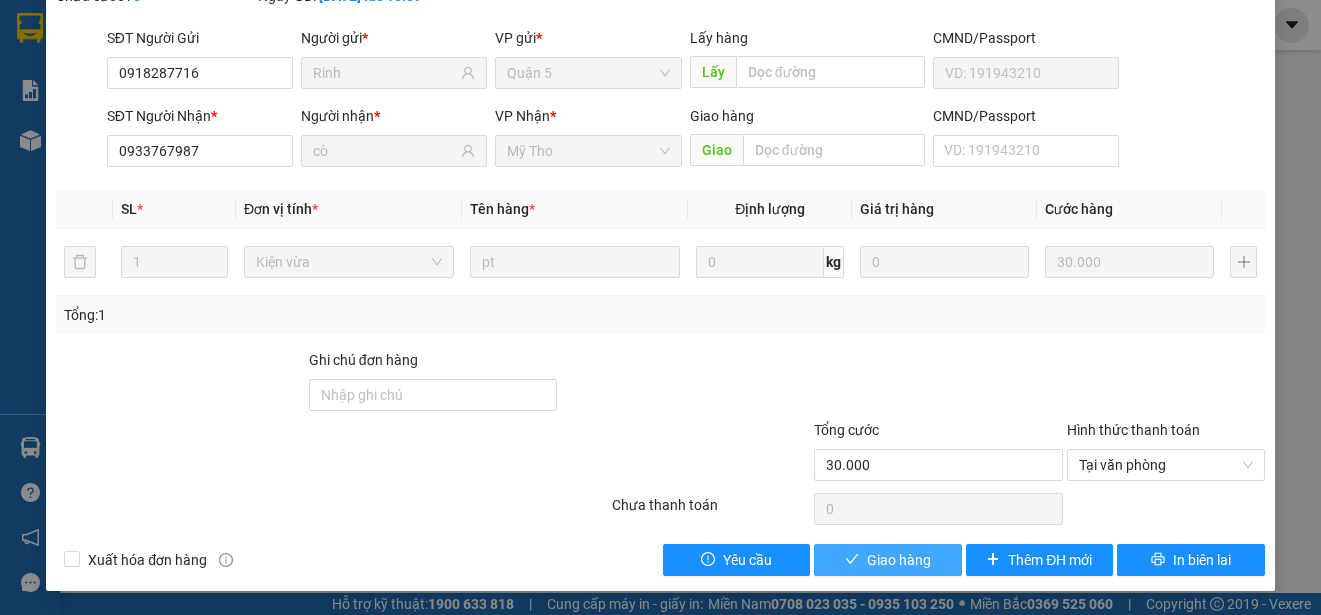click on "Giao hàng" at bounding box center [899, 560] 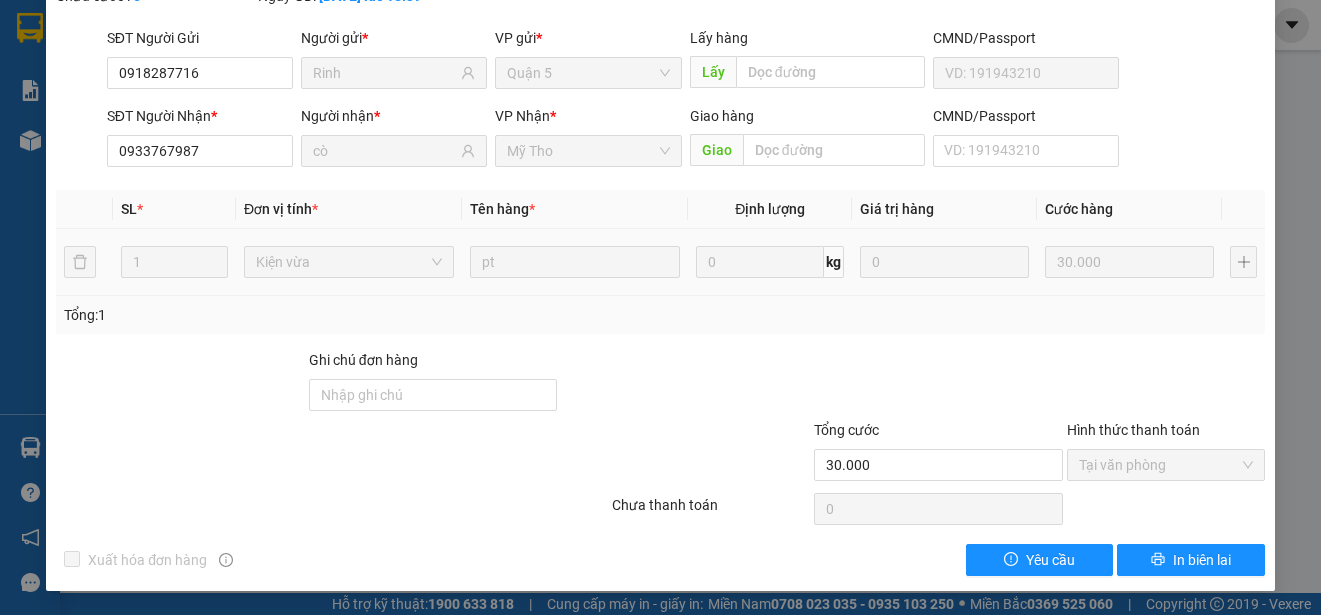 scroll, scrollTop: 0, scrollLeft: 0, axis: both 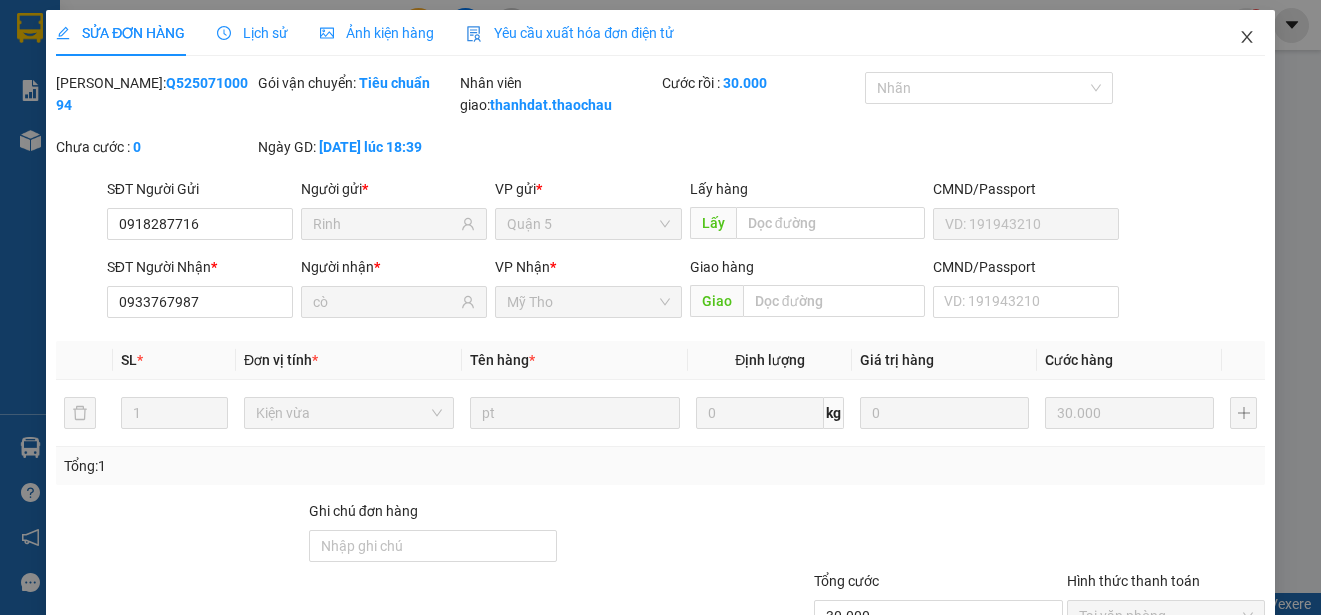 click 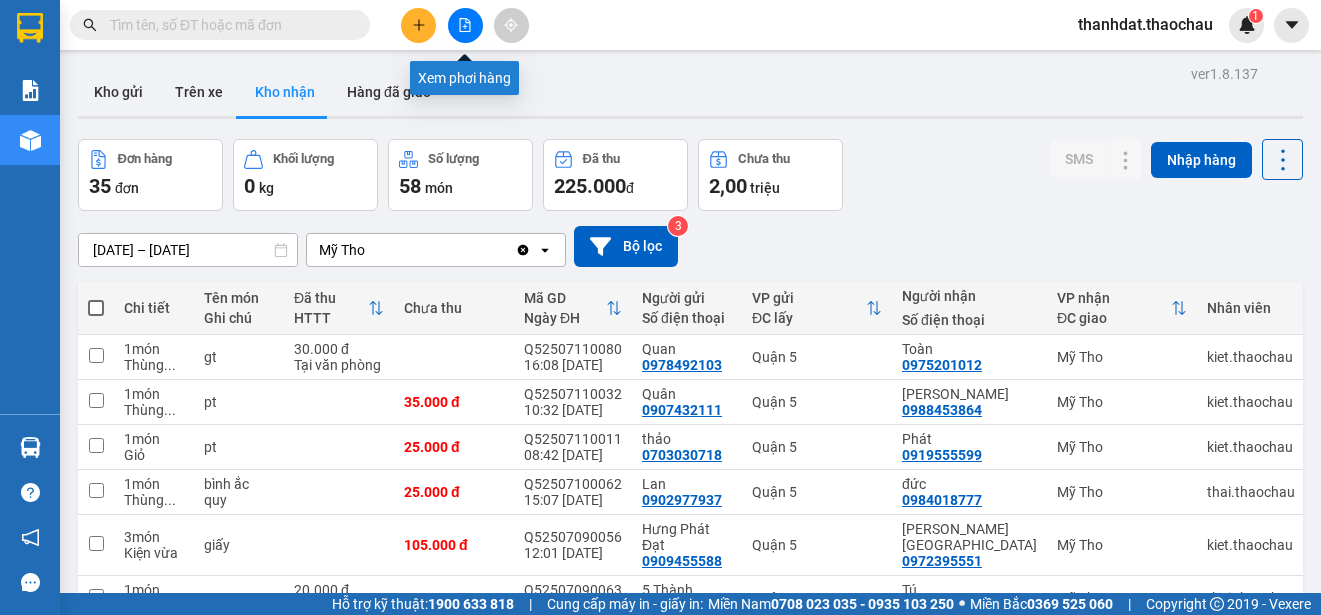 click 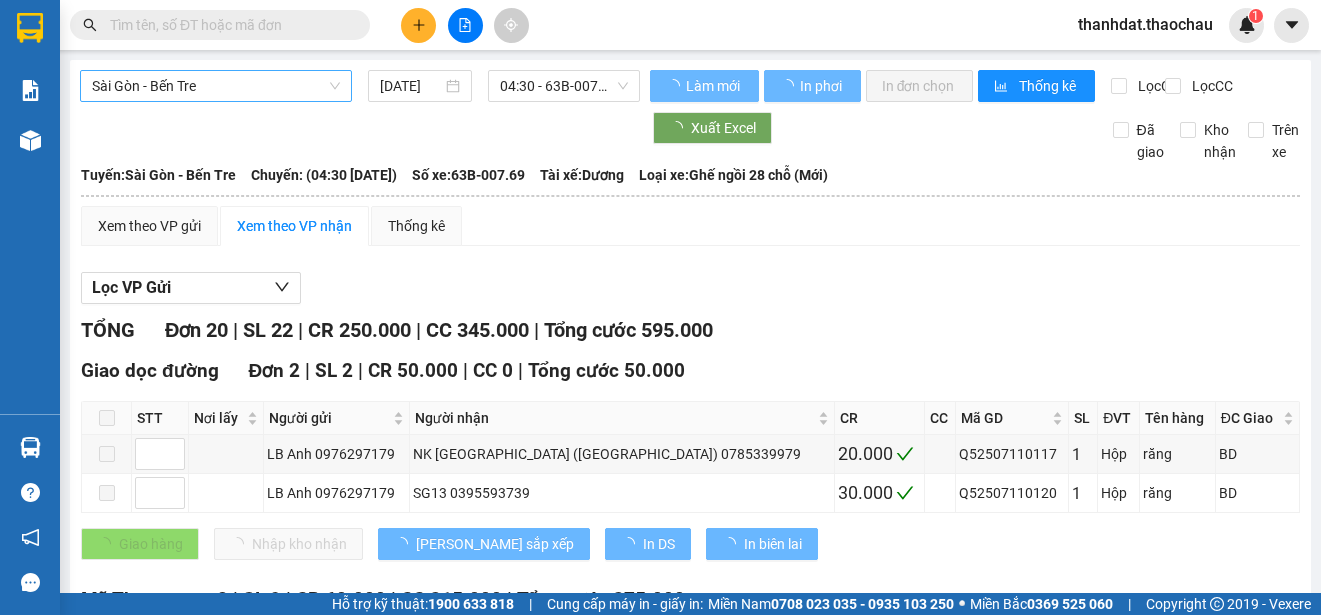 click on "Sài Gòn - Bến Tre" at bounding box center (216, 86) 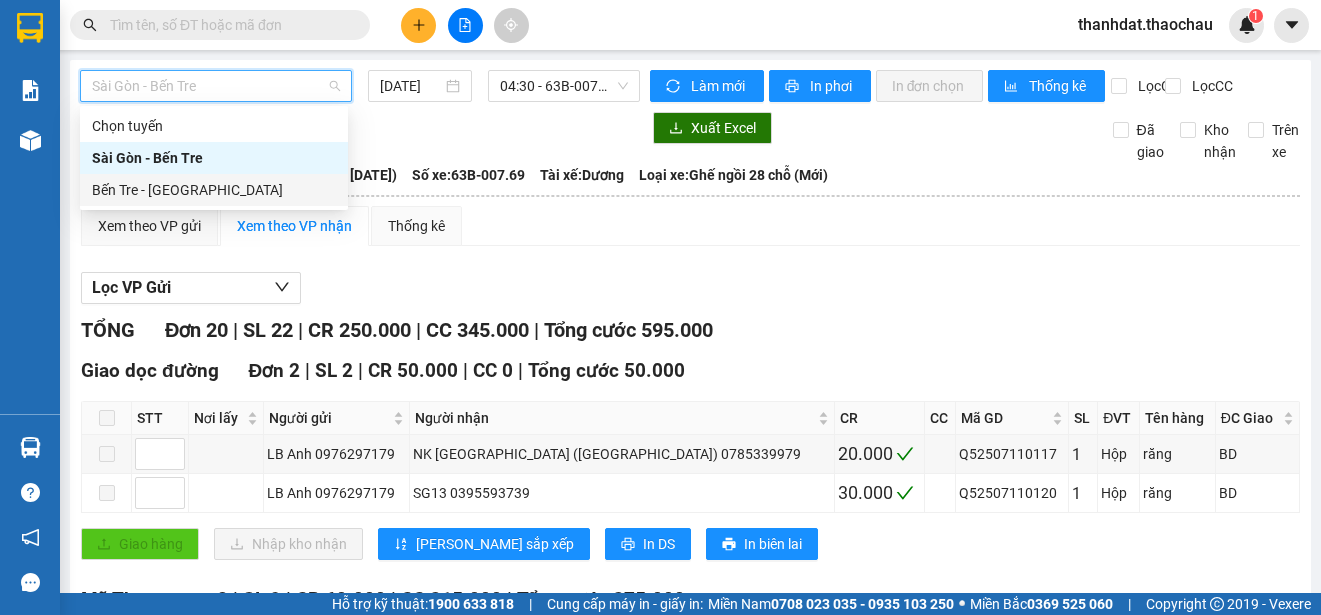click on "Bến Tre - [GEOGRAPHIC_DATA]" at bounding box center (214, 190) 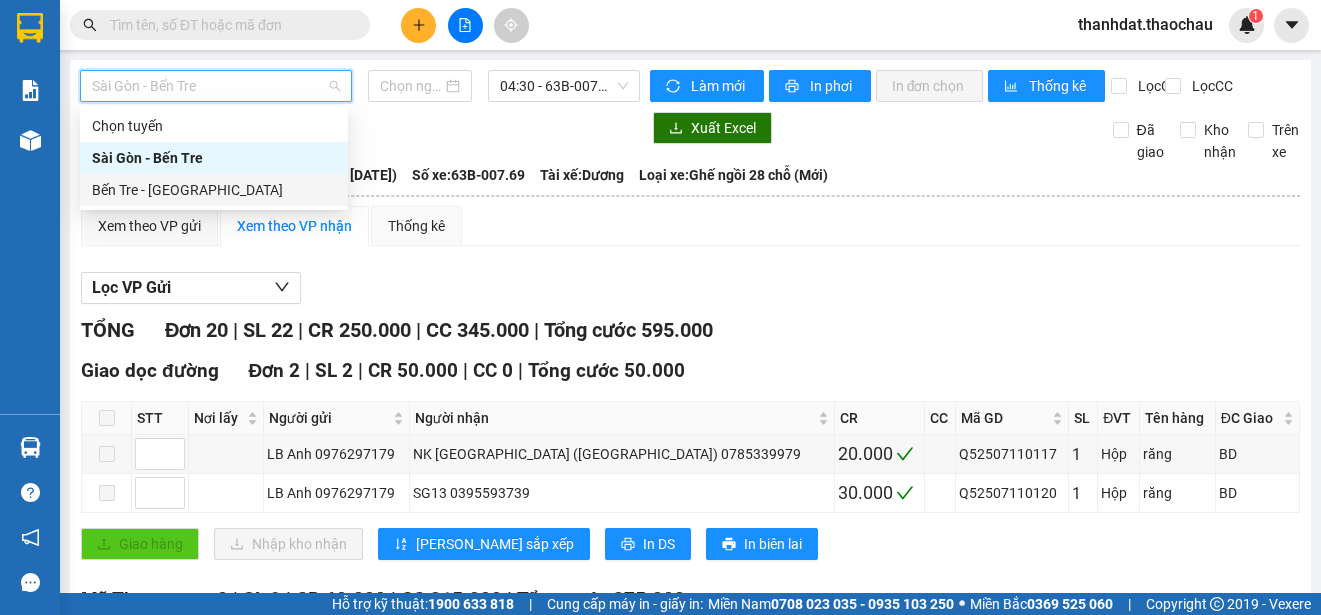 type on "[DATE]" 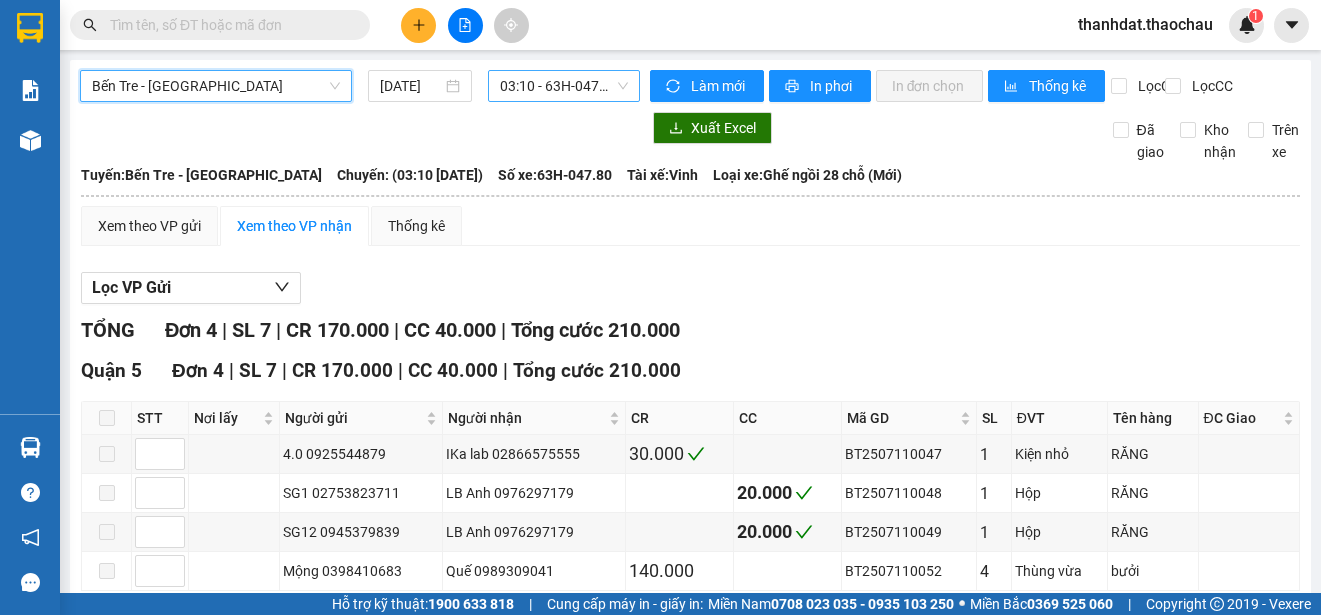 click on "03:10     - 63H-047.80" at bounding box center (564, 86) 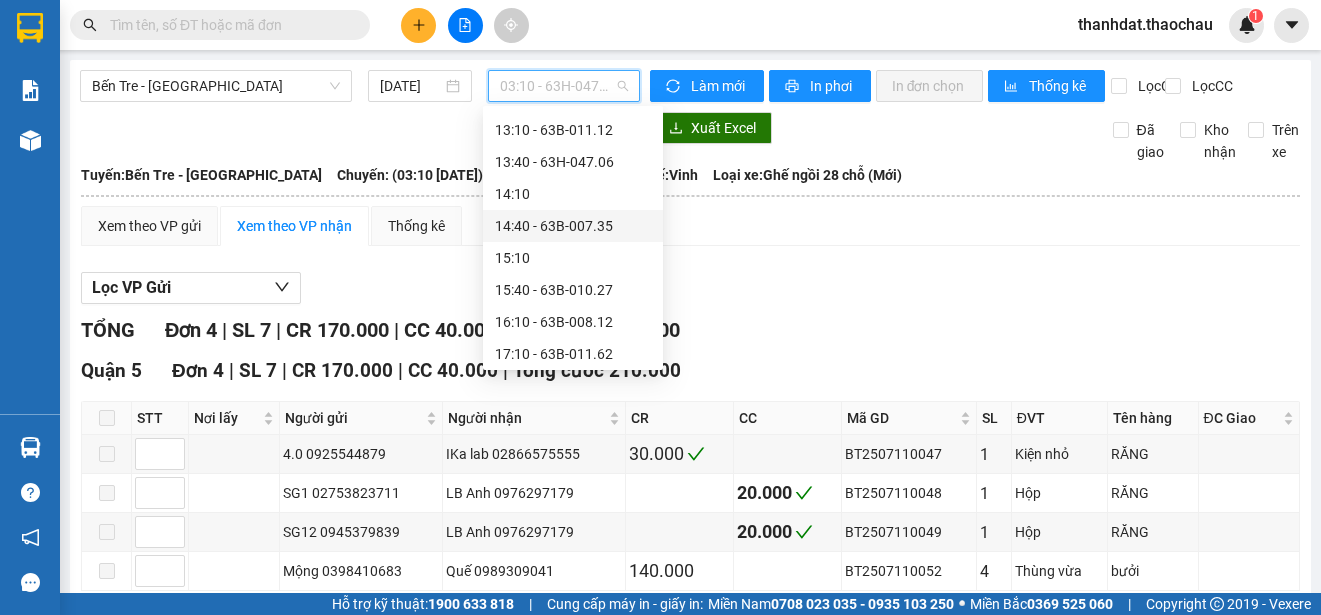 scroll, scrollTop: 768, scrollLeft: 0, axis: vertical 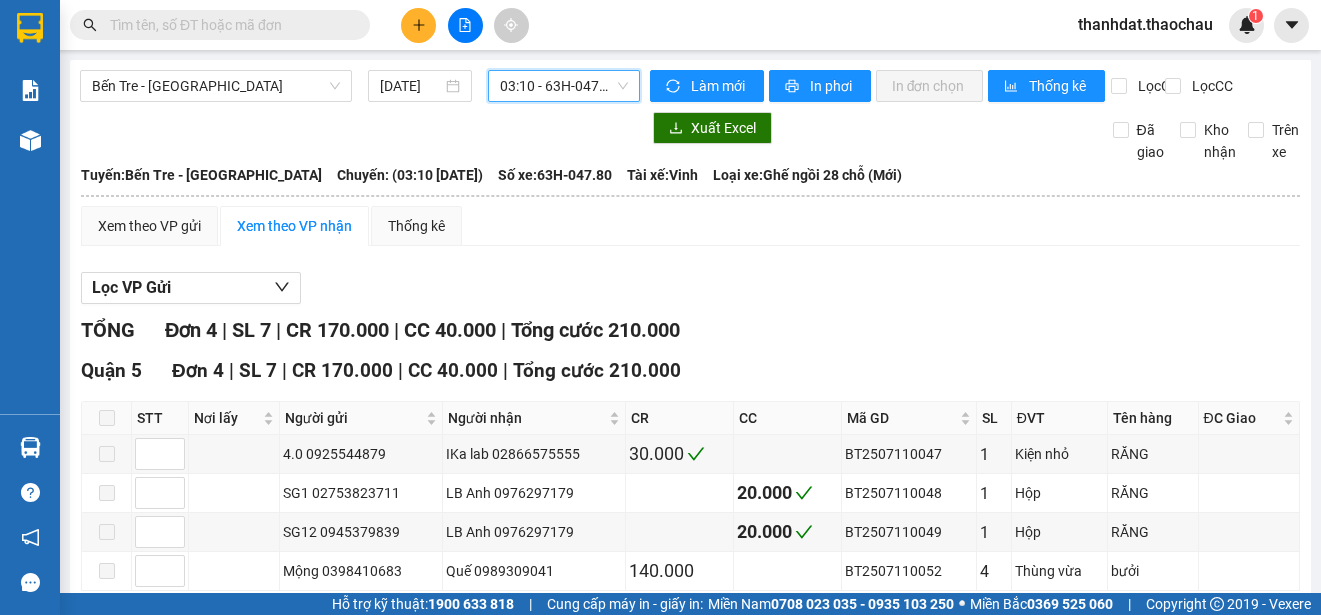 click on "03:10     - 63H-047.80" at bounding box center [564, 86] 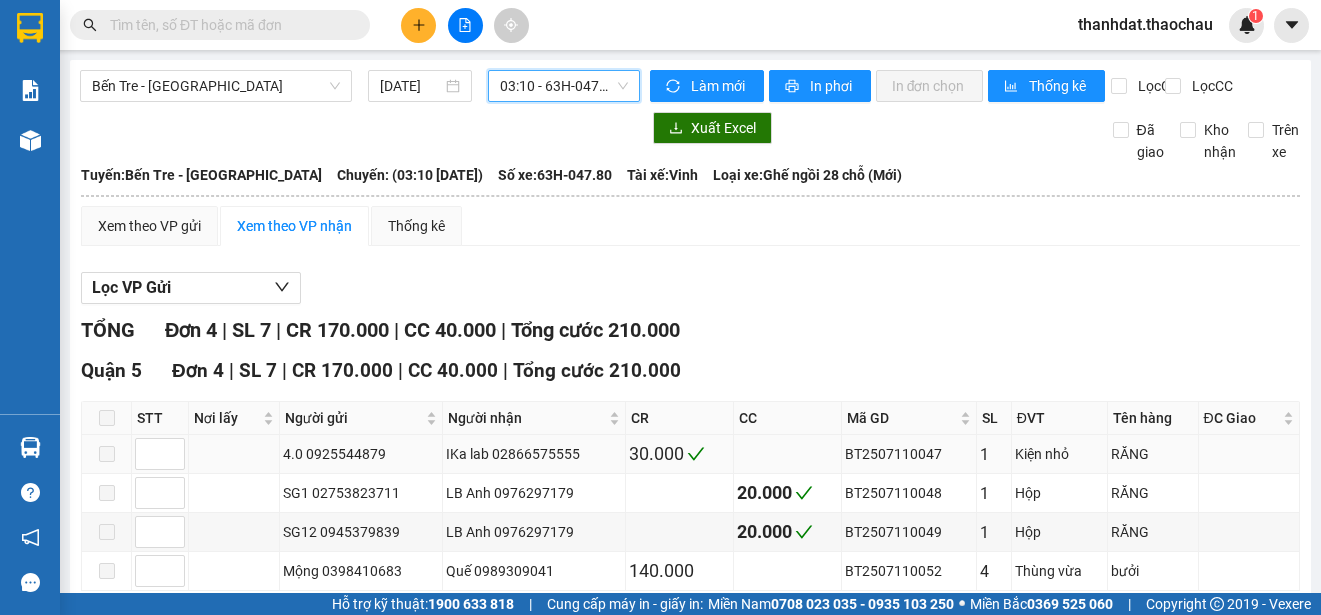 scroll, scrollTop: 133, scrollLeft: 0, axis: vertical 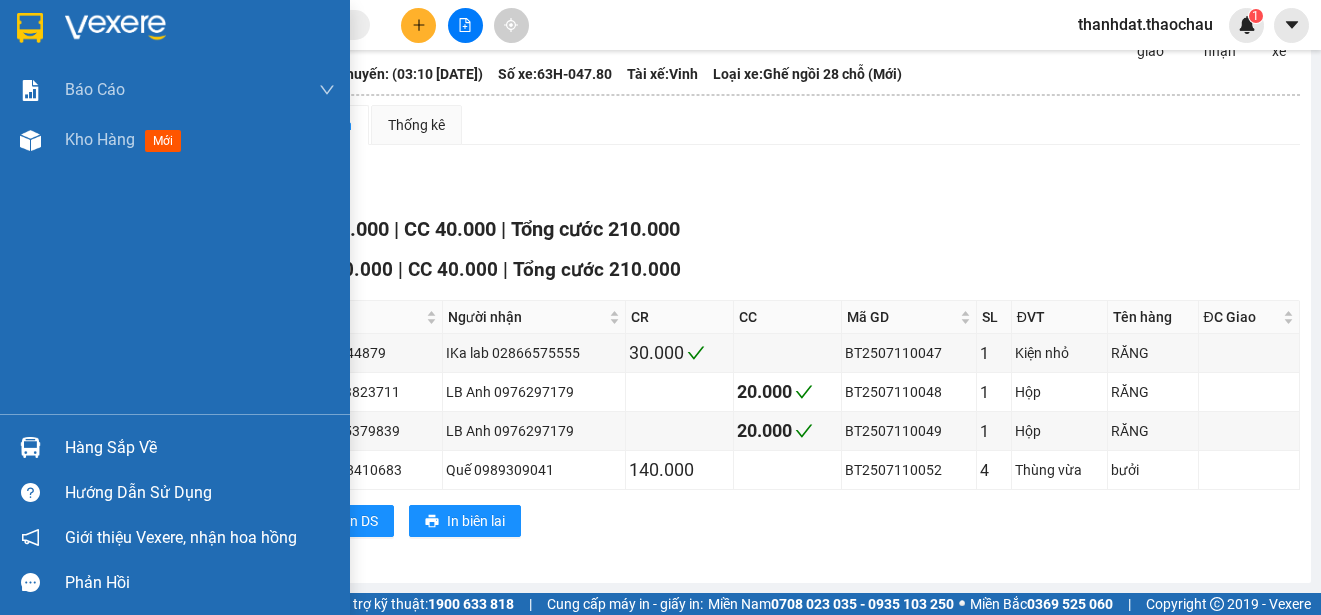 click on "Hàng sắp về" at bounding box center [200, 448] 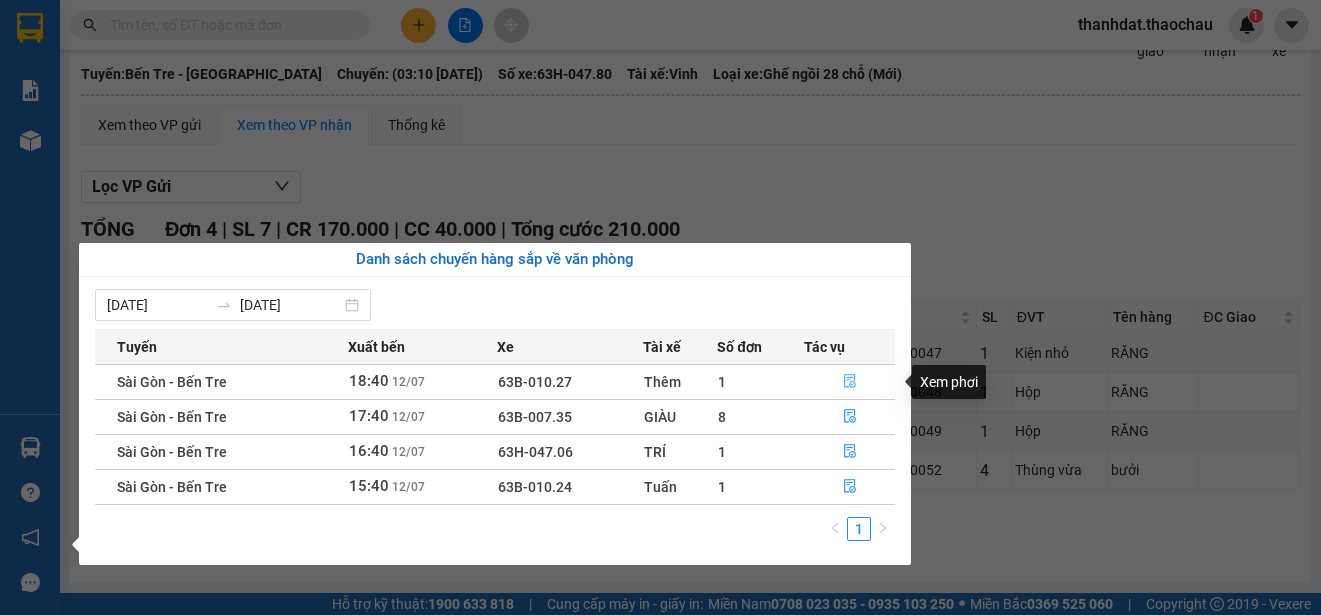 click 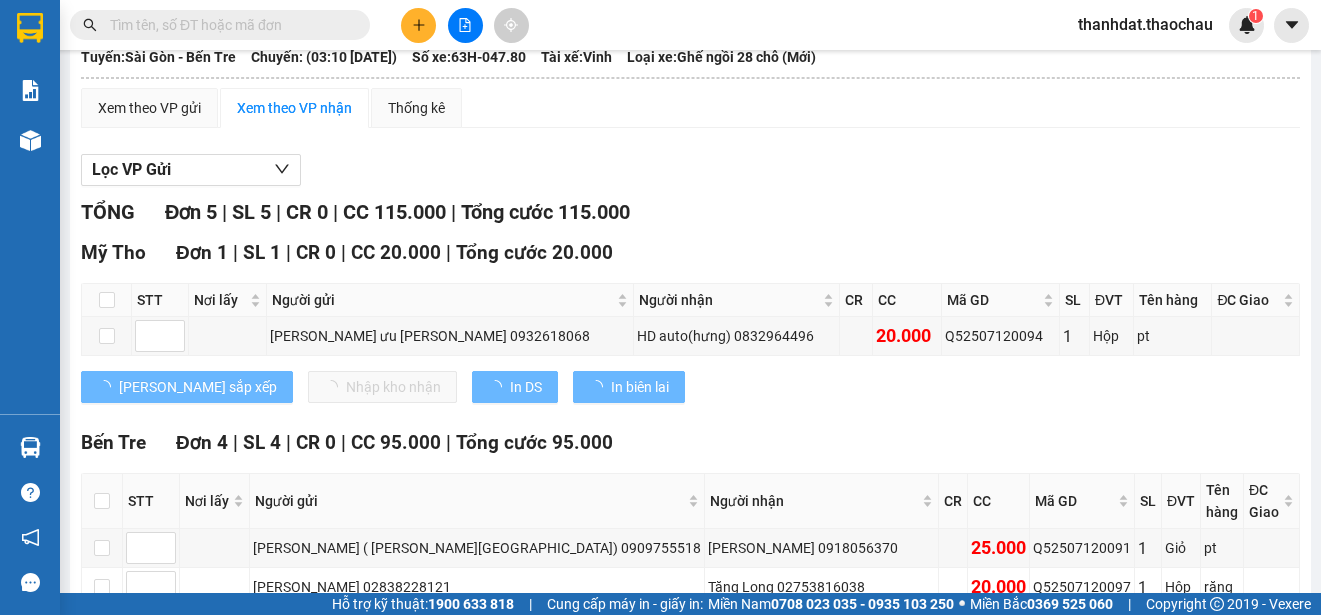 scroll, scrollTop: 133, scrollLeft: 0, axis: vertical 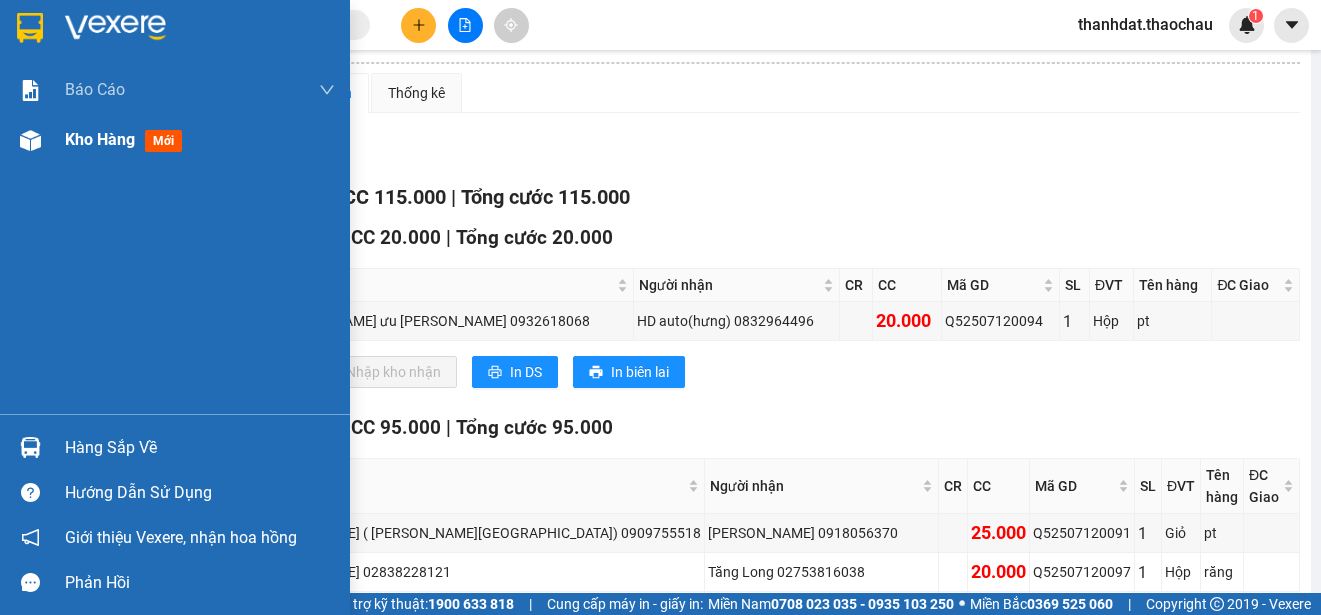 click on "Kho hàng" at bounding box center [100, 139] 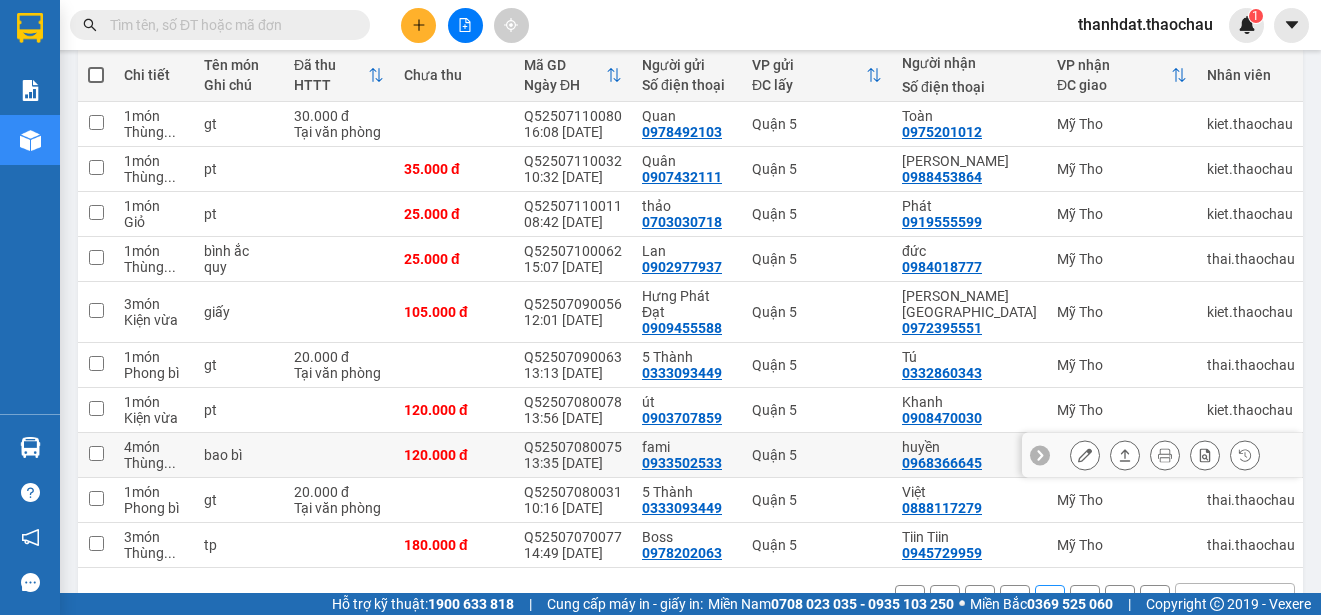 scroll, scrollTop: 298, scrollLeft: 0, axis: vertical 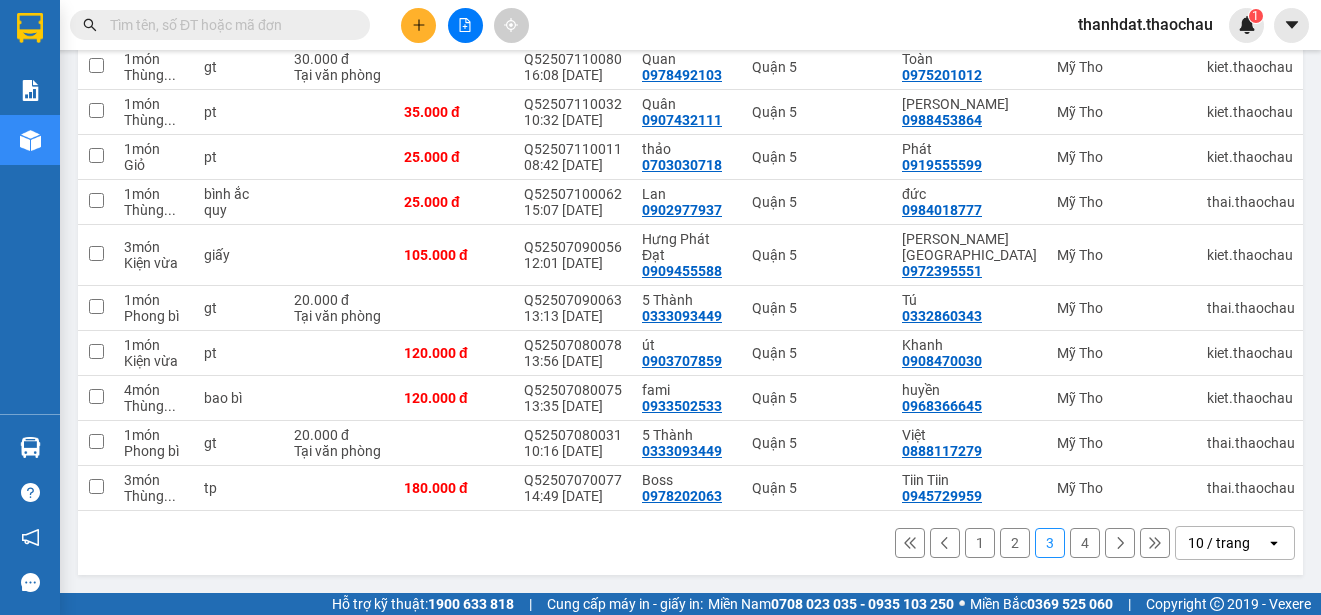 click on "1" at bounding box center [980, 543] 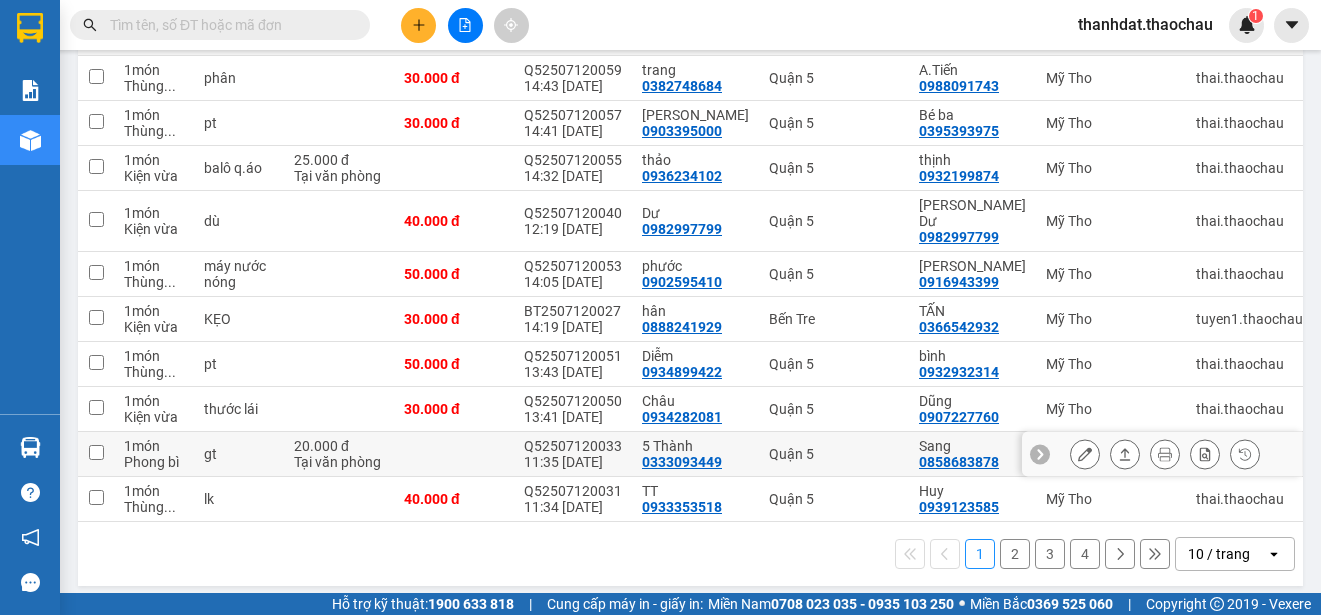 scroll, scrollTop: 282, scrollLeft: 0, axis: vertical 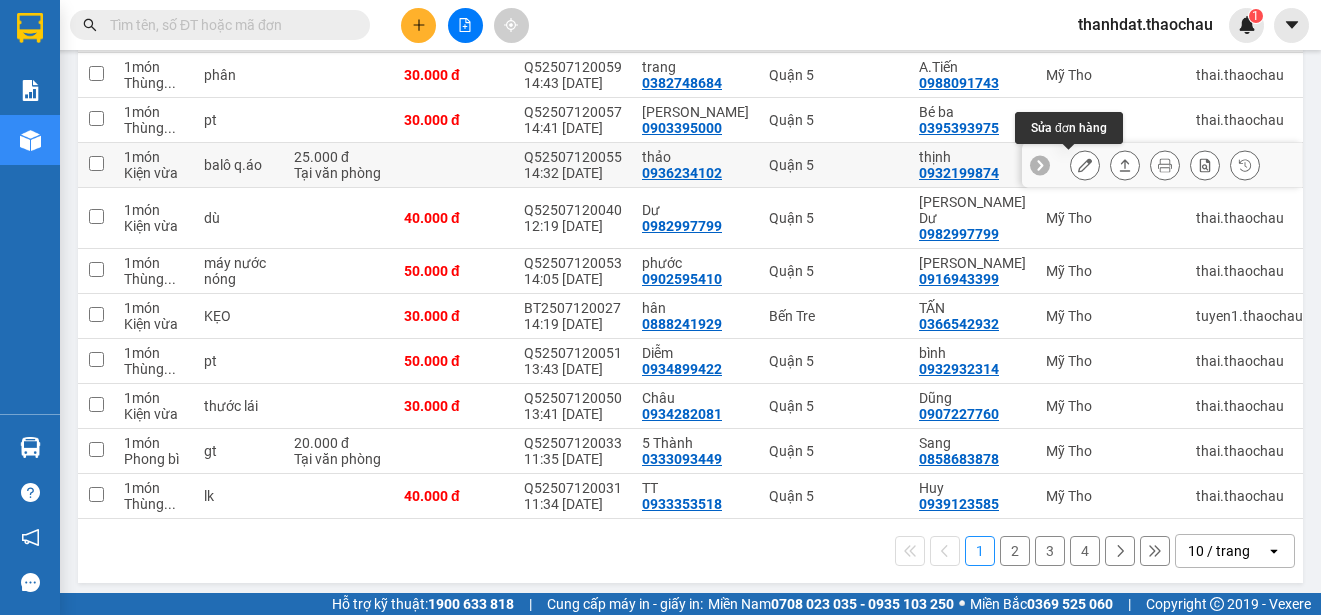 click 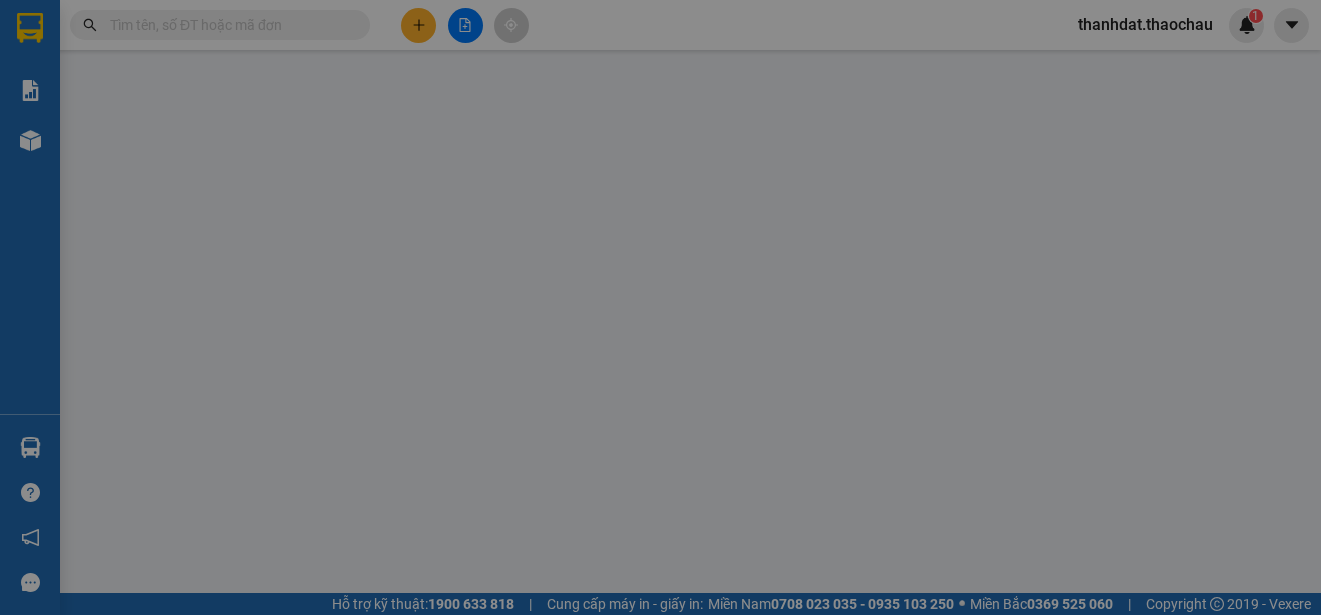 scroll, scrollTop: 0, scrollLeft: 0, axis: both 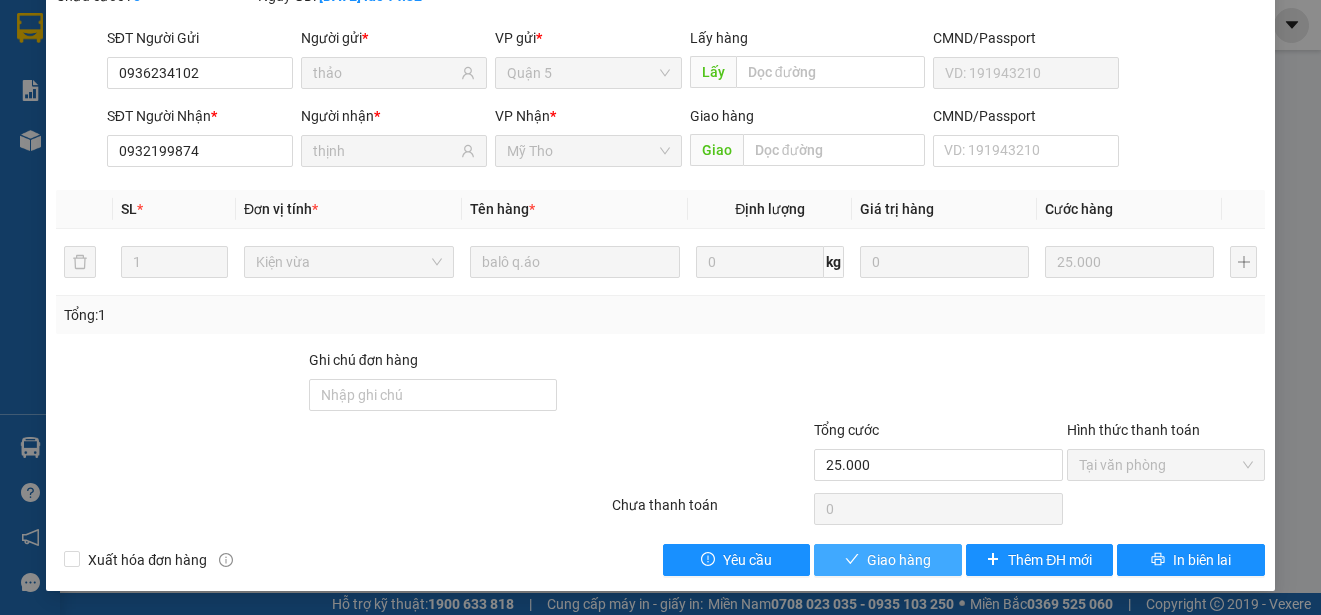 click on "Giao hàng" at bounding box center [899, 560] 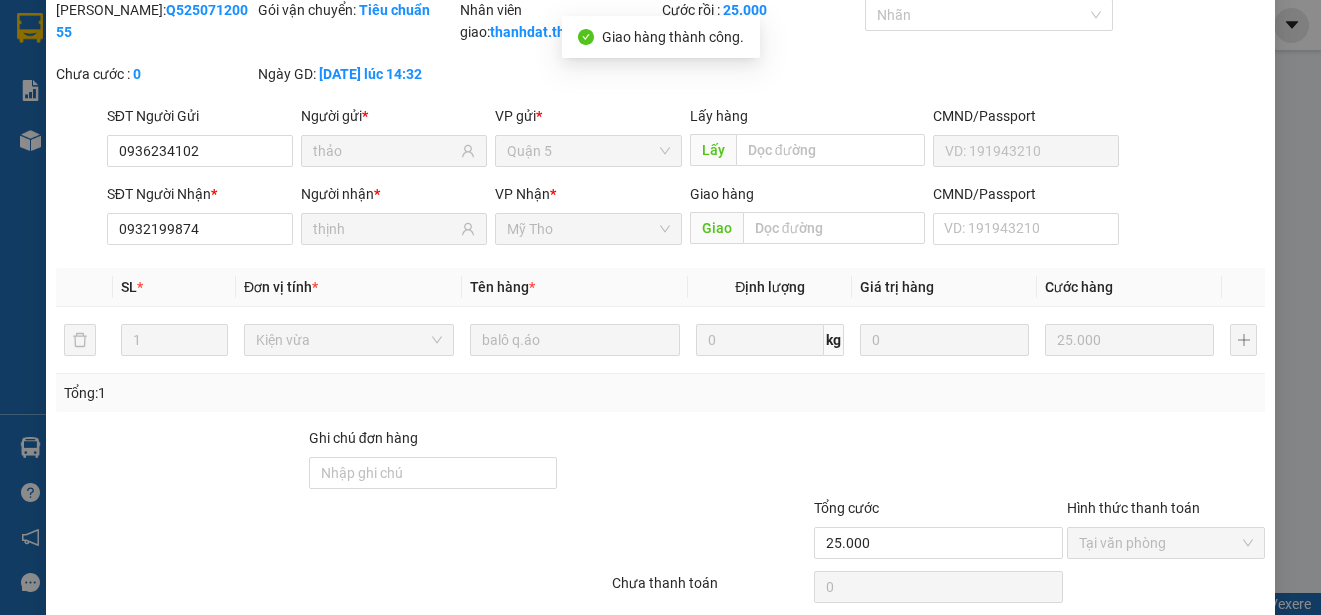 scroll, scrollTop: 0, scrollLeft: 0, axis: both 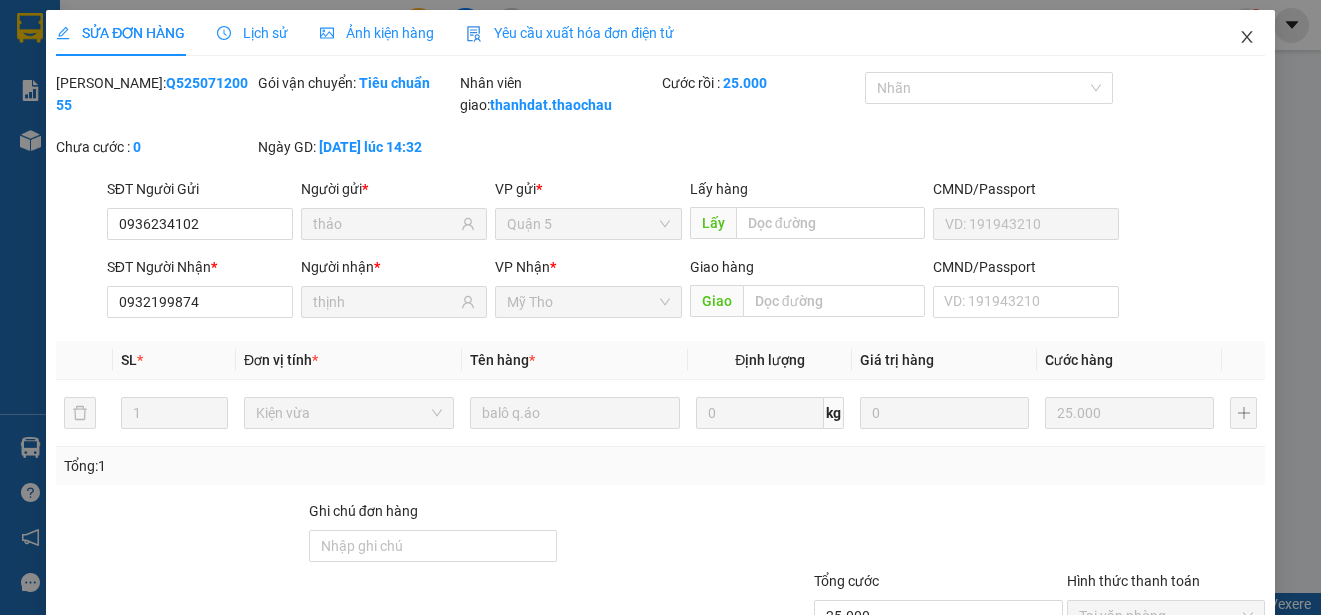 click 